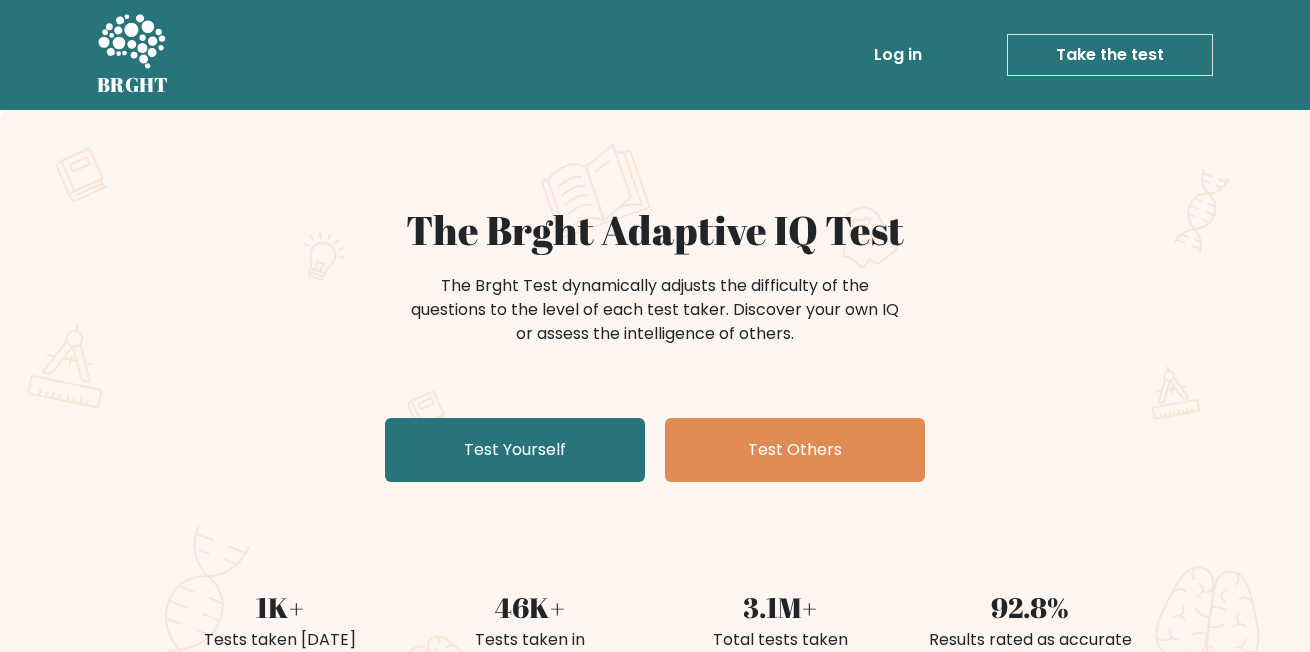 scroll, scrollTop: 100, scrollLeft: 0, axis: vertical 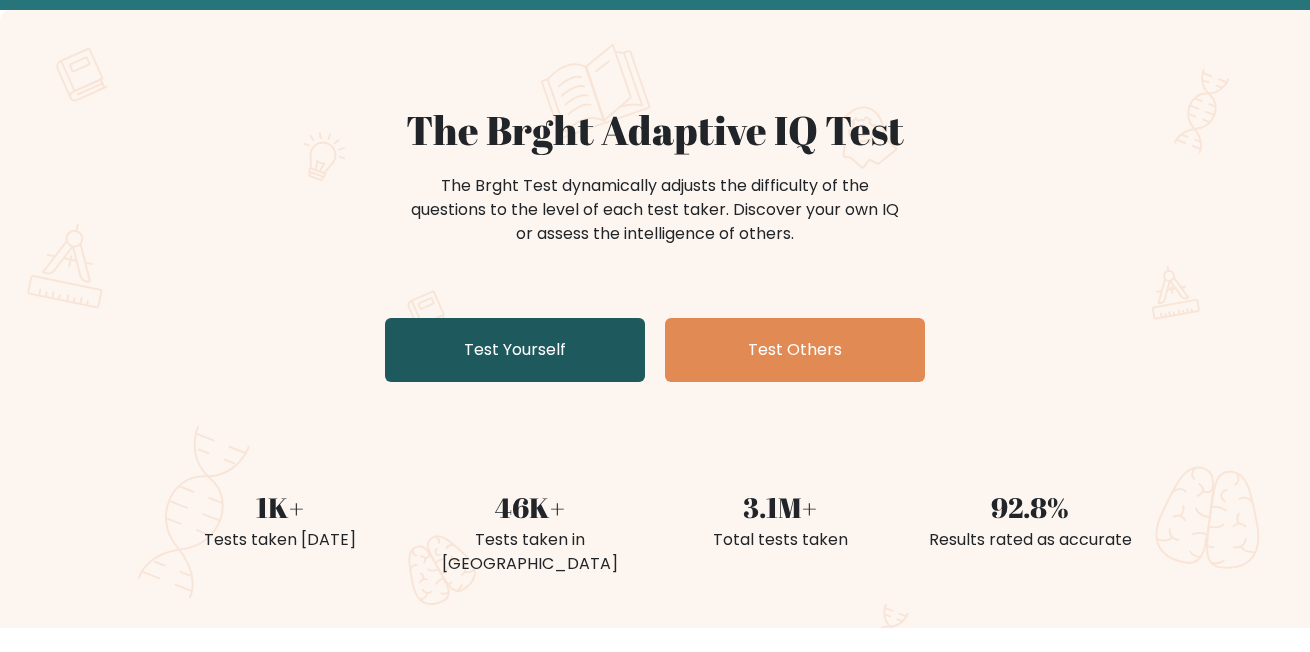 click on "Test Yourself" at bounding box center [515, 350] 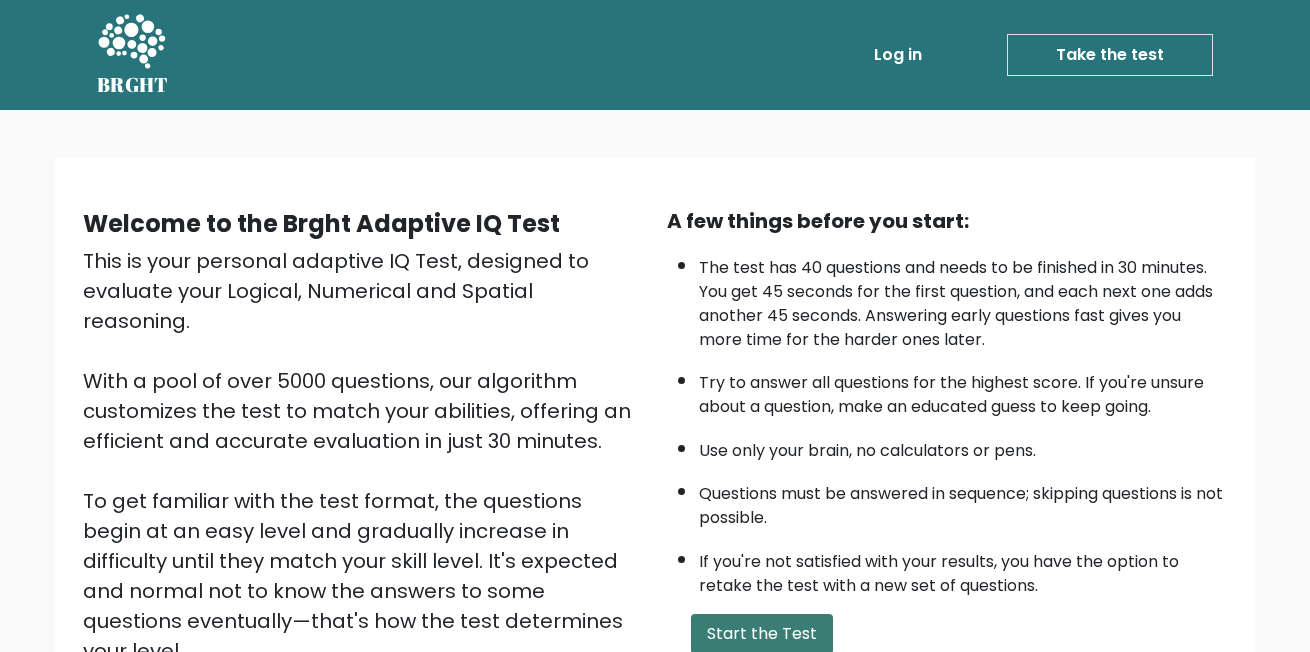 scroll, scrollTop: 264, scrollLeft: 0, axis: vertical 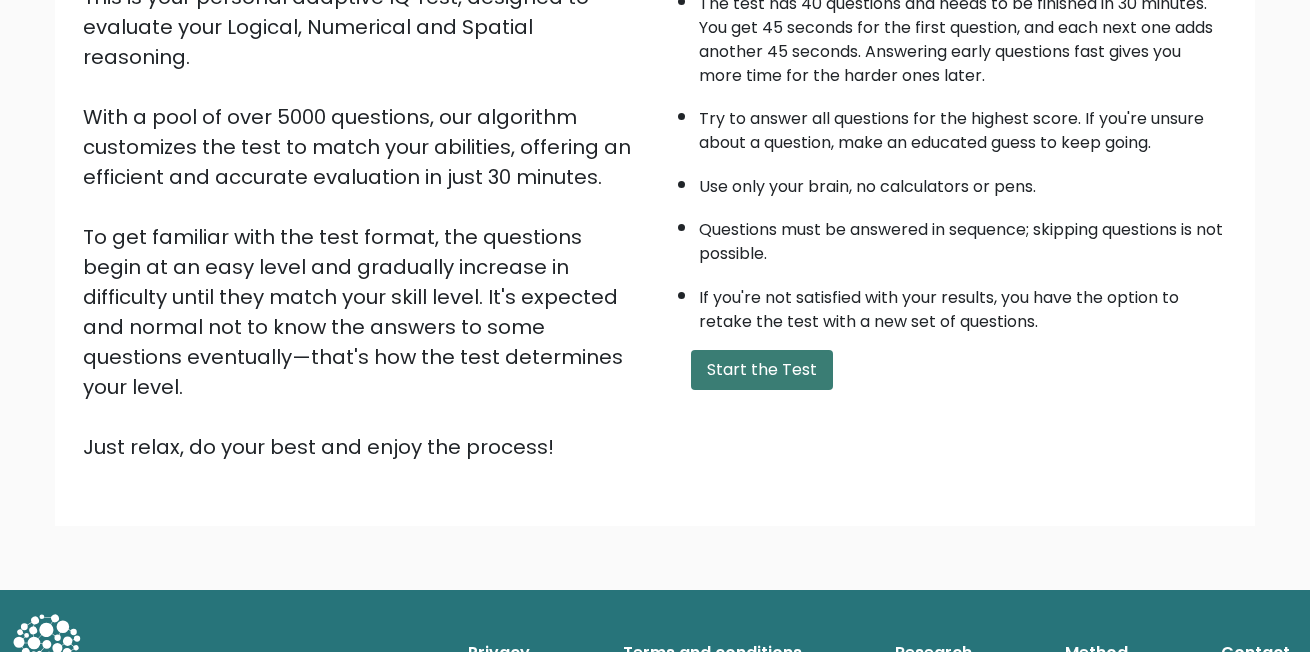 click on "Start the Test" at bounding box center [762, 370] 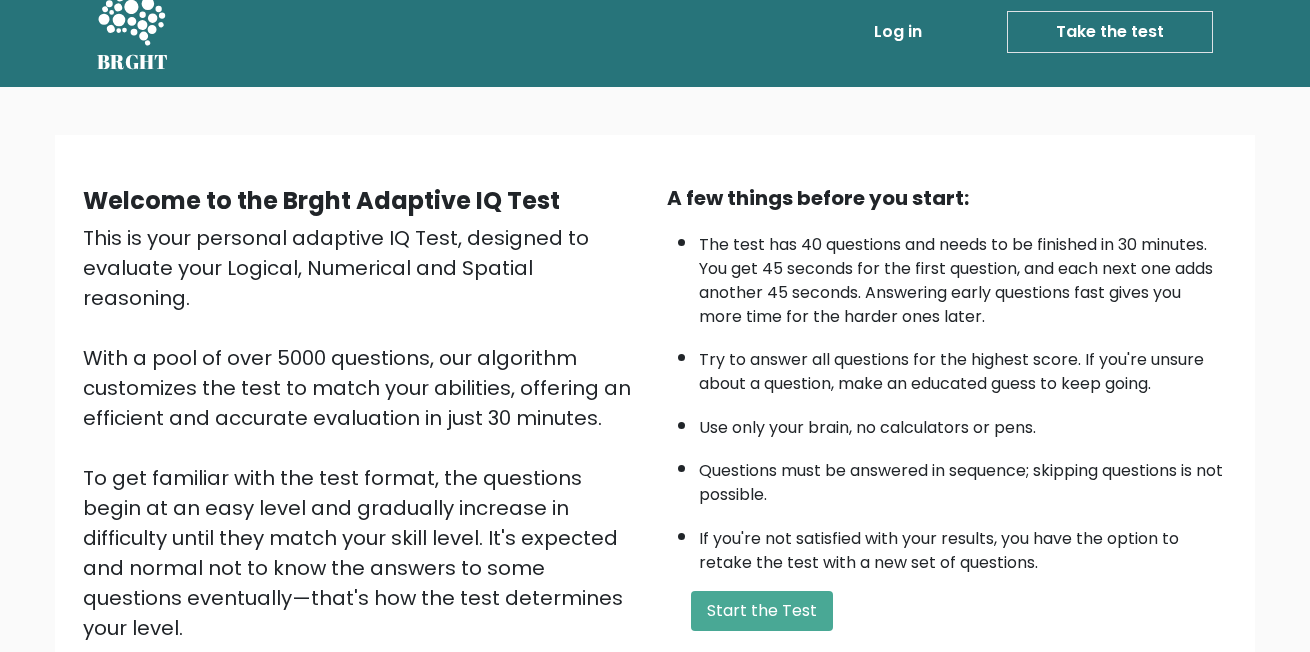 scroll, scrollTop: 0, scrollLeft: 0, axis: both 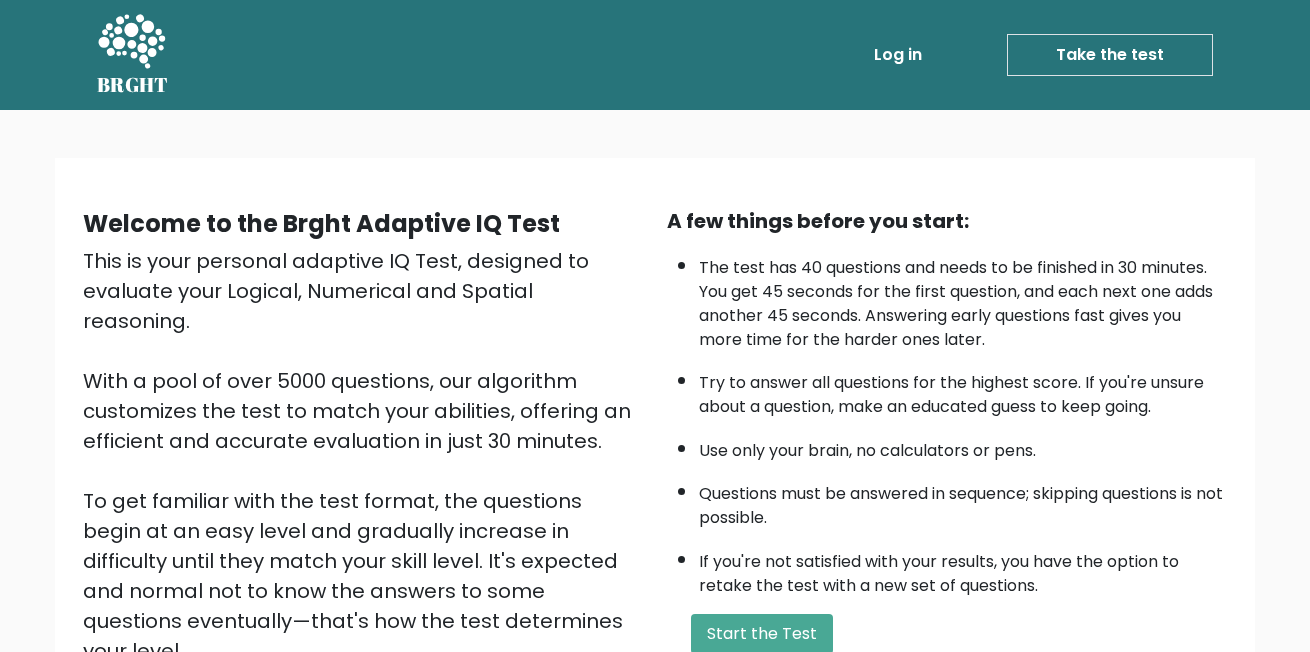 click on "Log in" at bounding box center [898, 55] 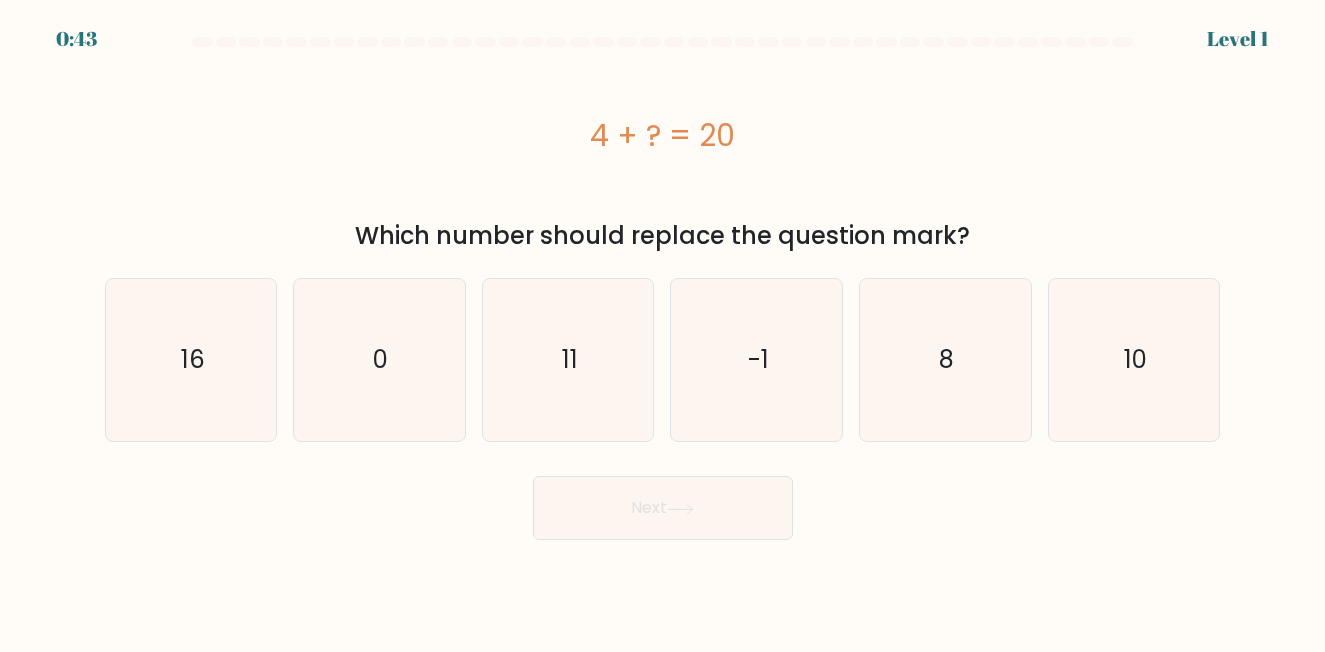scroll, scrollTop: 0, scrollLeft: 0, axis: both 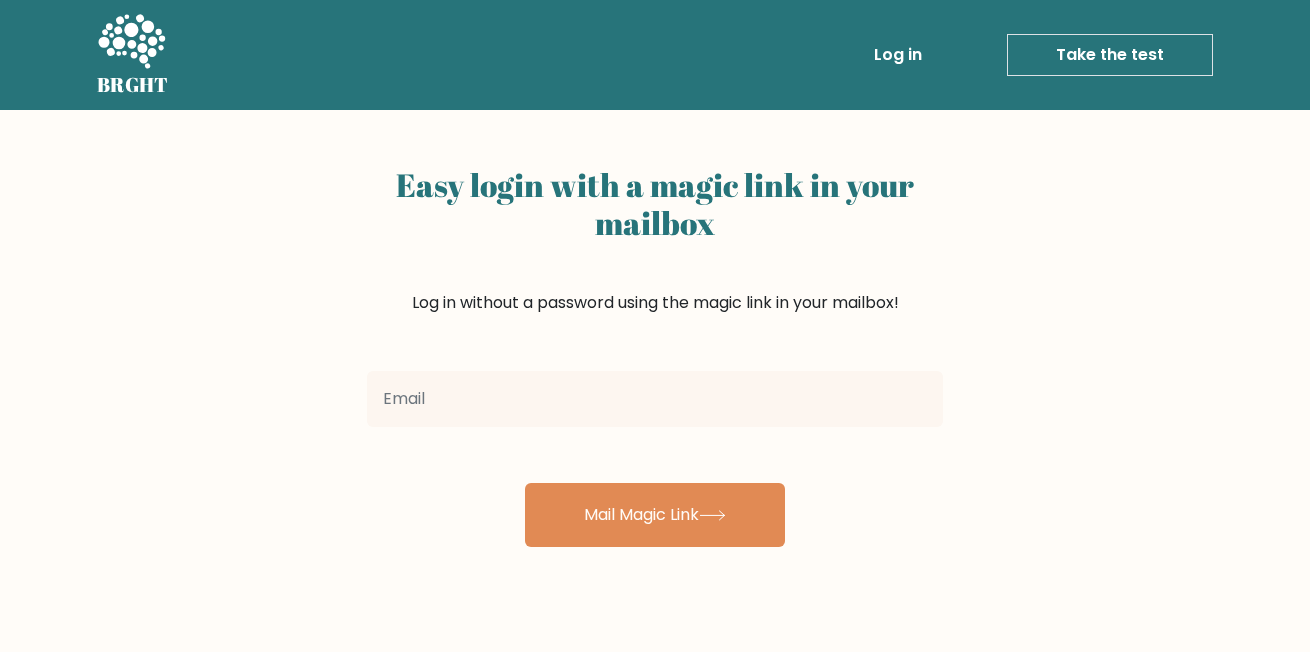 click at bounding box center (655, 399) 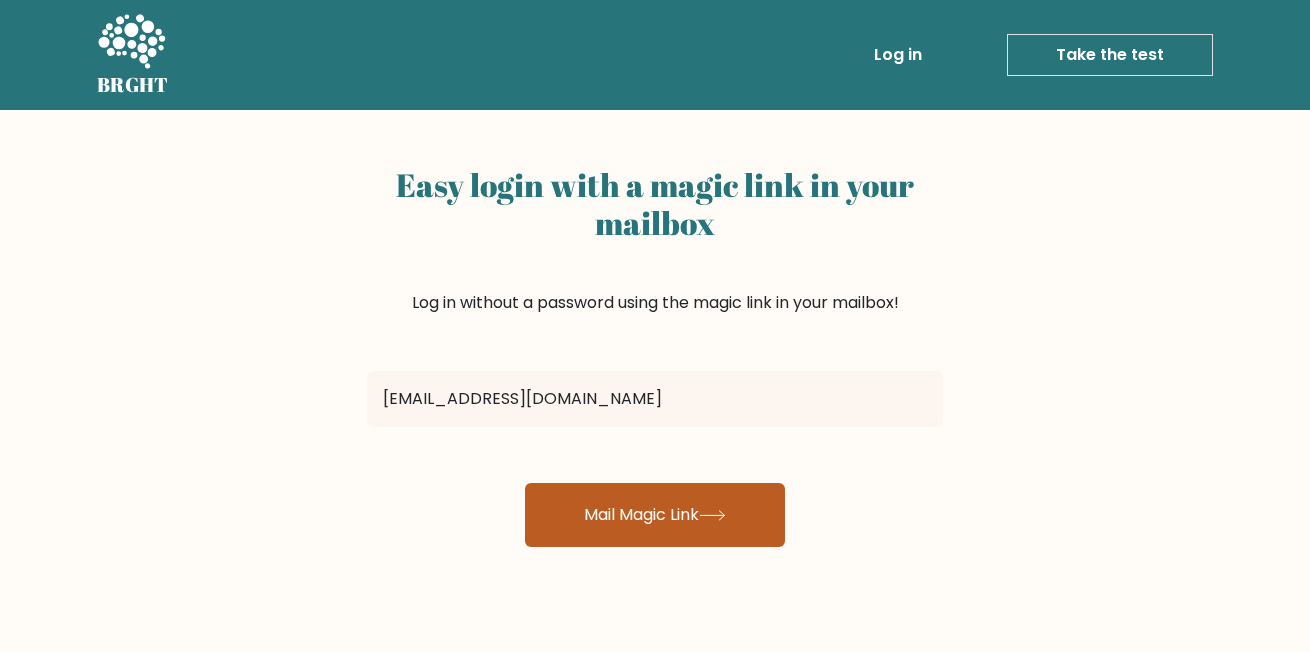 click on "Mail Magic Link" at bounding box center (655, 515) 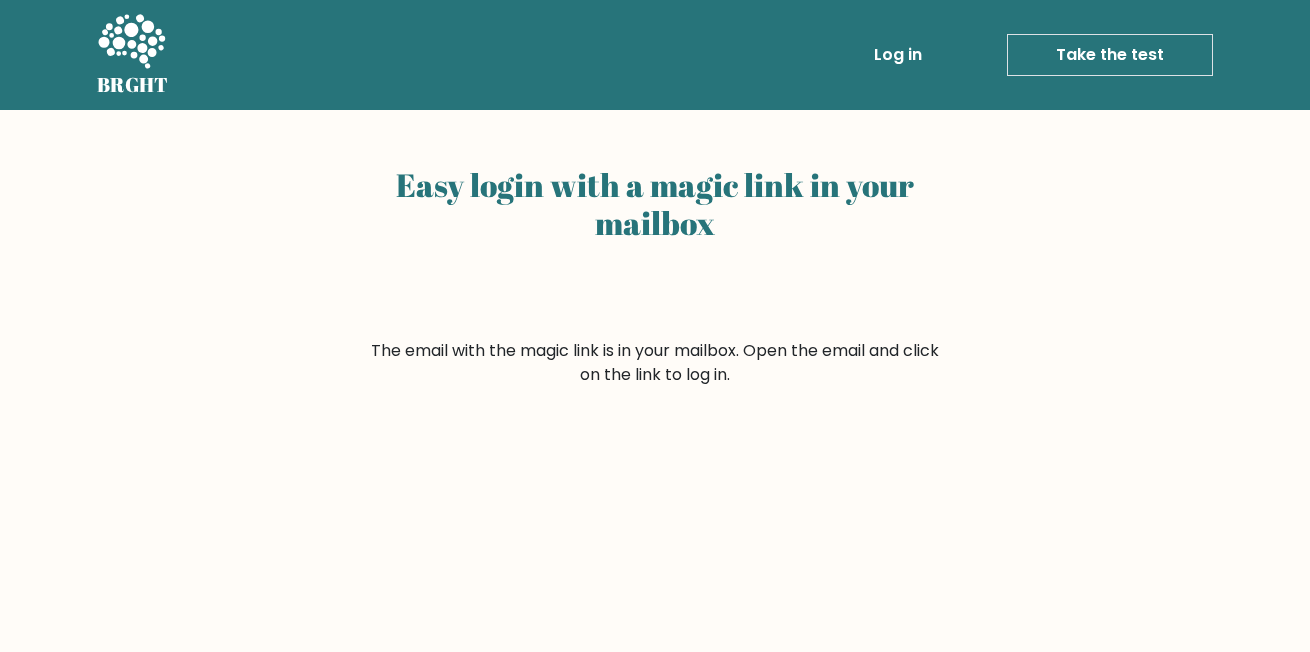 scroll, scrollTop: 0, scrollLeft: 0, axis: both 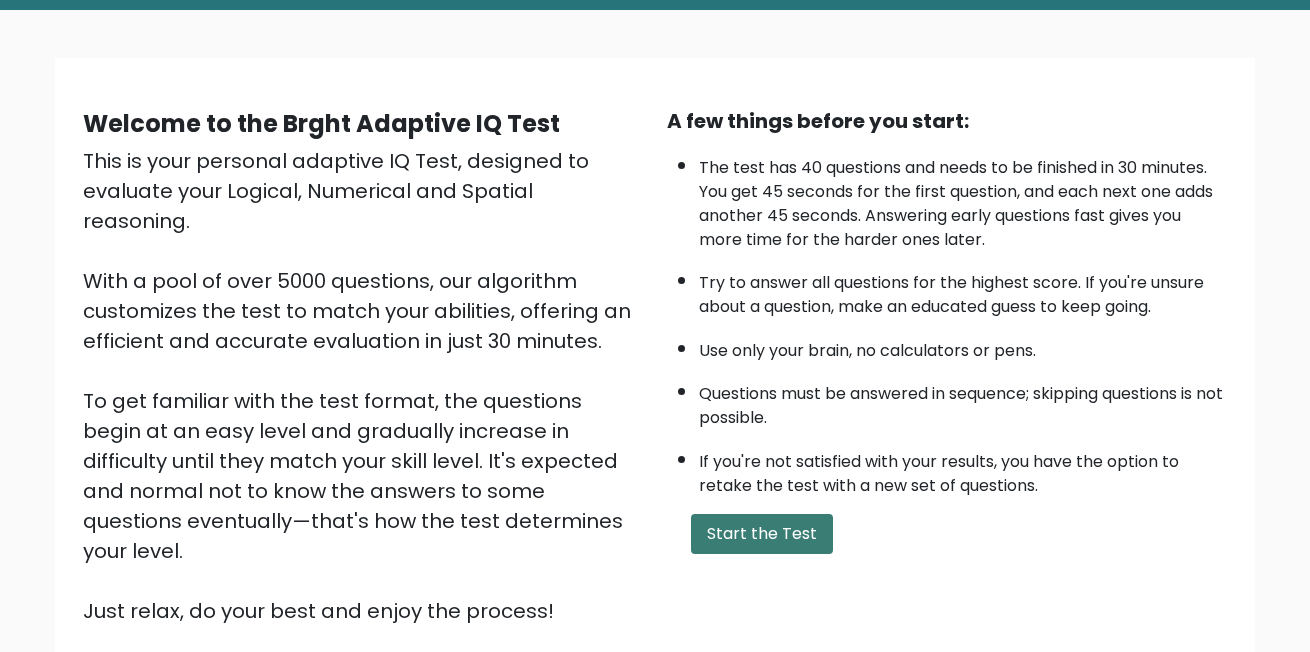 click on "Start the Test" at bounding box center (762, 534) 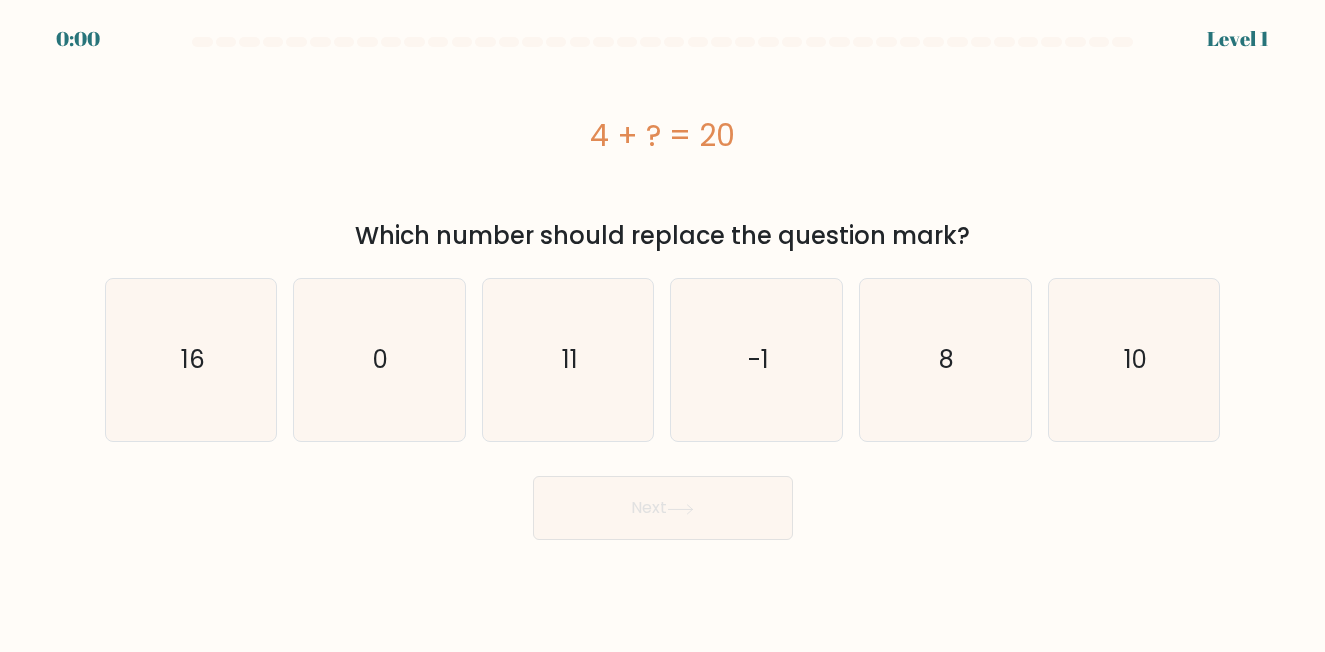 scroll, scrollTop: 0, scrollLeft: 0, axis: both 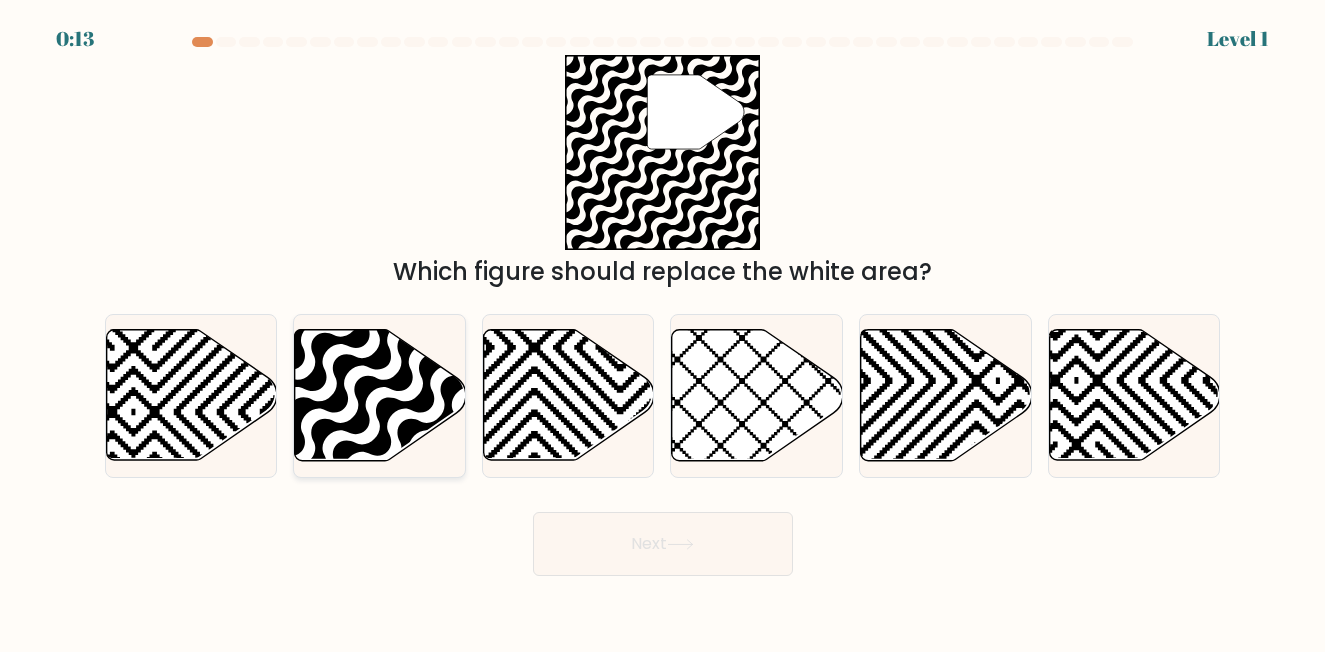 click 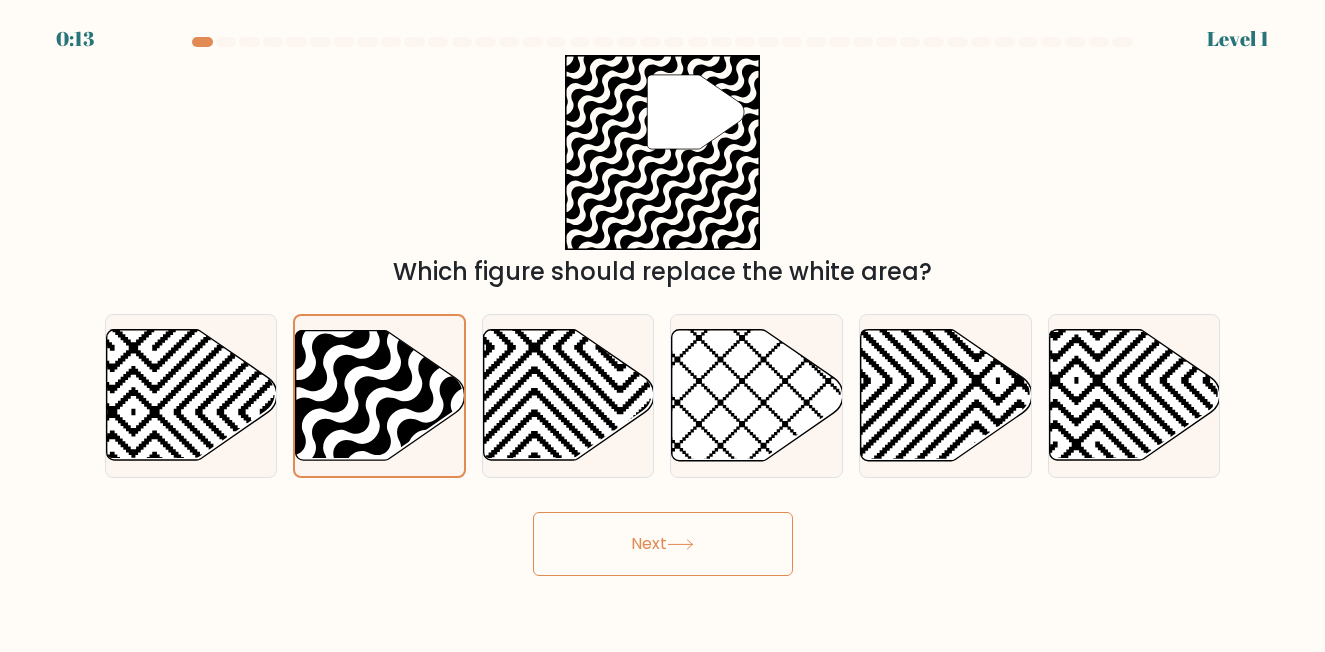 click on "Next" at bounding box center (663, 544) 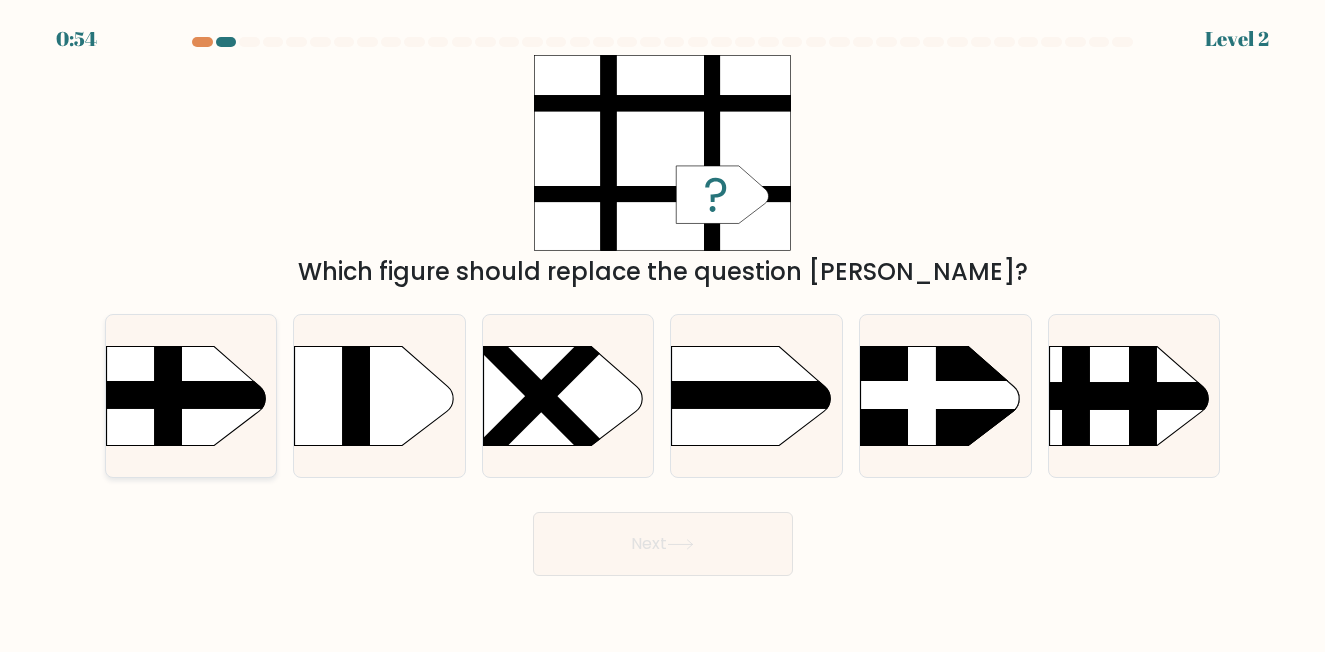 click 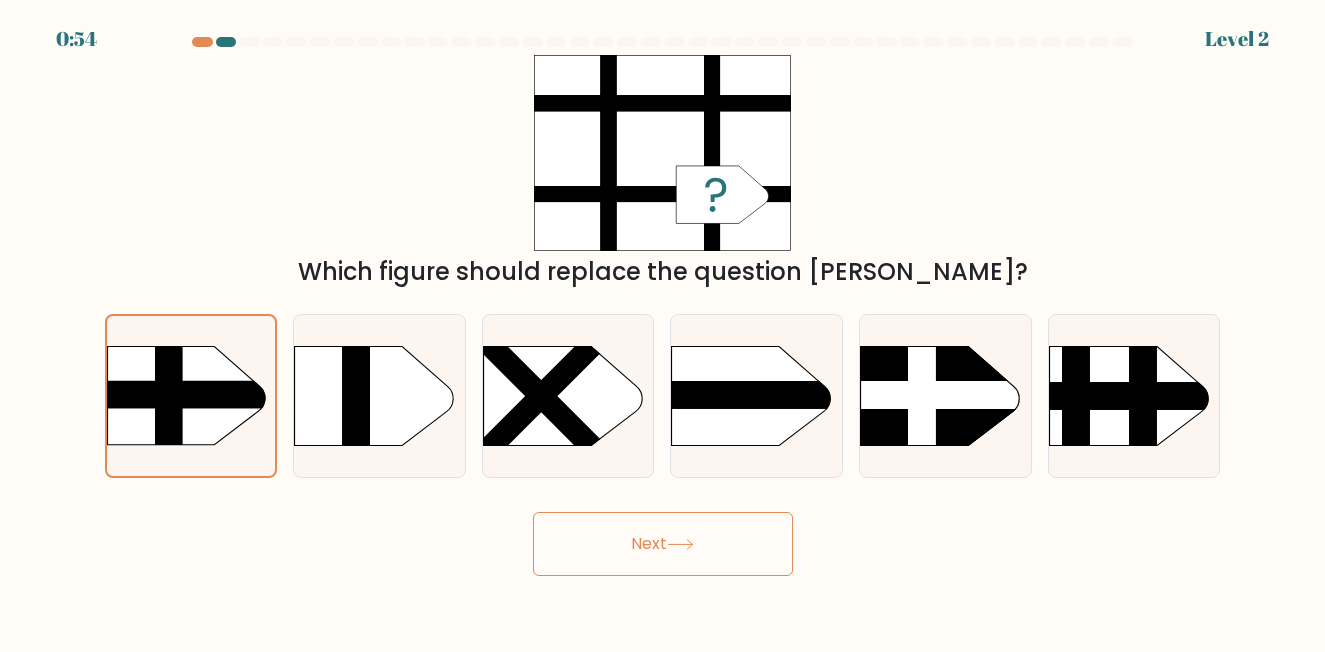 click on "Next" at bounding box center [663, 539] 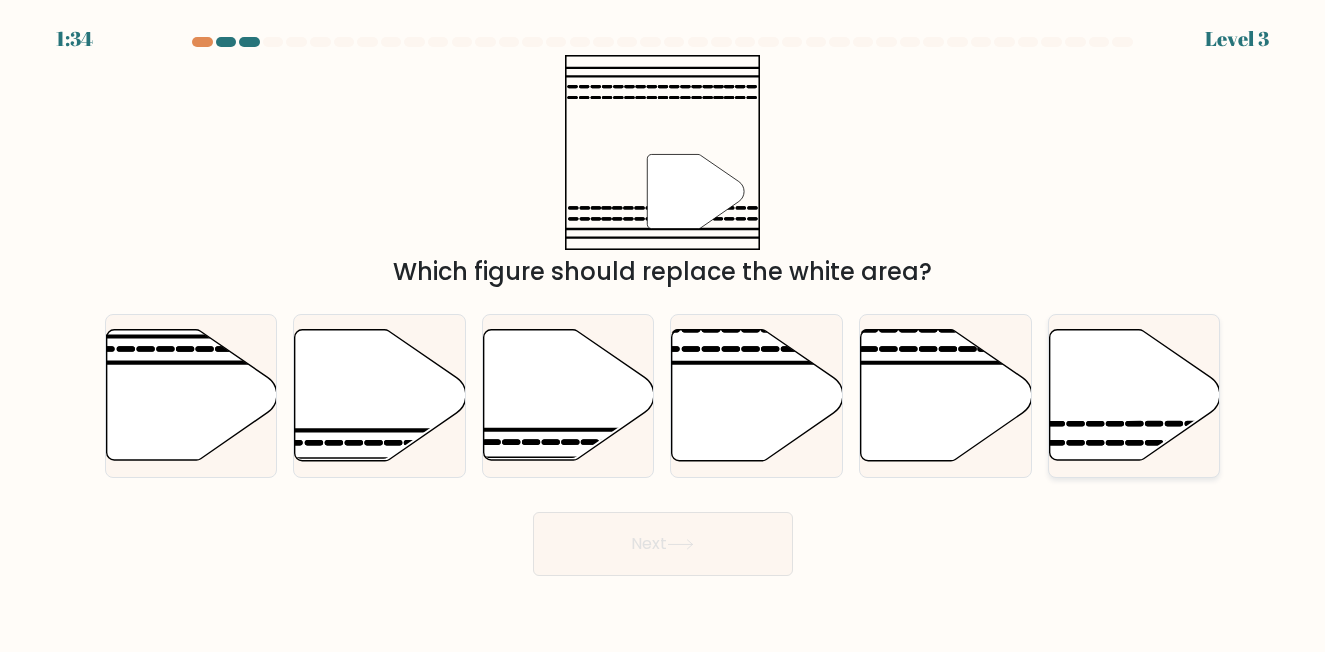 click 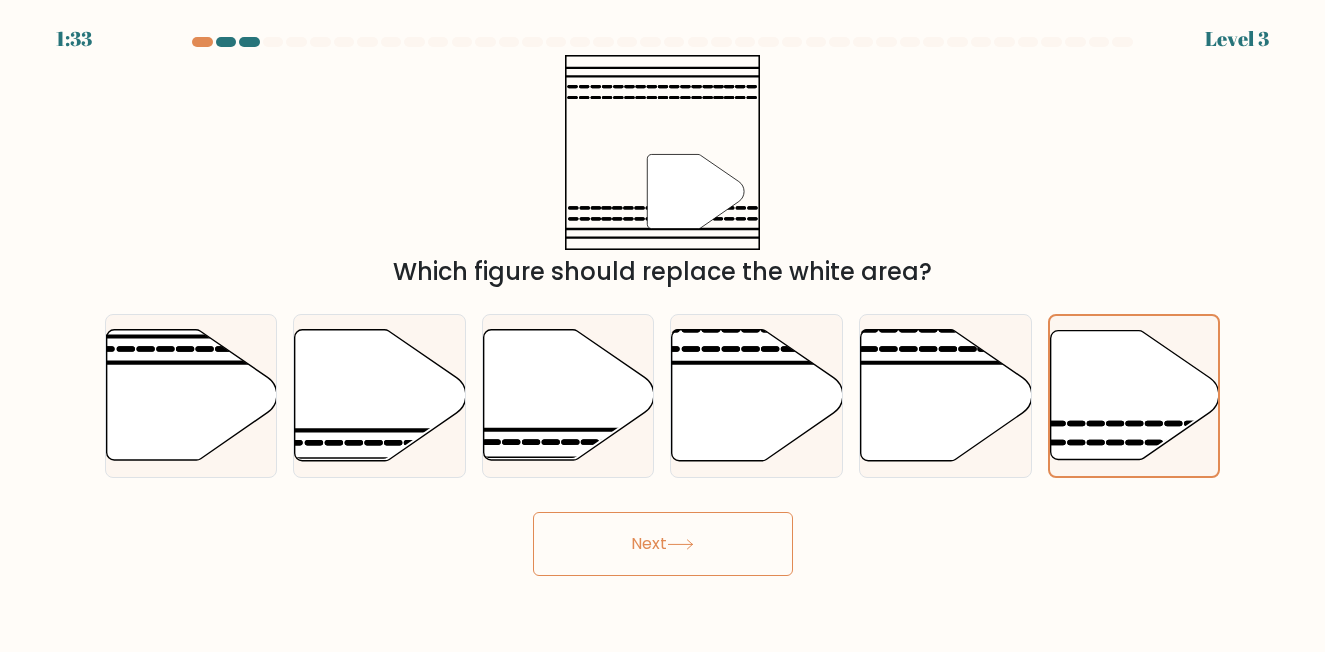 click on "Next" at bounding box center (663, 544) 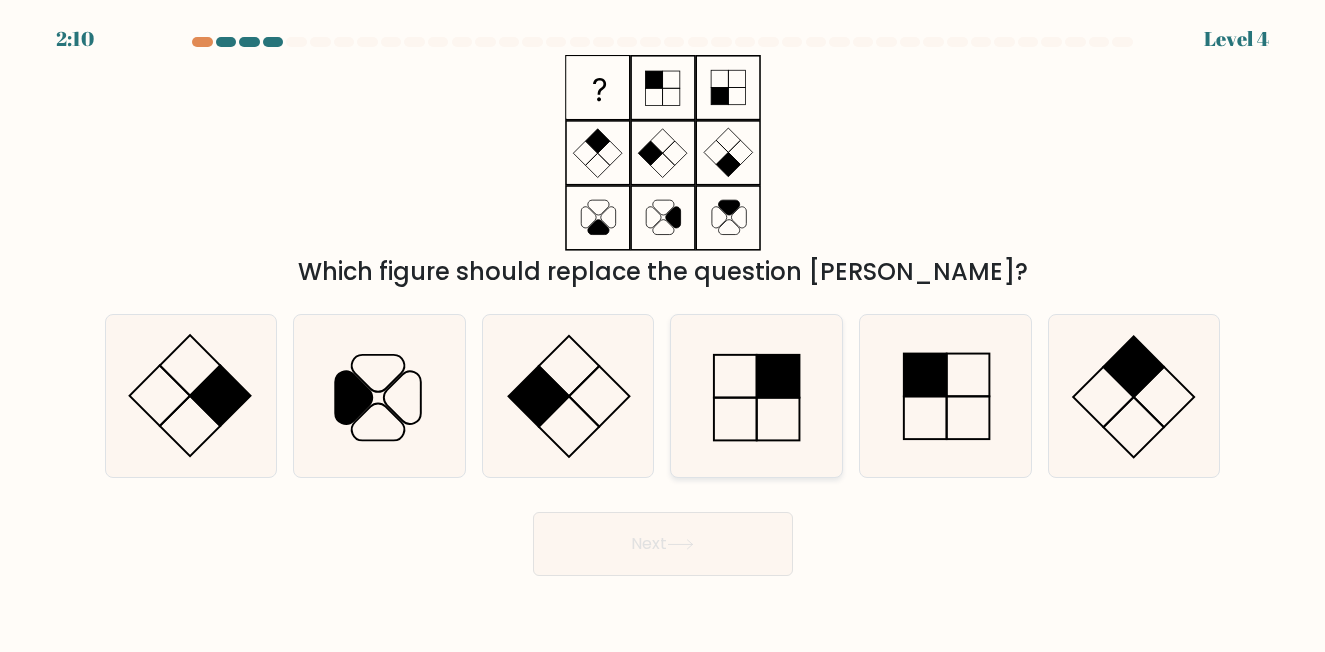 click 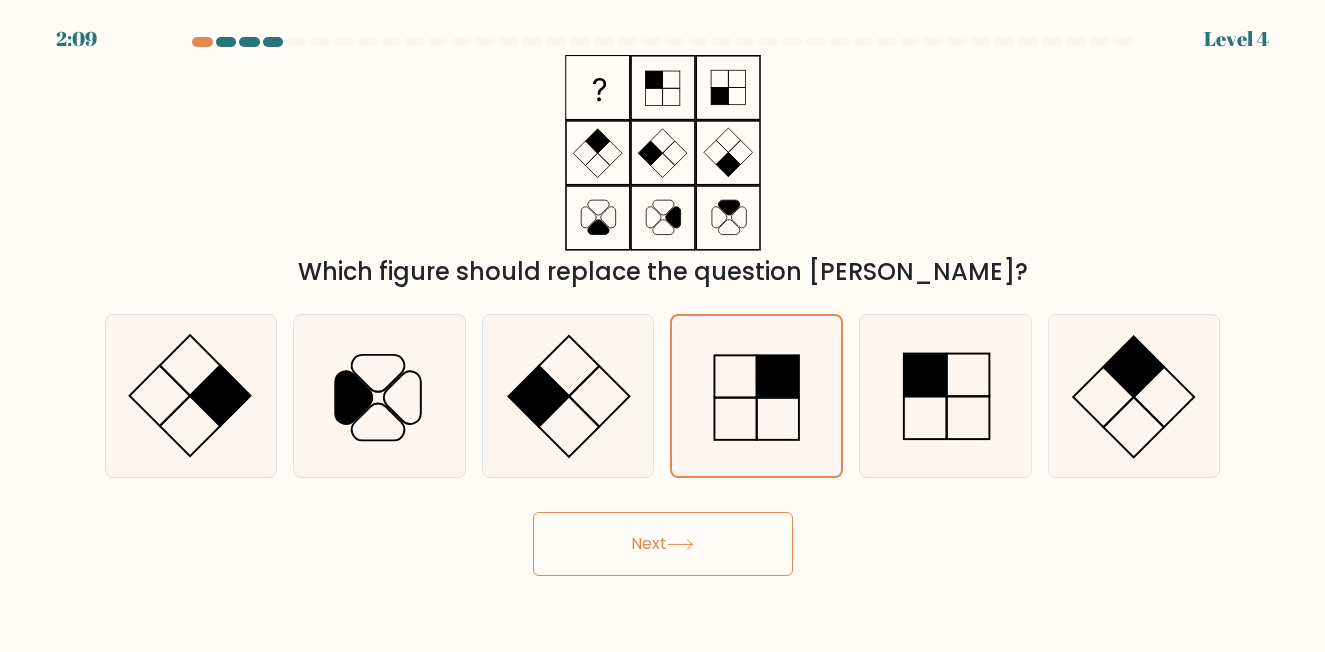 click 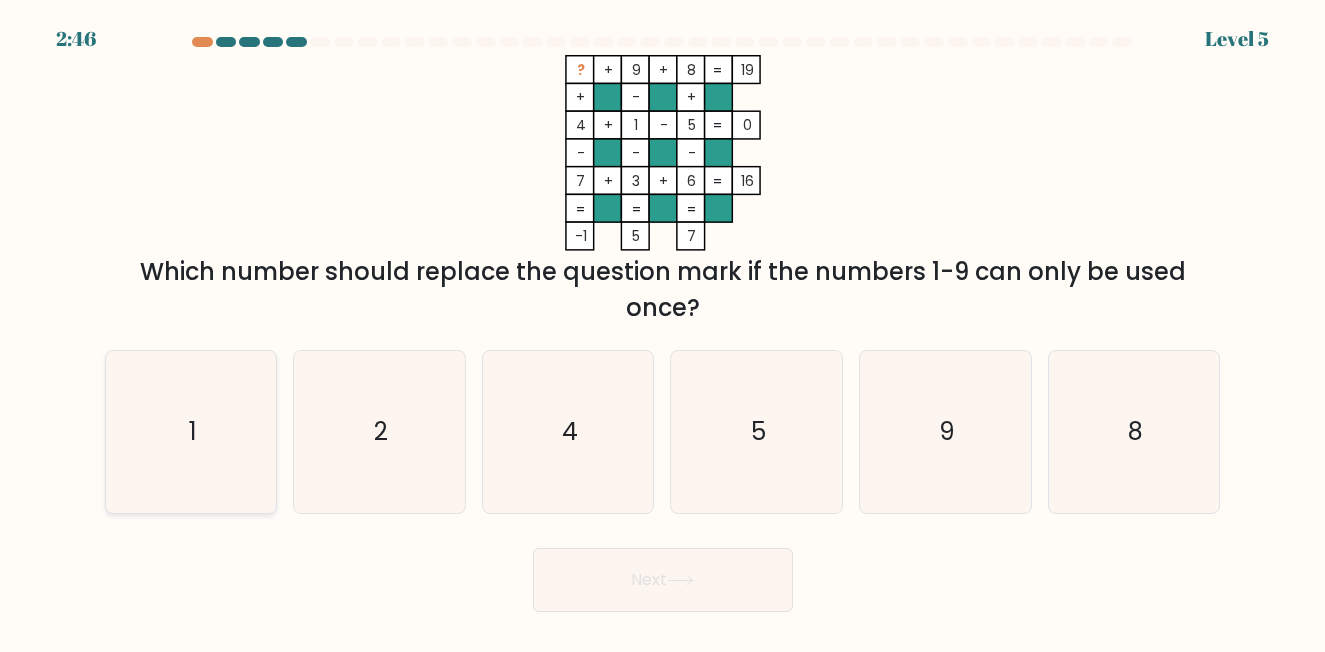 click on "1" 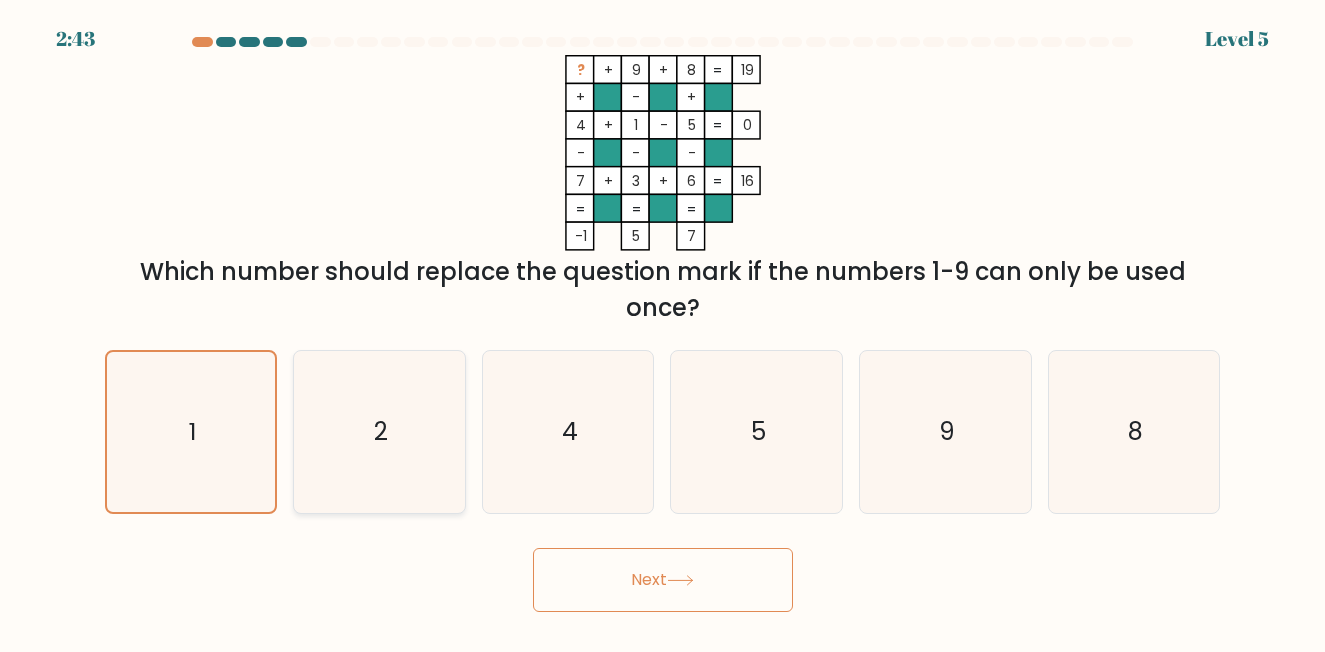click on "2" 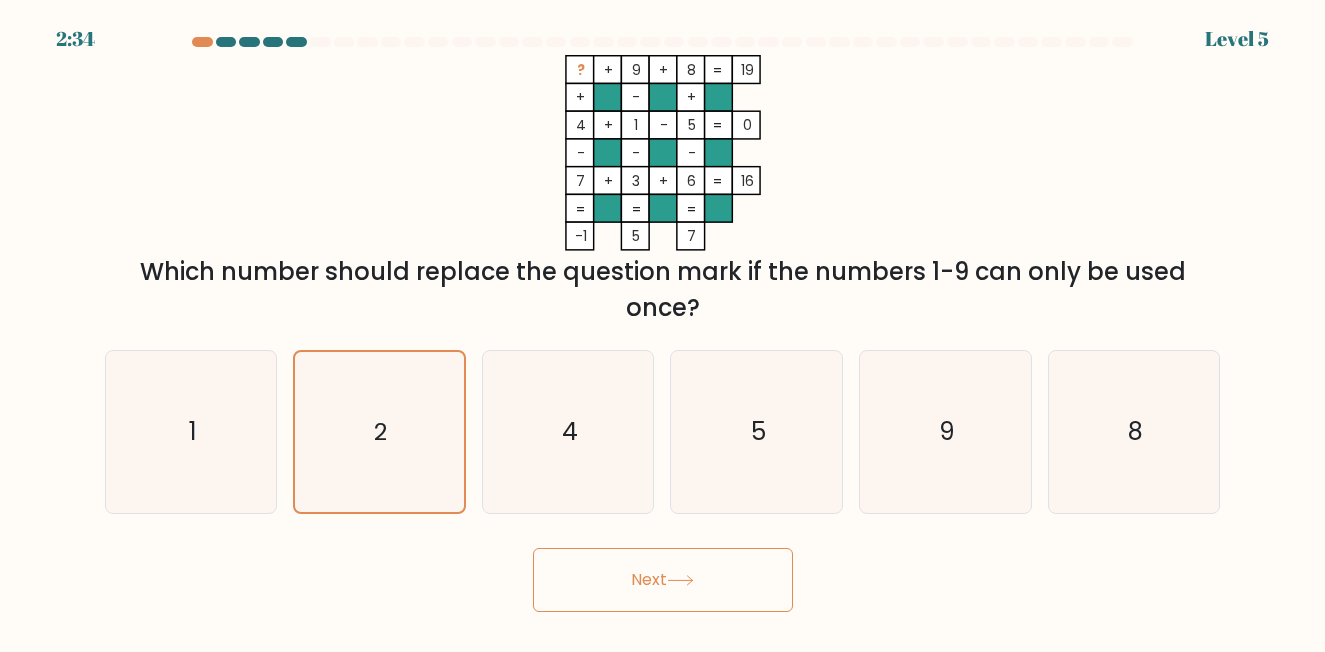 click on "Next" at bounding box center [663, 580] 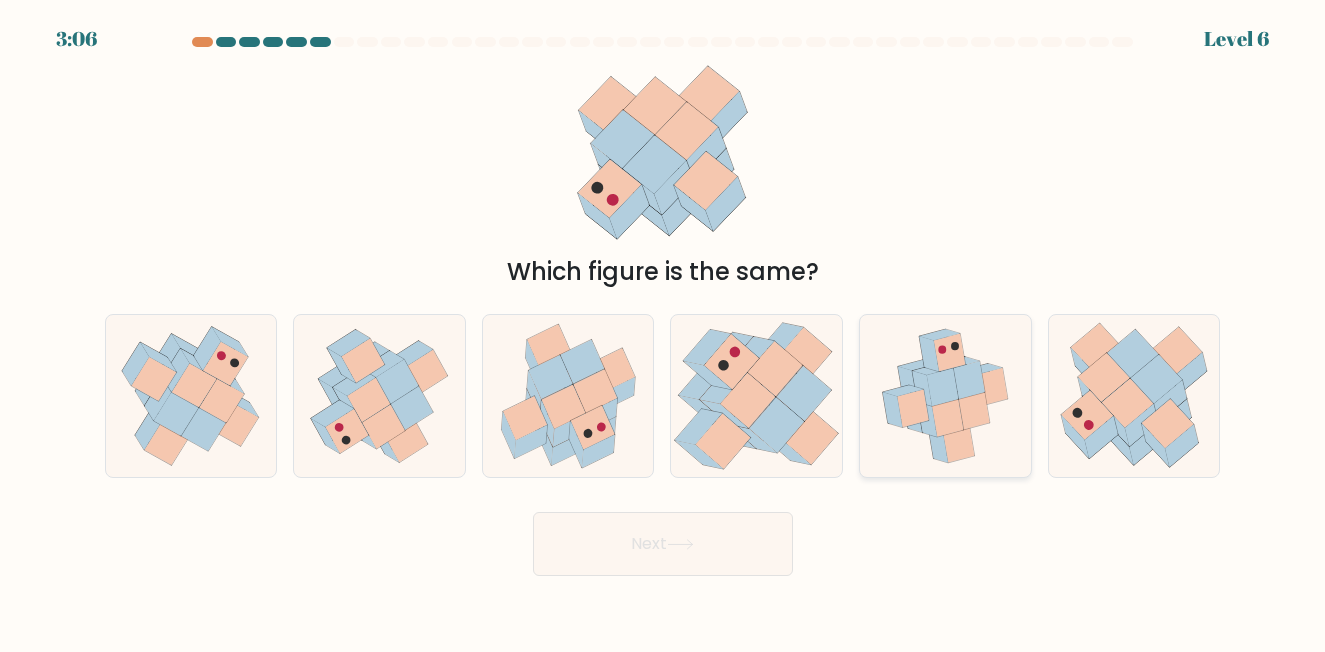 click 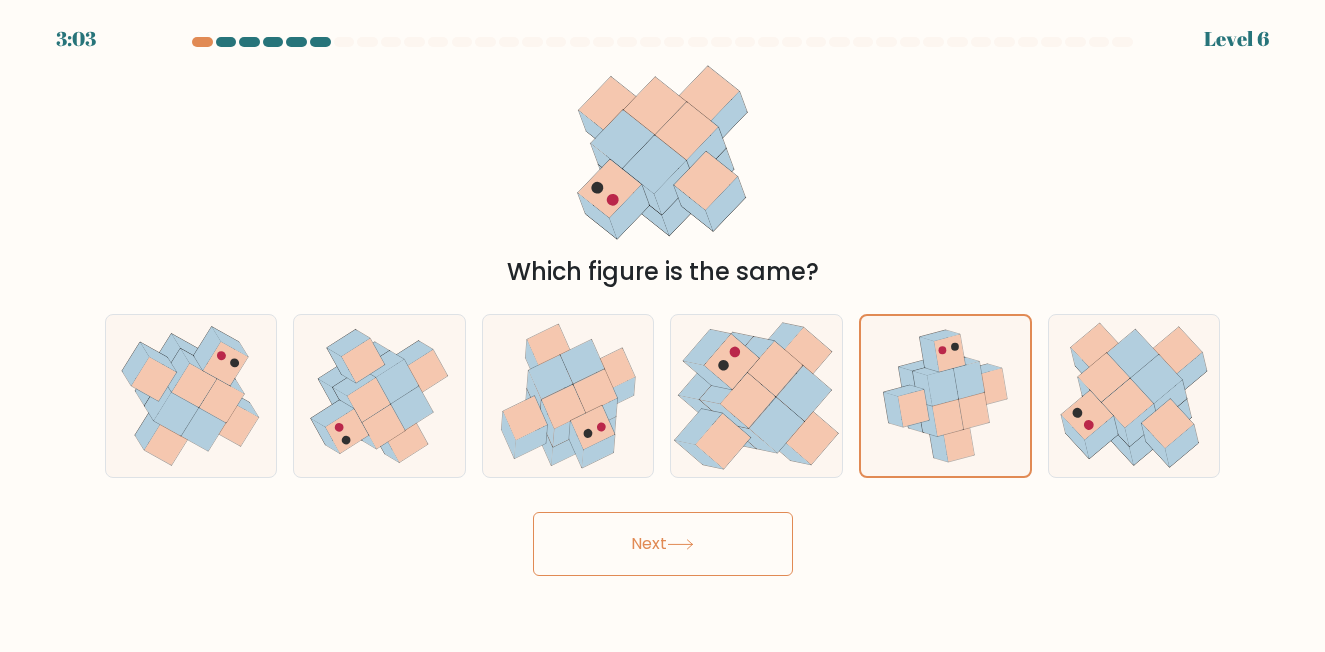click on "Next" at bounding box center (663, 544) 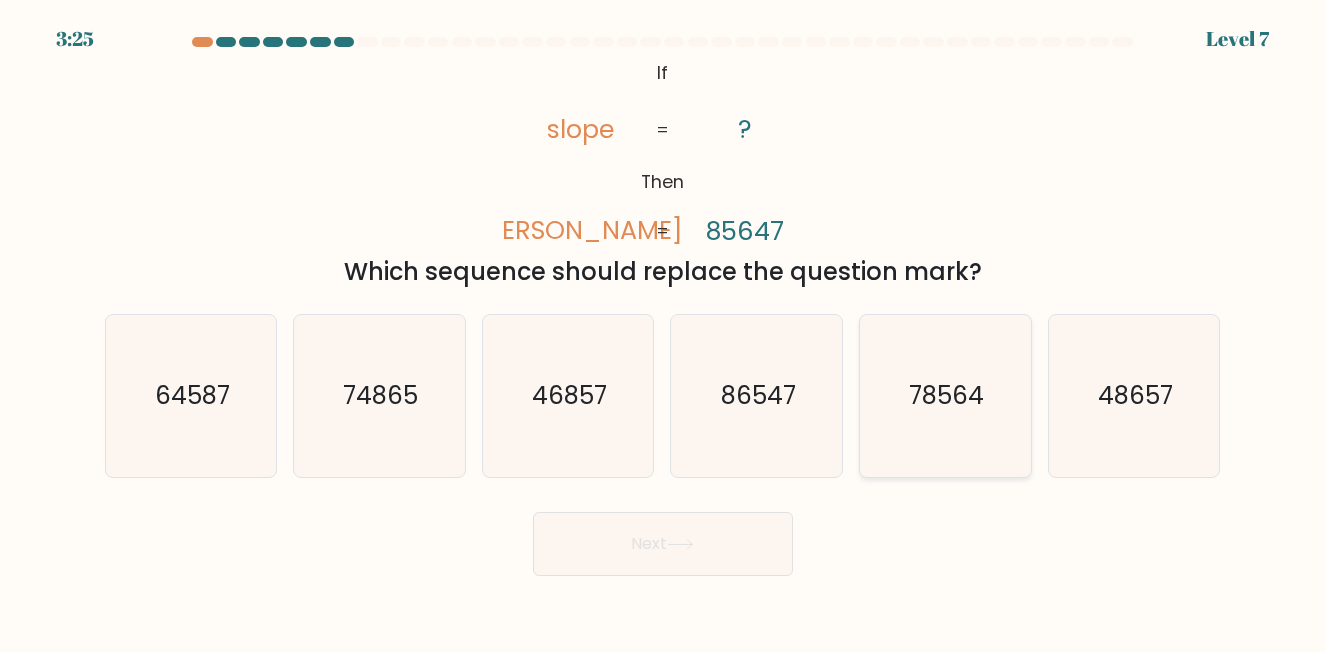 click on "78564" 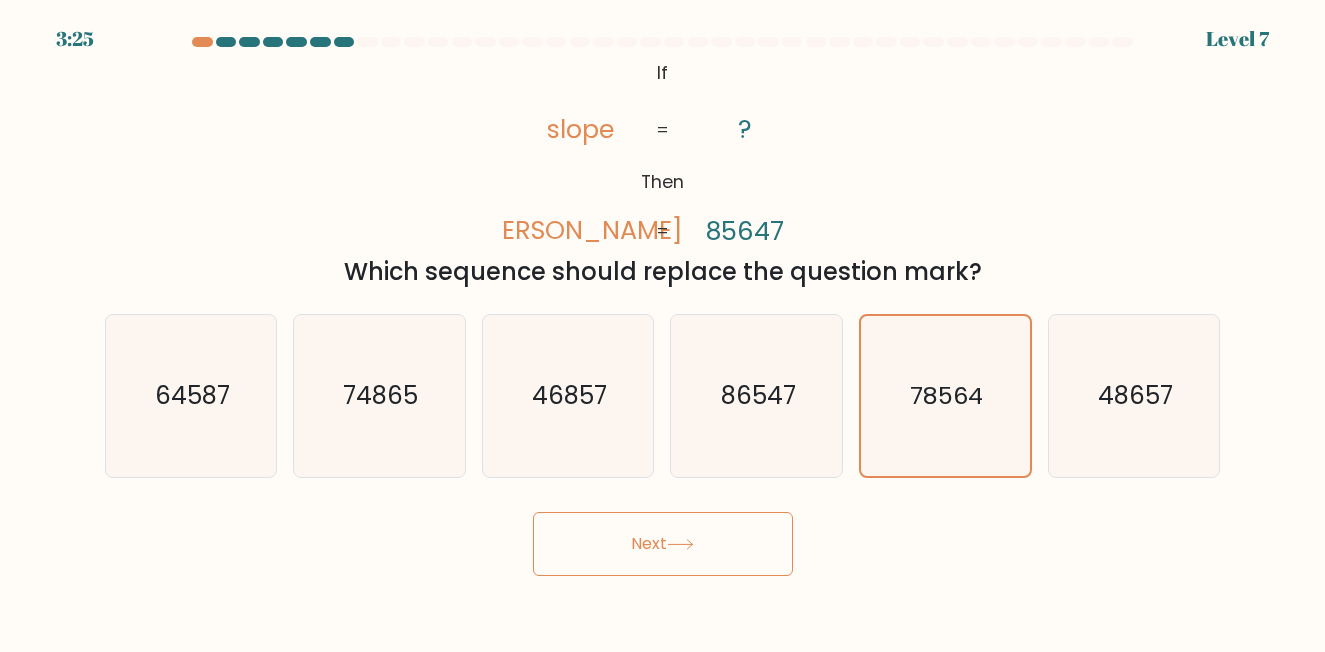click on "Next" at bounding box center [663, 544] 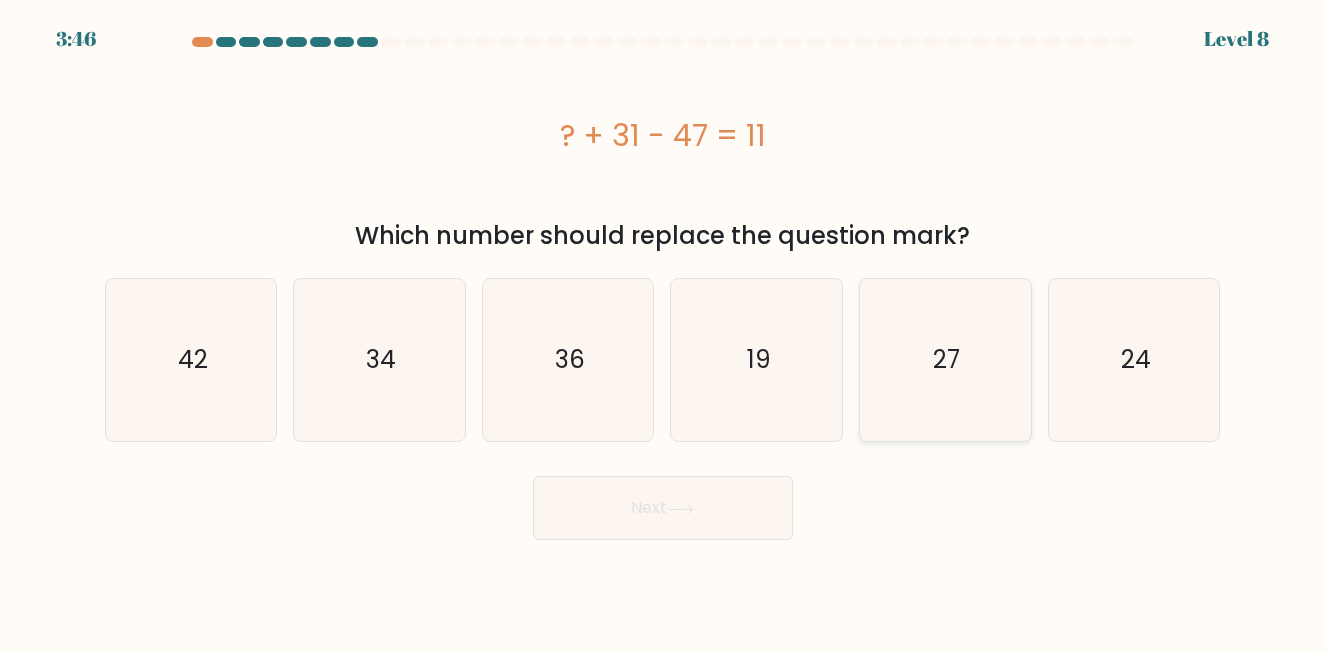 click on "27" 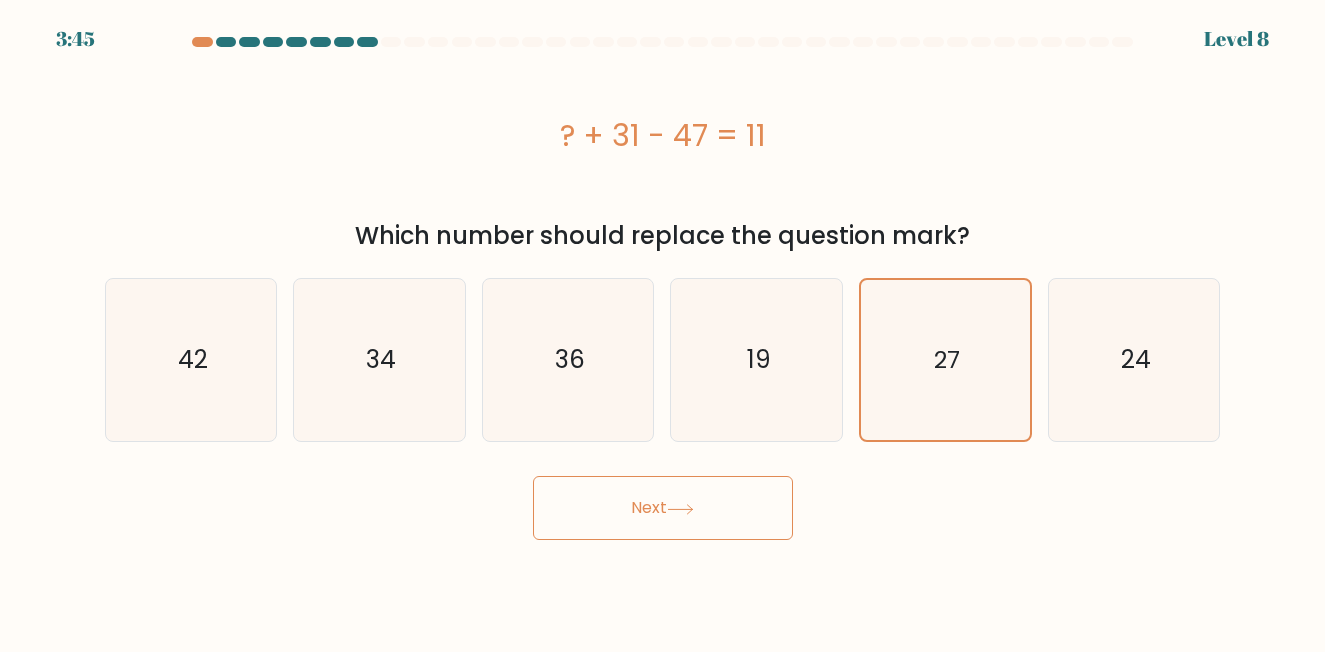 click on "Next" at bounding box center [663, 508] 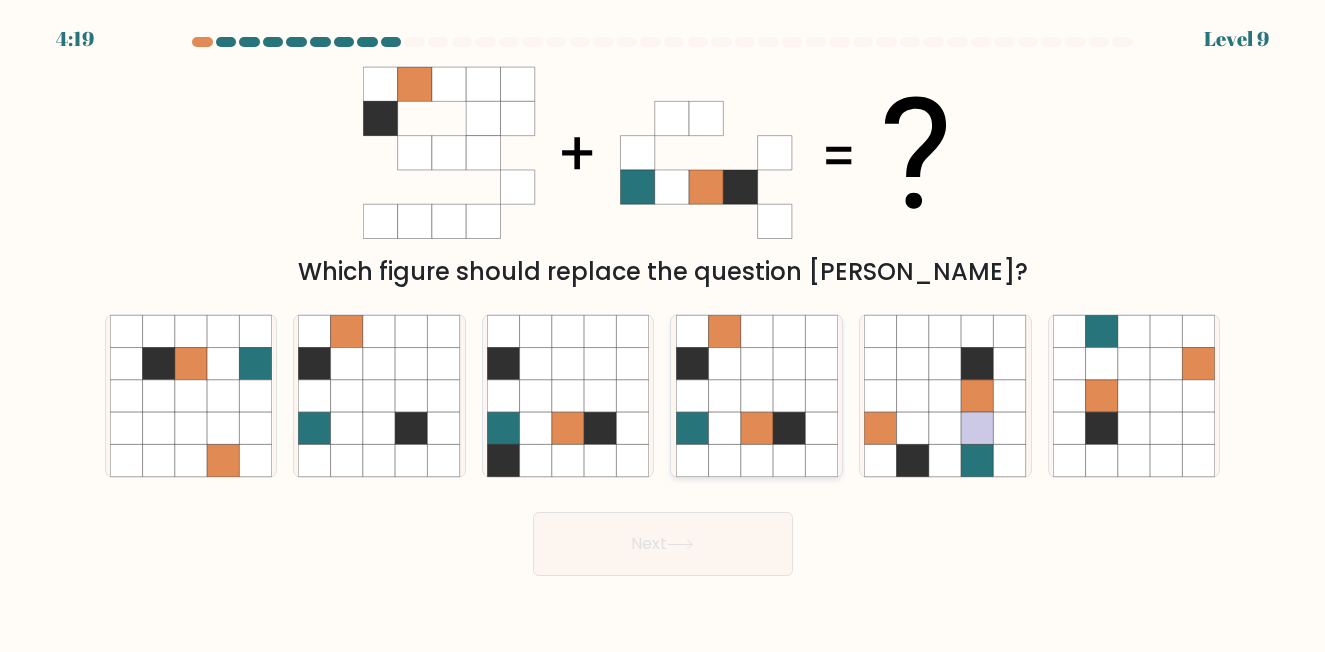 click 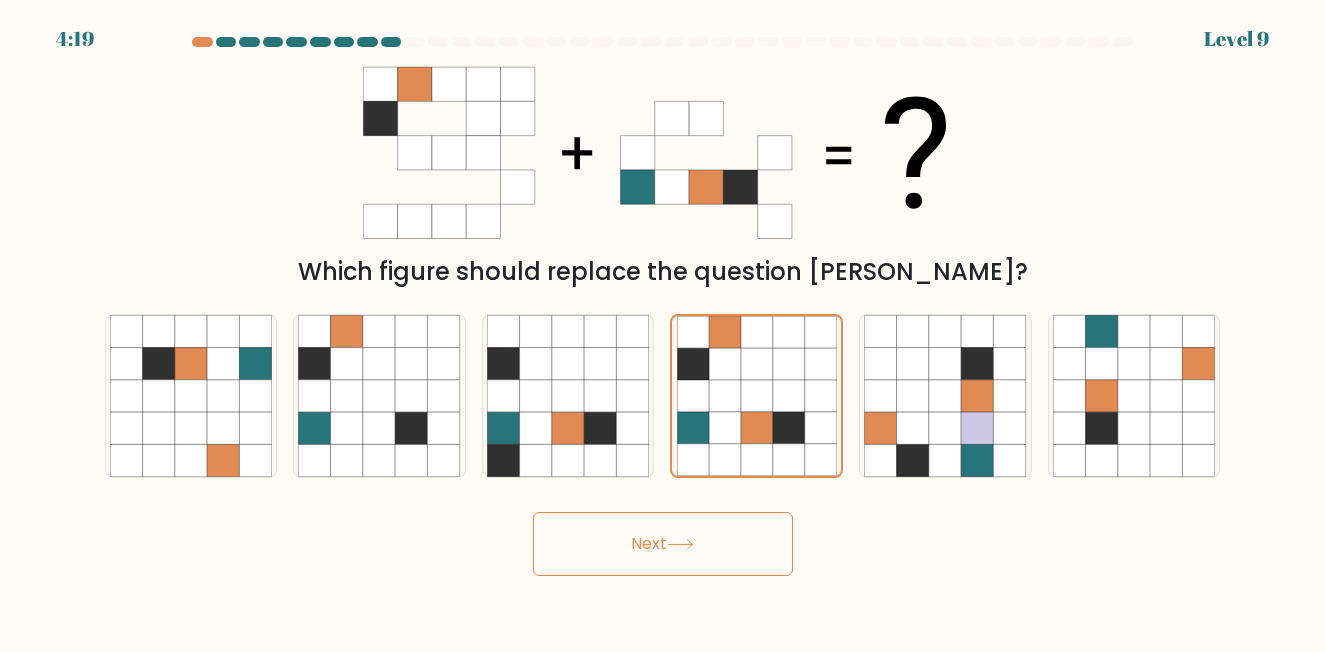 click on "Next" at bounding box center [663, 544] 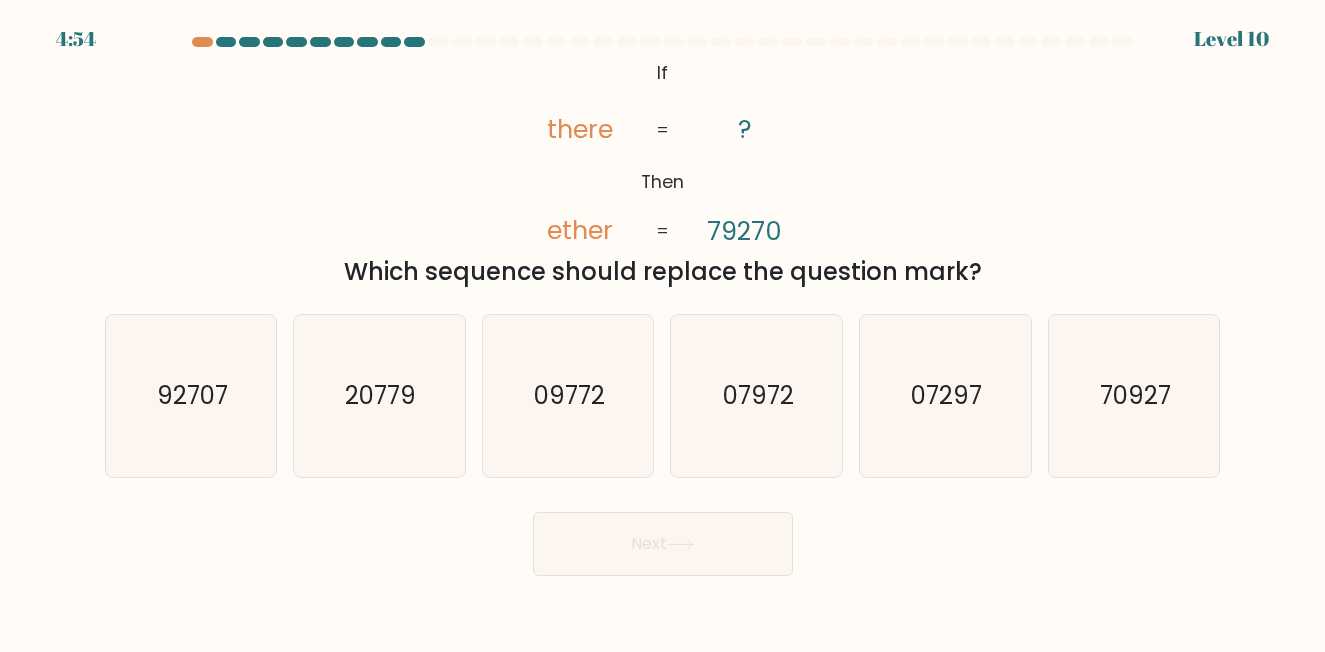 click on "Which sequence should replace the question mark?" at bounding box center (663, 272) 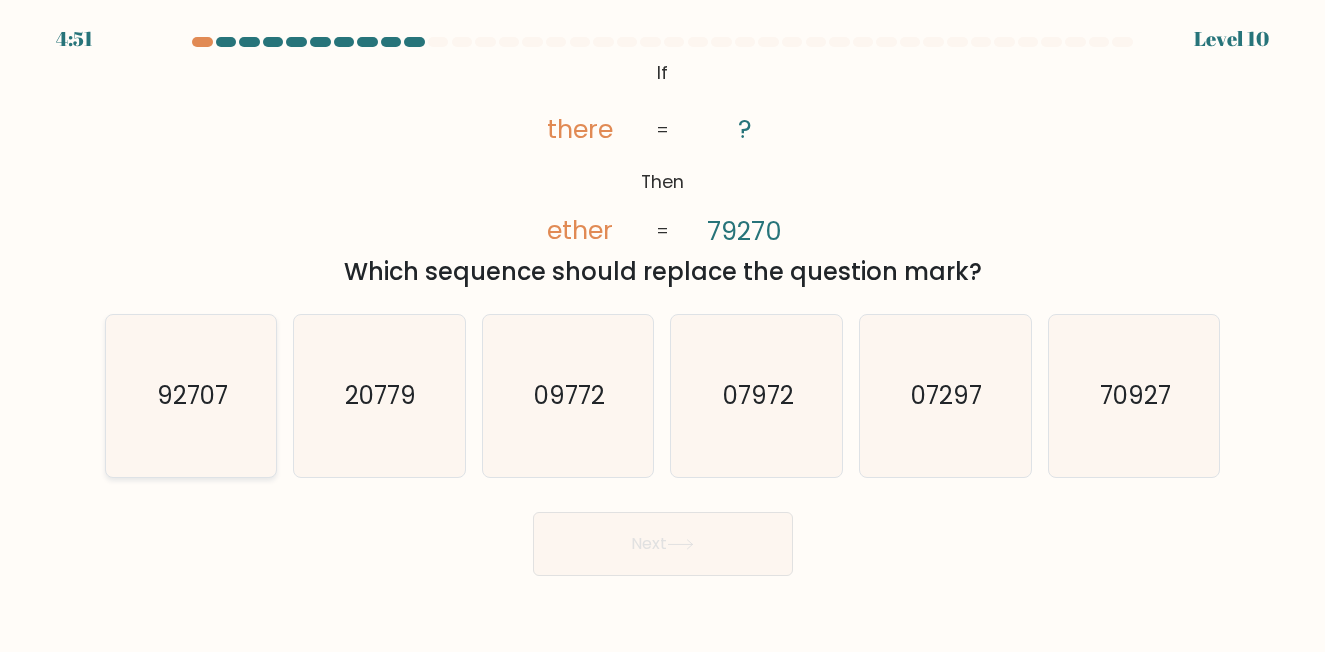 click on "92707" 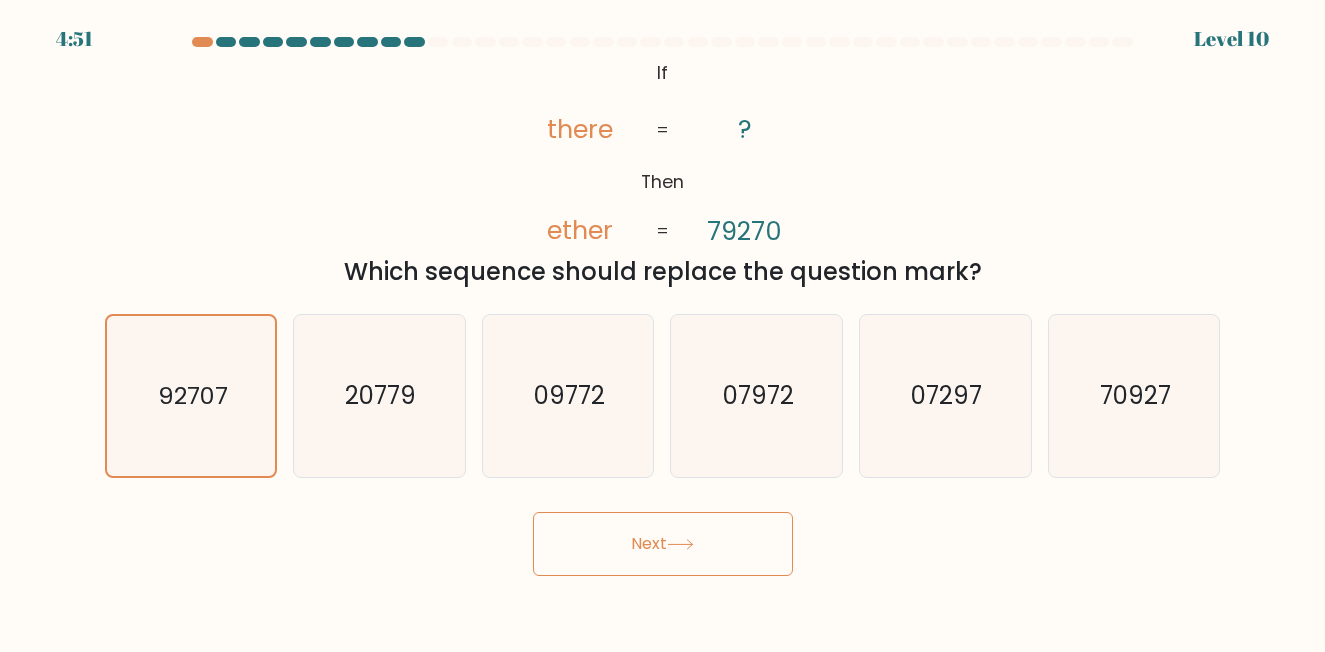 click on "Next" at bounding box center (663, 544) 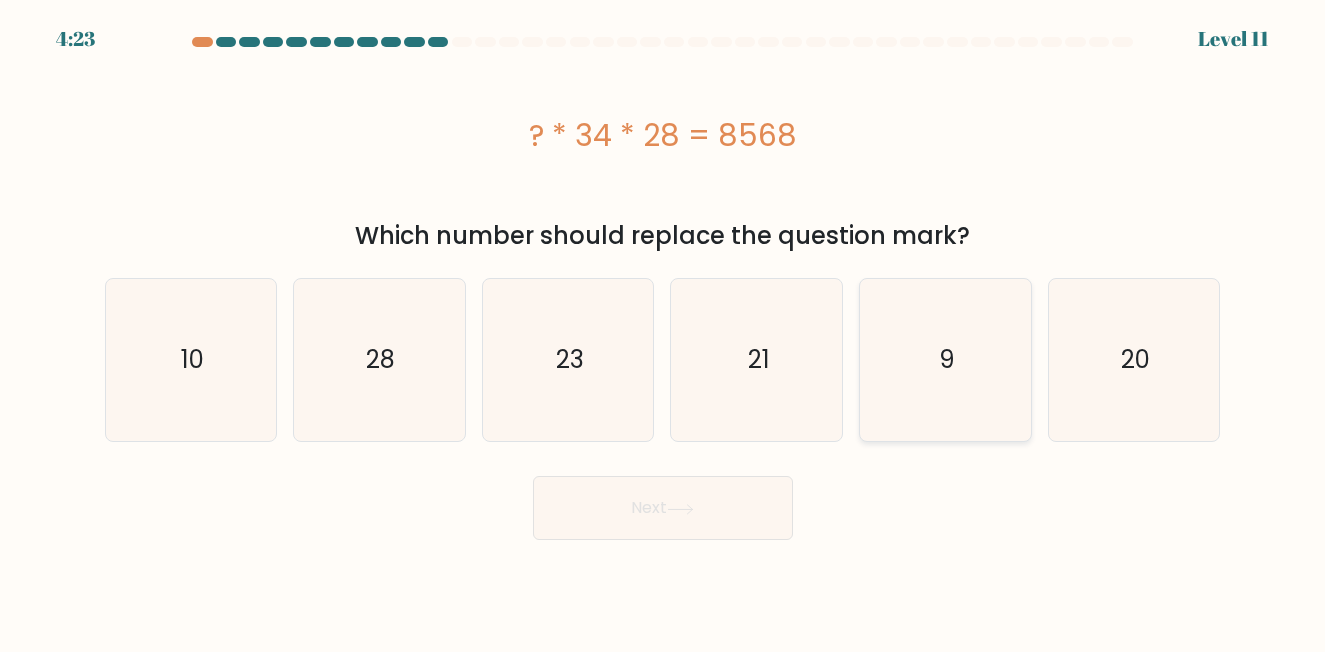 click on "9" 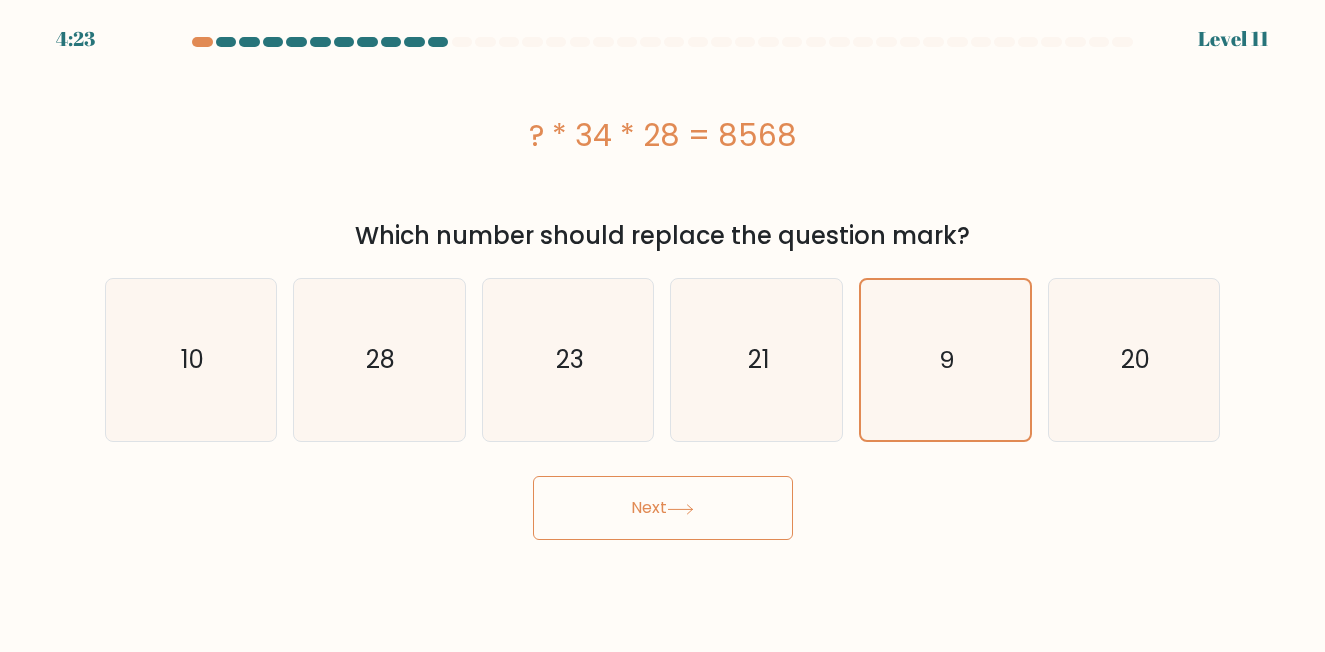 click on "Next" at bounding box center [663, 508] 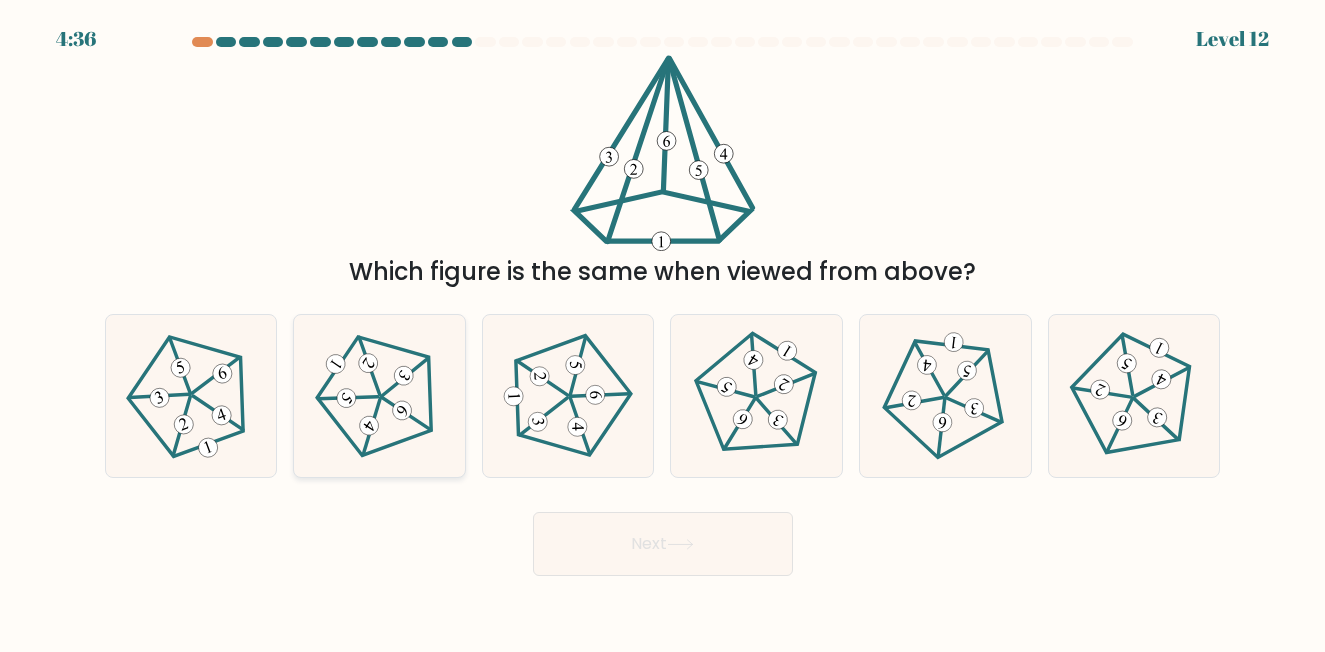 click 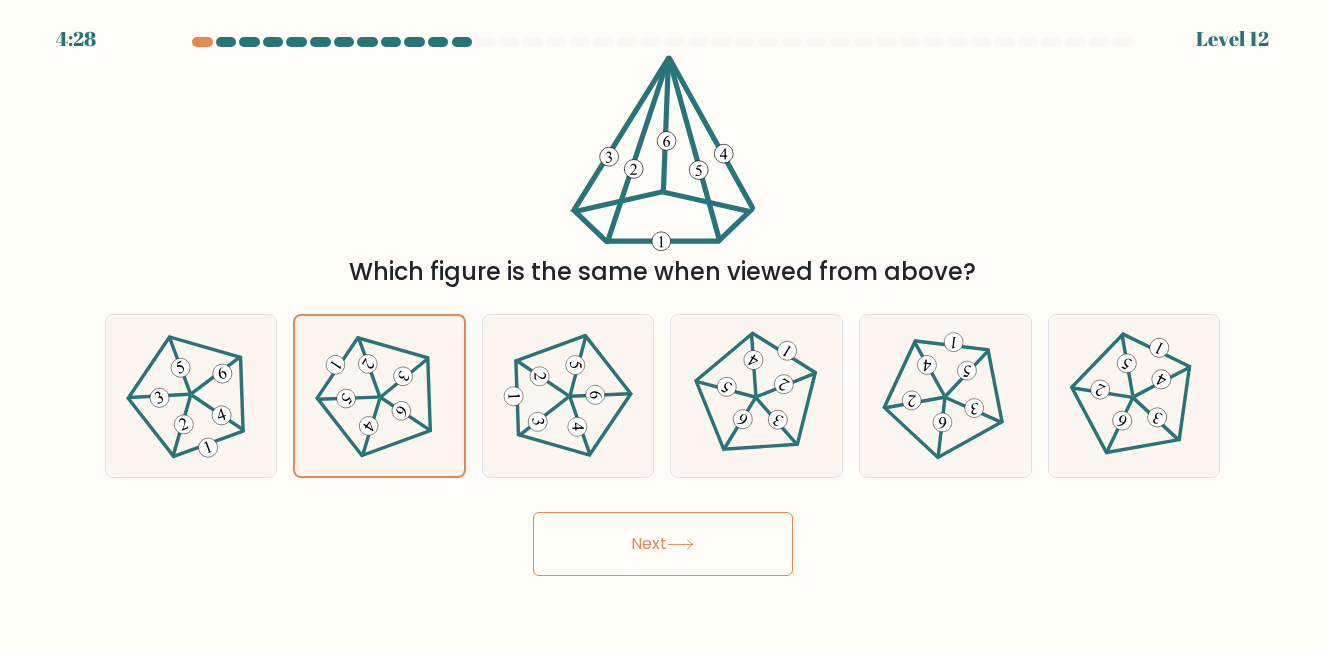 click on "Next" at bounding box center (663, 544) 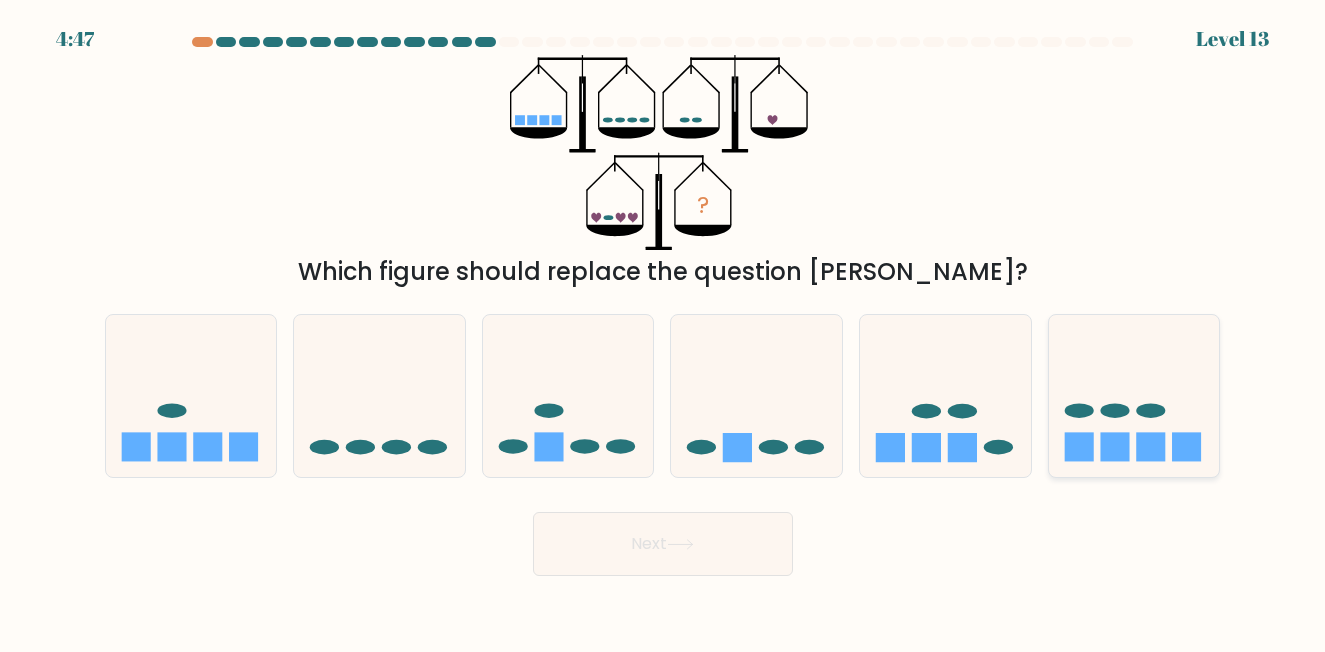click 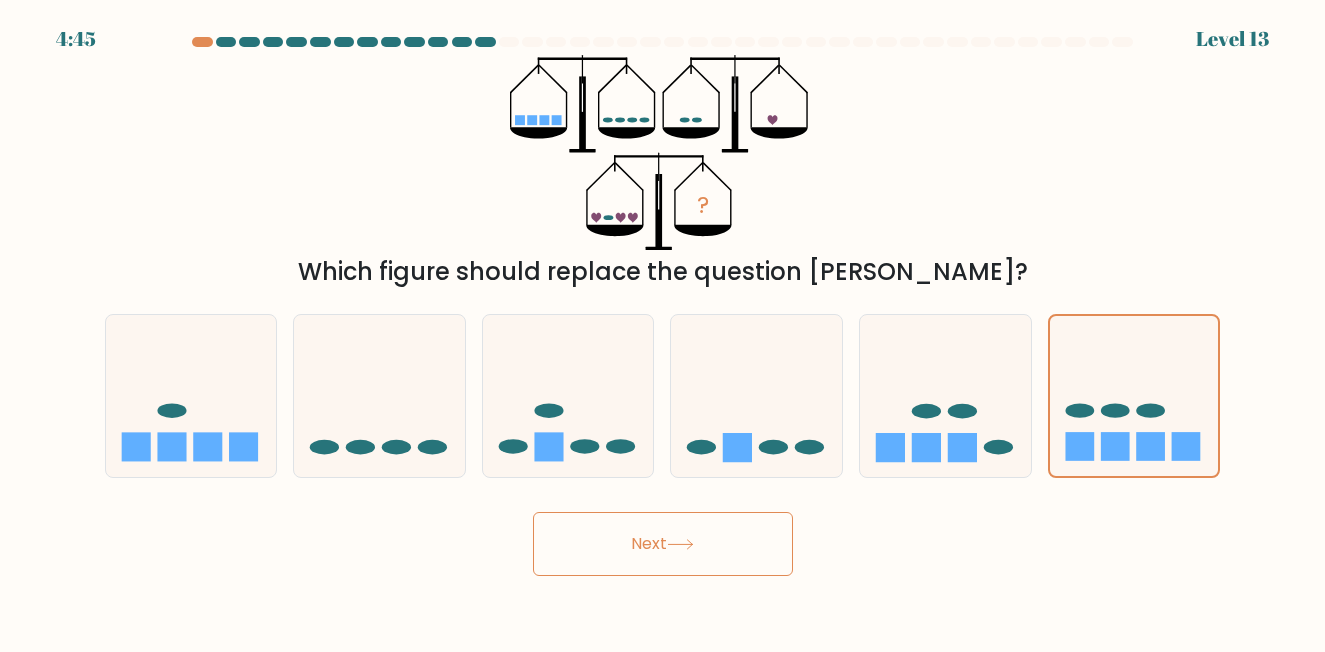 click on "Next" at bounding box center (663, 544) 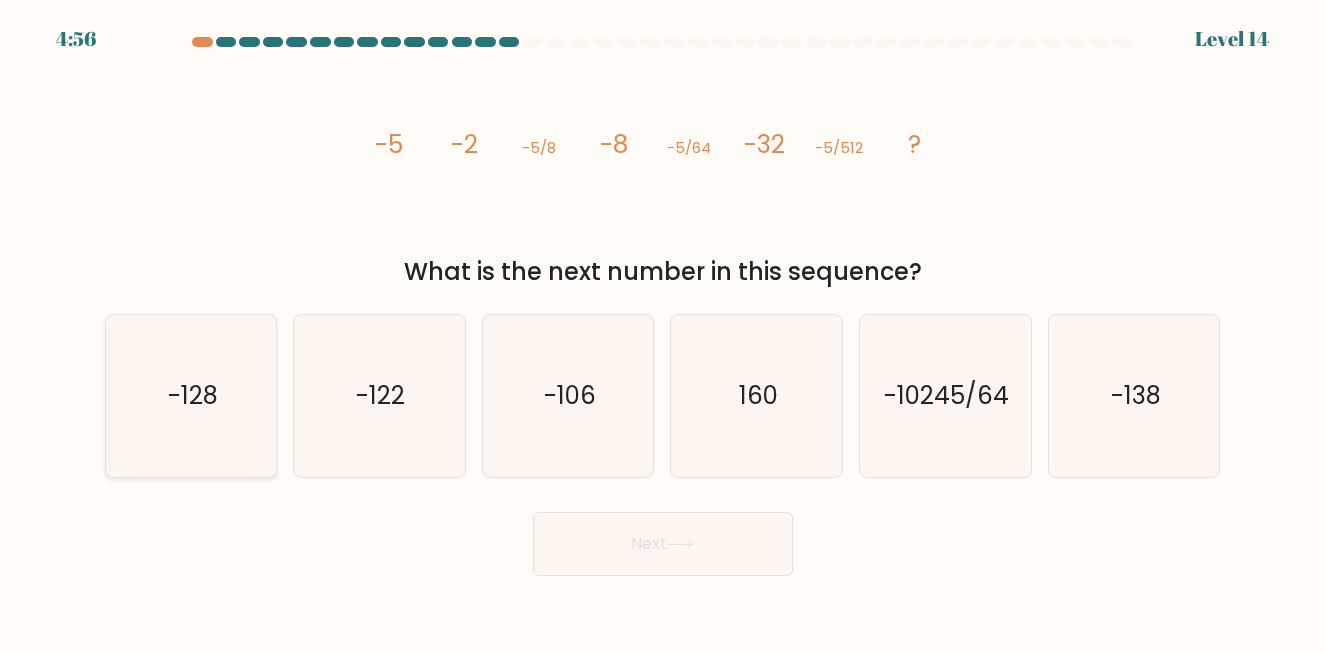click on "-128" 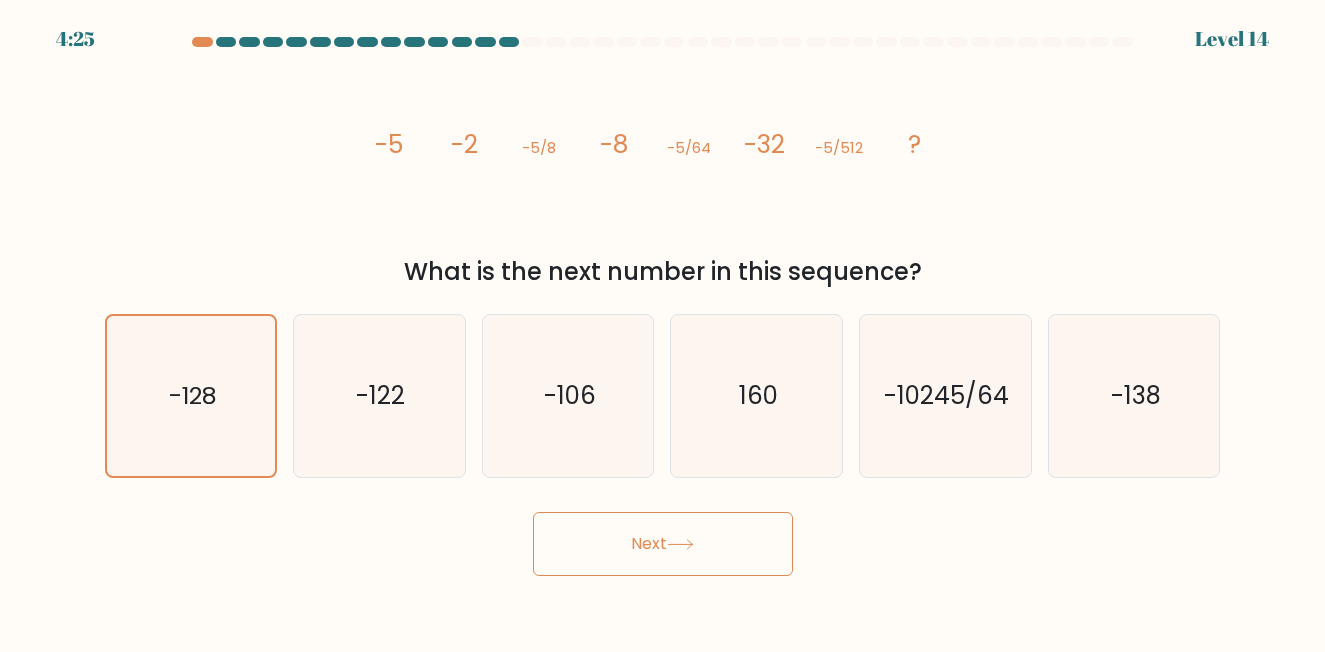 click on "Next" at bounding box center [663, 544] 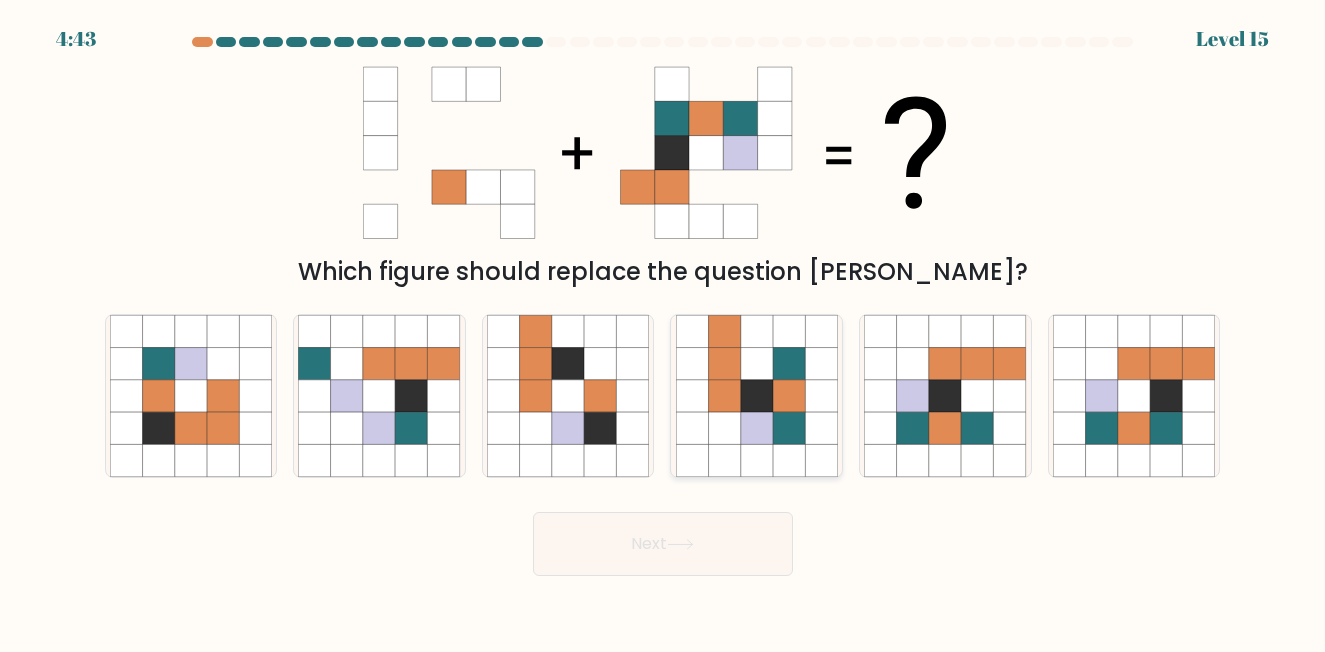 click 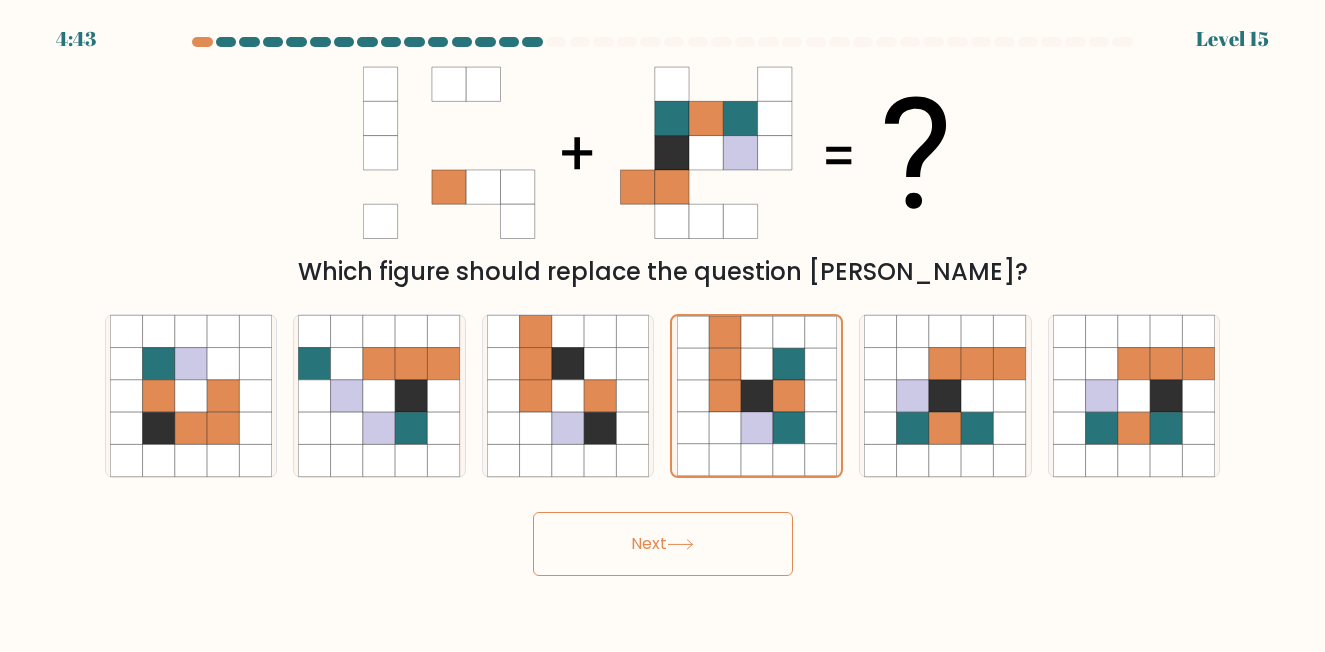 click on "Next" at bounding box center [663, 544] 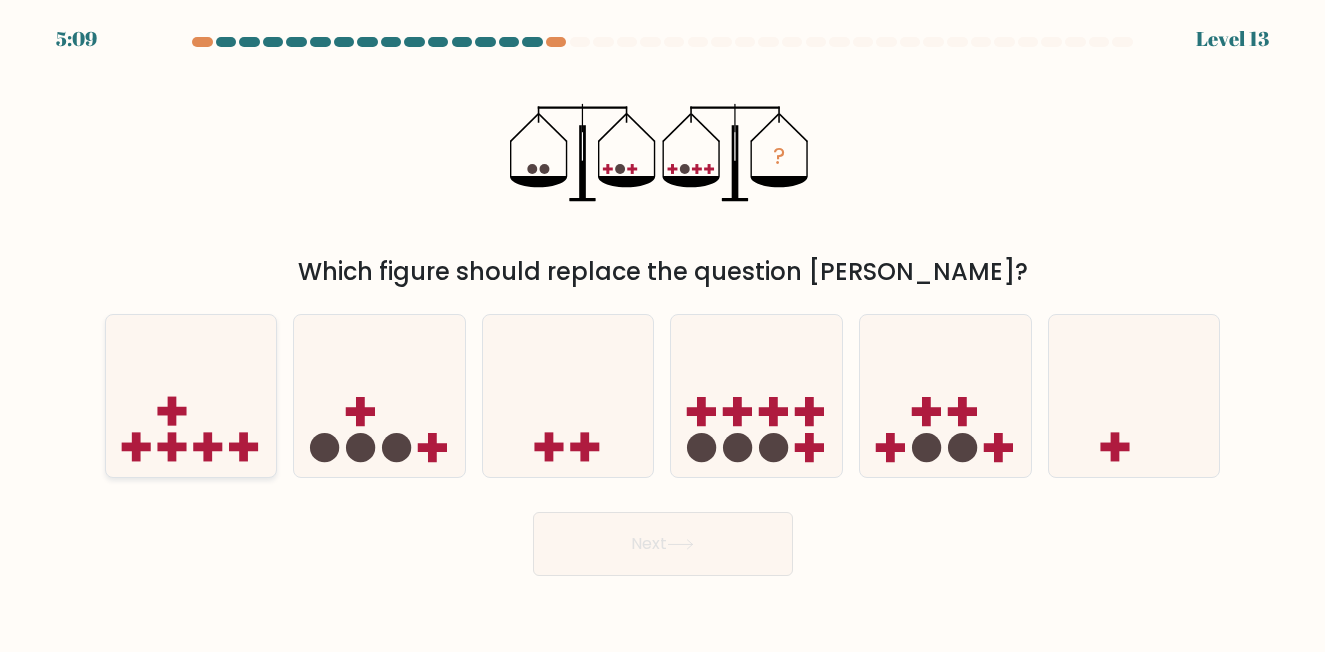 click 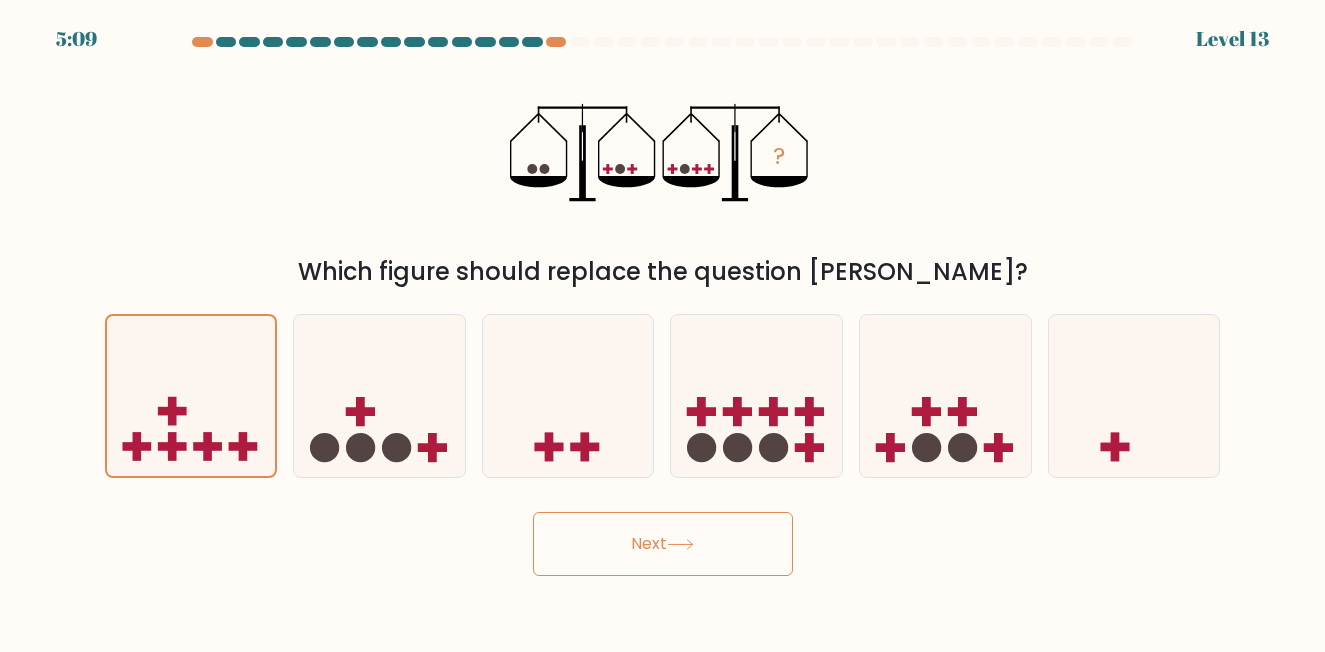 click on "Next" at bounding box center [663, 544] 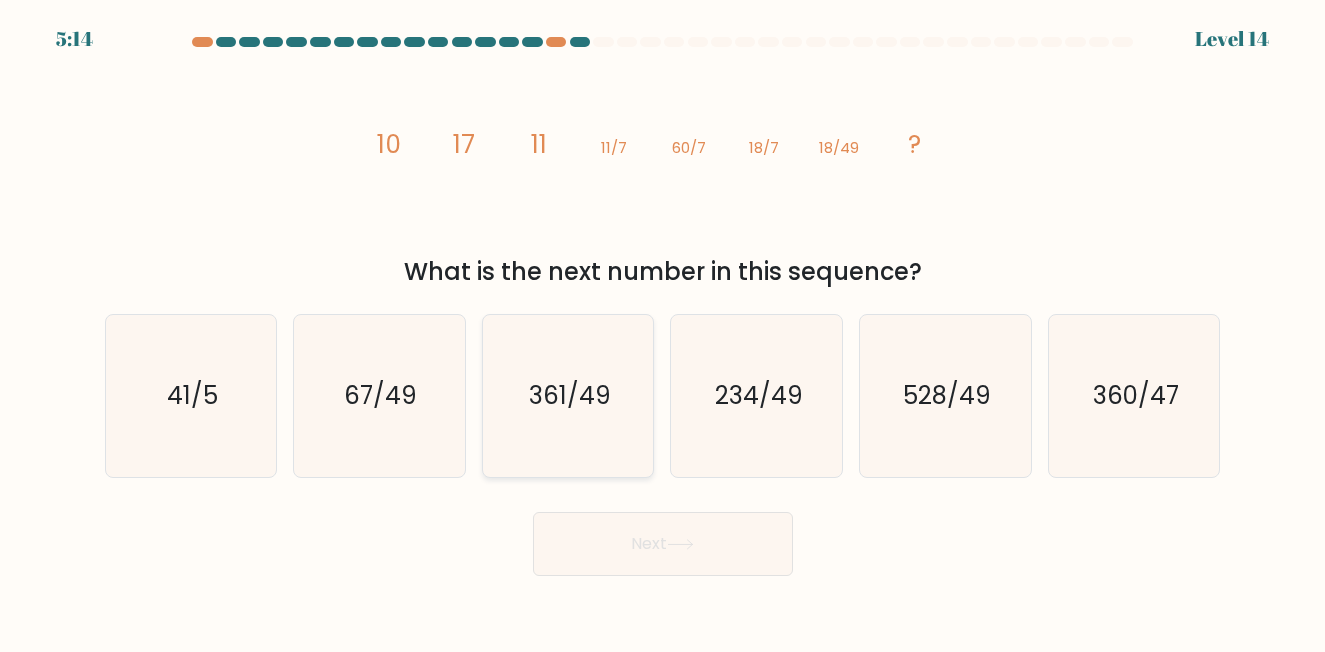 click on "361/49" 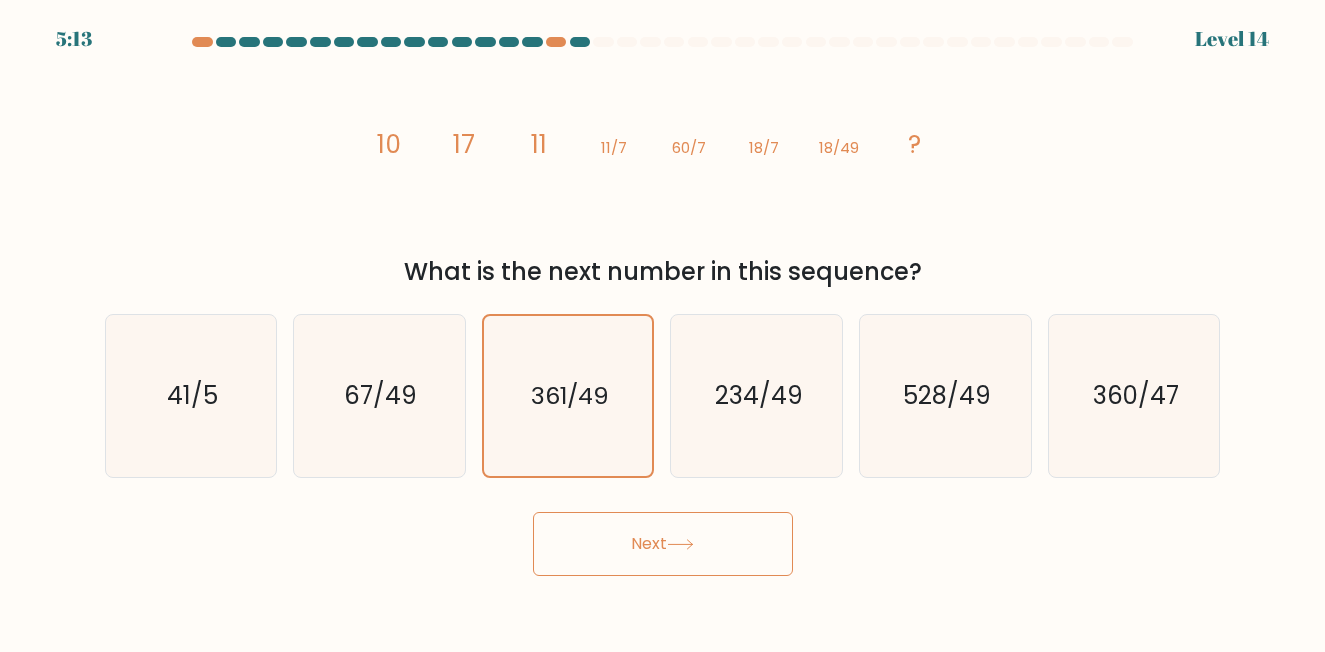 click on "Next" at bounding box center (663, 544) 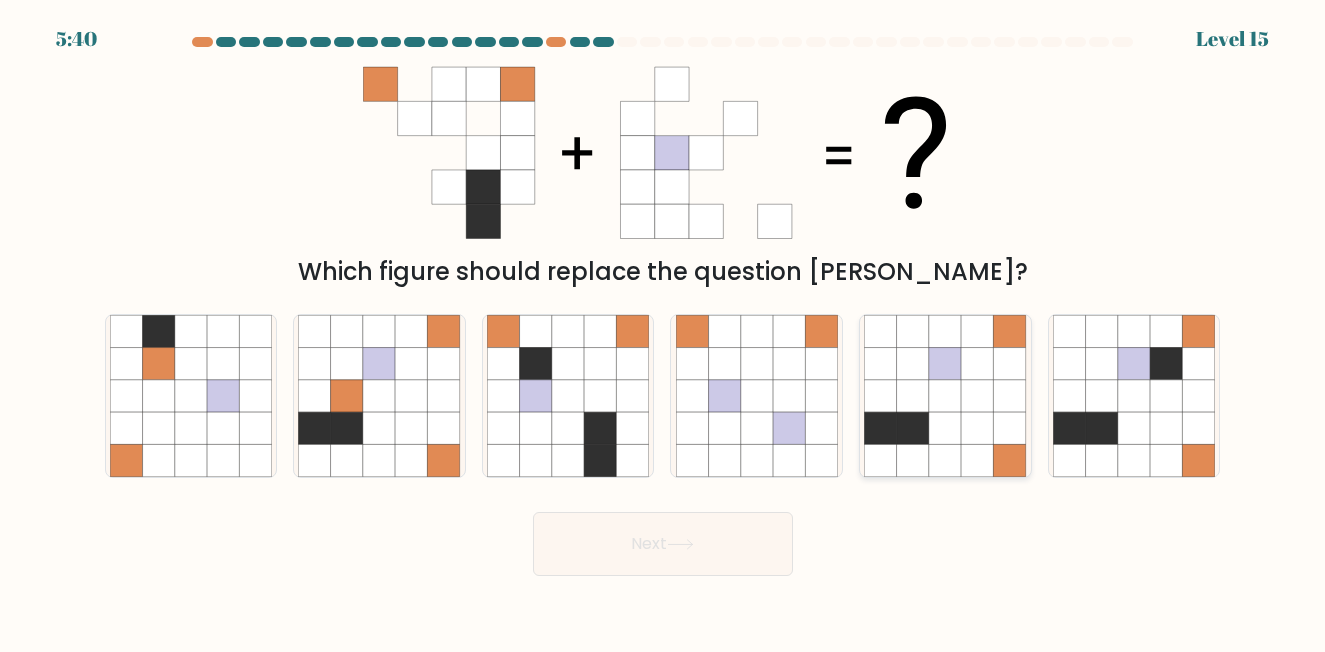 click 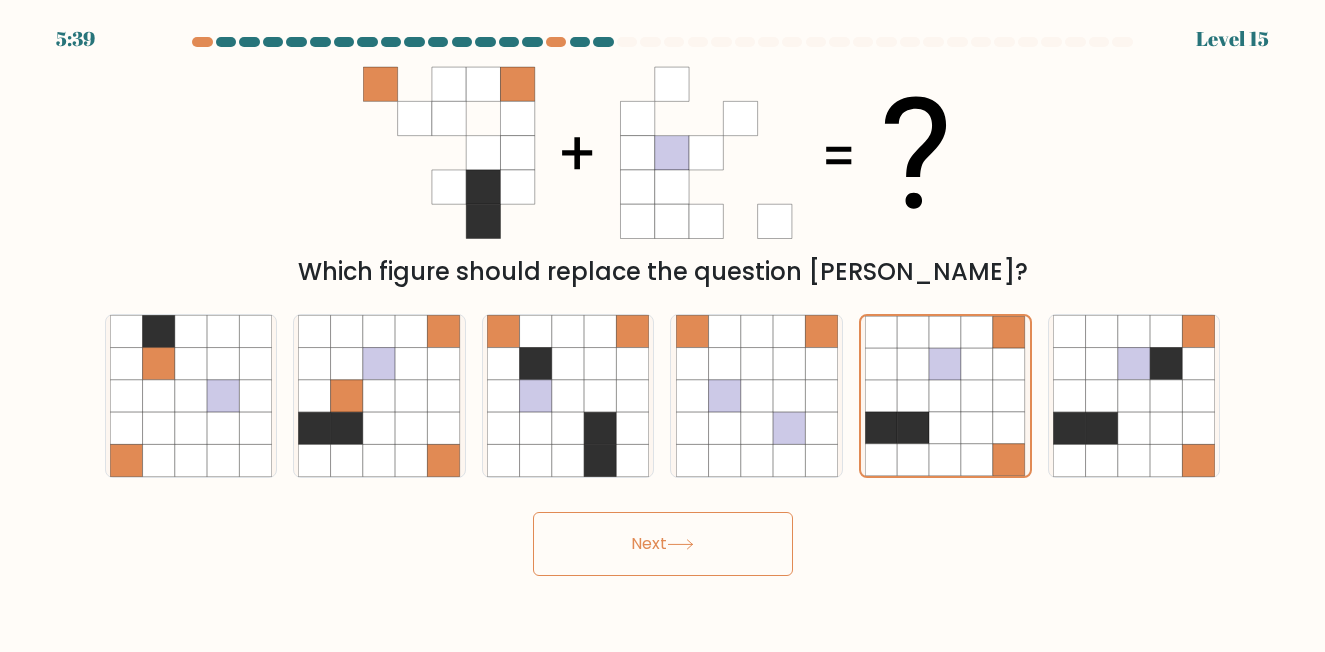 click on "Next" at bounding box center [663, 544] 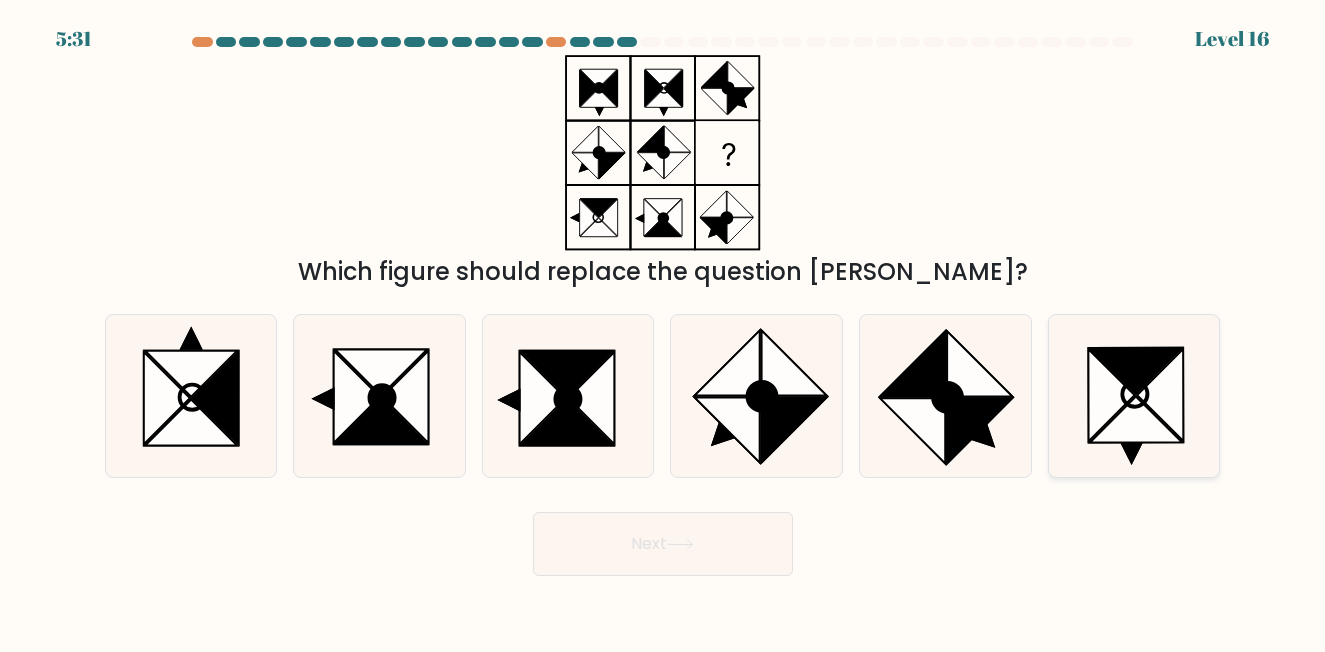 click 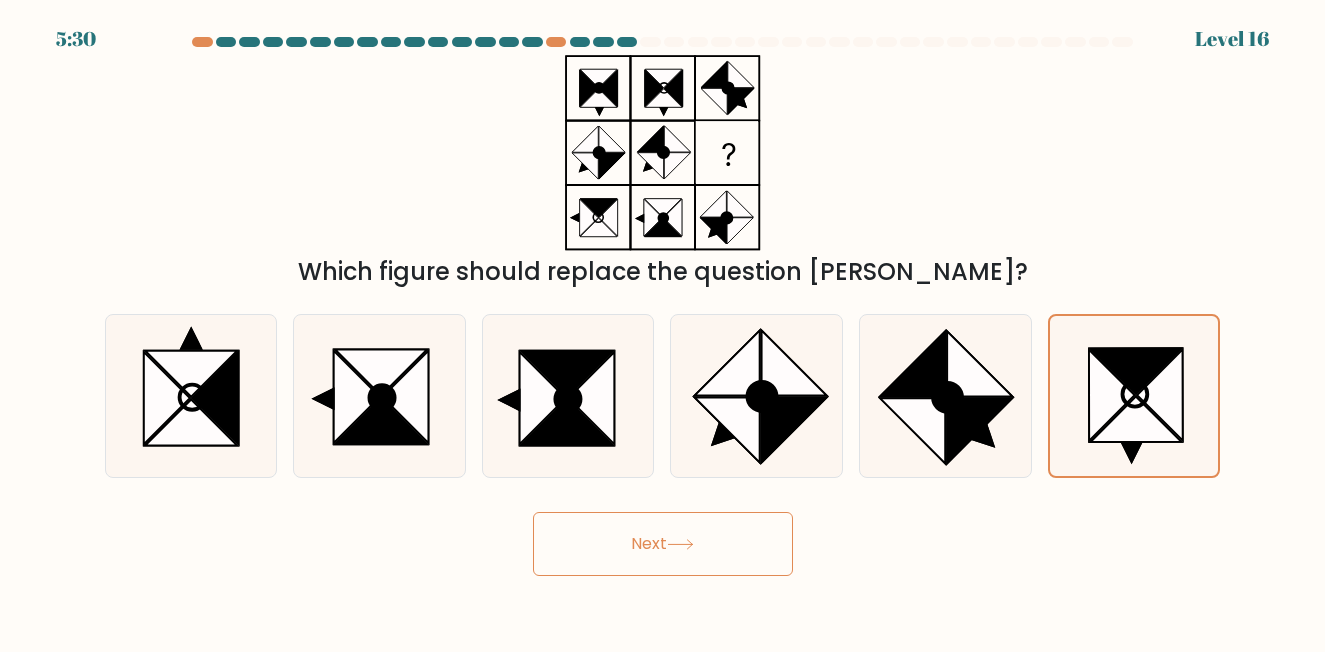 click on "Next" at bounding box center [663, 544] 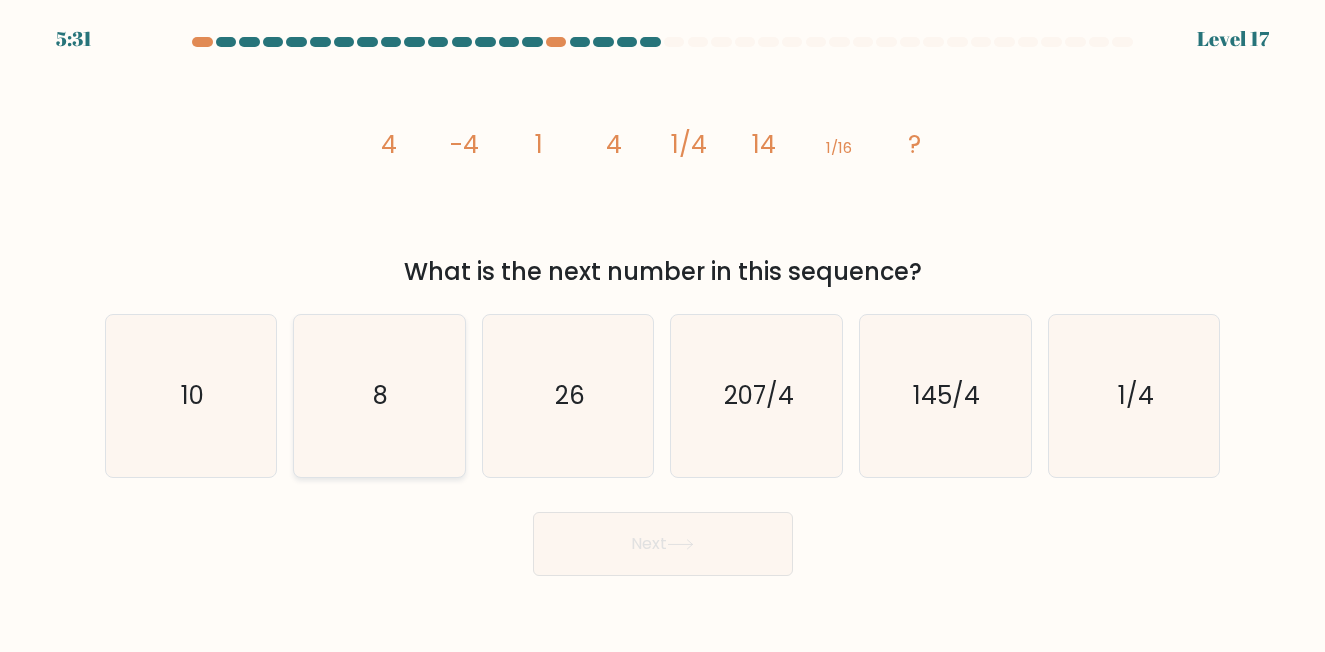 click on "8" 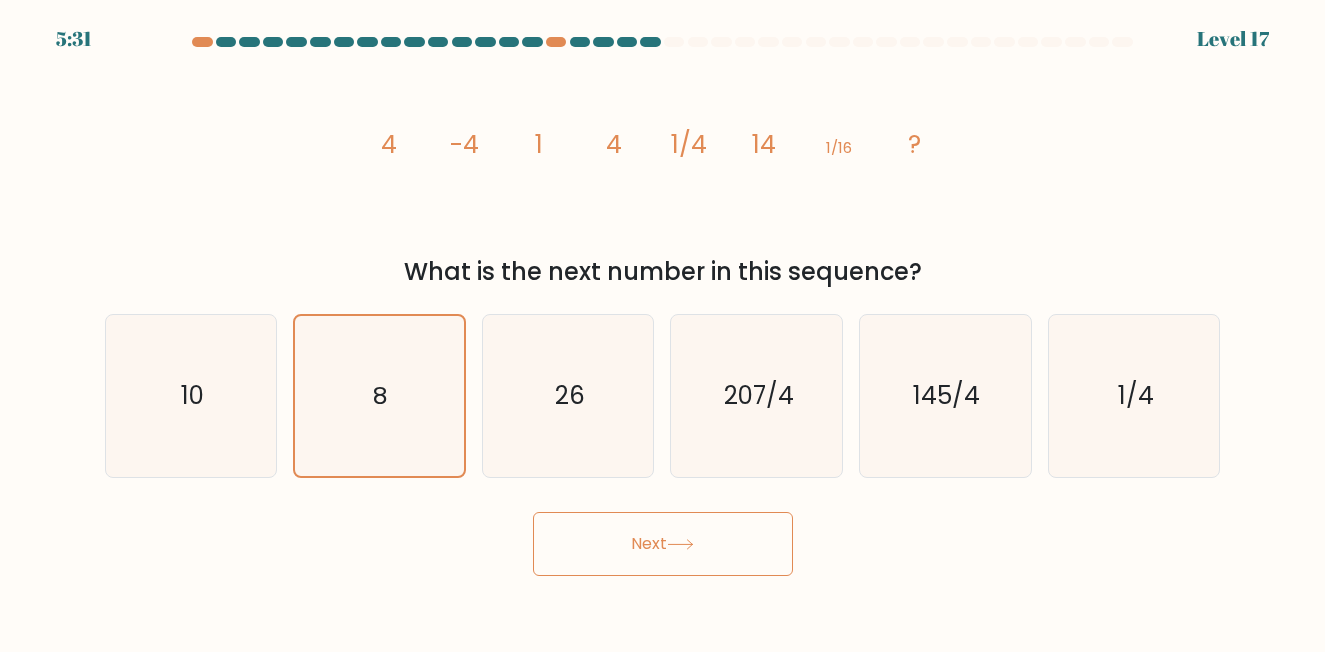 click on "Next" at bounding box center (663, 544) 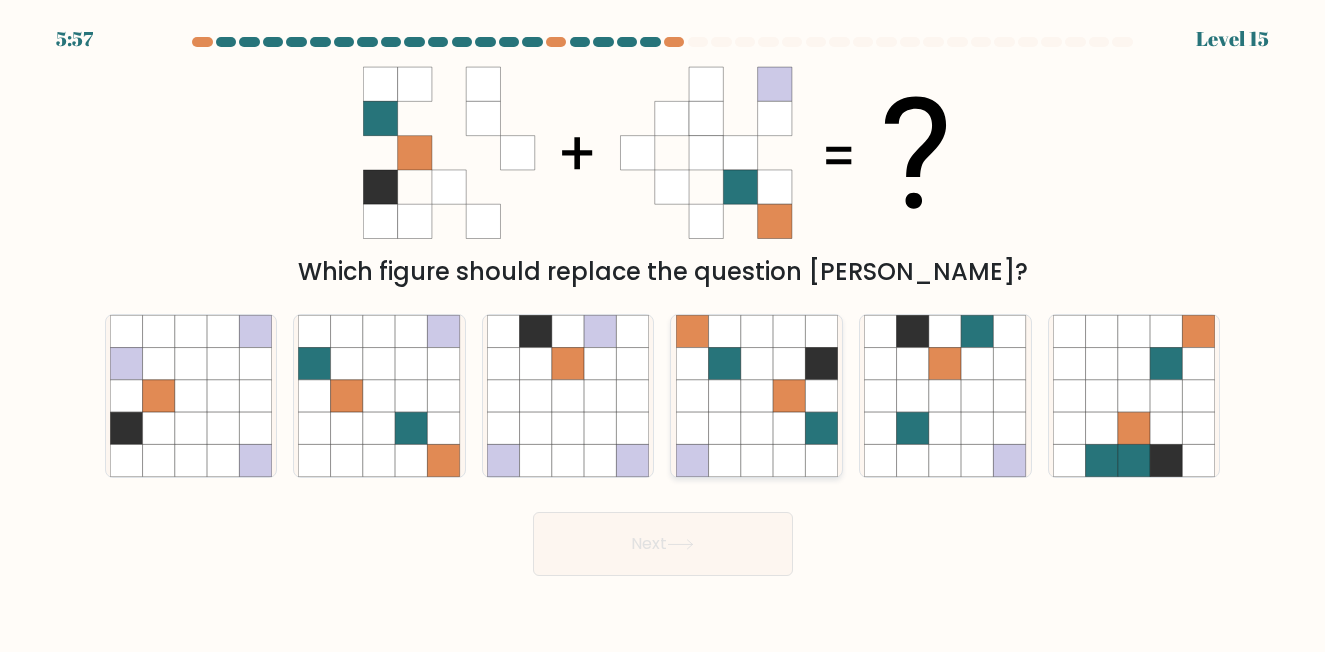 click 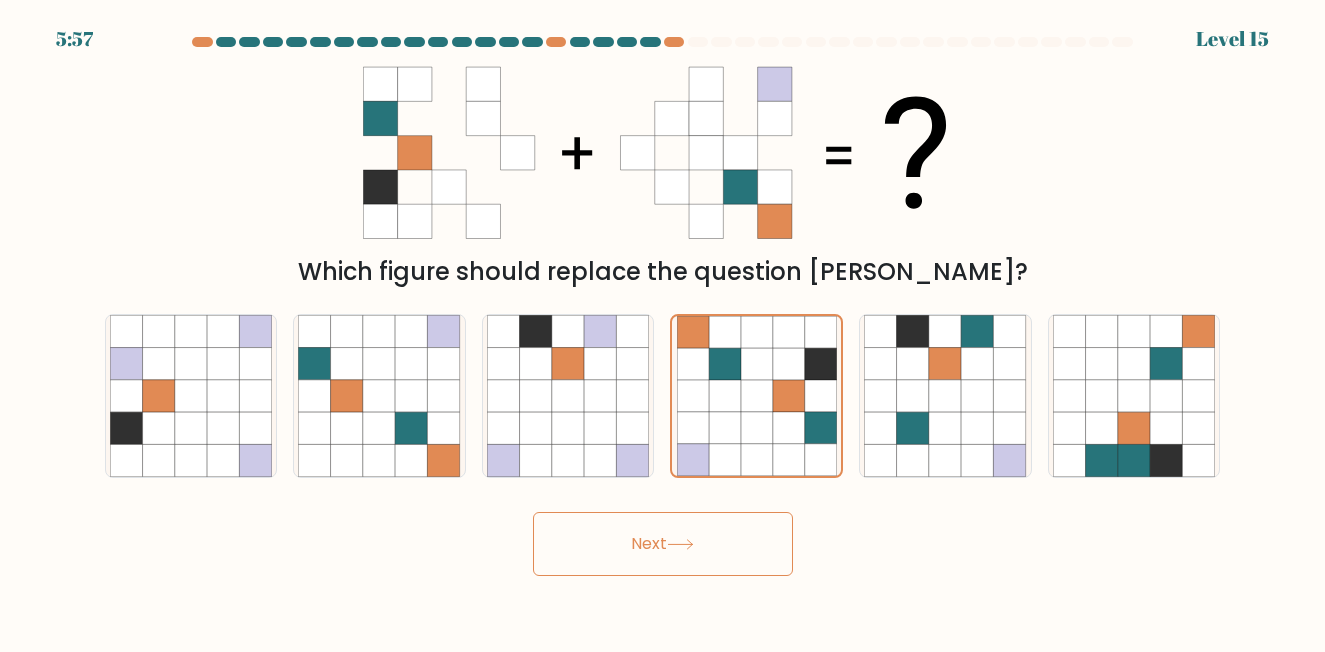 click on "Next" at bounding box center (663, 544) 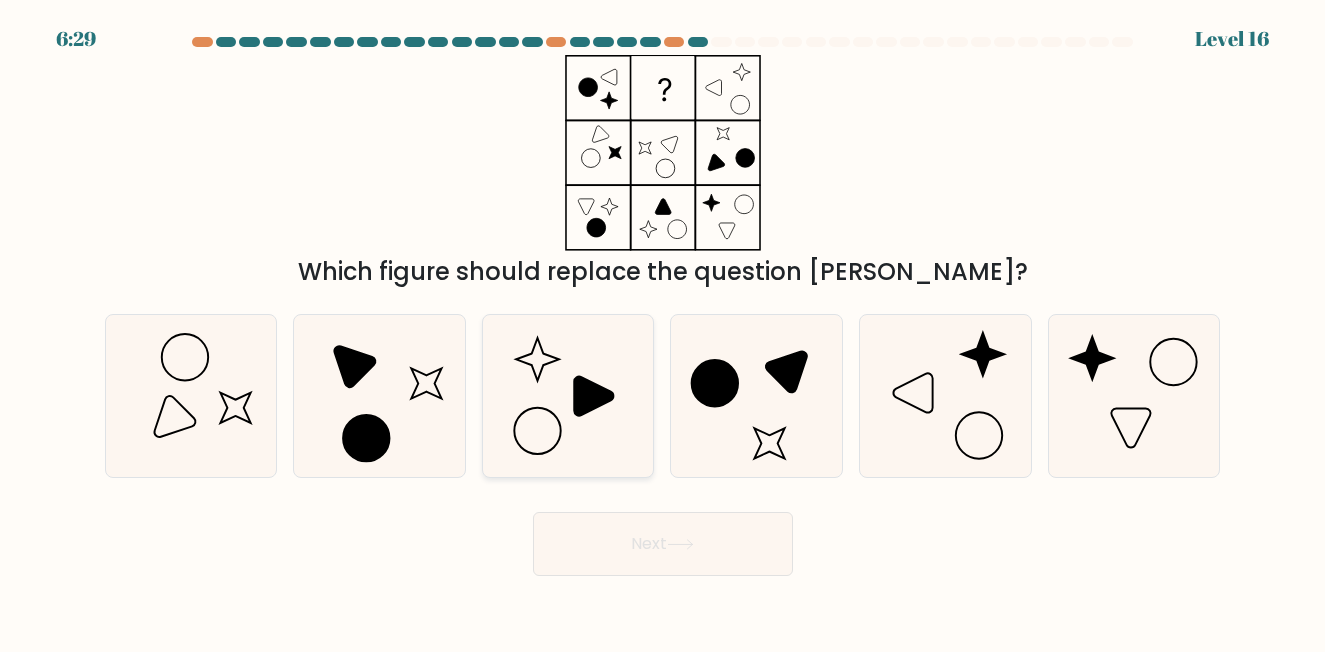 click 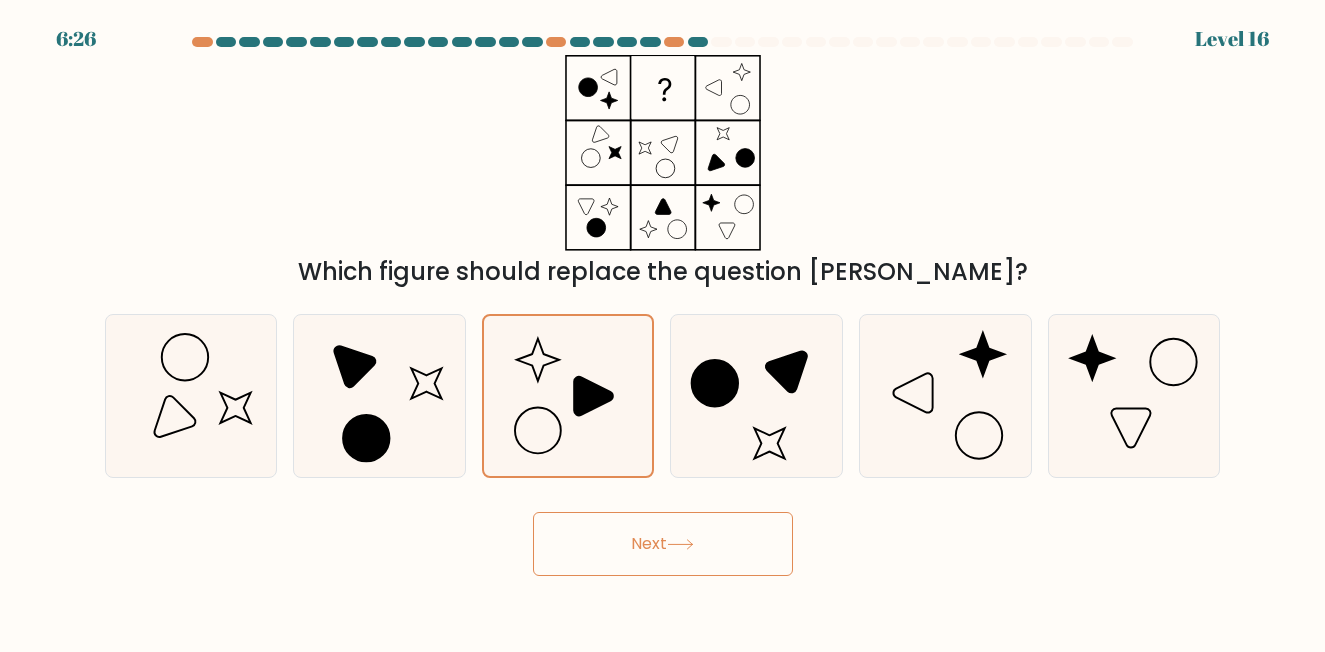click on "Next" at bounding box center (663, 544) 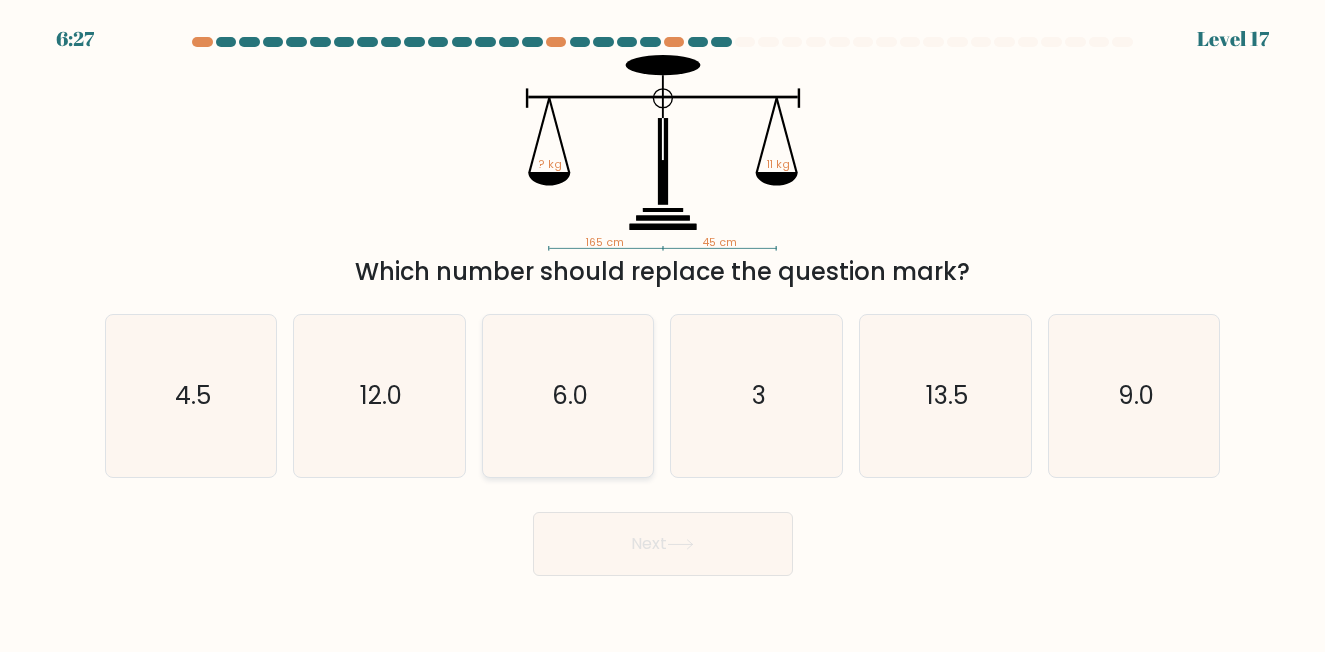 click on "6.0" 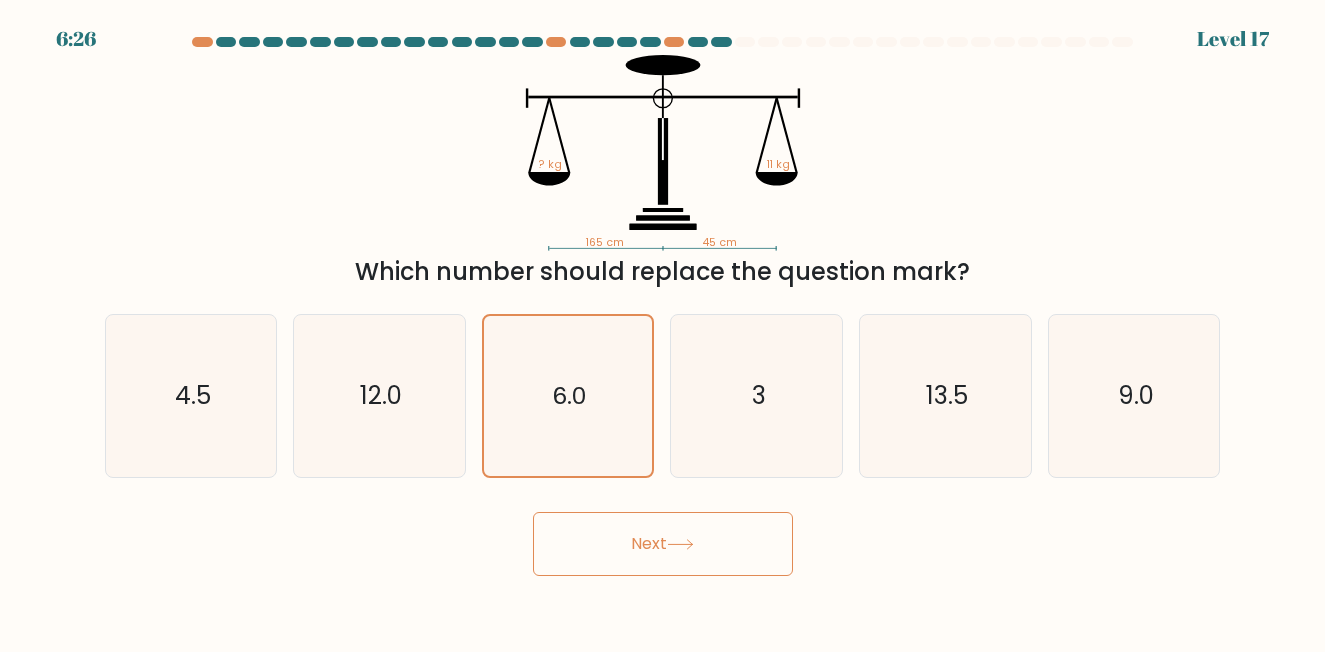 click on "Next" at bounding box center (663, 544) 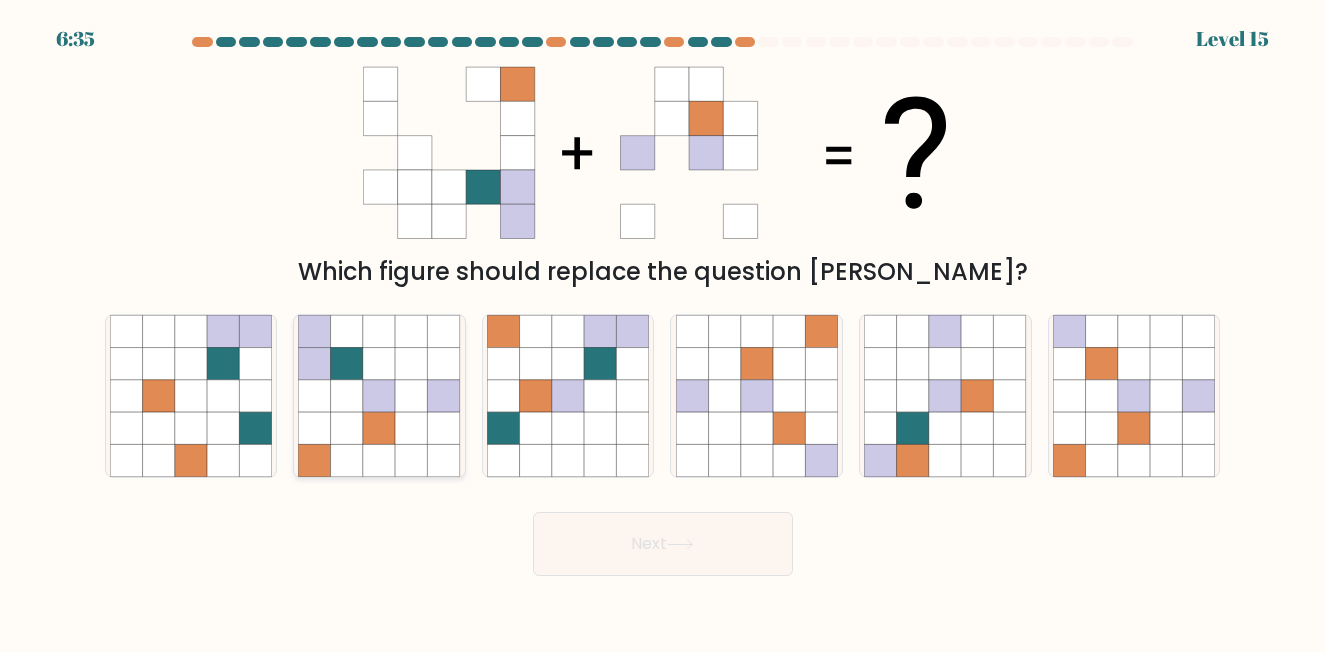 click 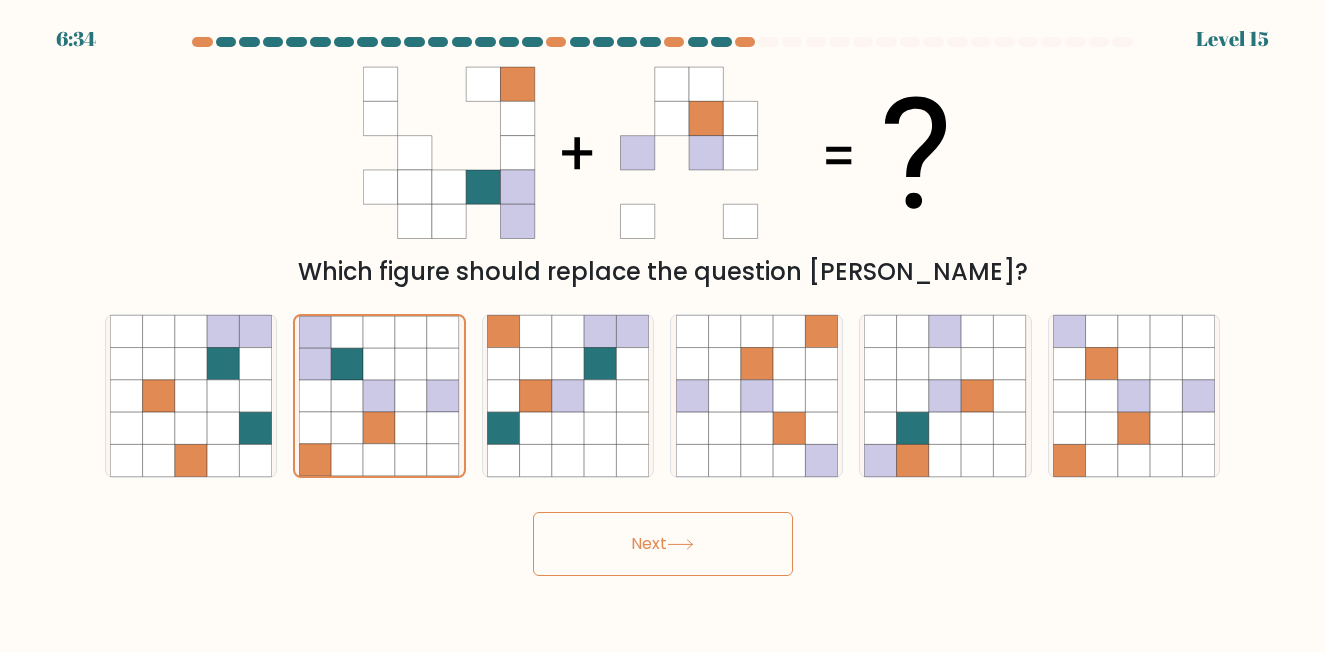 click on "Next" at bounding box center (663, 544) 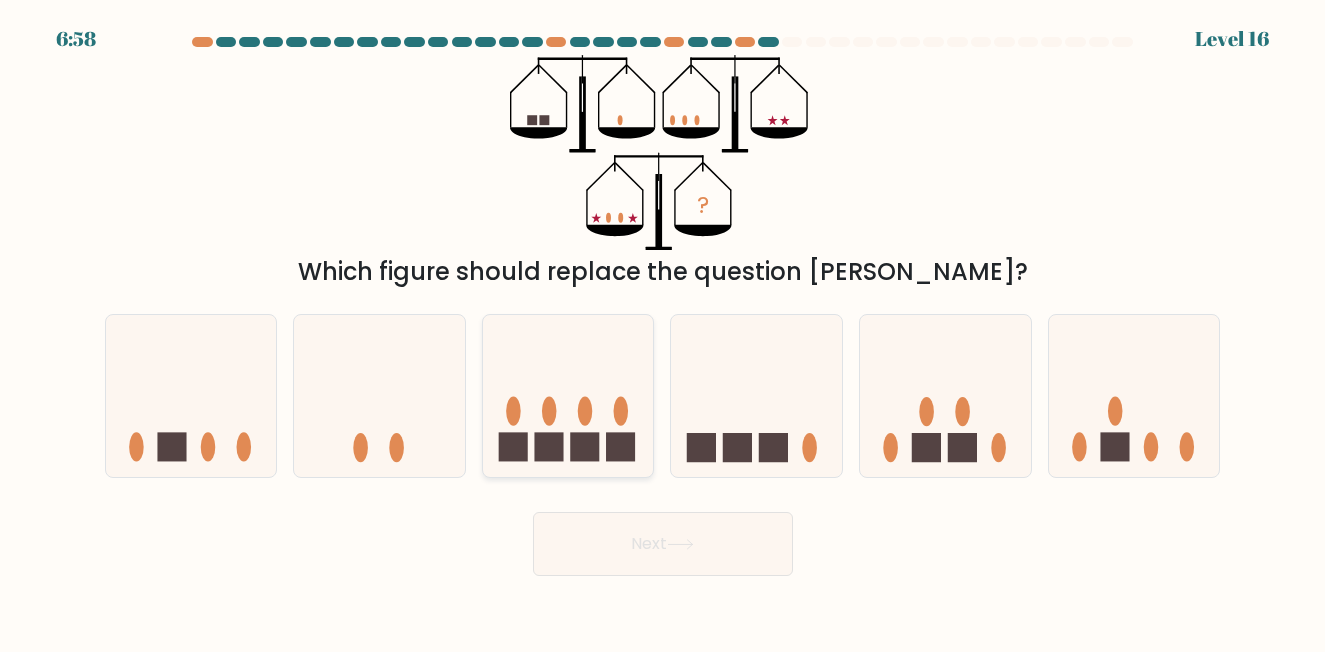 click 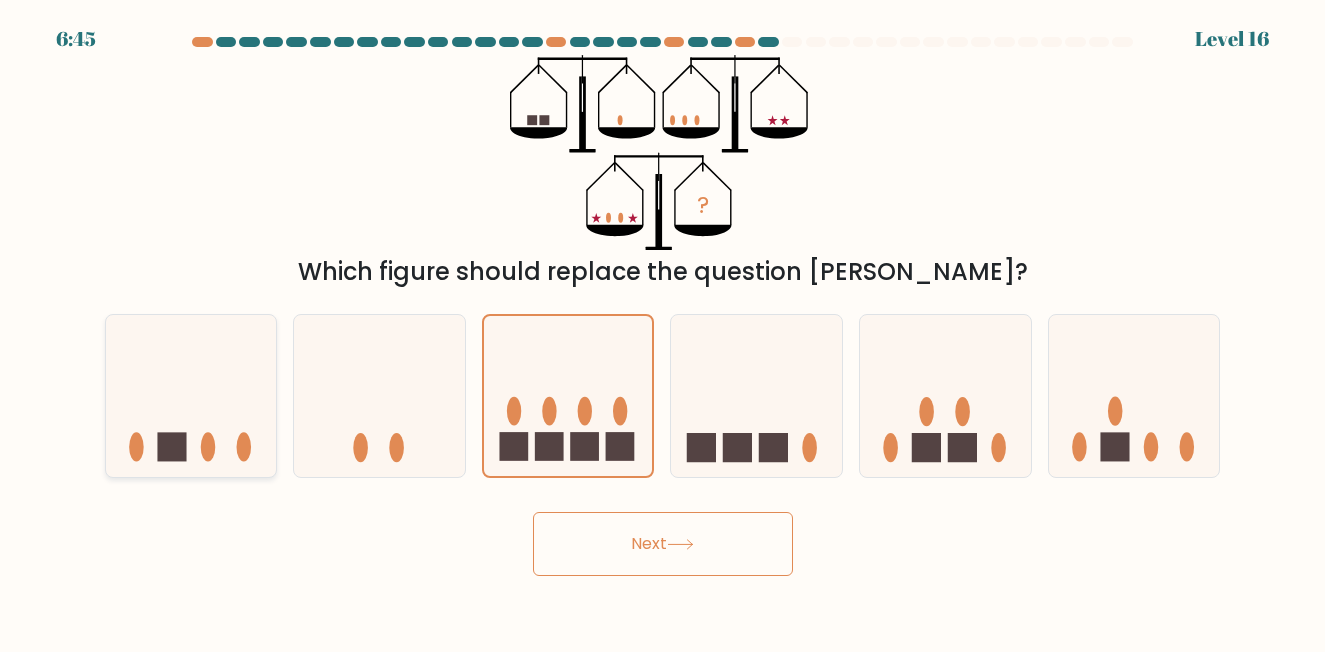 click 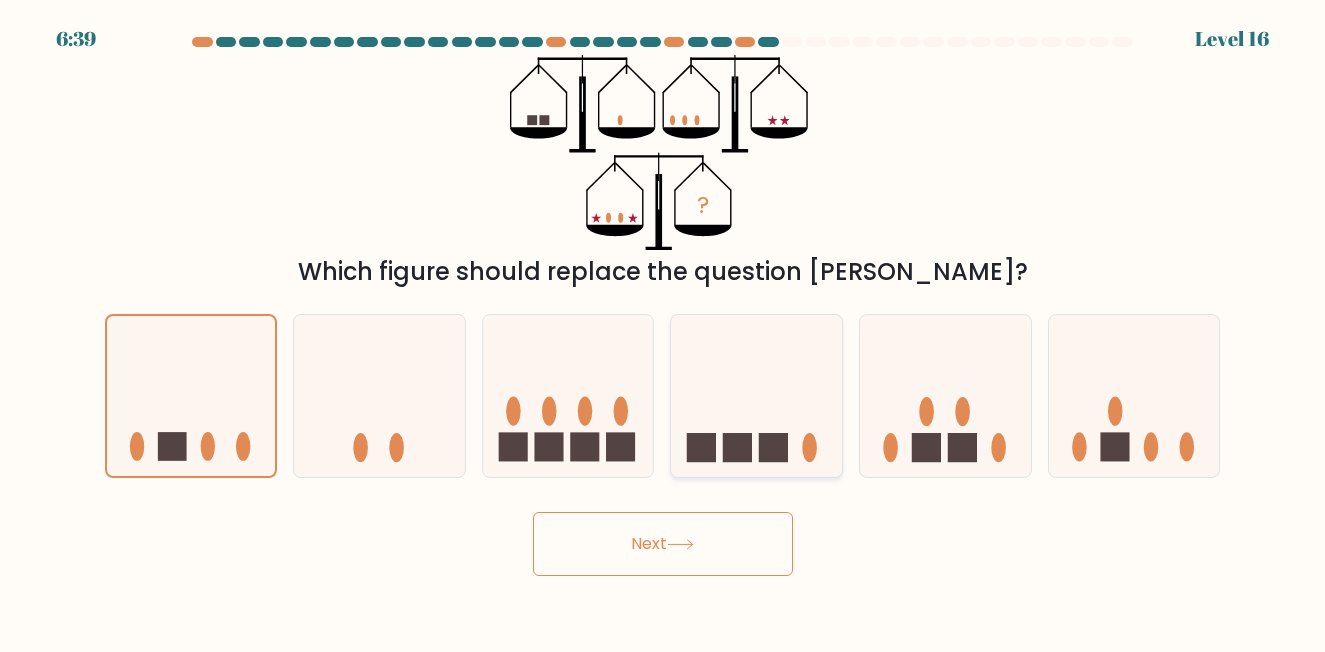 click 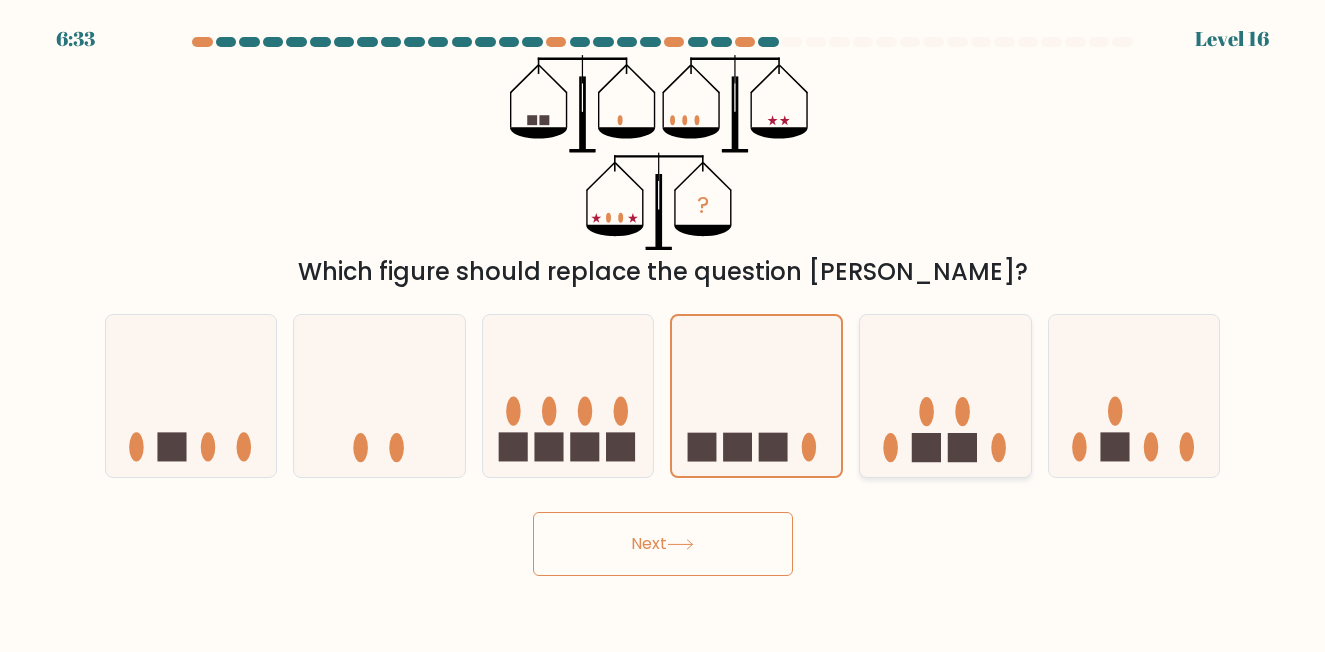 click 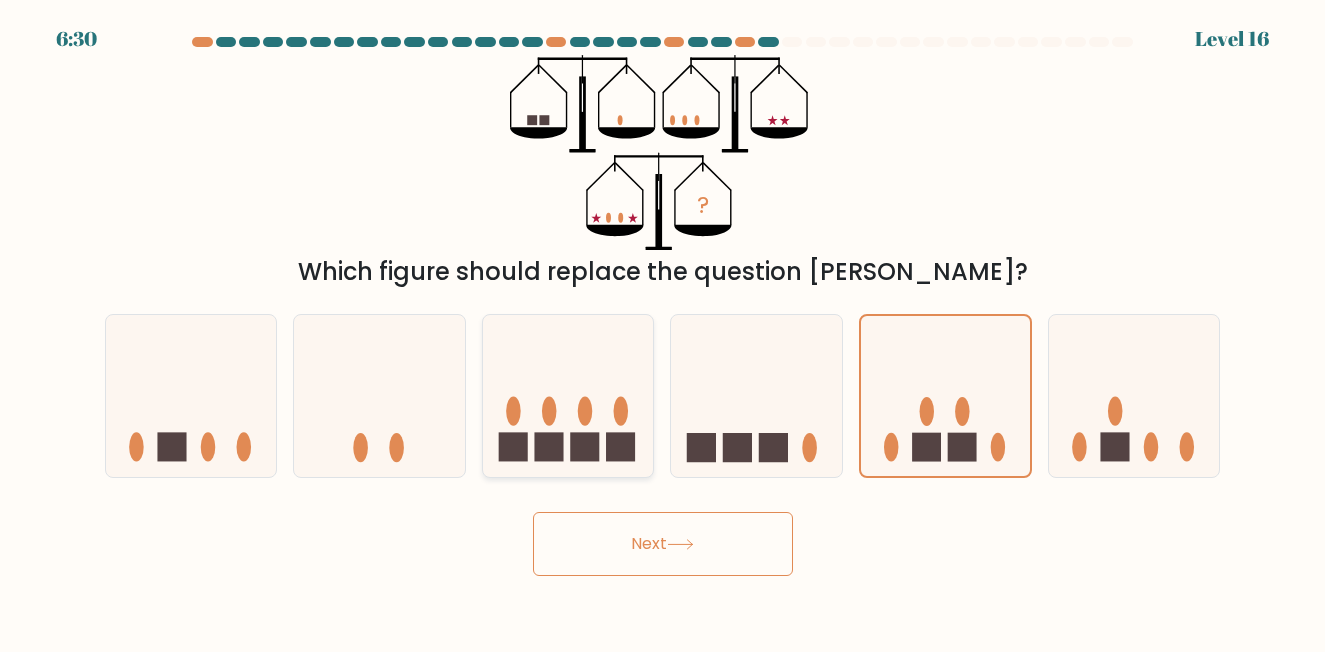 click 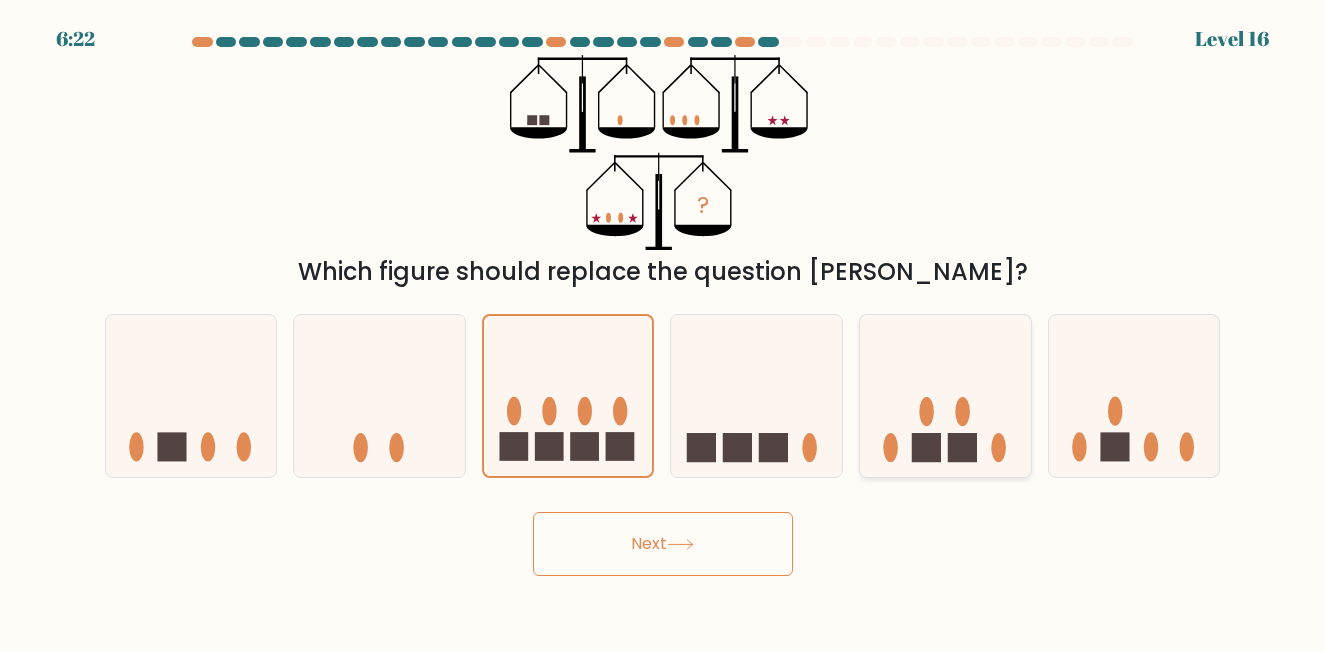 click 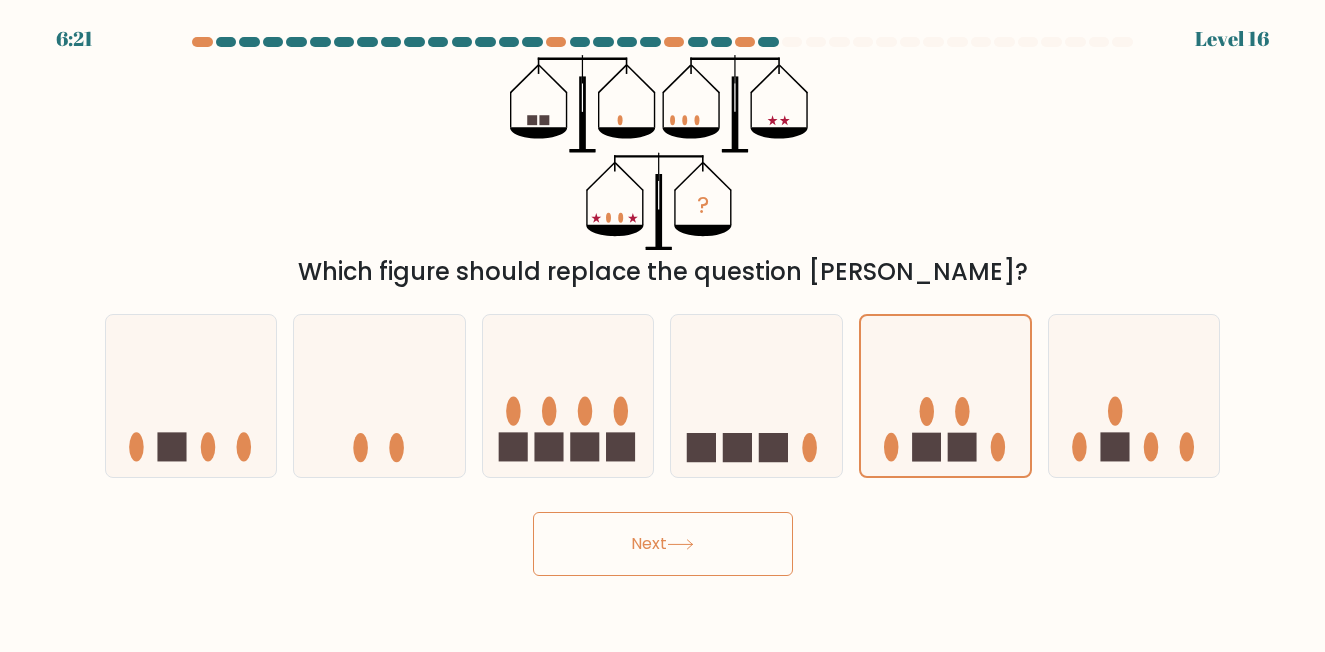 click on "Next" at bounding box center [663, 544] 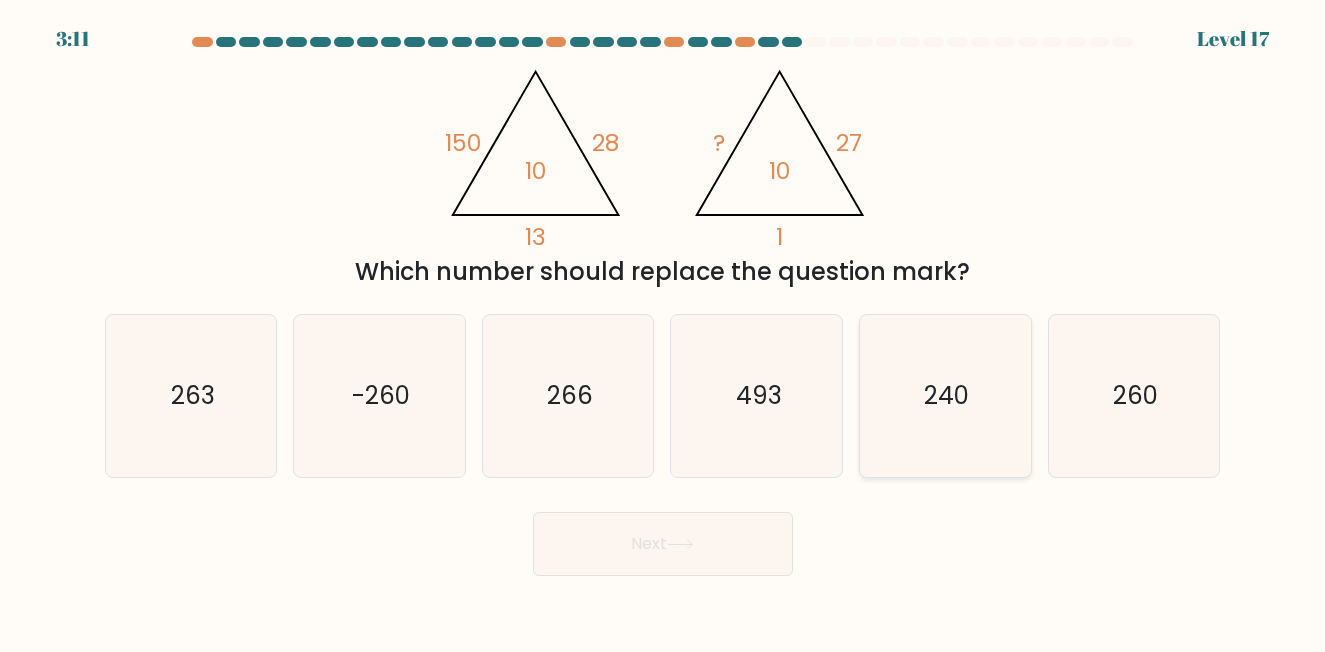 click on "240" 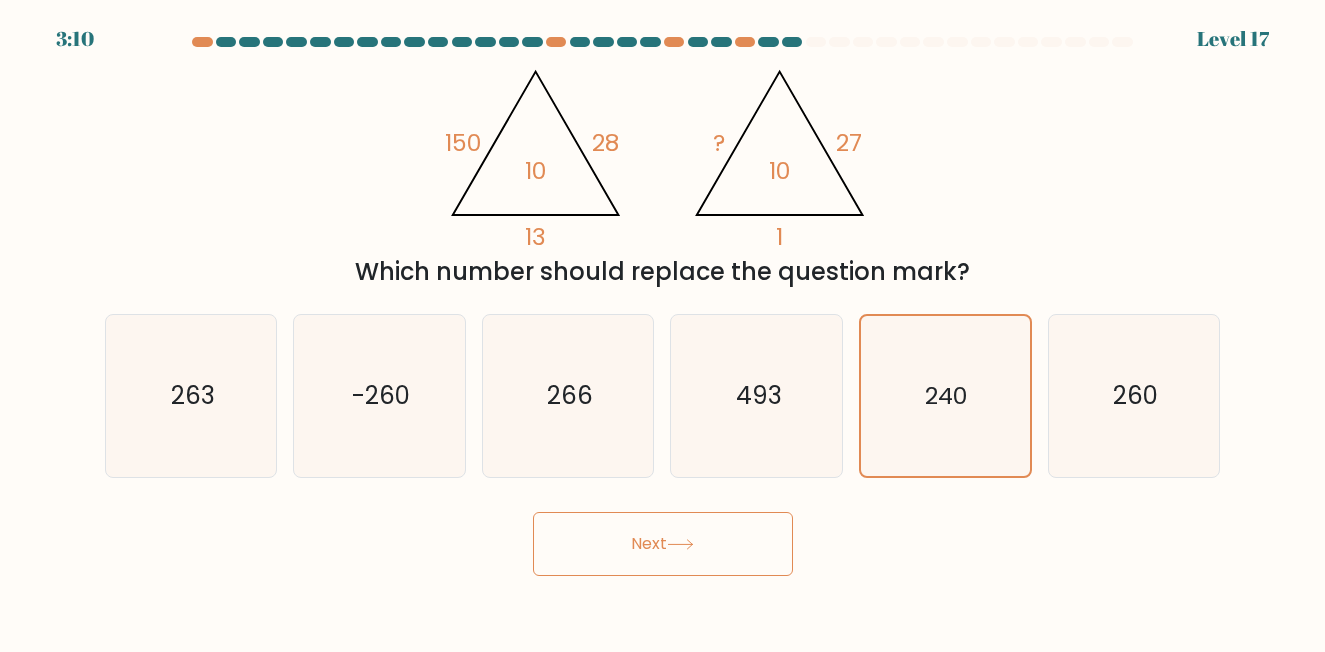click on "Next" at bounding box center (663, 544) 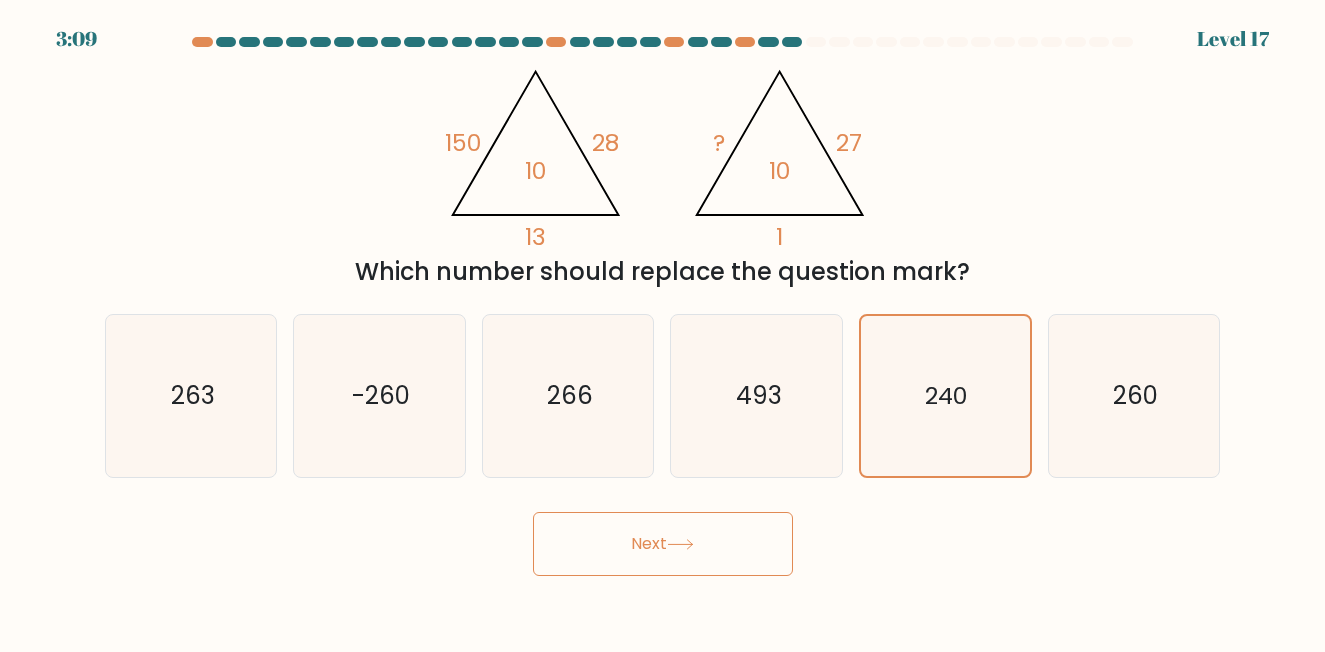 click on "Next" at bounding box center (663, 544) 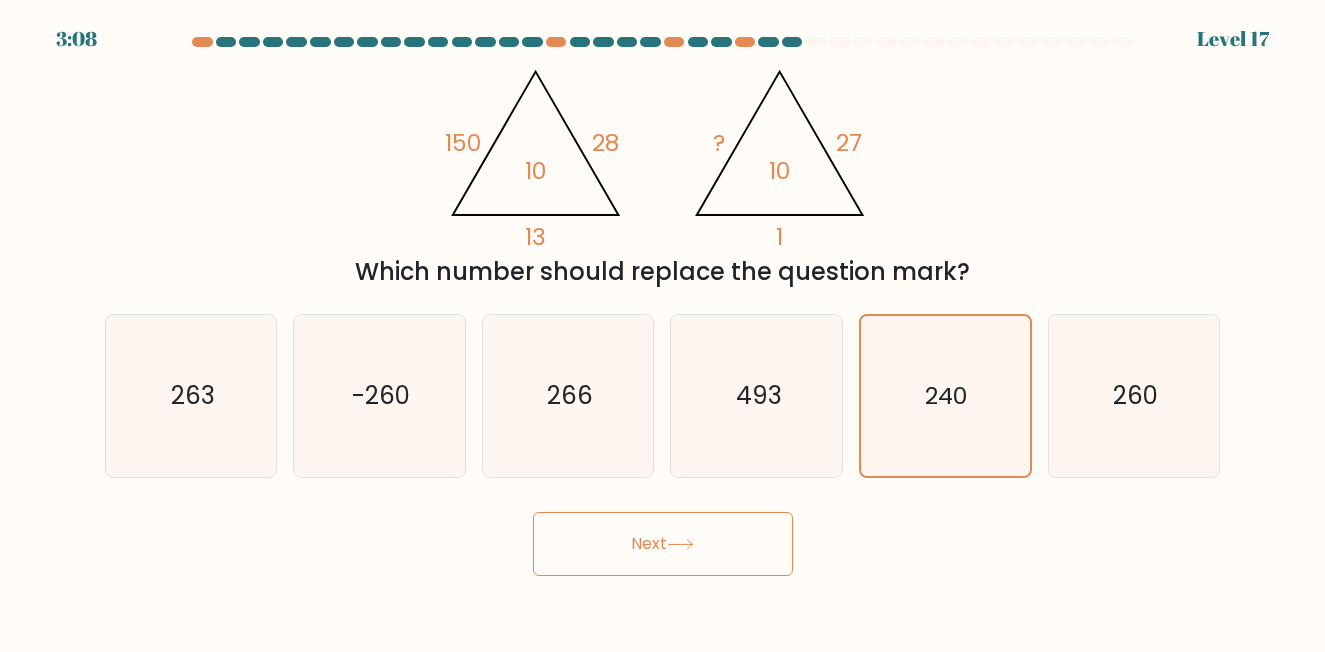click on "Next" at bounding box center (663, 544) 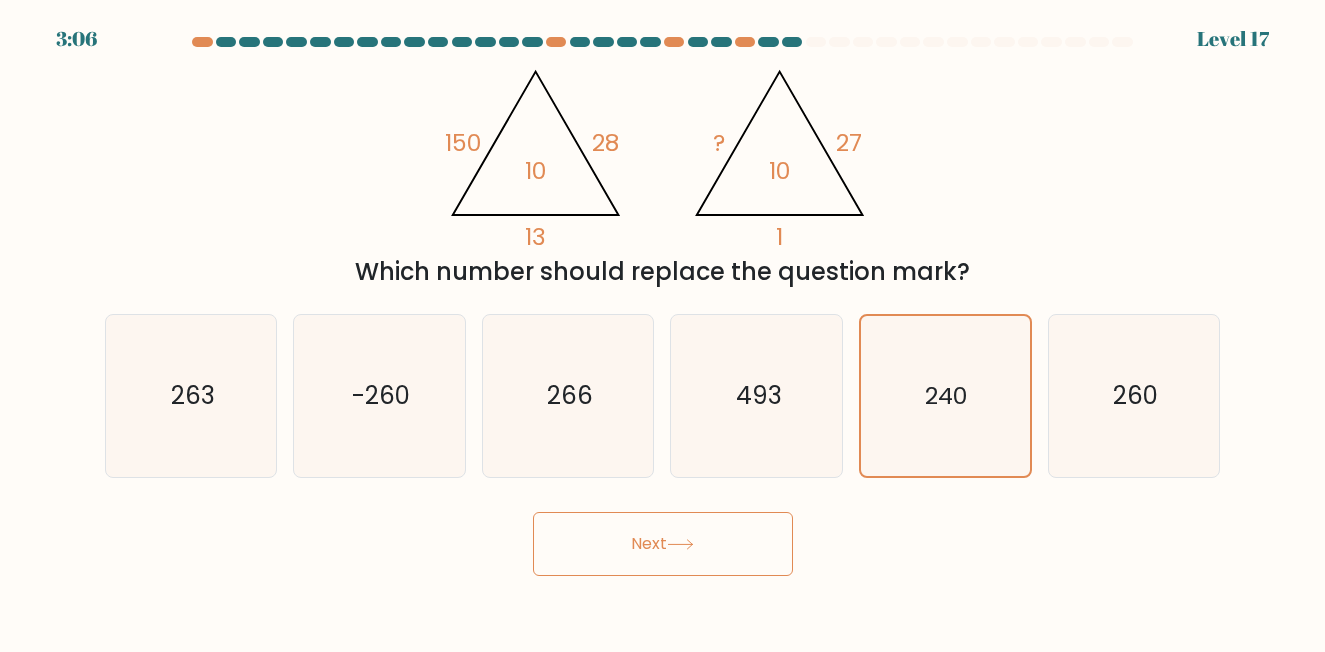 click on "Next" at bounding box center [663, 544] 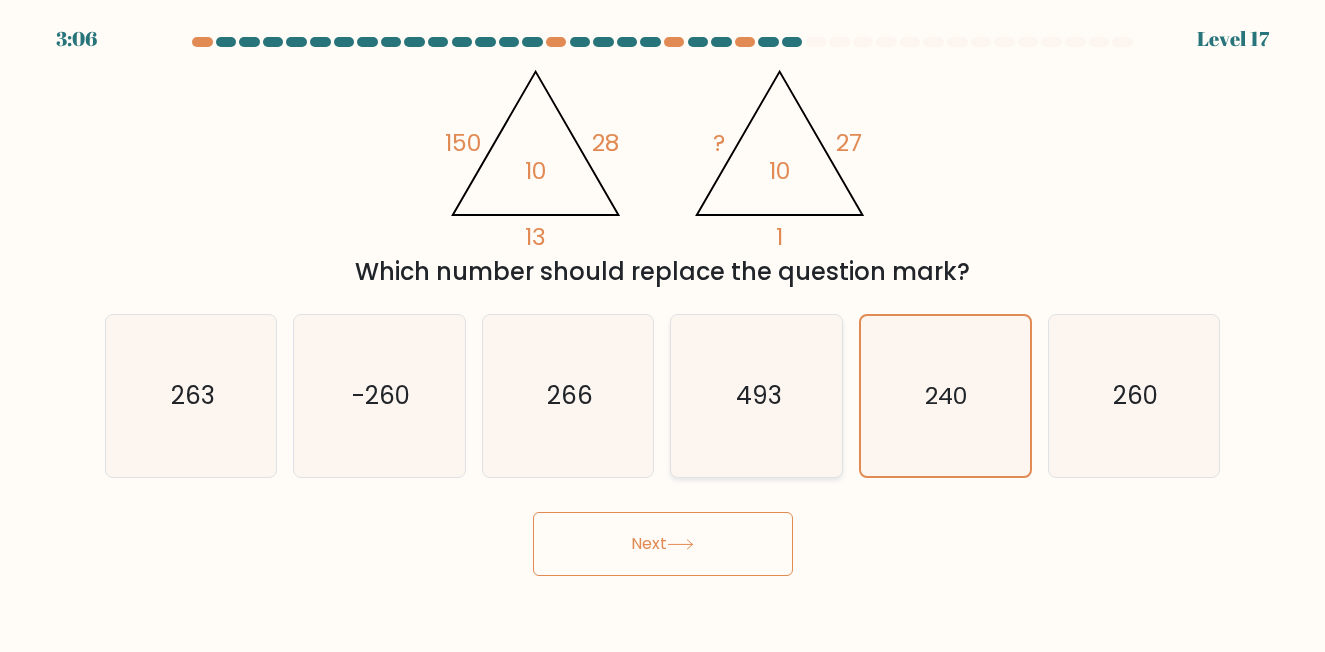 click on "493" 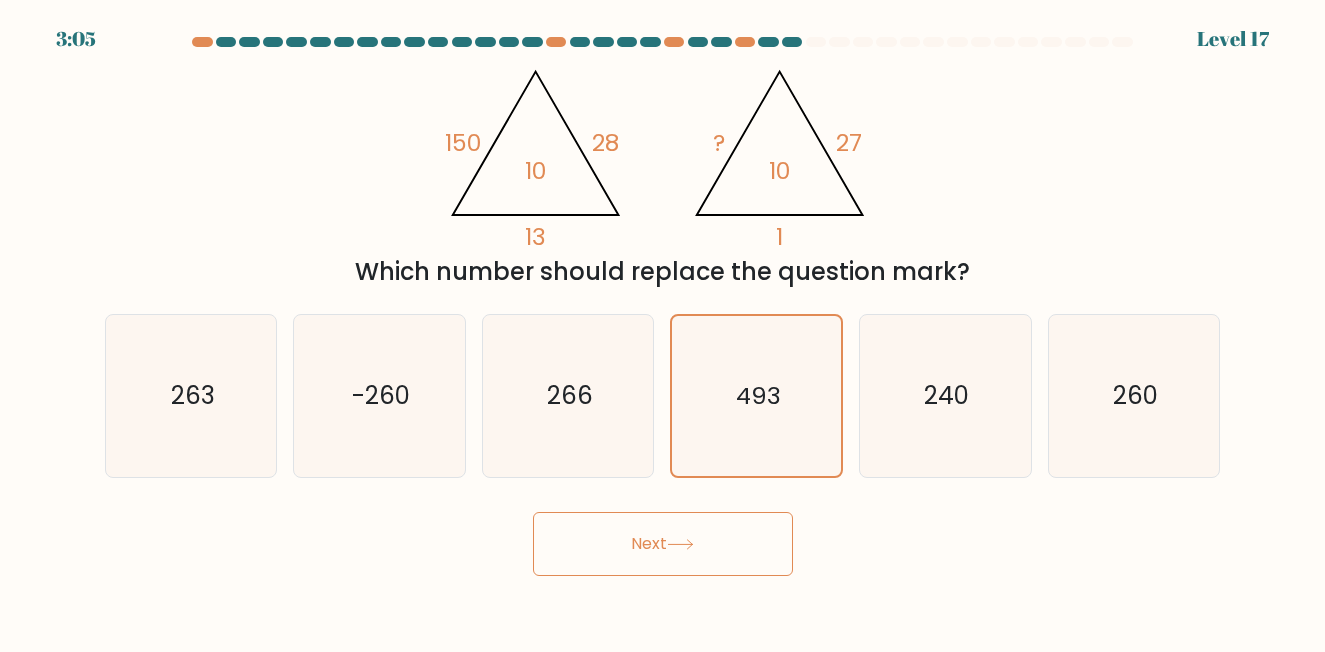 click 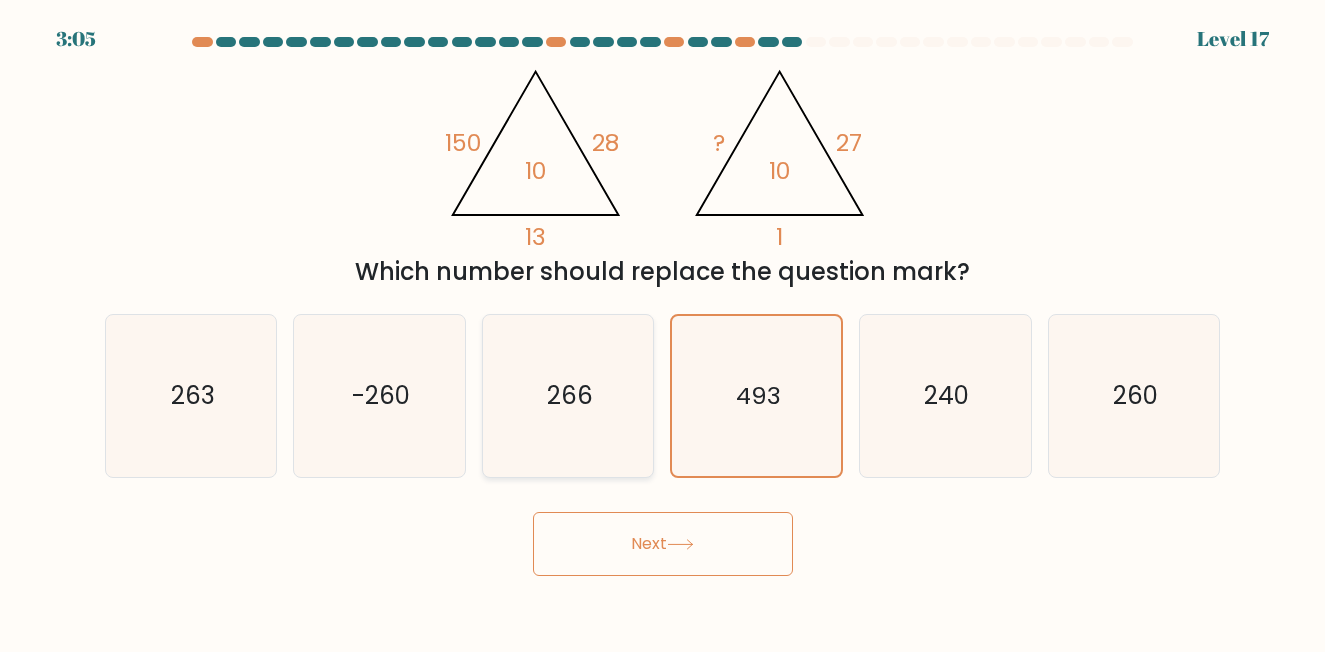 click on "266" 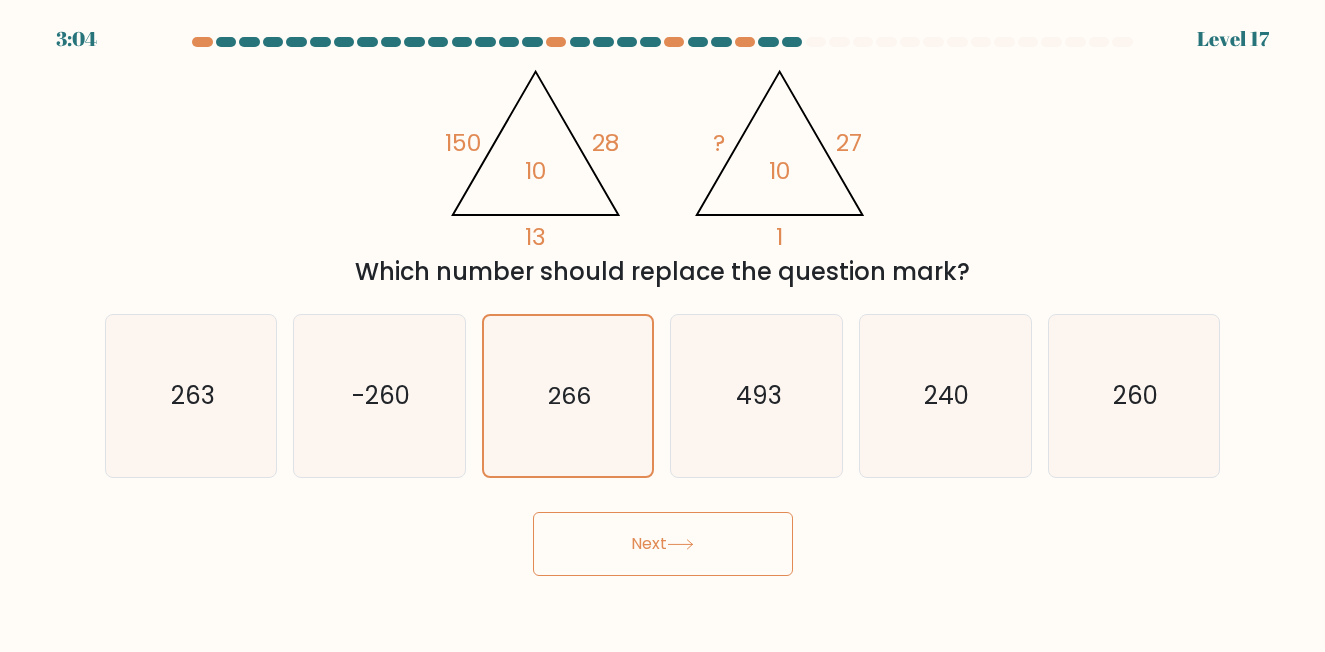 click on "Next" at bounding box center [663, 544] 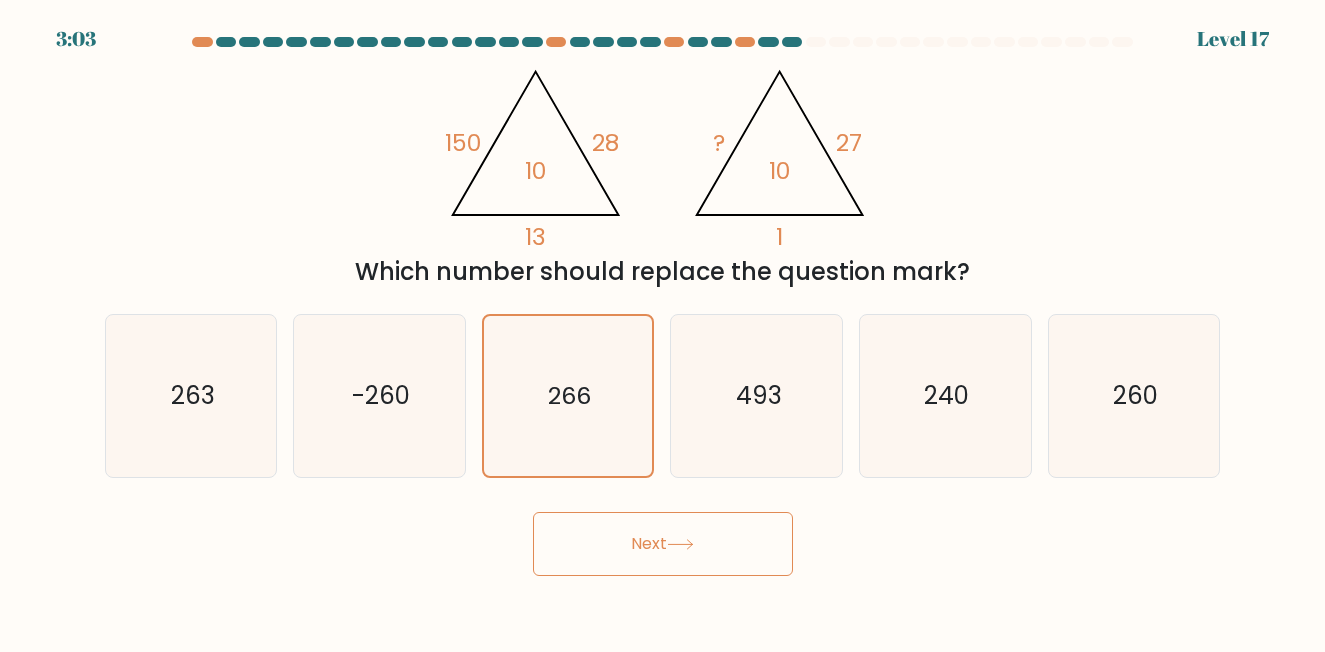 click on "Next" at bounding box center (663, 544) 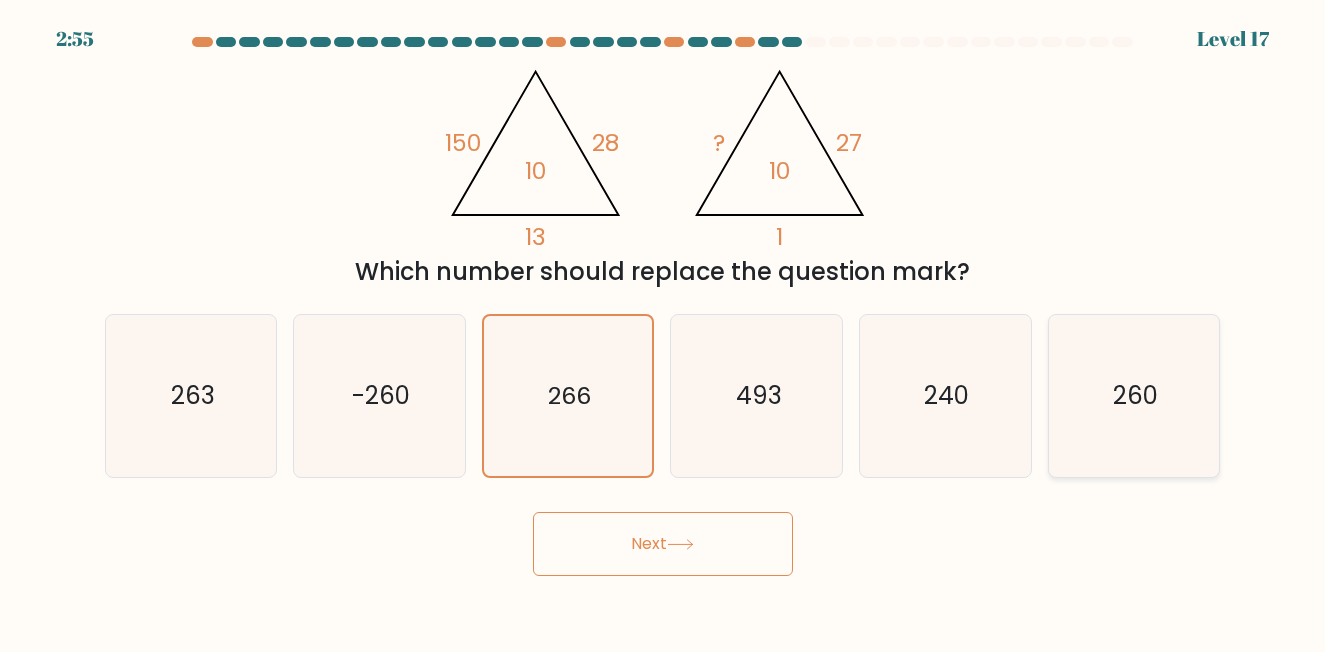 click on "260" 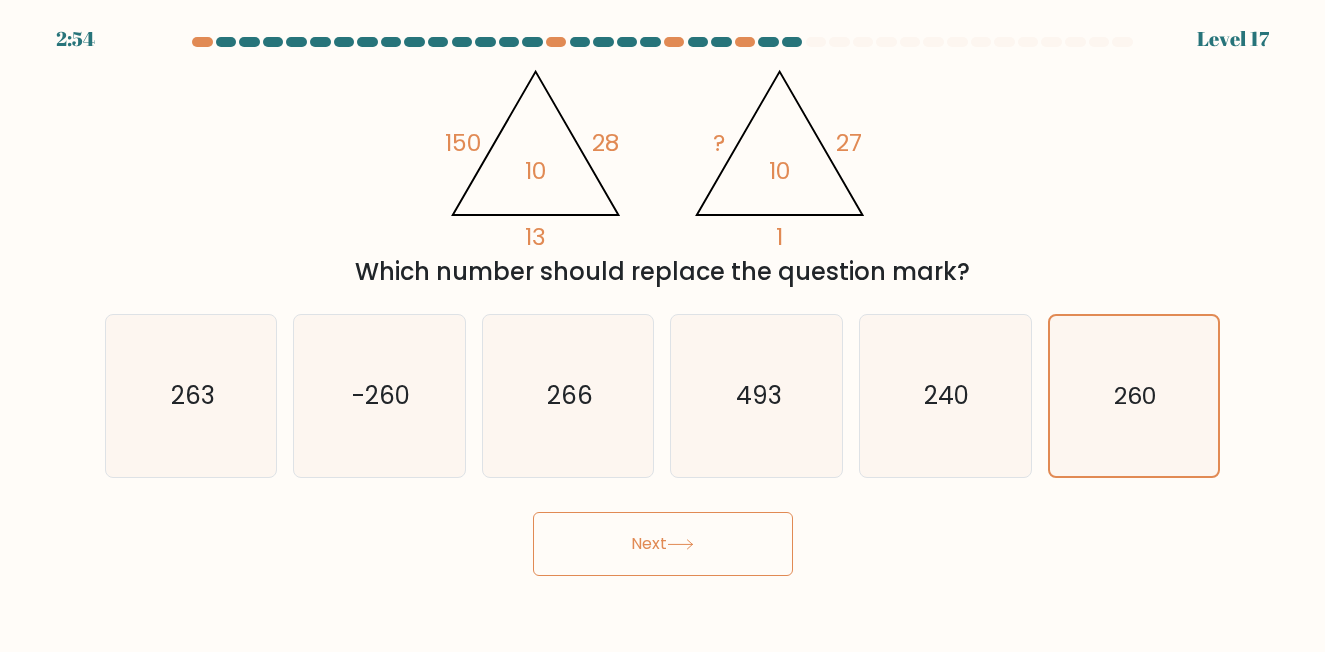 click on "Next" at bounding box center (663, 544) 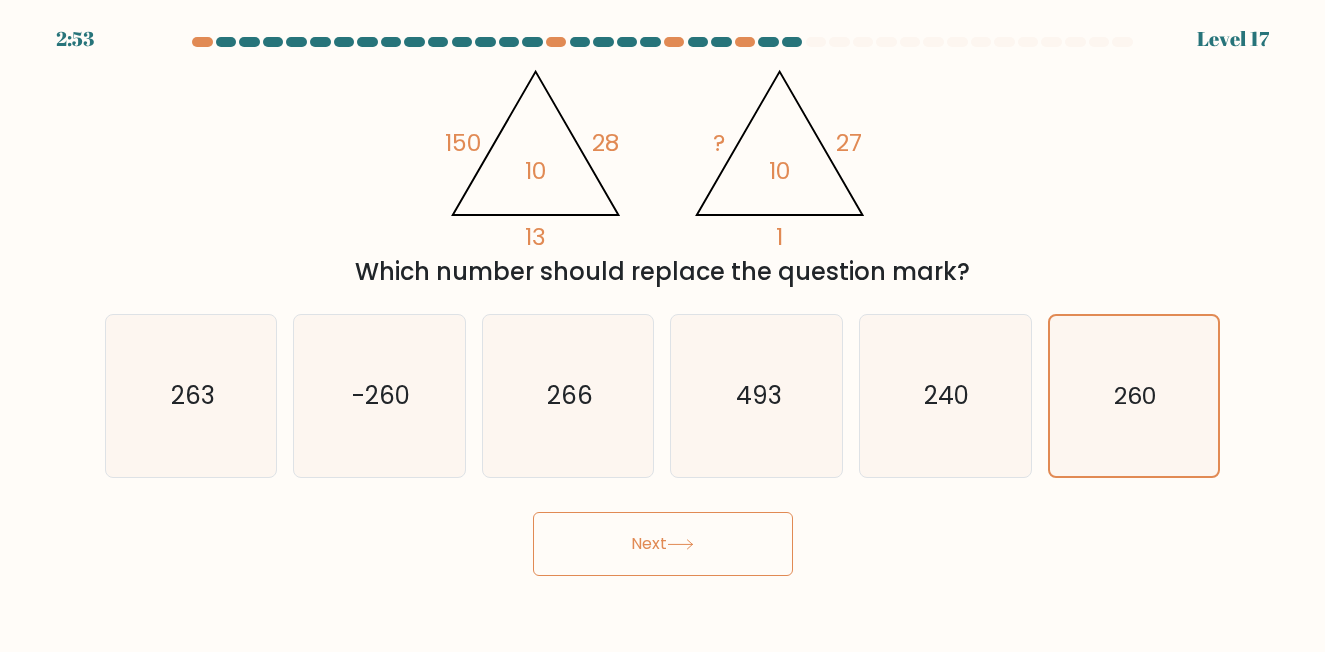 click on "Next" at bounding box center (663, 544) 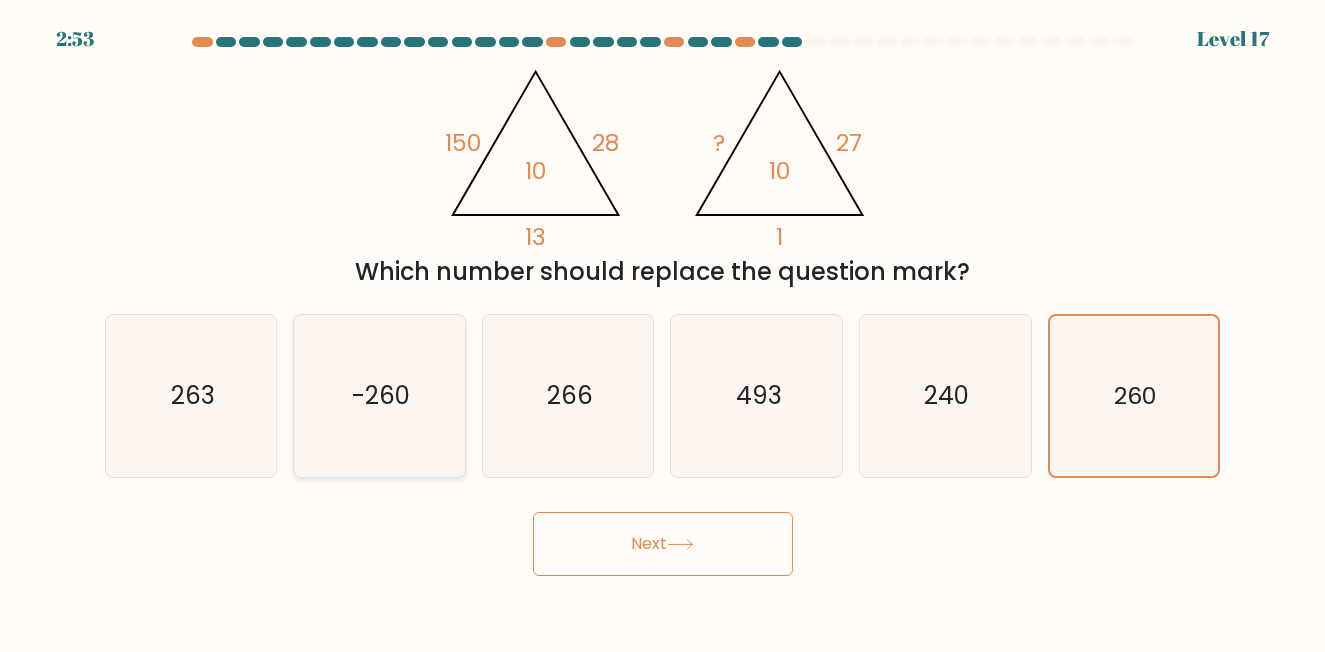 click on "-260" 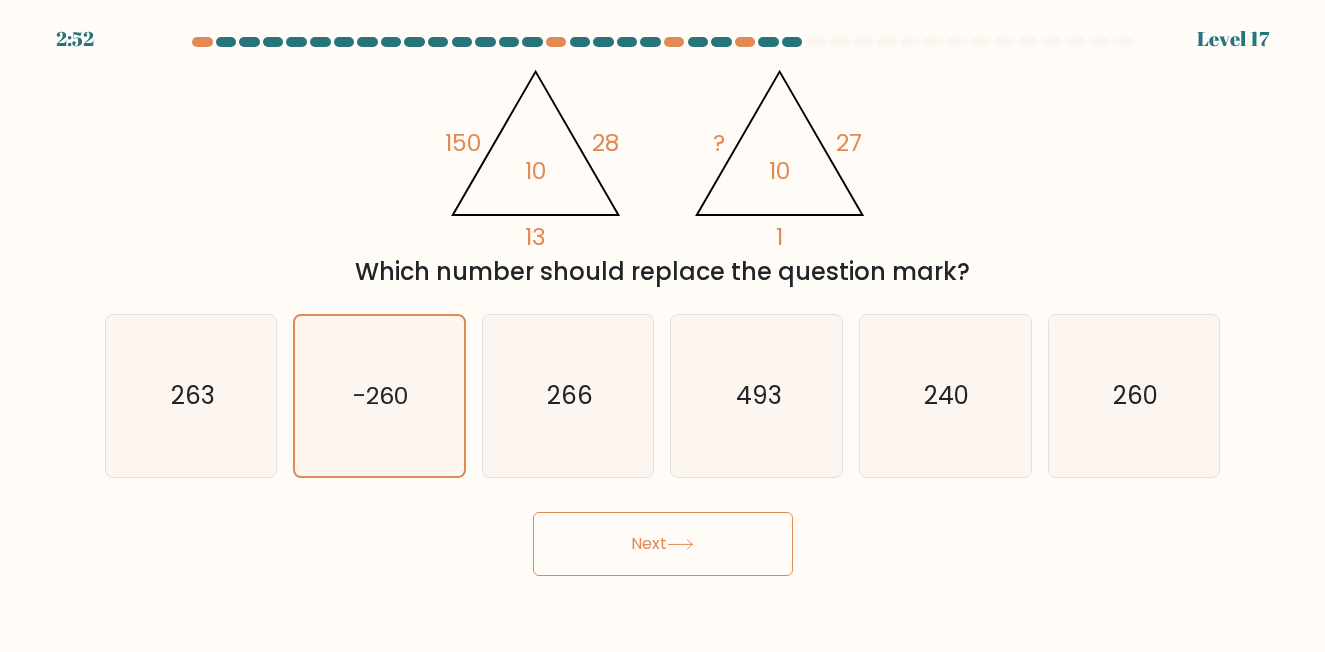 click on "Next" at bounding box center (663, 539) 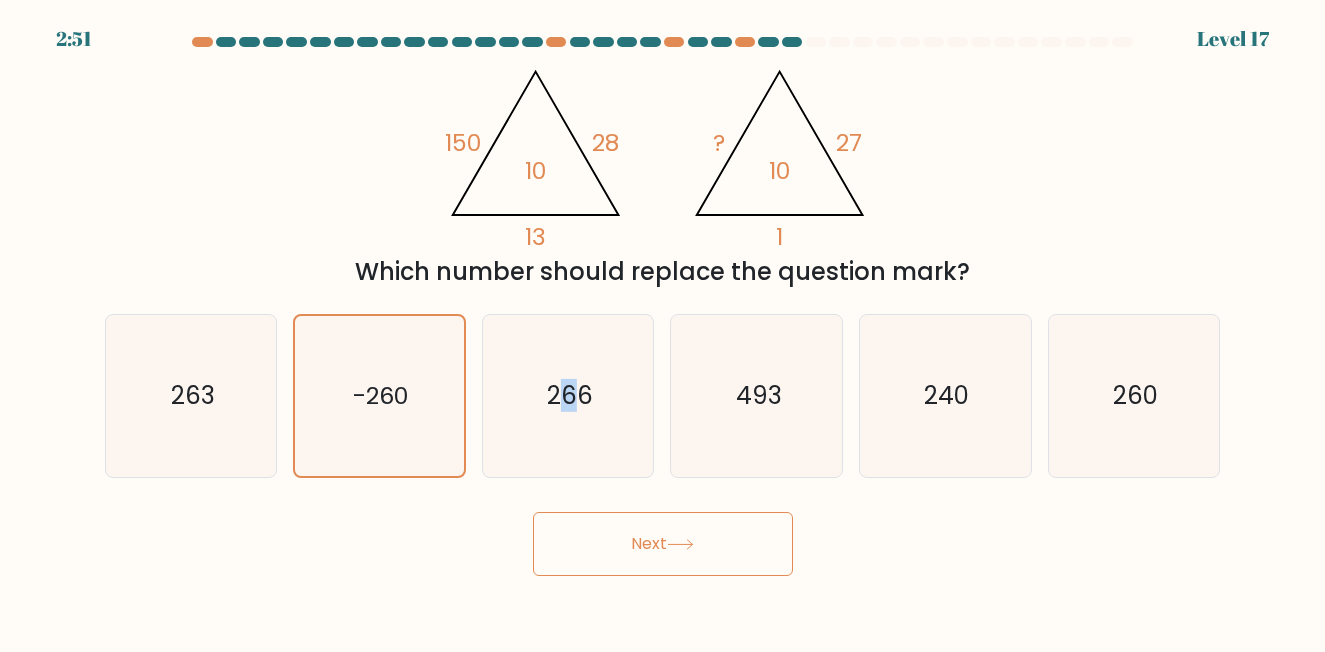 drag, startPoint x: 581, startPoint y: 529, endPoint x: 618, endPoint y: 498, distance: 48.270073 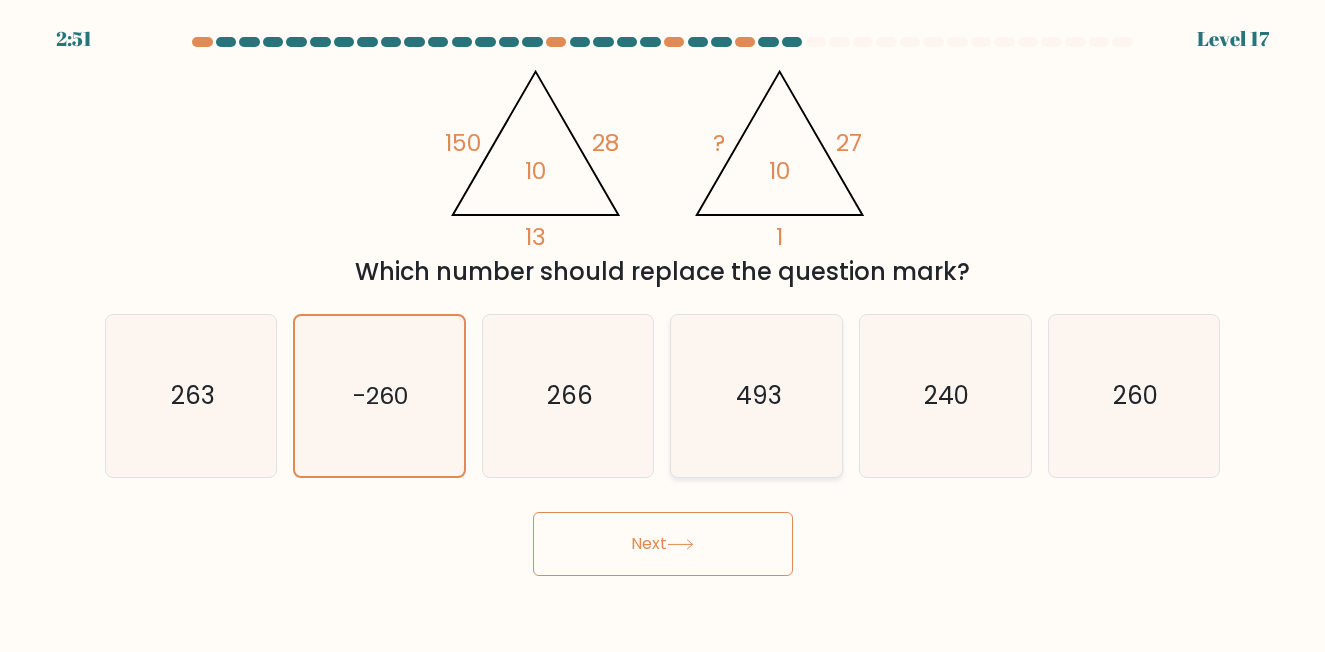 click on "493" 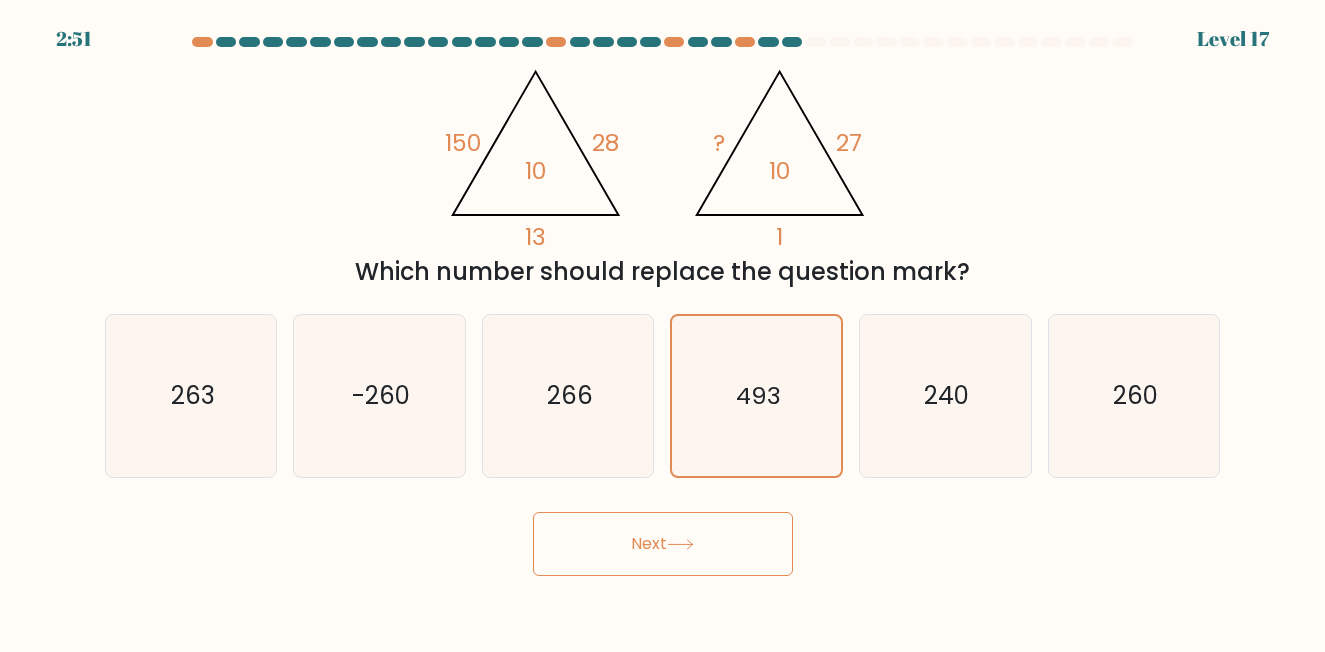 click on "Next" at bounding box center (663, 544) 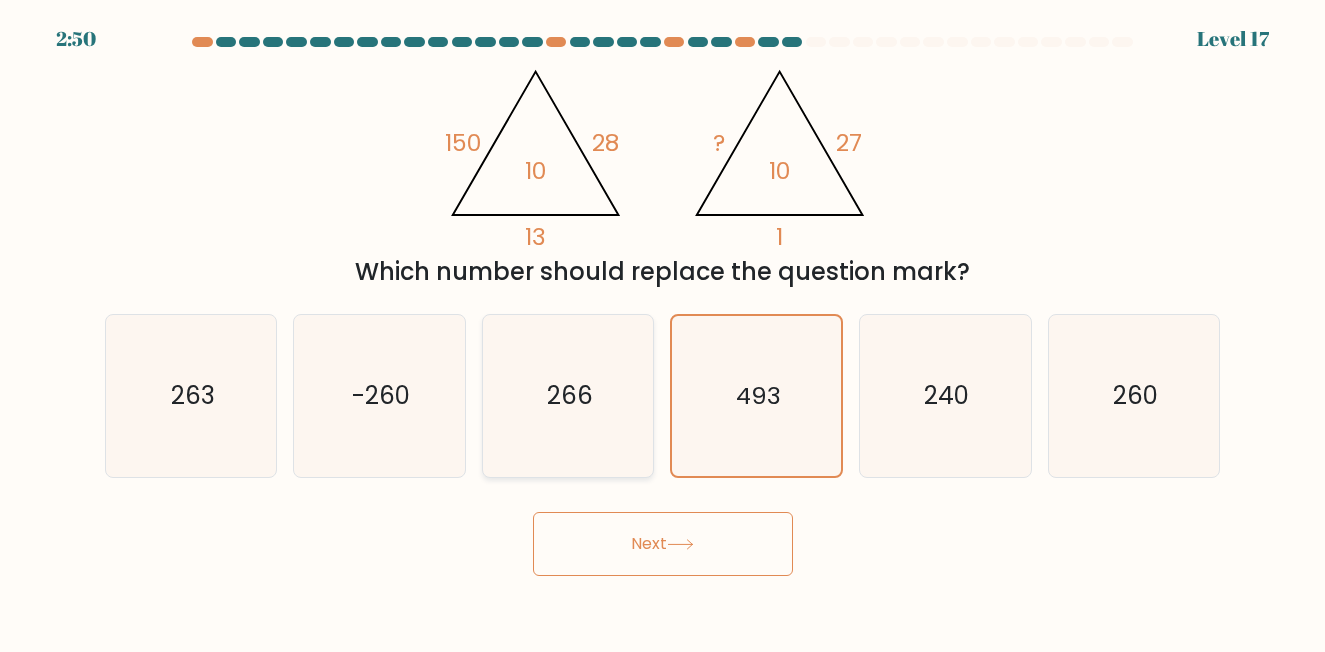 click on "266" 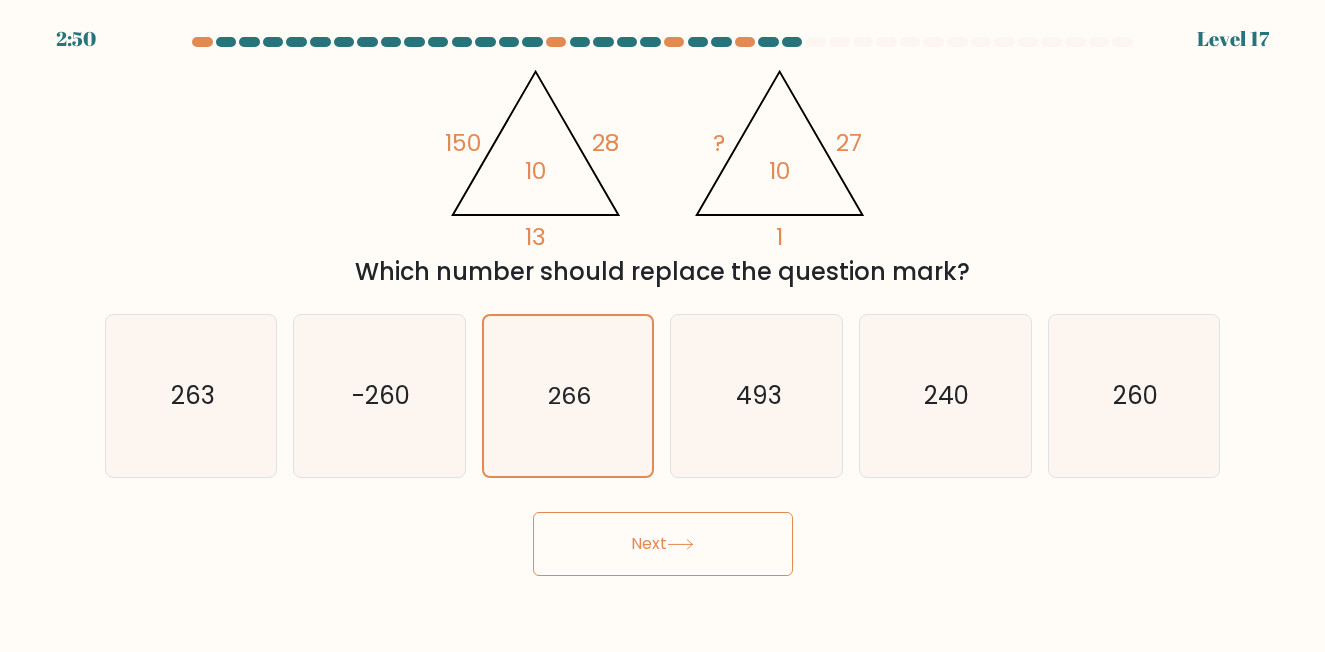 click on "Next" at bounding box center (663, 544) 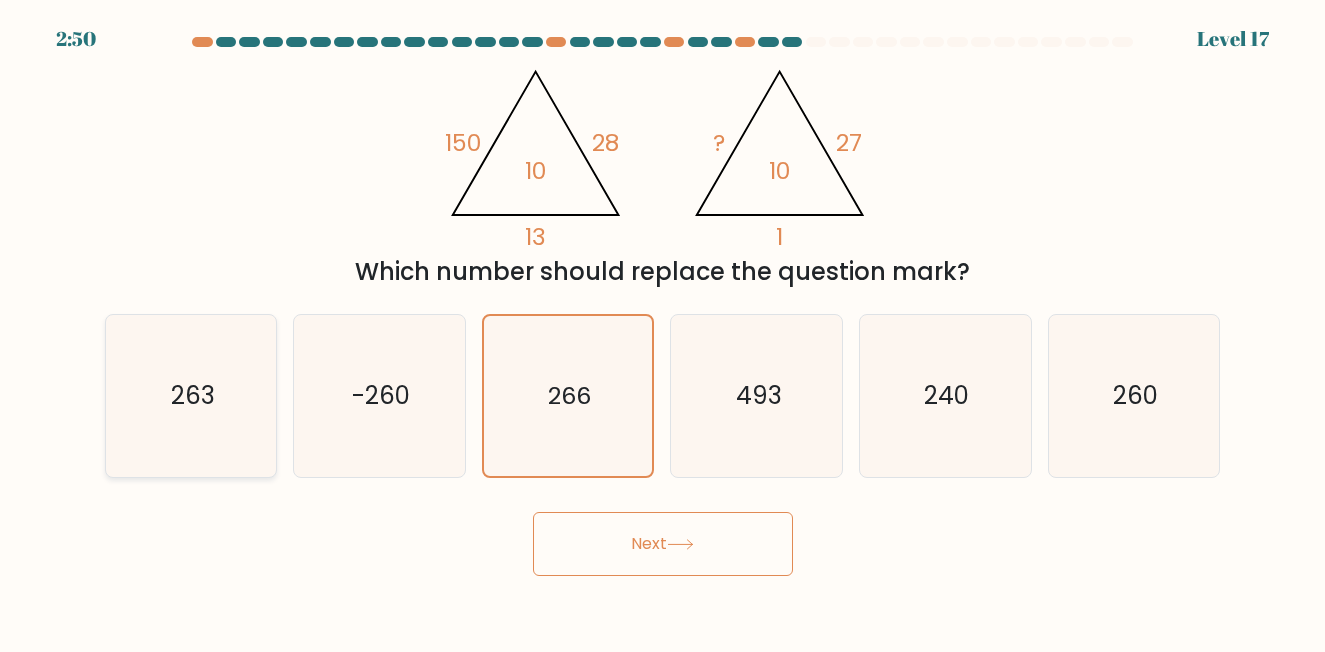 click on "263" 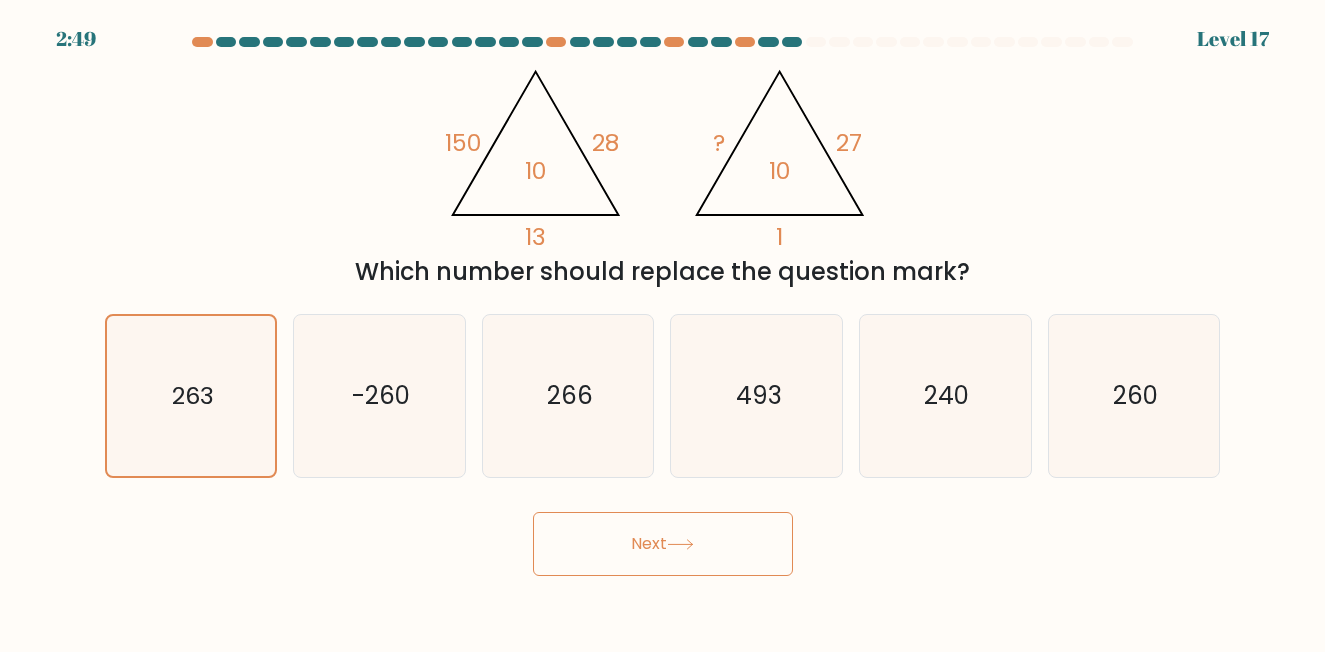 drag, startPoint x: 598, startPoint y: 594, endPoint x: 607, endPoint y: 579, distance: 17.492855 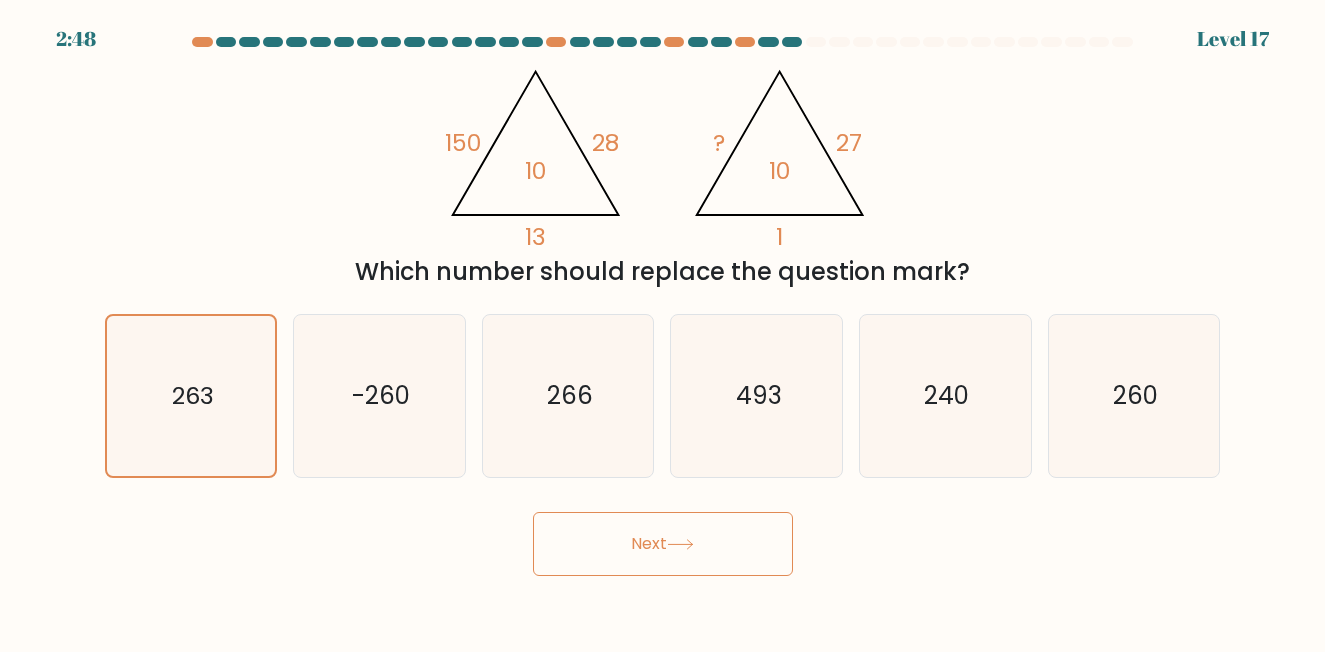 click on "Next" at bounding box center (663, 544) 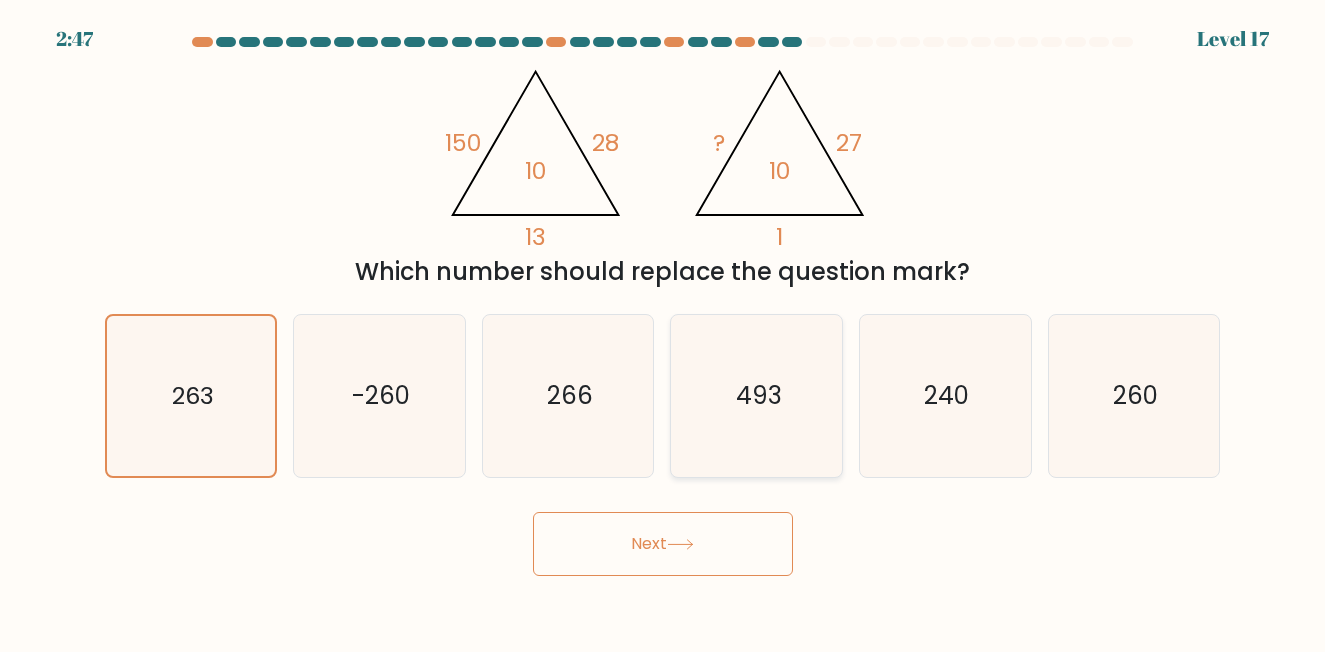 click on "493" 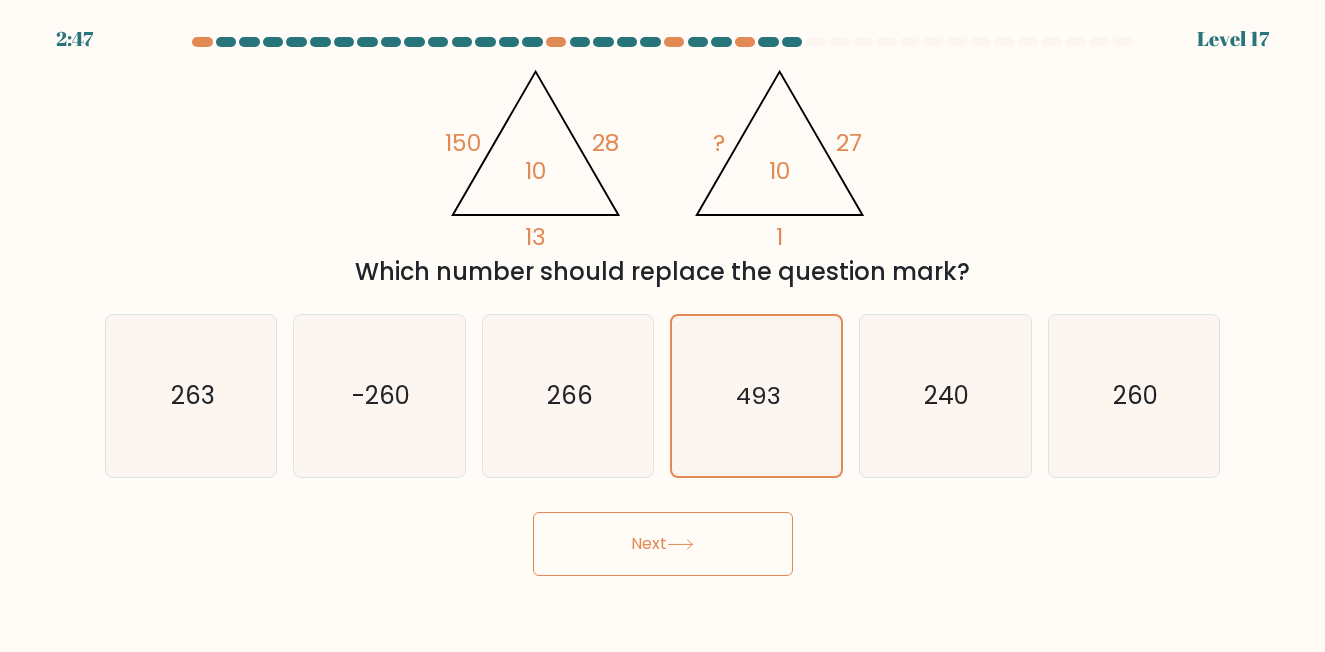 click on "Next" at bounding box center (663, 544) 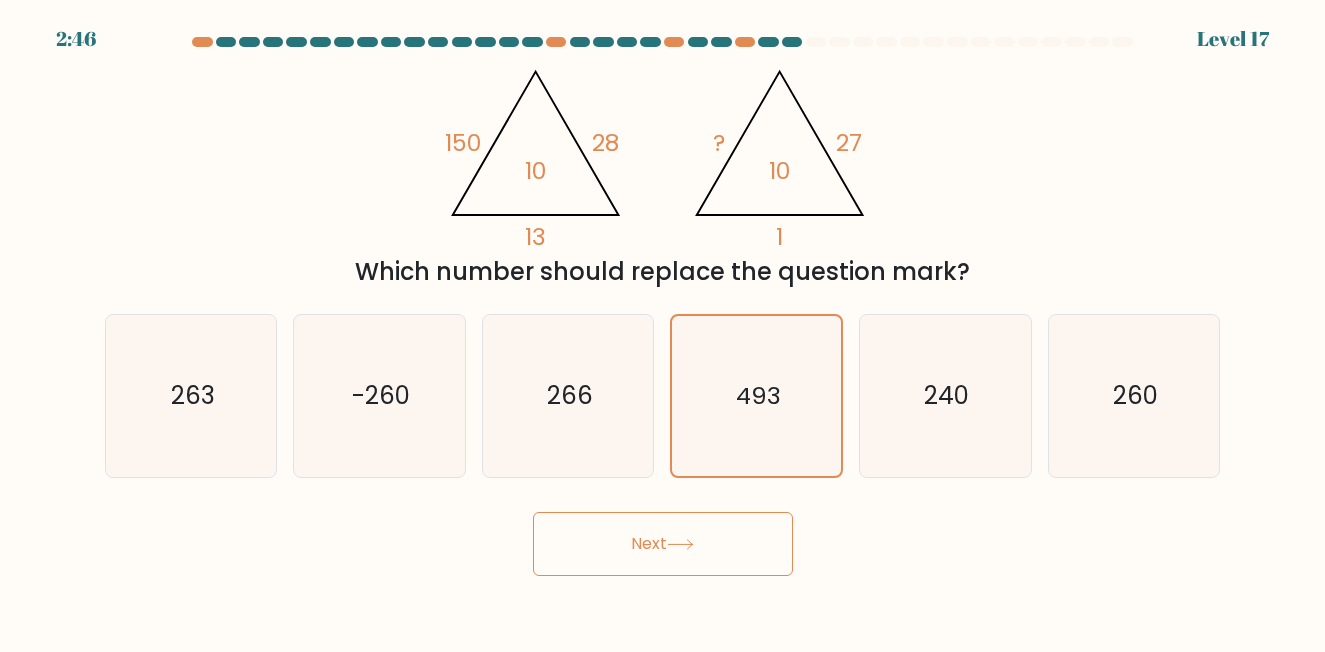 click at bounding box center (792, 42) 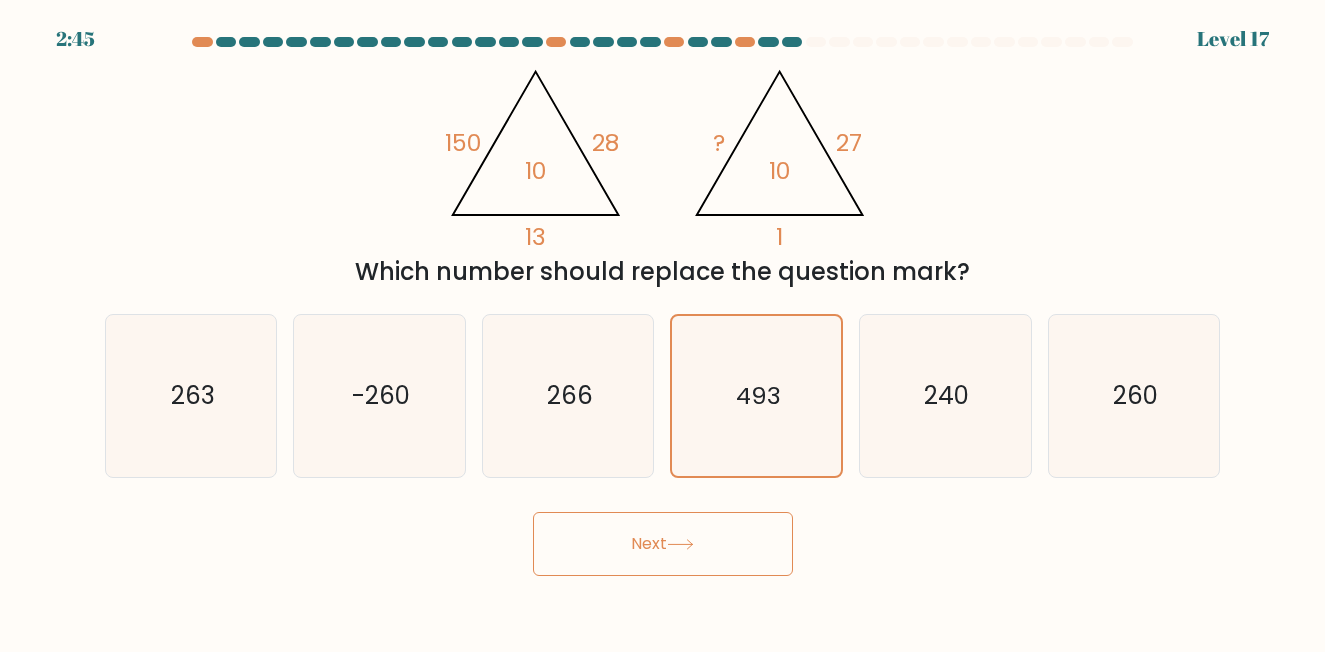 click at bounding box center [768, 42] 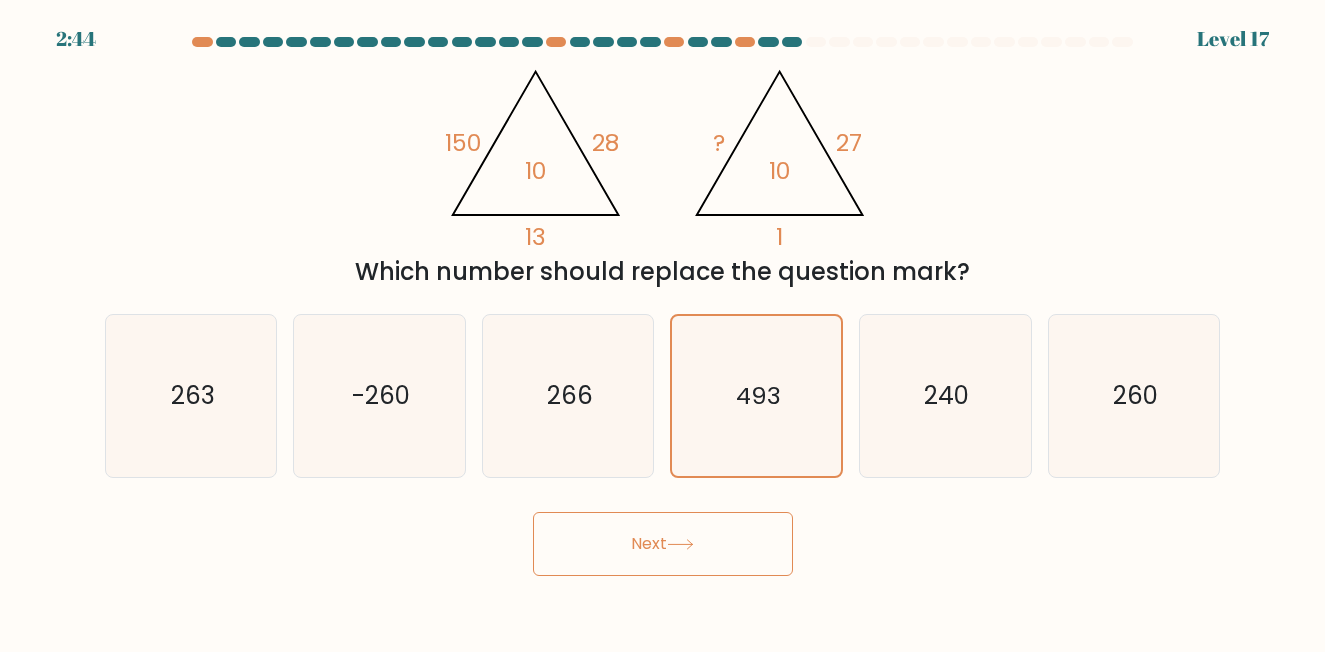 click on "@import url('https://fonts.googleapis.com/css?family=Abril+Fatface:400,100,100italic,300,300italic,400italic,500,500italic,700,700italic,900,900italic');                        150       28       13       10                                       @import url('https://fonts.googleapis.com/css?family=Abril+Fatface:400,100,100italic,300,300italic,400italic,500,500italic,700,700italic,900,900italic');                        ?       27       1       10" 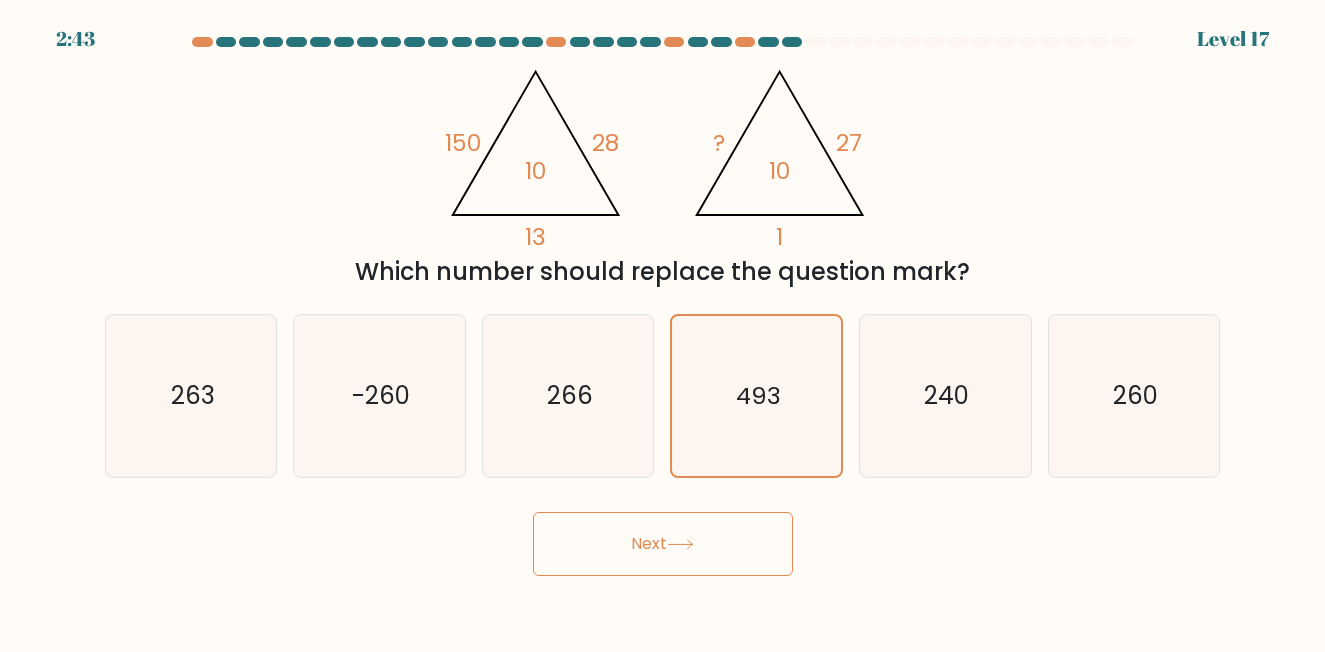 click at bounding box center [933, 42] 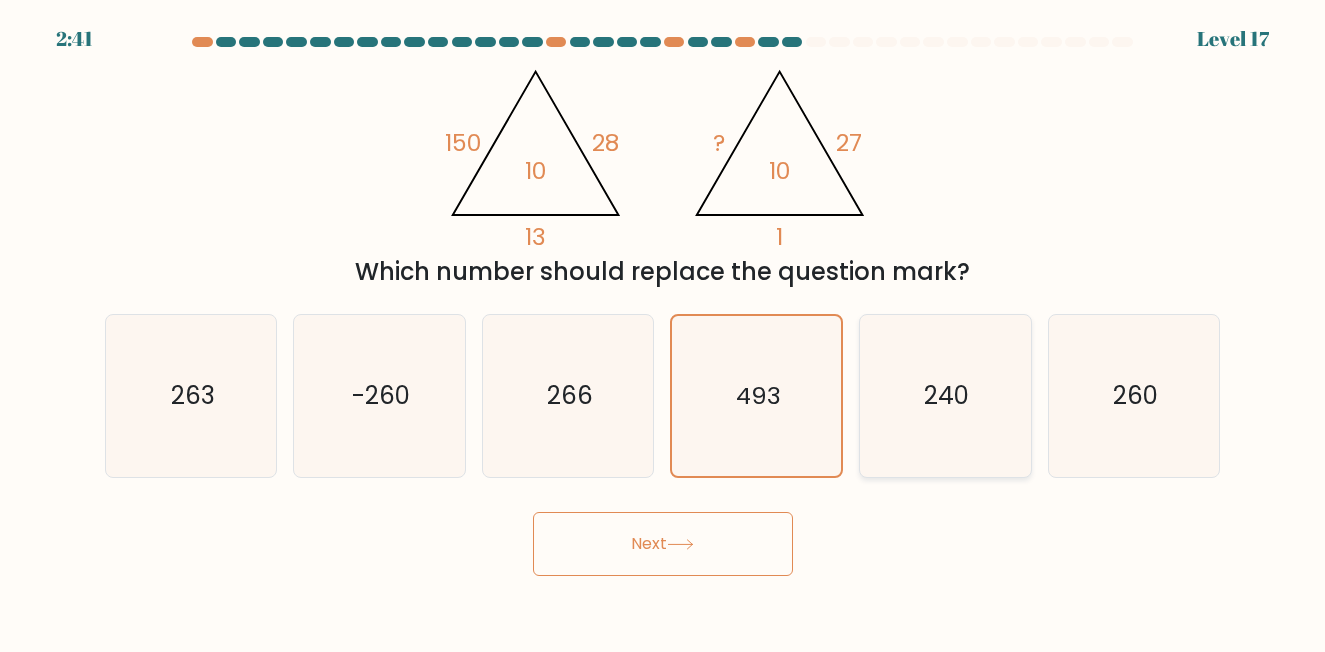 click on "240" 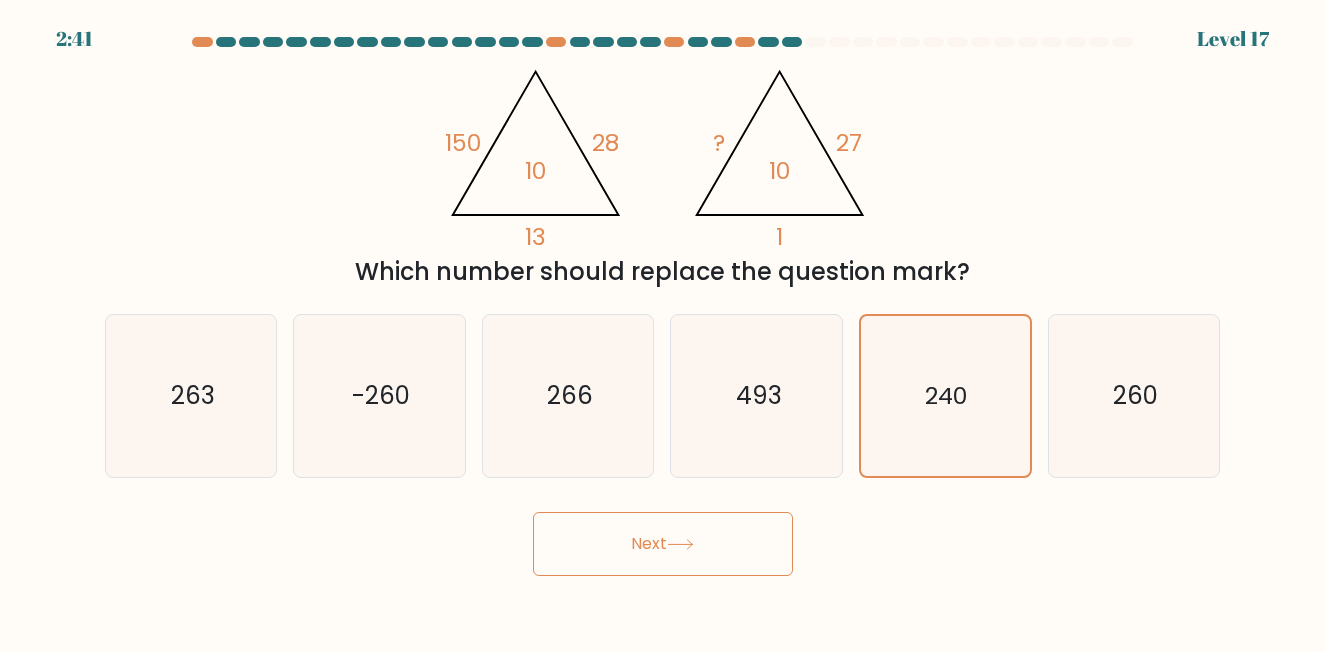 click on "Next" at bounding box center (663, 544) 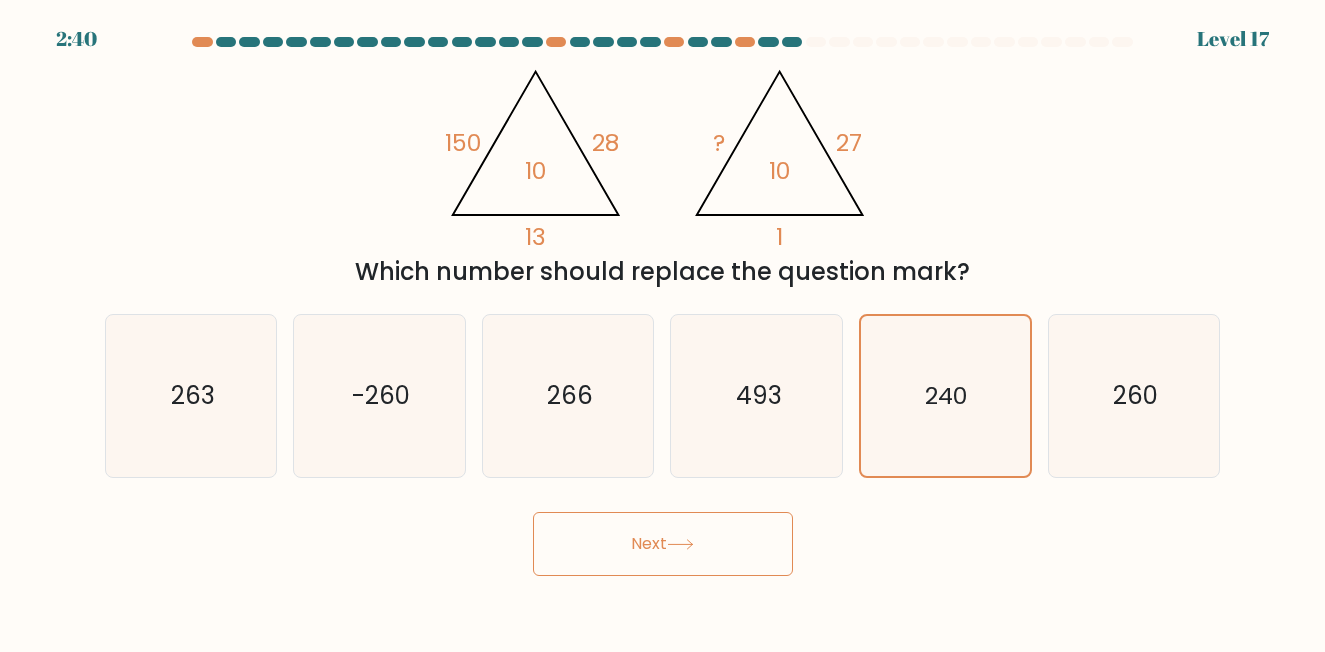 click on "Next" at bounding box center (663, 544) 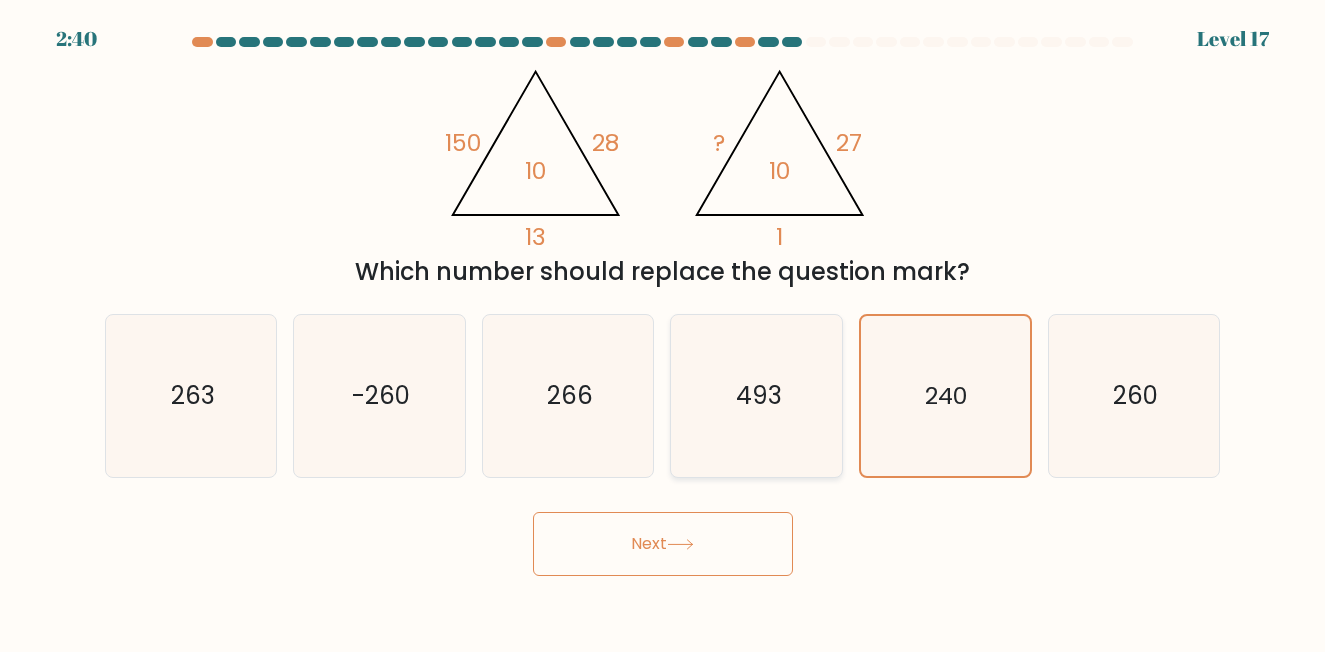 click on "493" 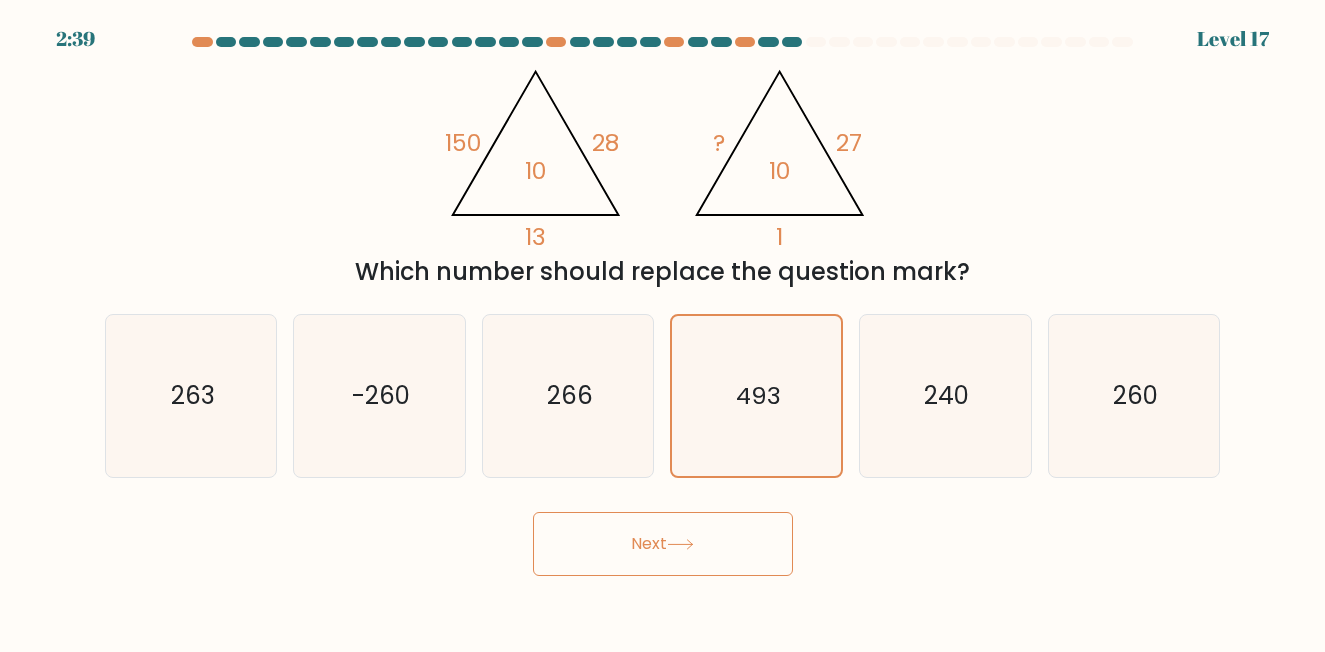 click 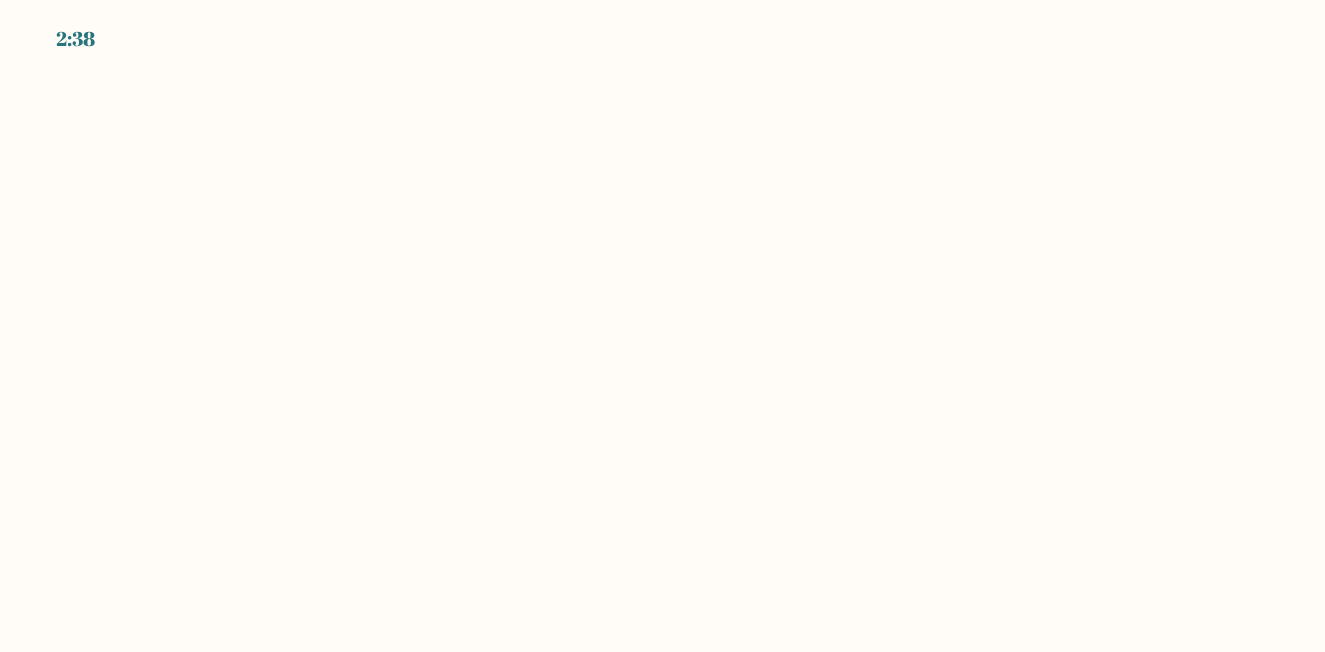 scroll, scrollTop: 0, scrollLeft: 0, axis: both 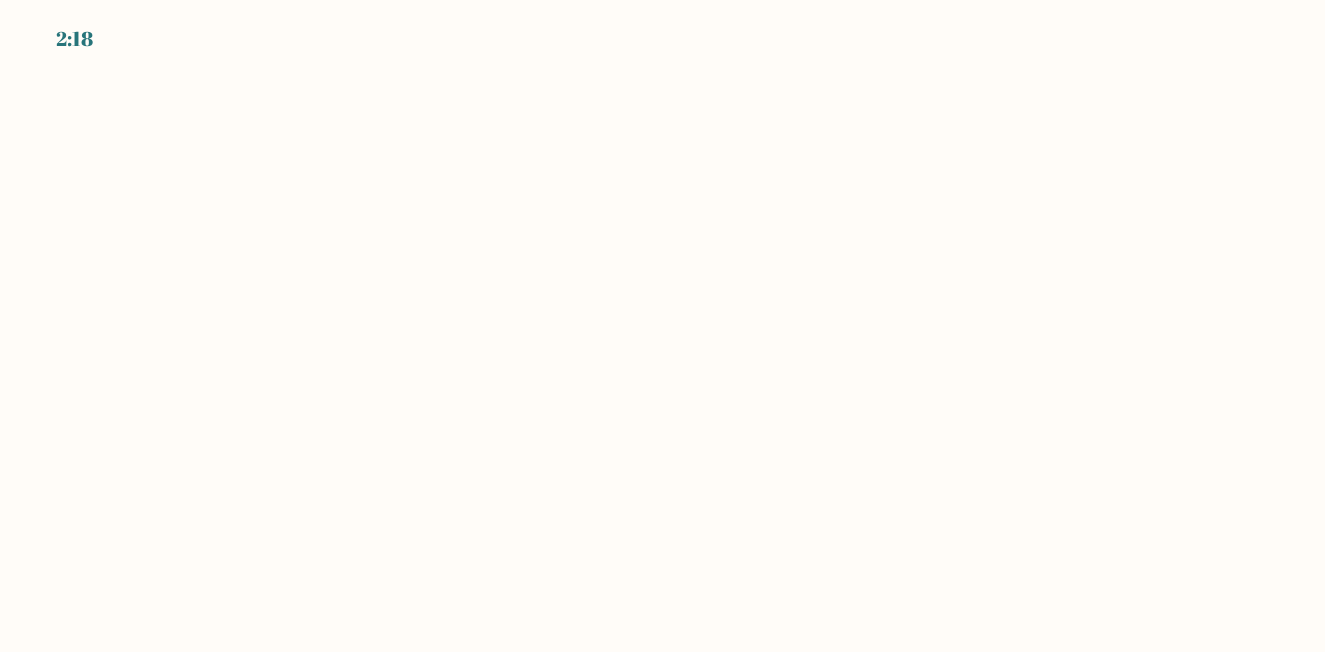 click on "2:18" at bounding box center (662, 326) 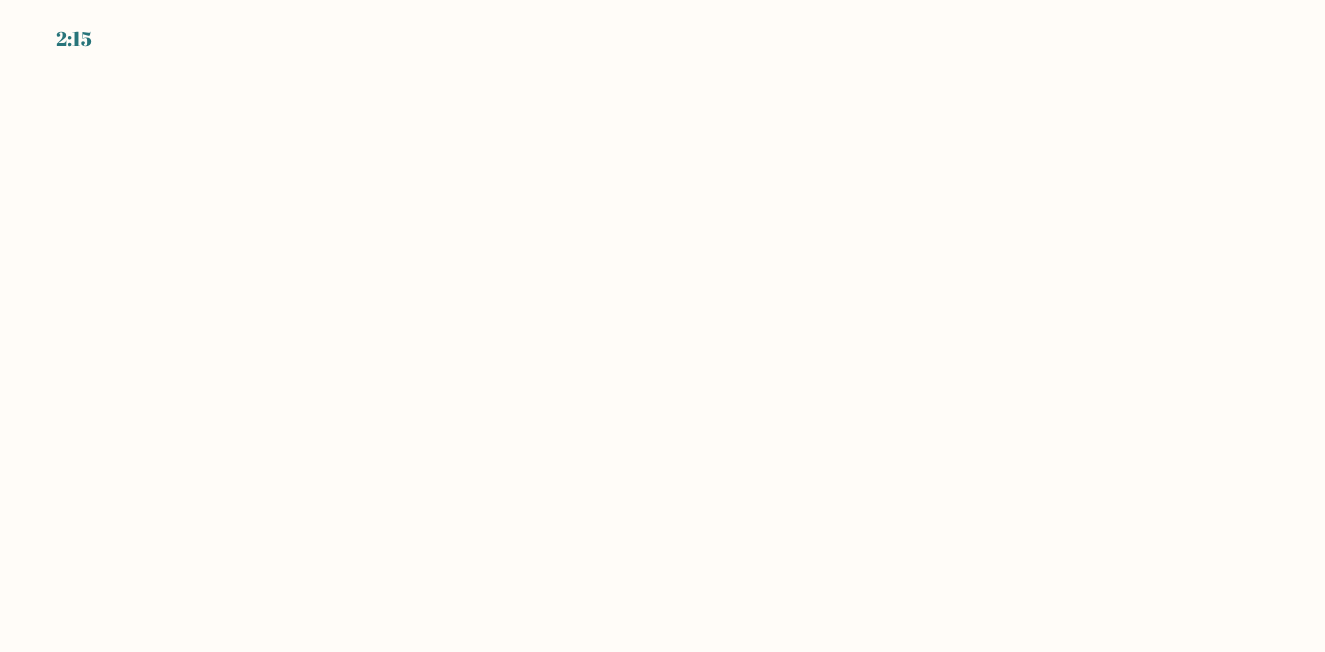 scroll, scrollTop: 0, scrollLeft: 0, axis: both 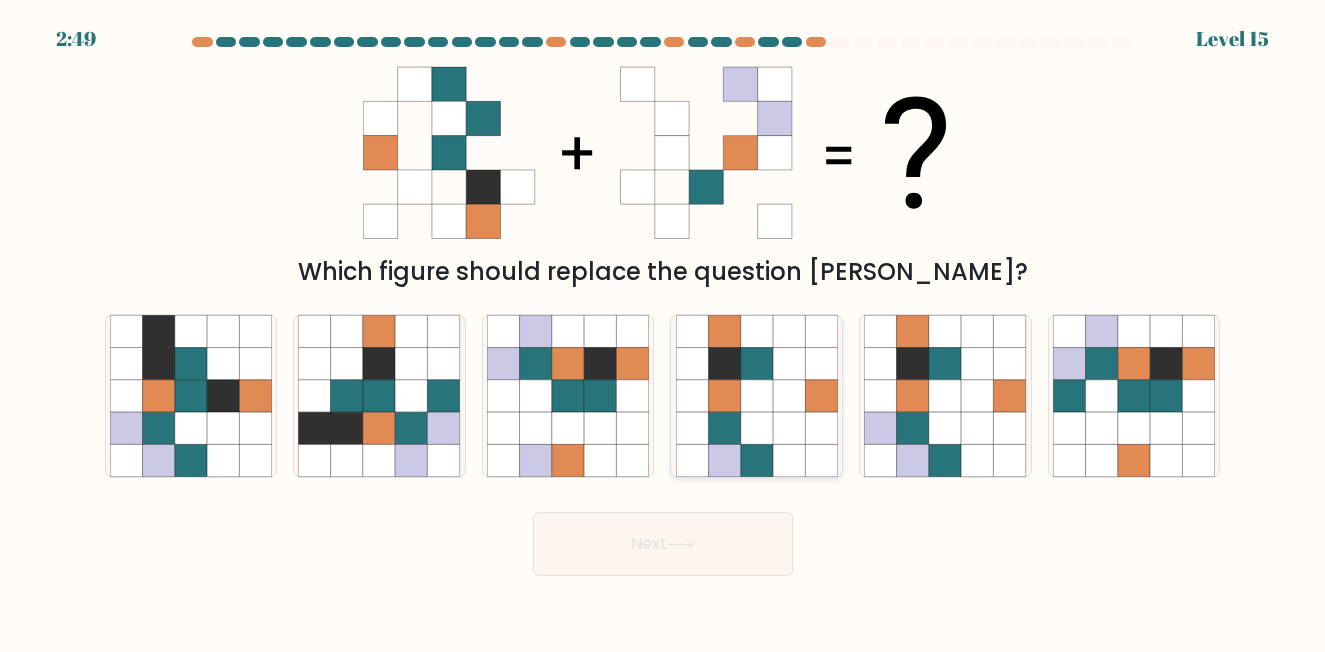 click 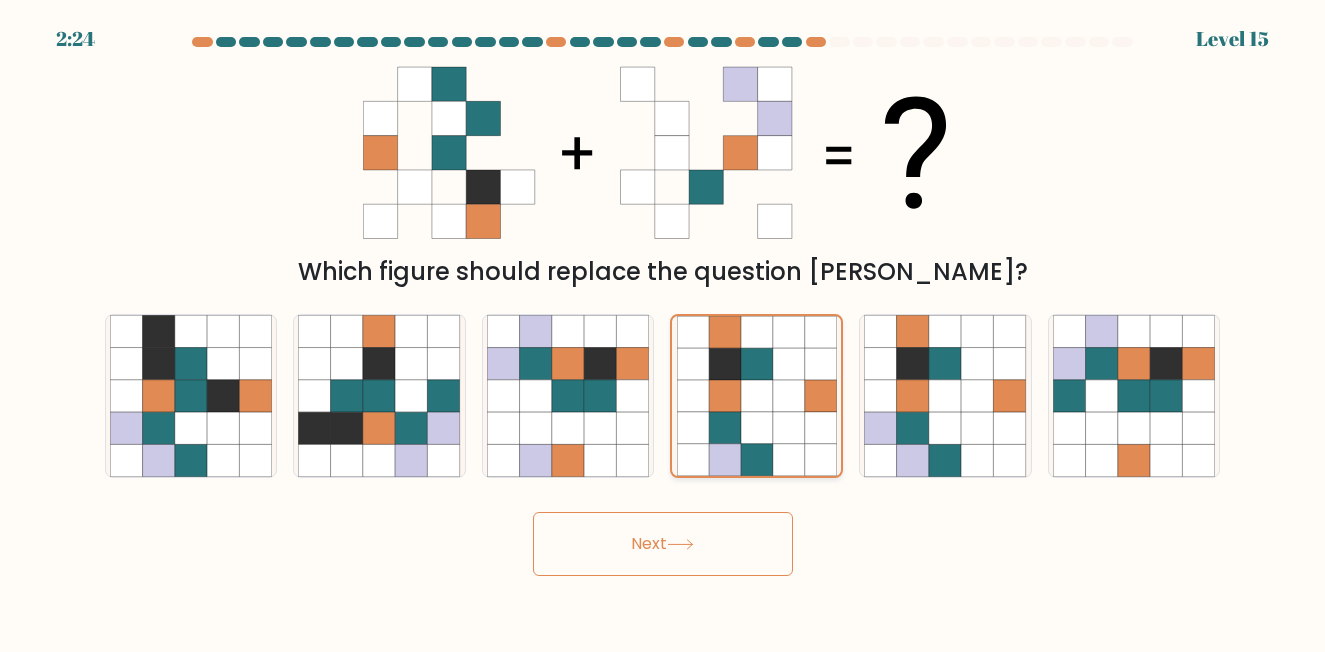 click 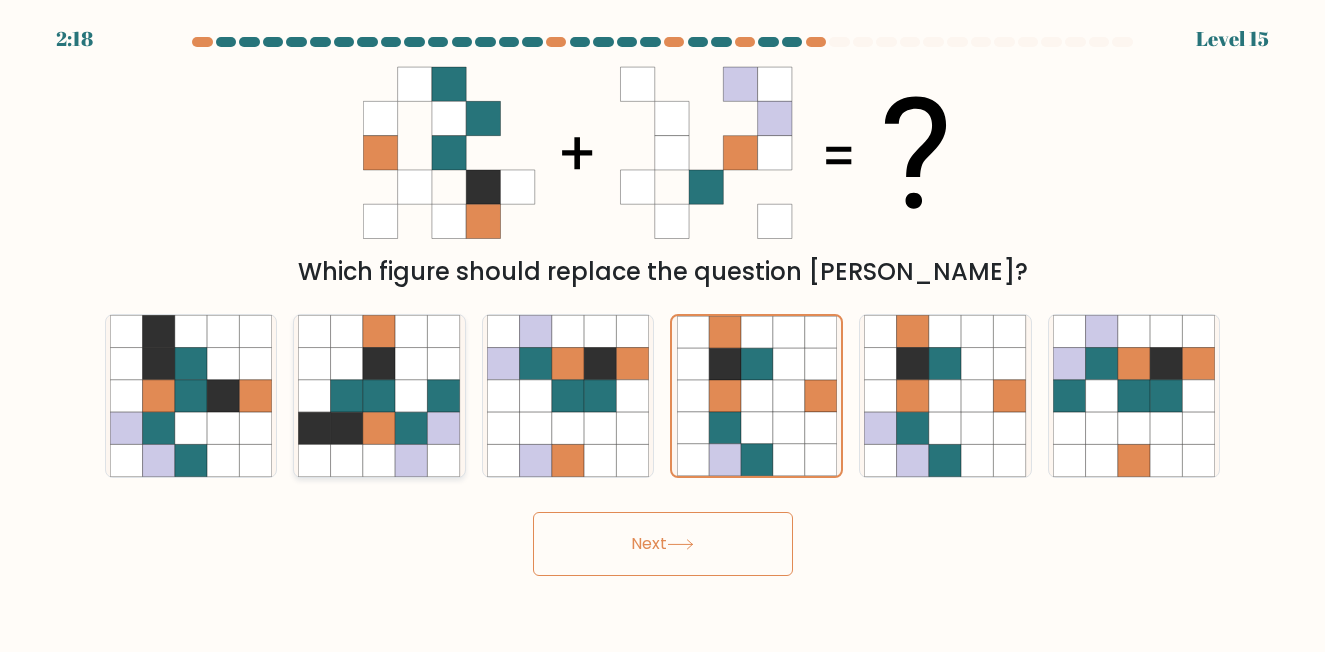 click 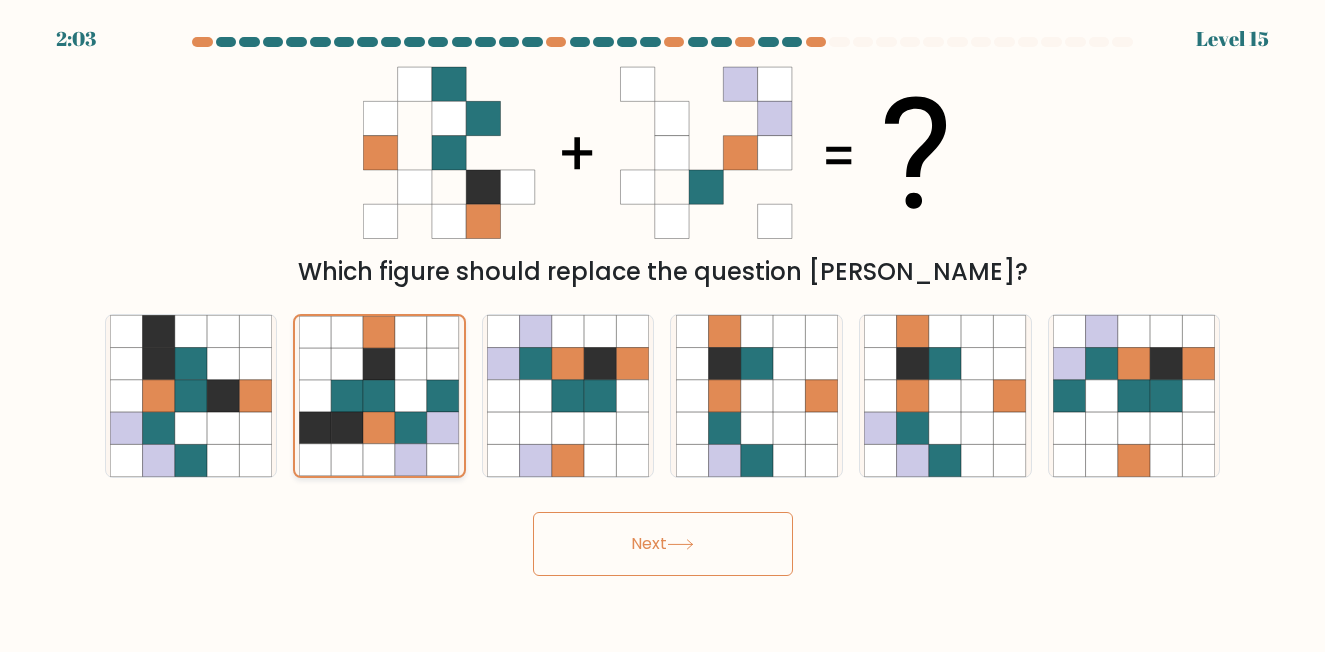 click 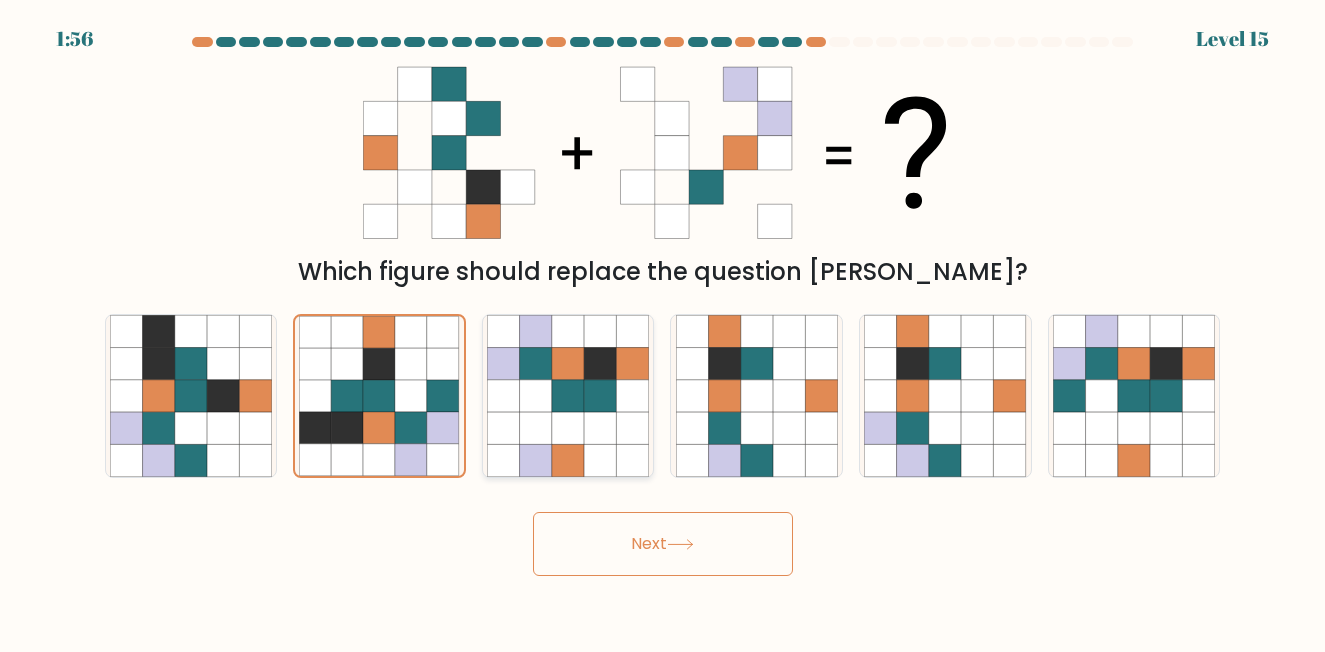 click 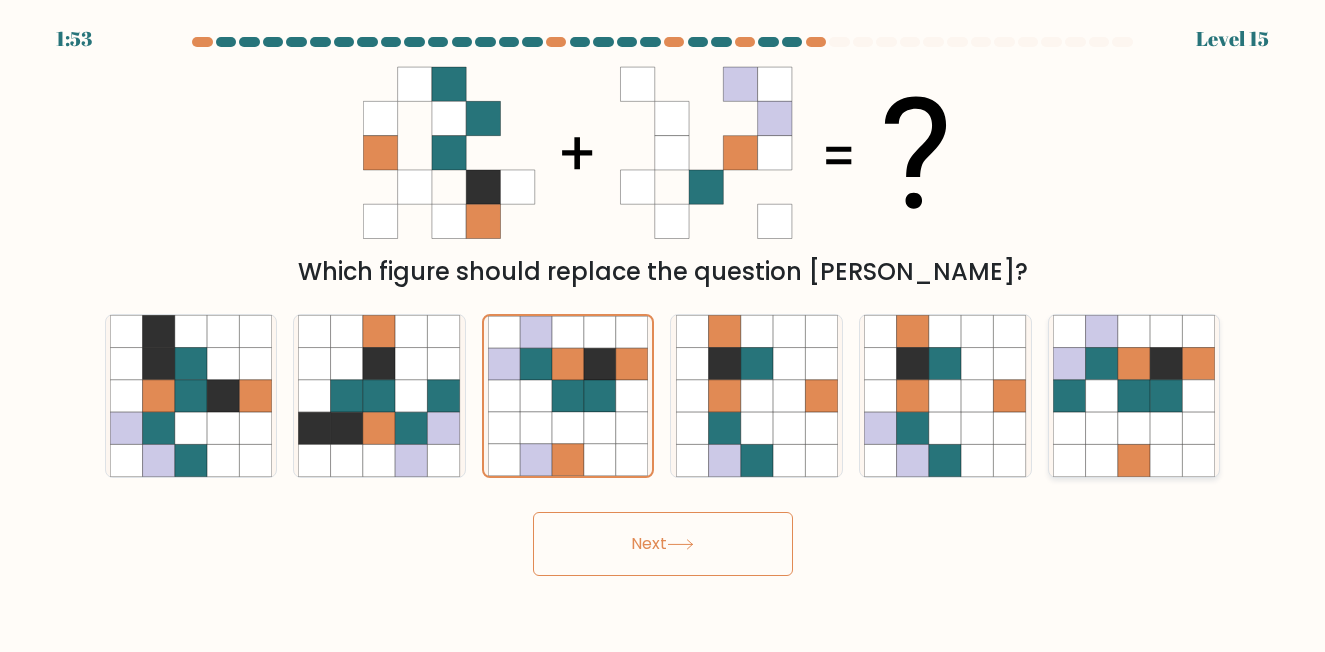 click 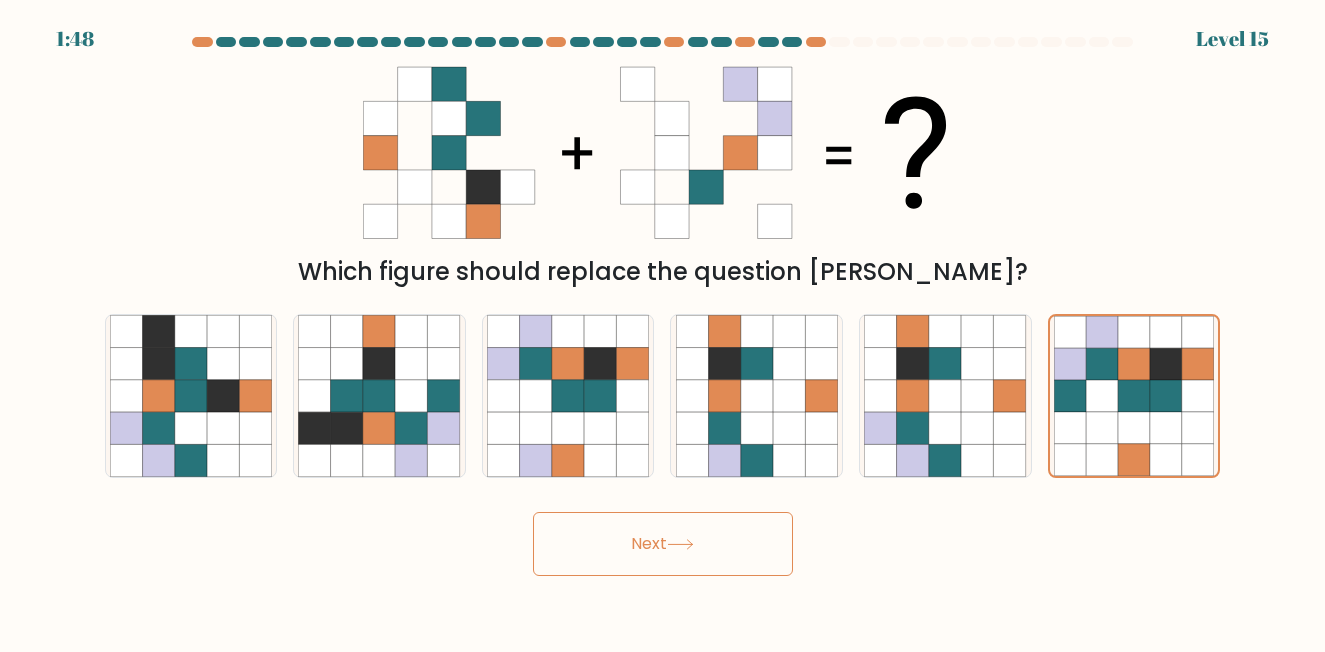 click on "Next" at bounding box center [663, 544] 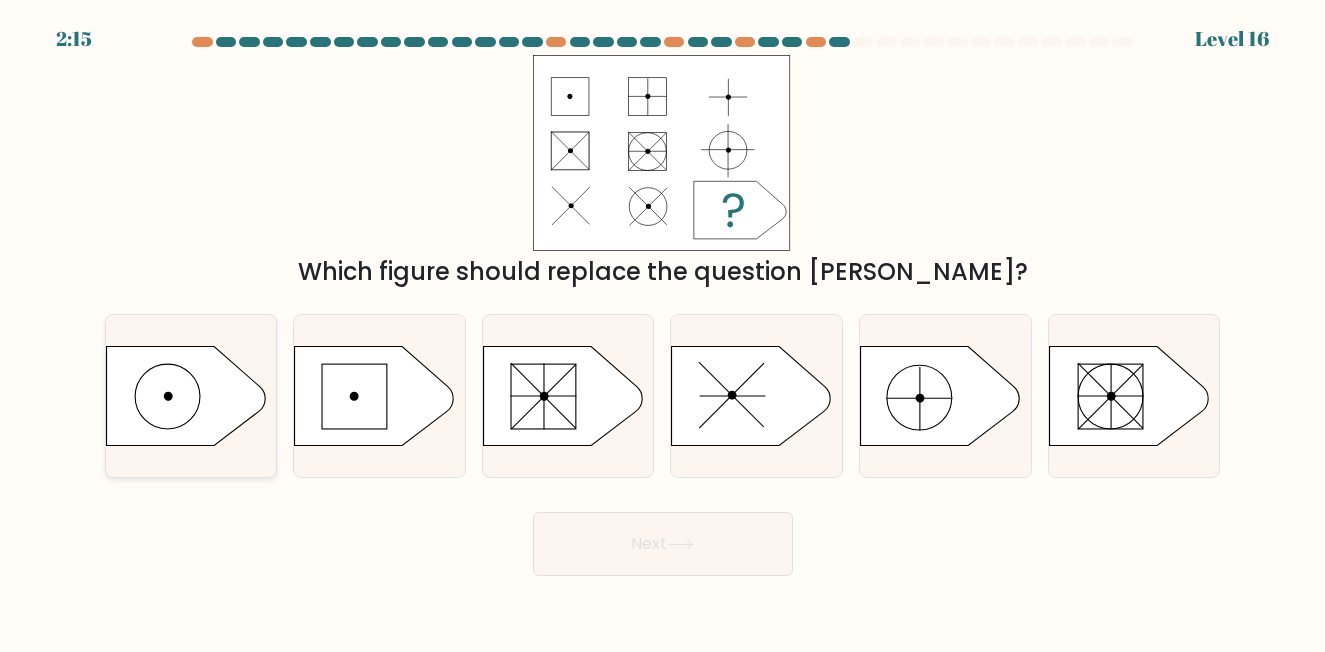 click 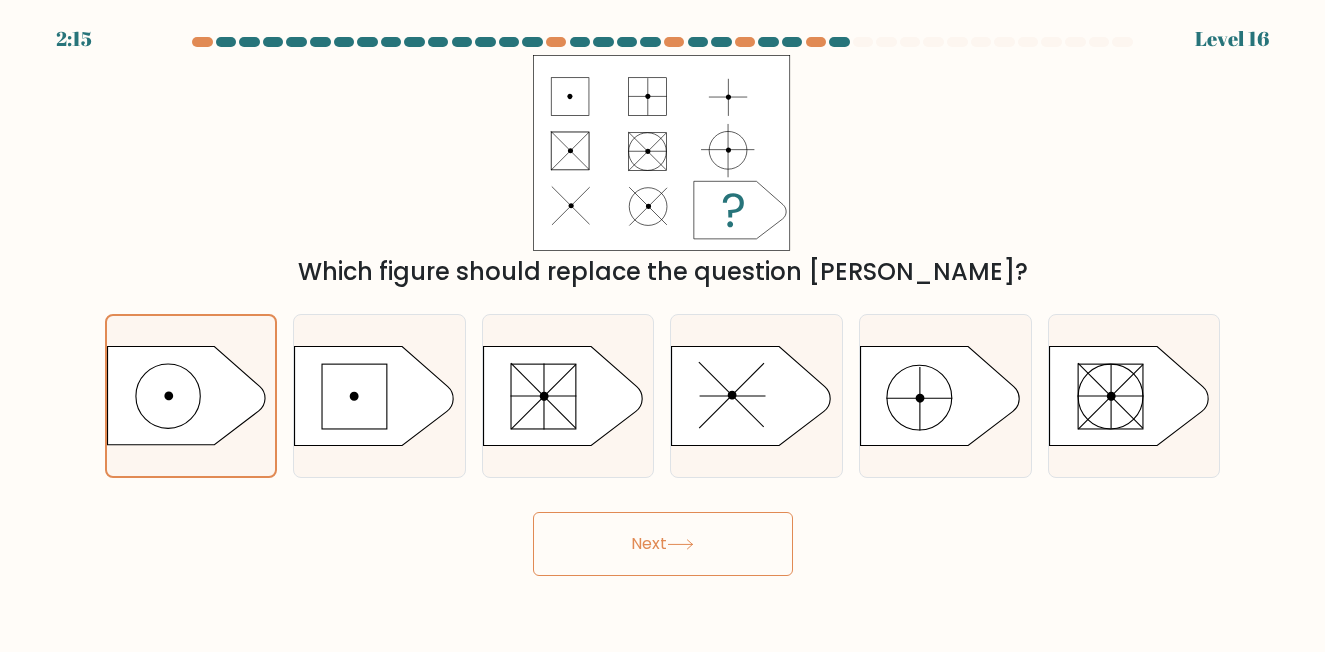 click on "Next" at bounding box center [663, 544] 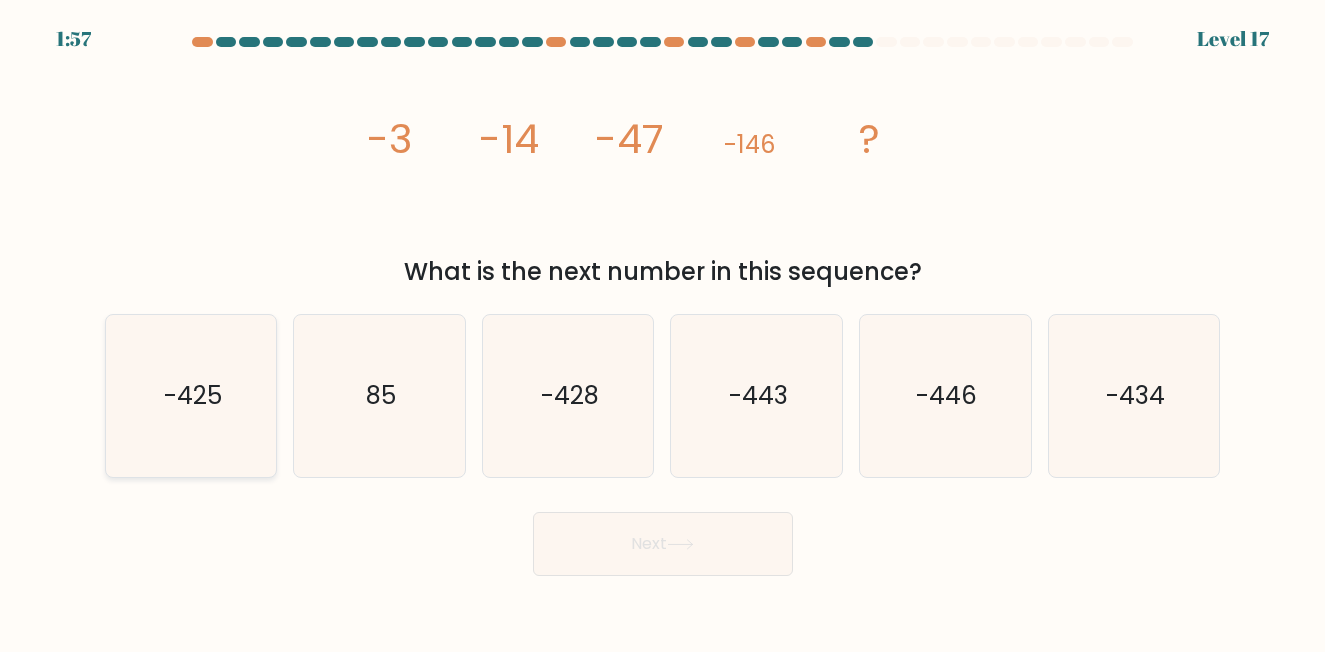 click on "-425" 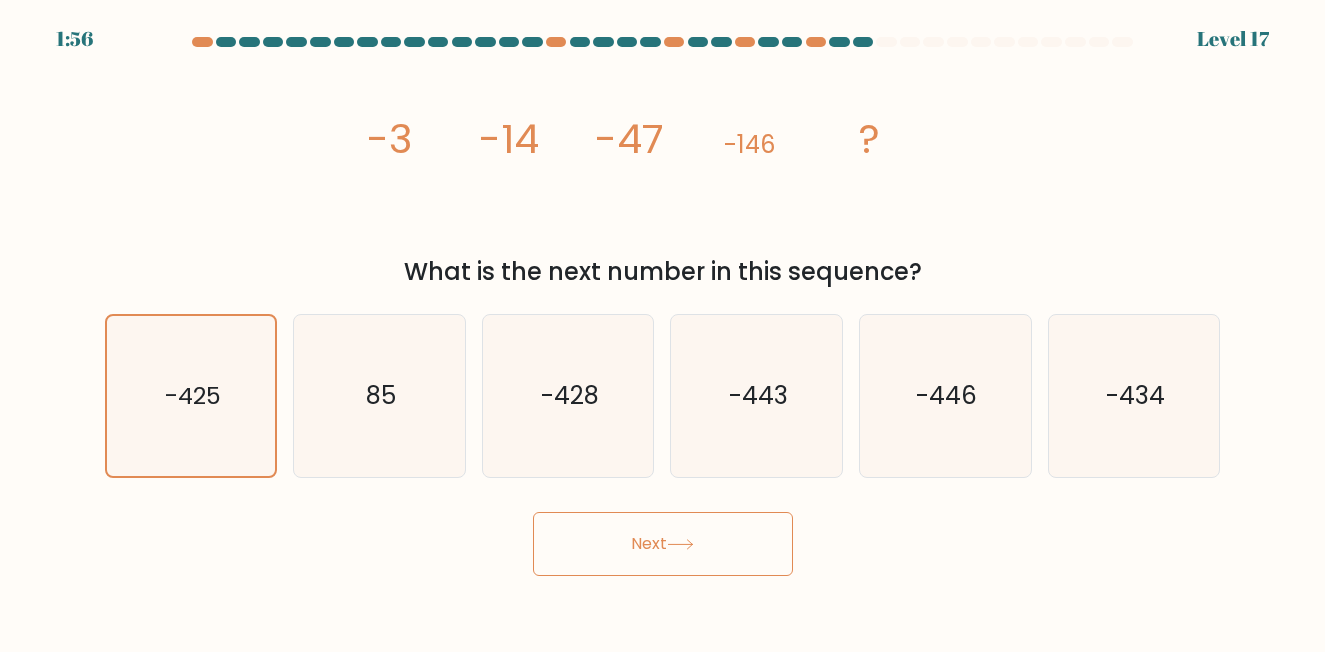 click on "Next" at bounding box center [663, 544] 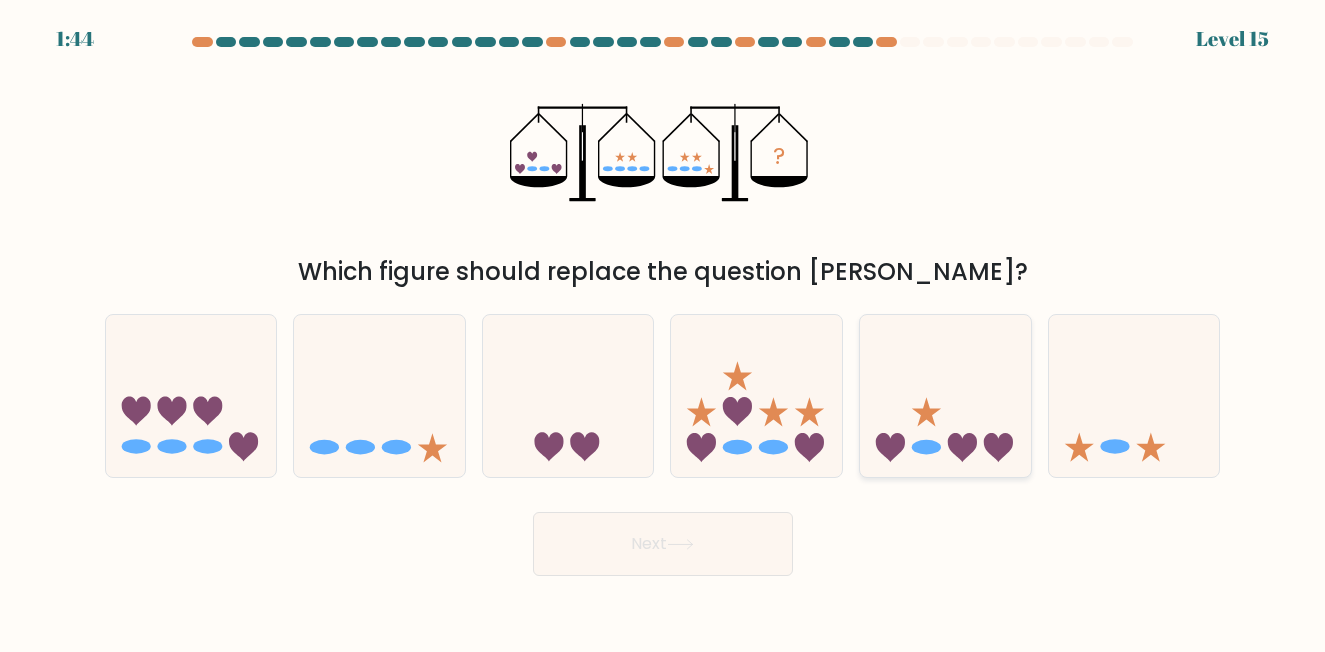 click 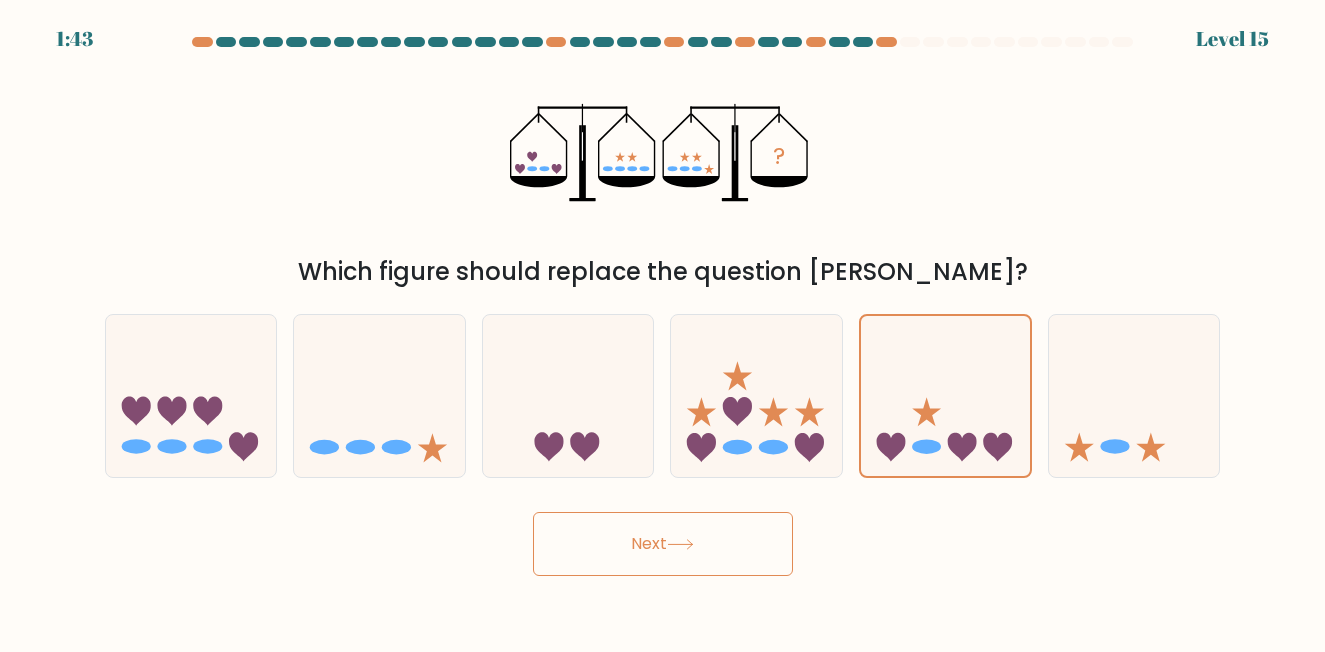 click on "Next" at bounding box center [663, 544] 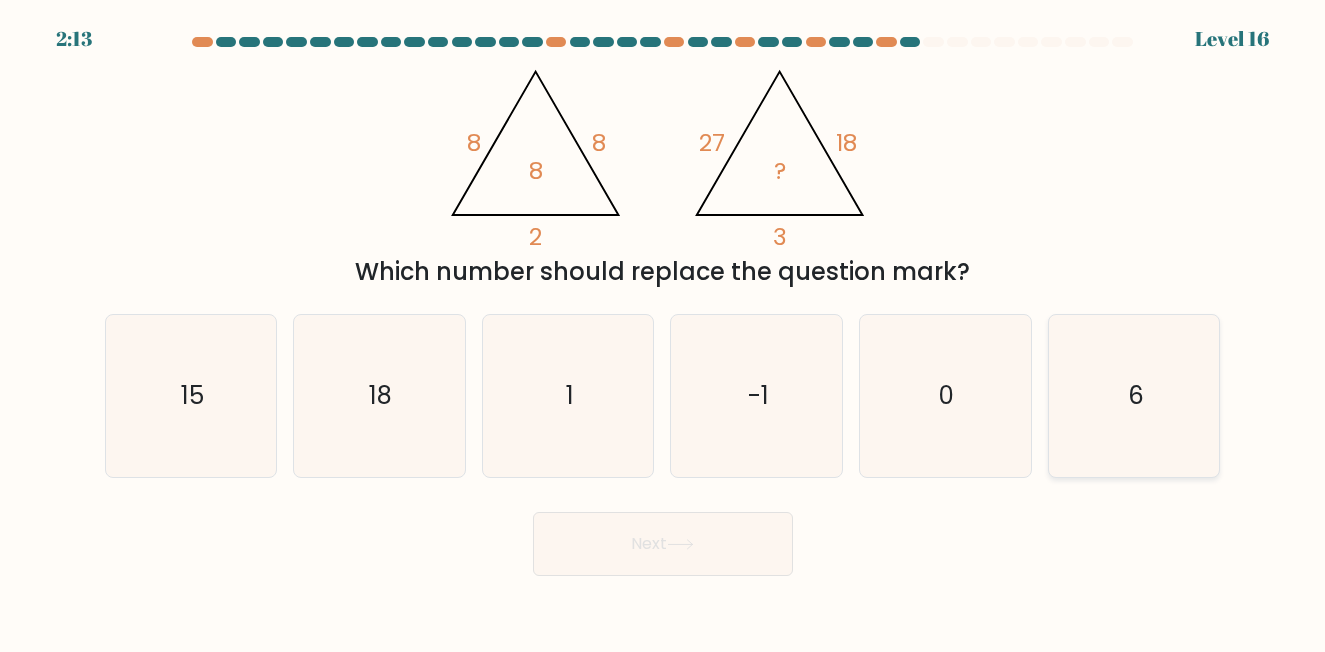click on "6" 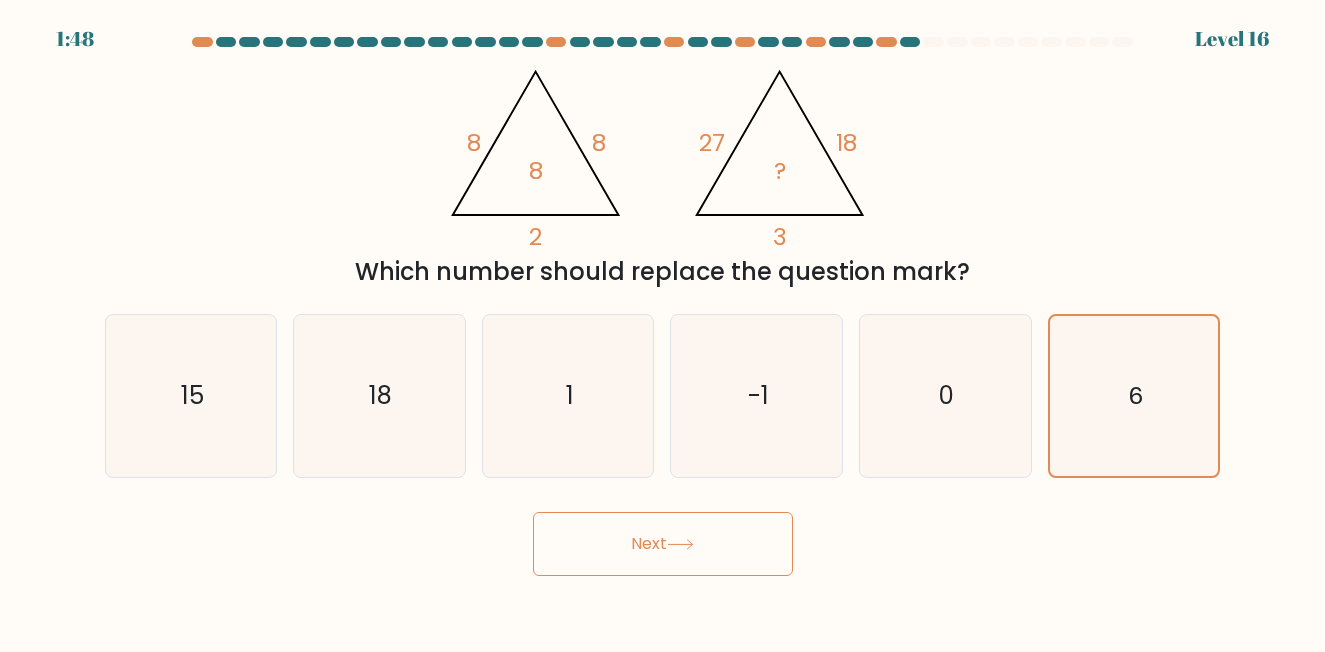 click on "Next" at bounding box center [663, 544] 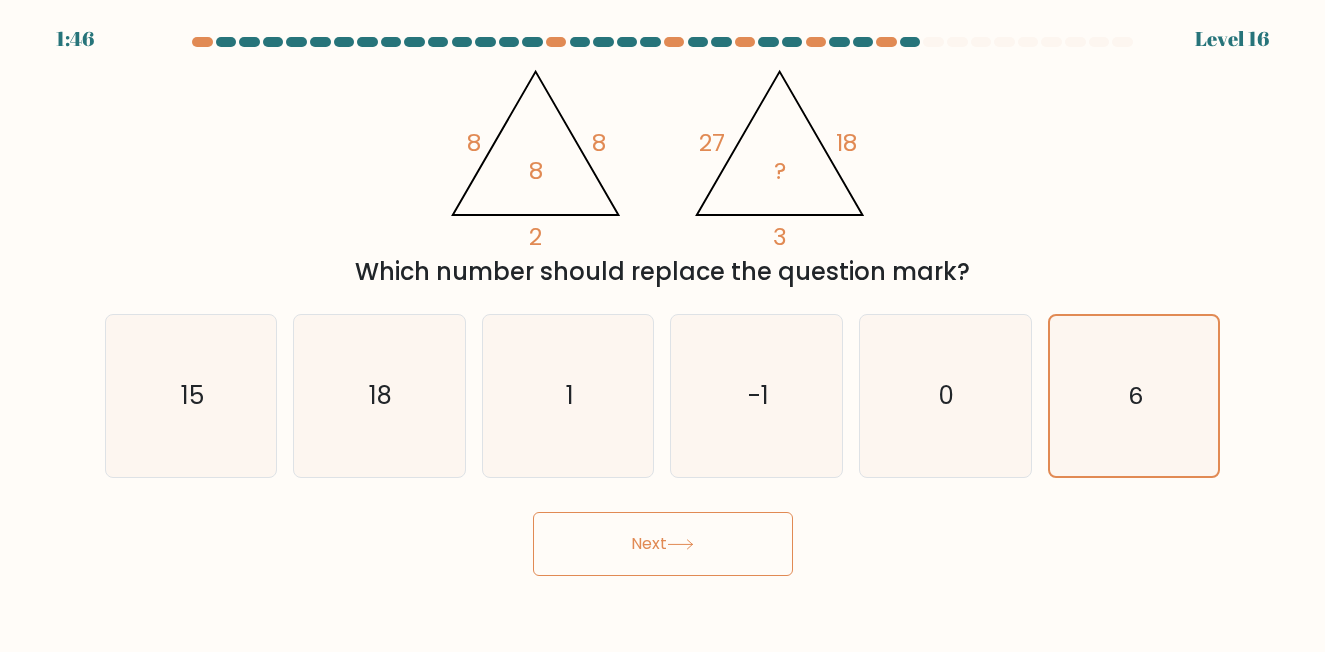 click on "Next" at bounding box center (663, 544) 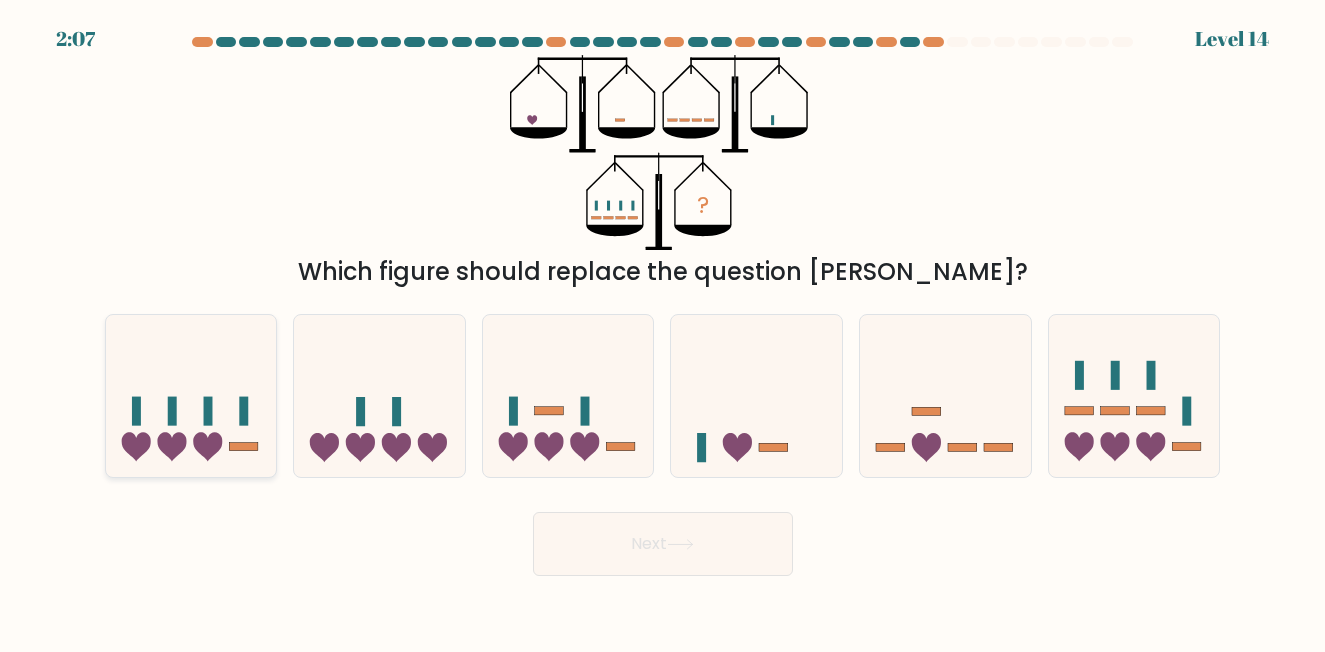 click 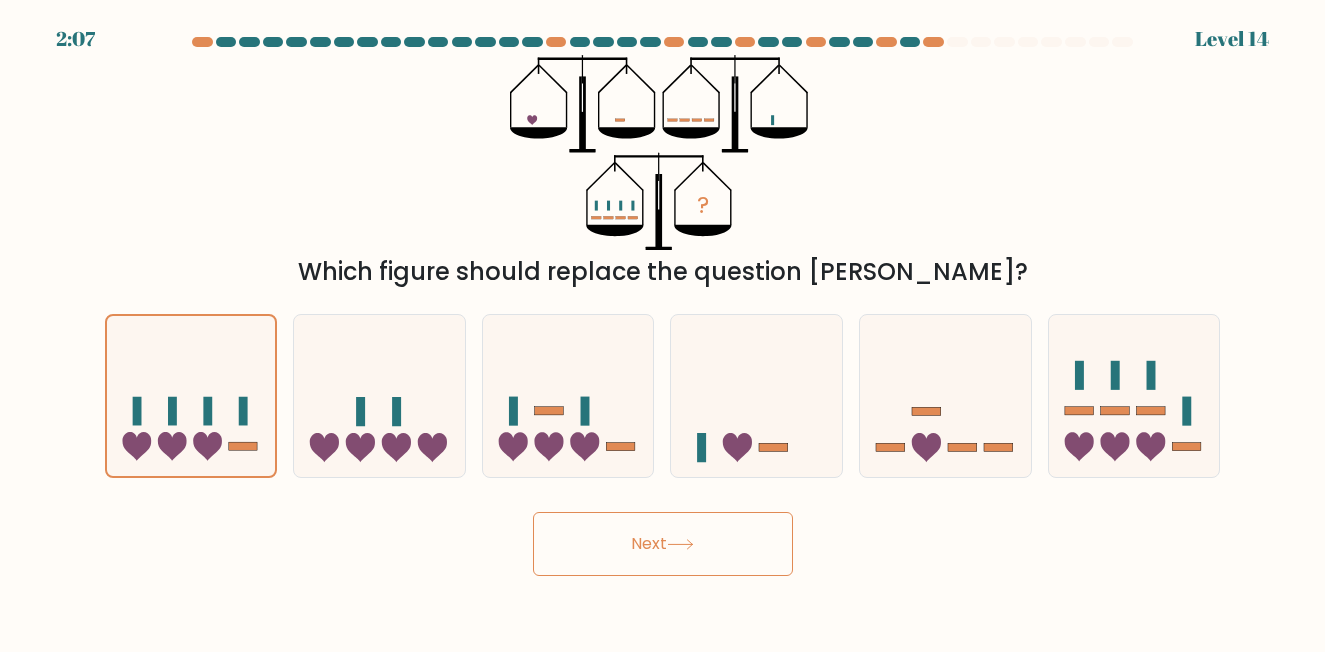 click on "Next" at bounding box center (663, 544) 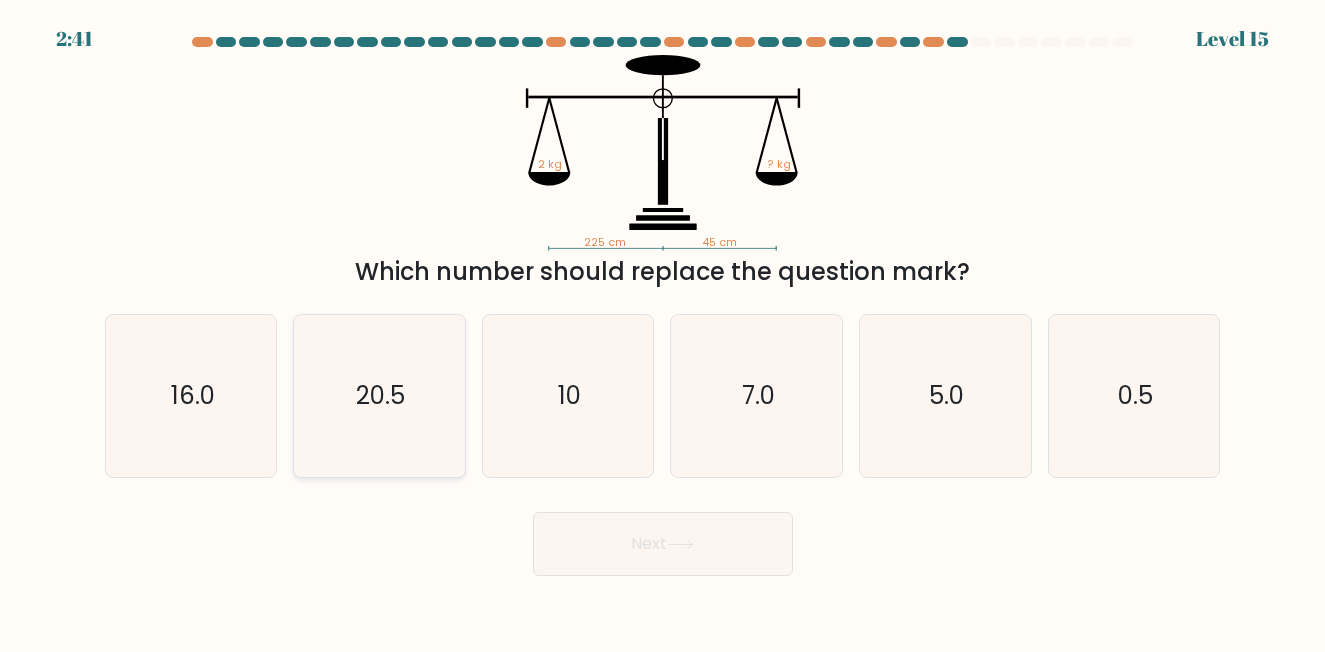 click on "20.5" 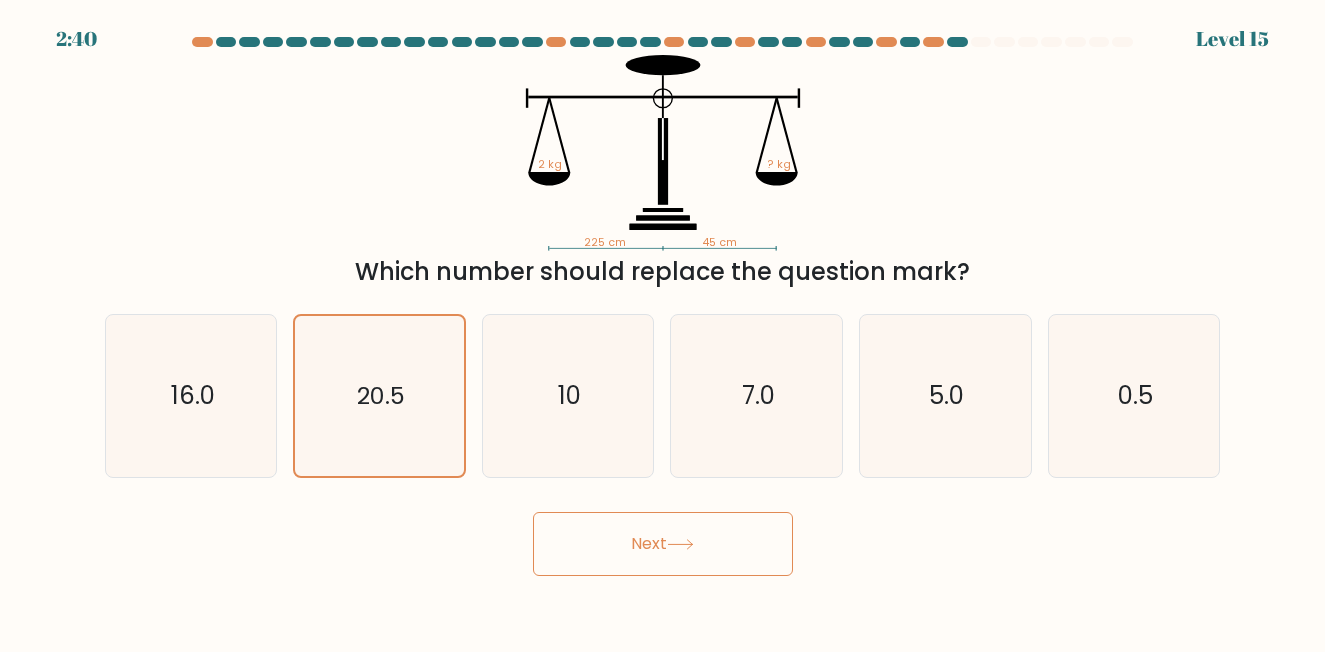 click on "Next" at bounding box center (663, 544) 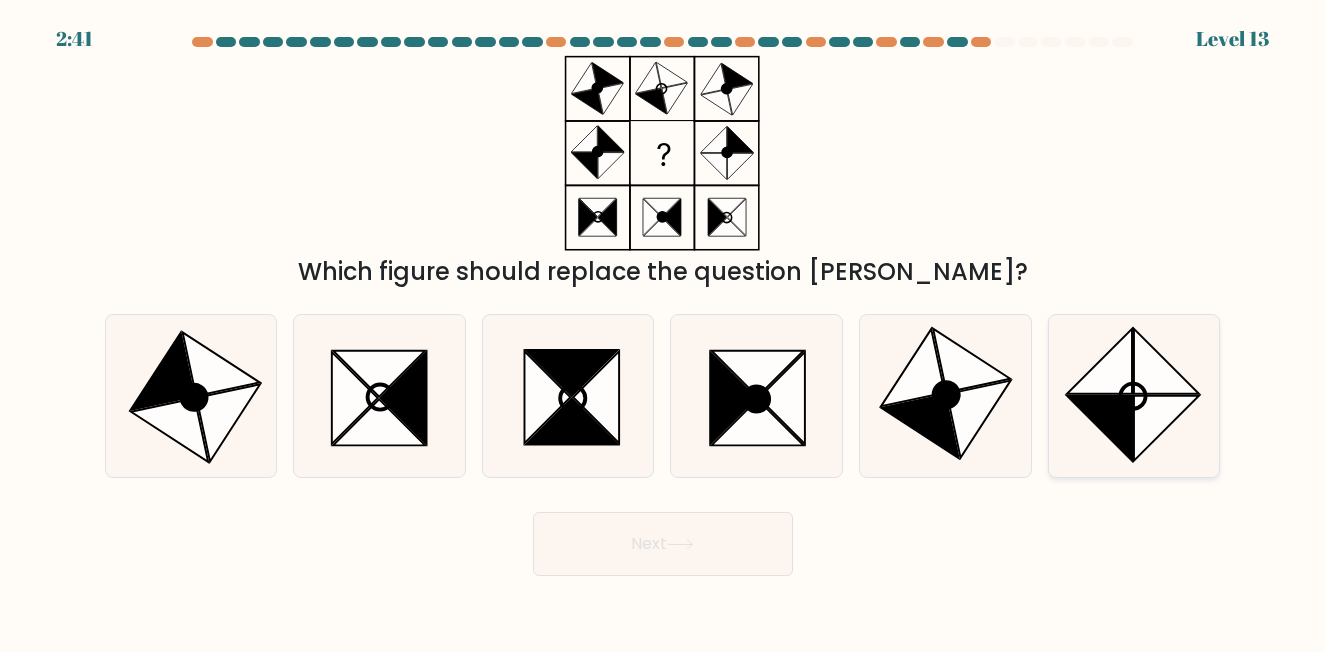 click 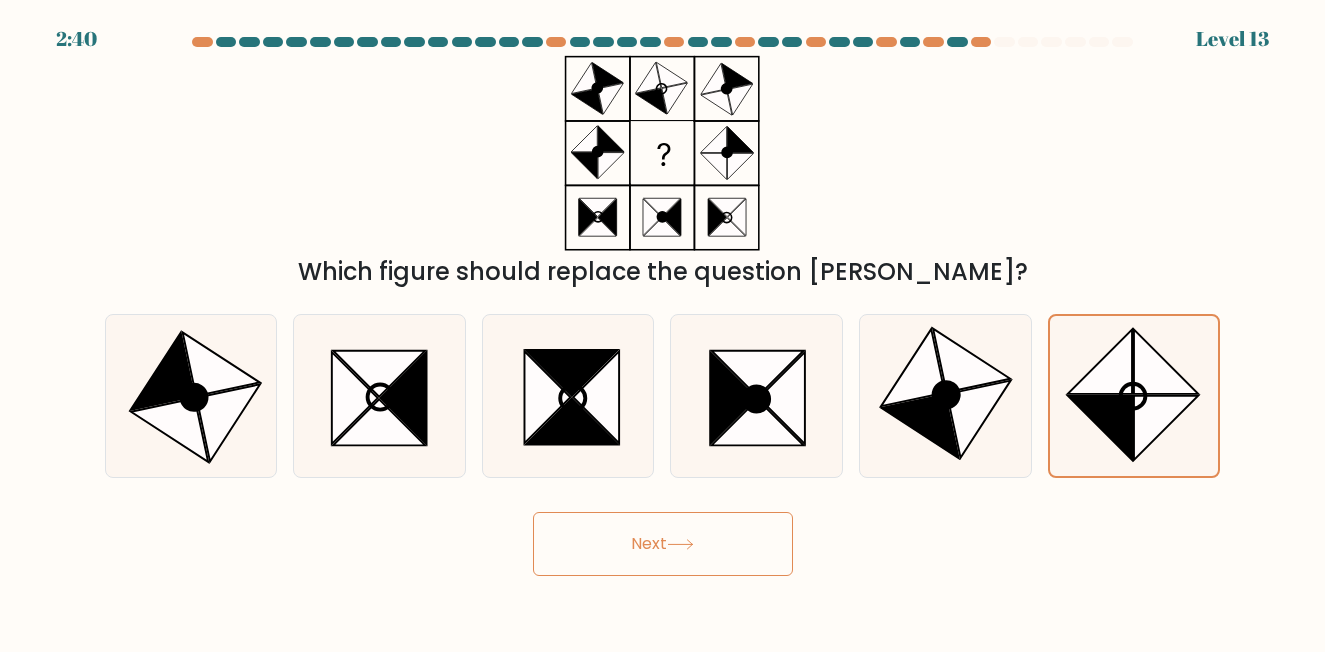 click on "Next" at bounding box center (663, 544) 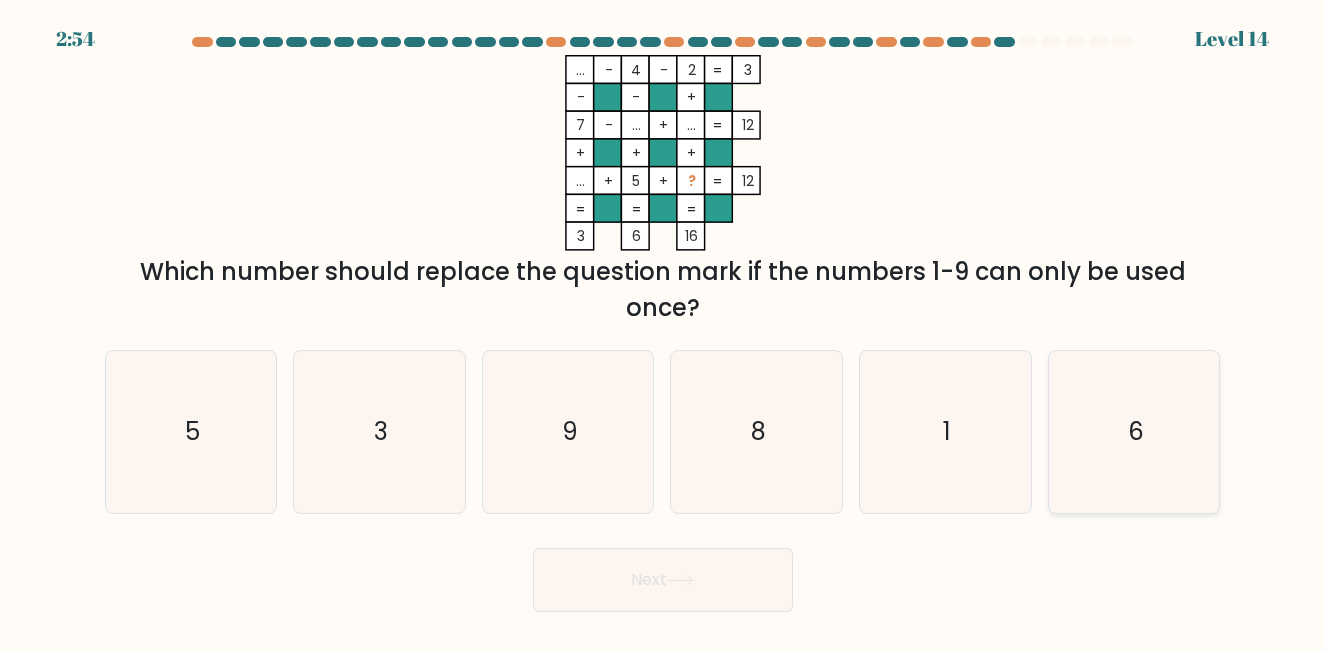 click on "6" 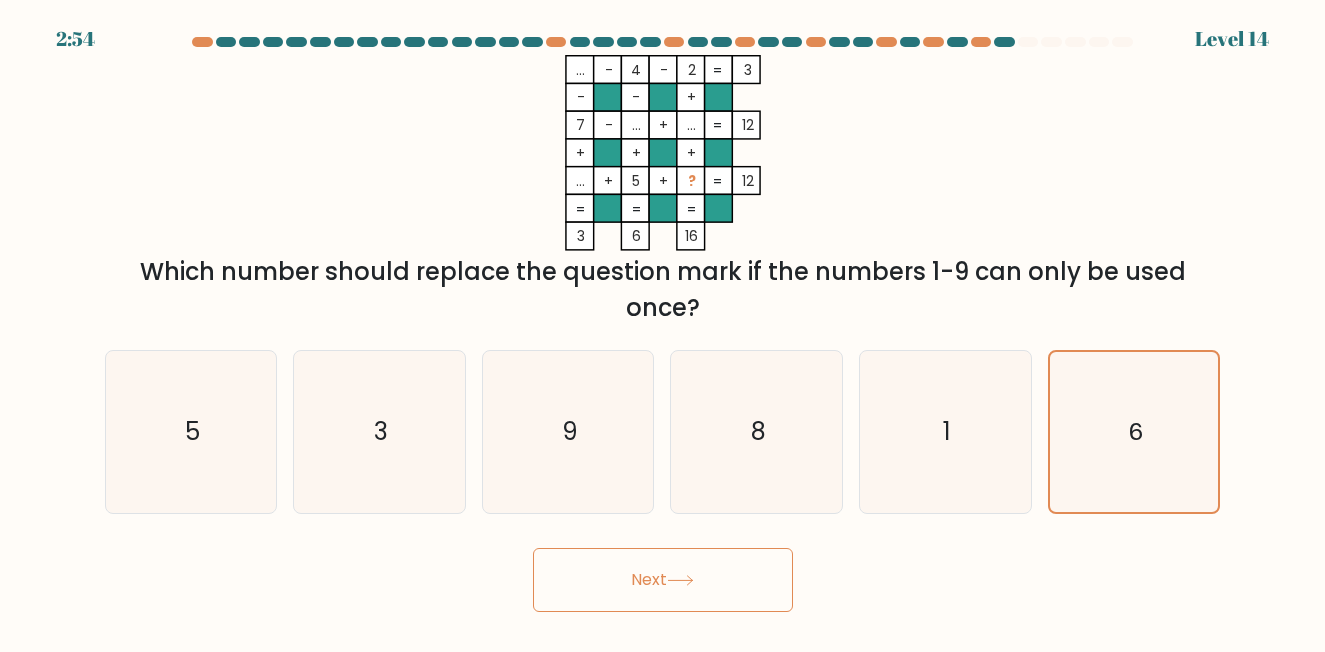 click on "Next" at bounding box center (663, 580) 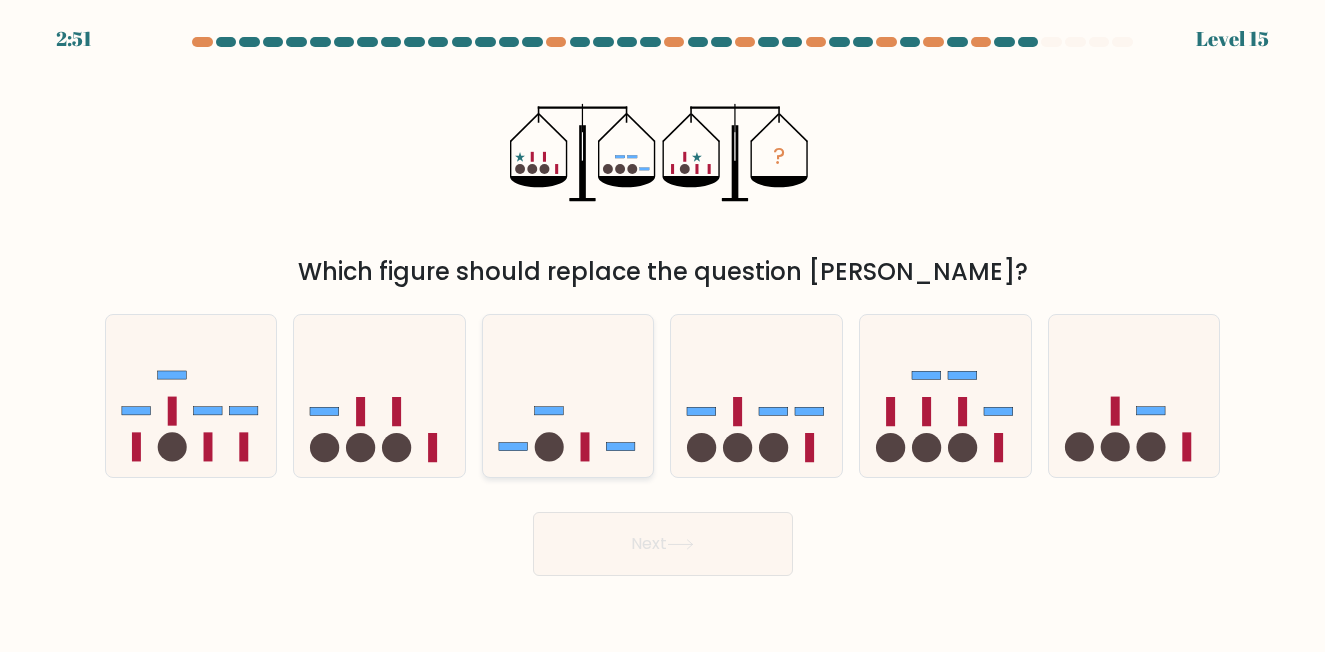 click 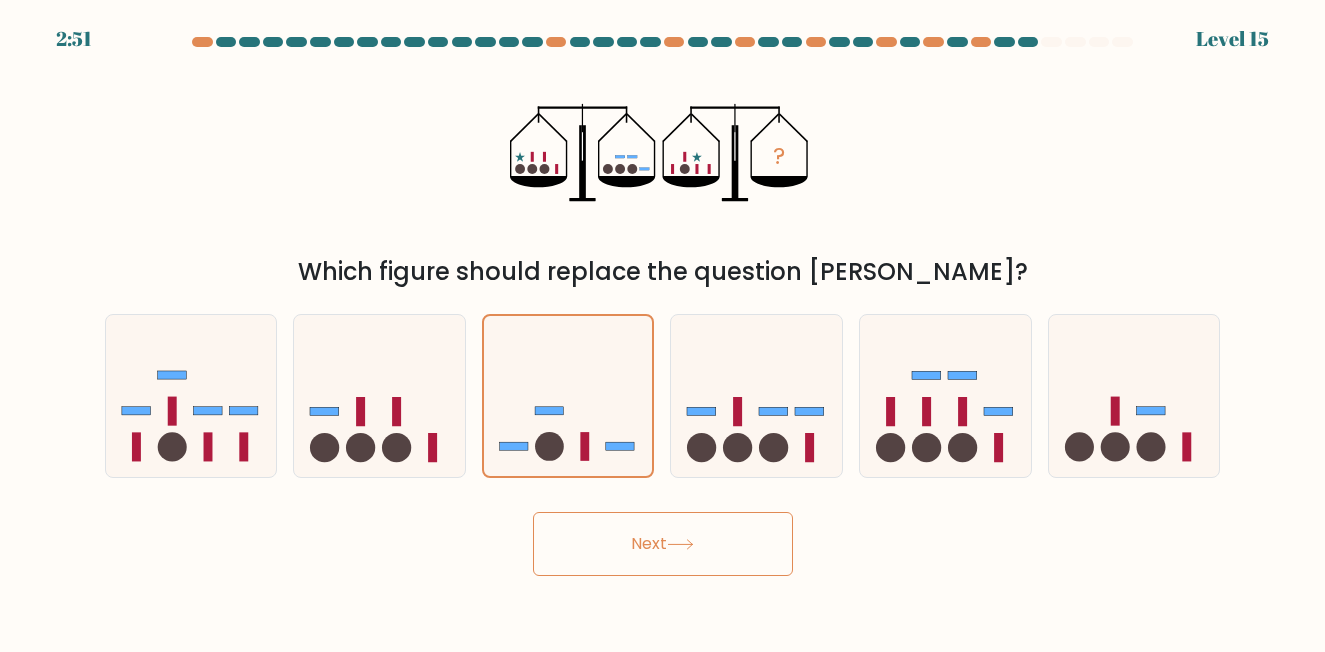 click on "Next" at bounding box center (663, 544) 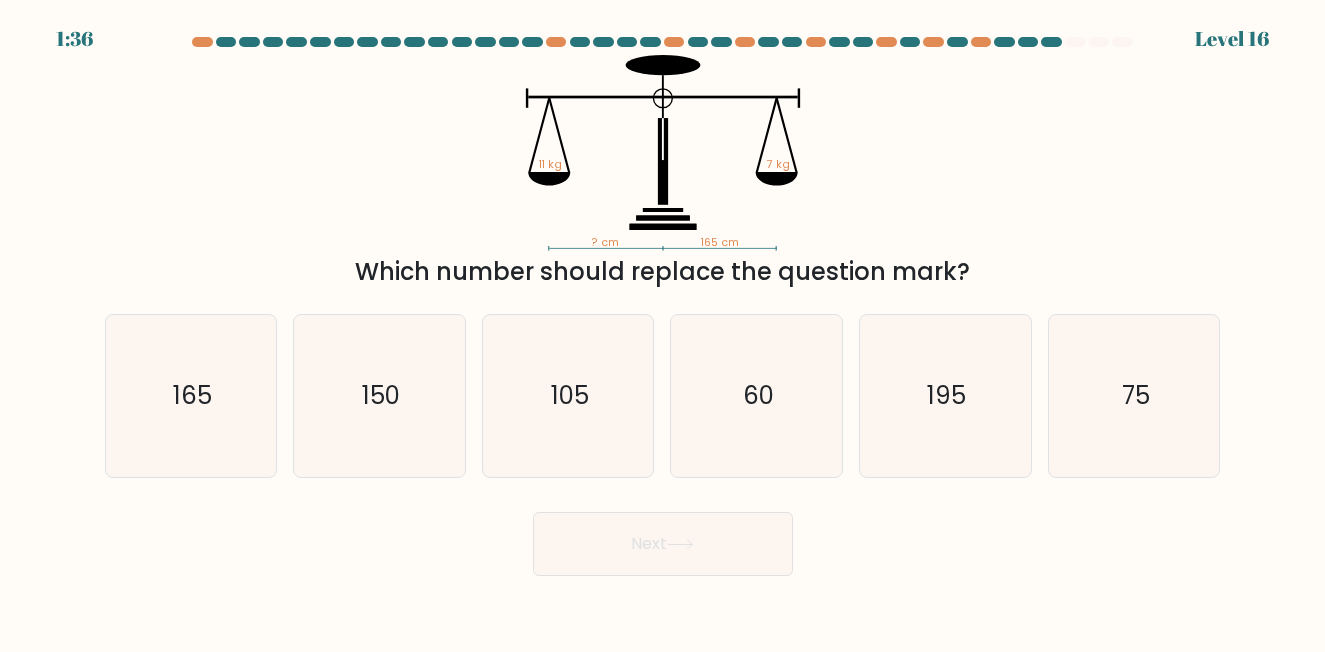 click on "Next" at bounding box center (663, 539) 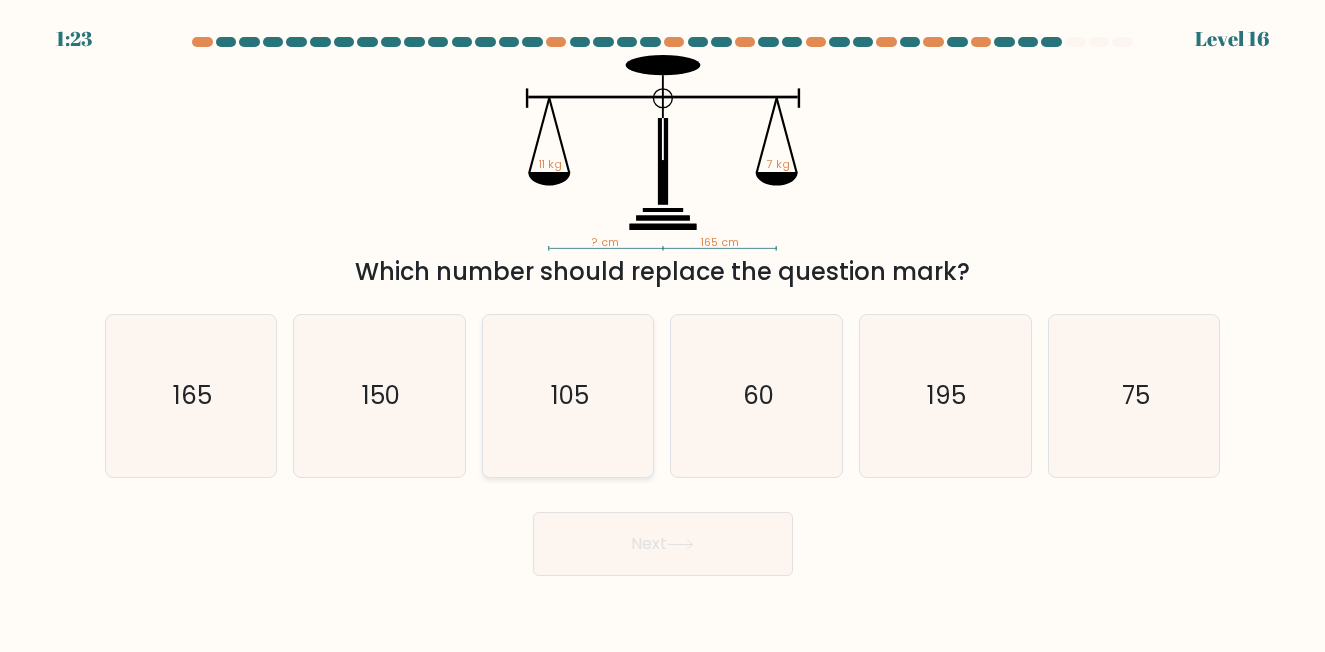 click on "105" 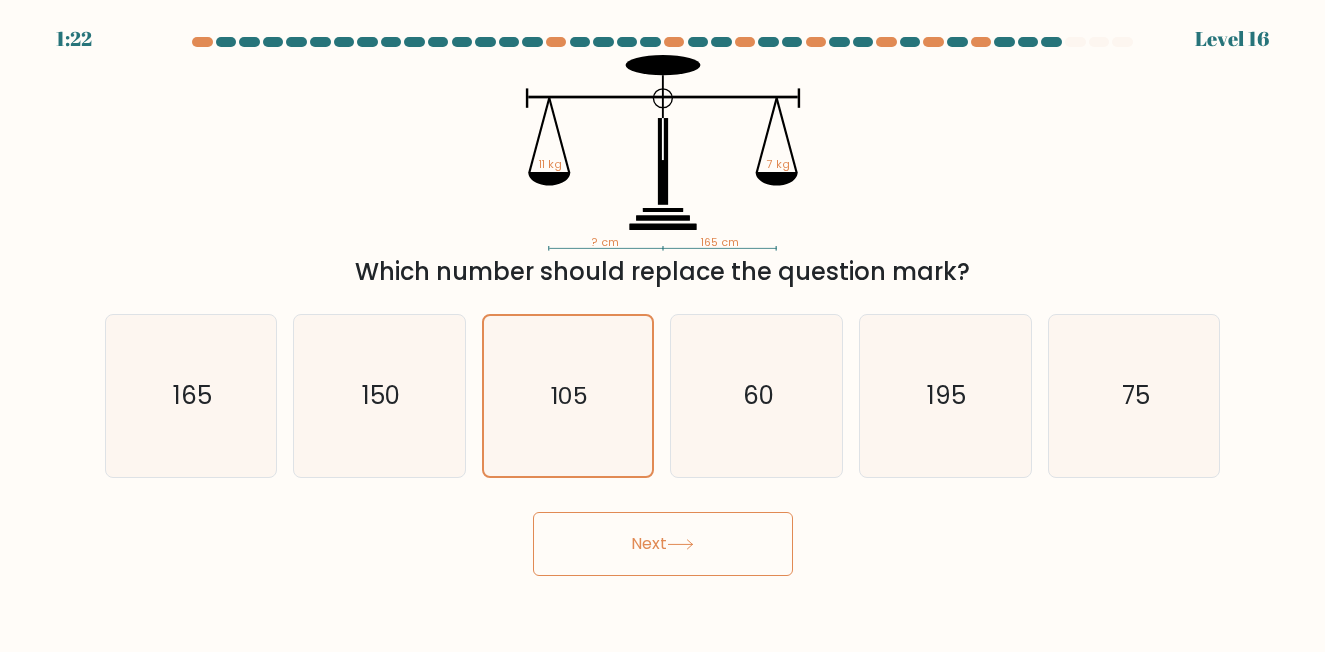 click on "Next" at bounding box center (663, 544) 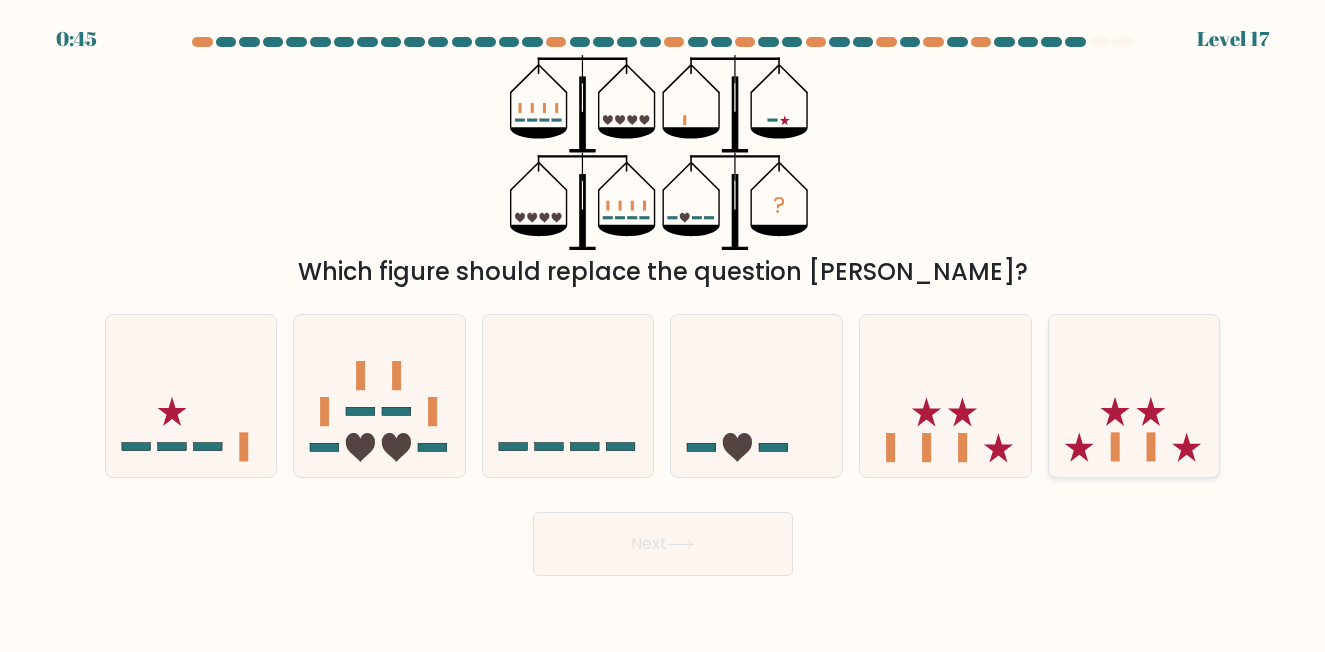 click 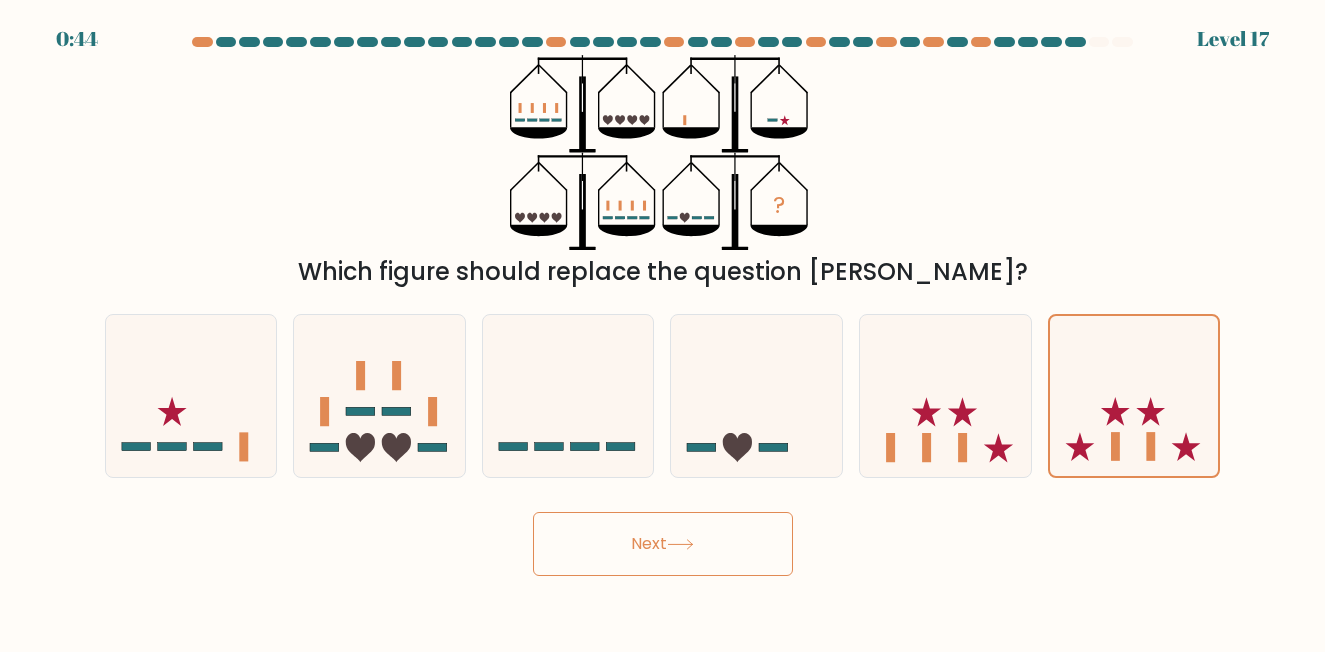 click on "Next" at bounding box center (663, 544) 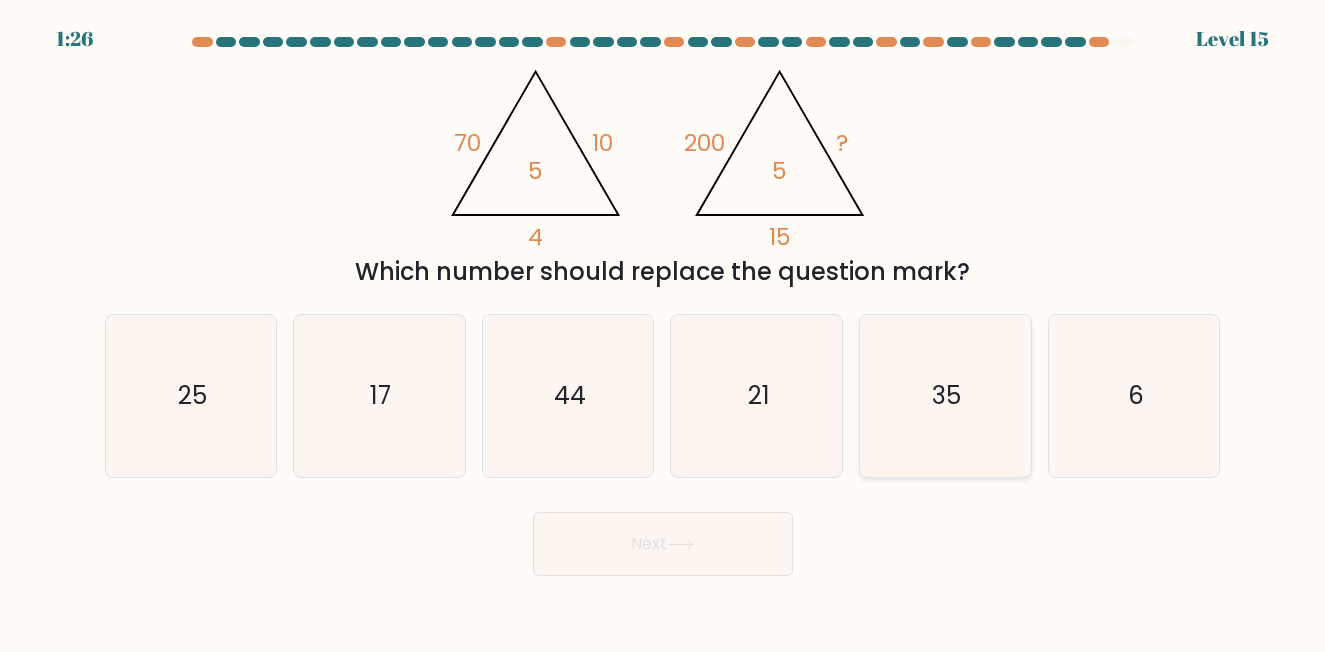 click on "35" 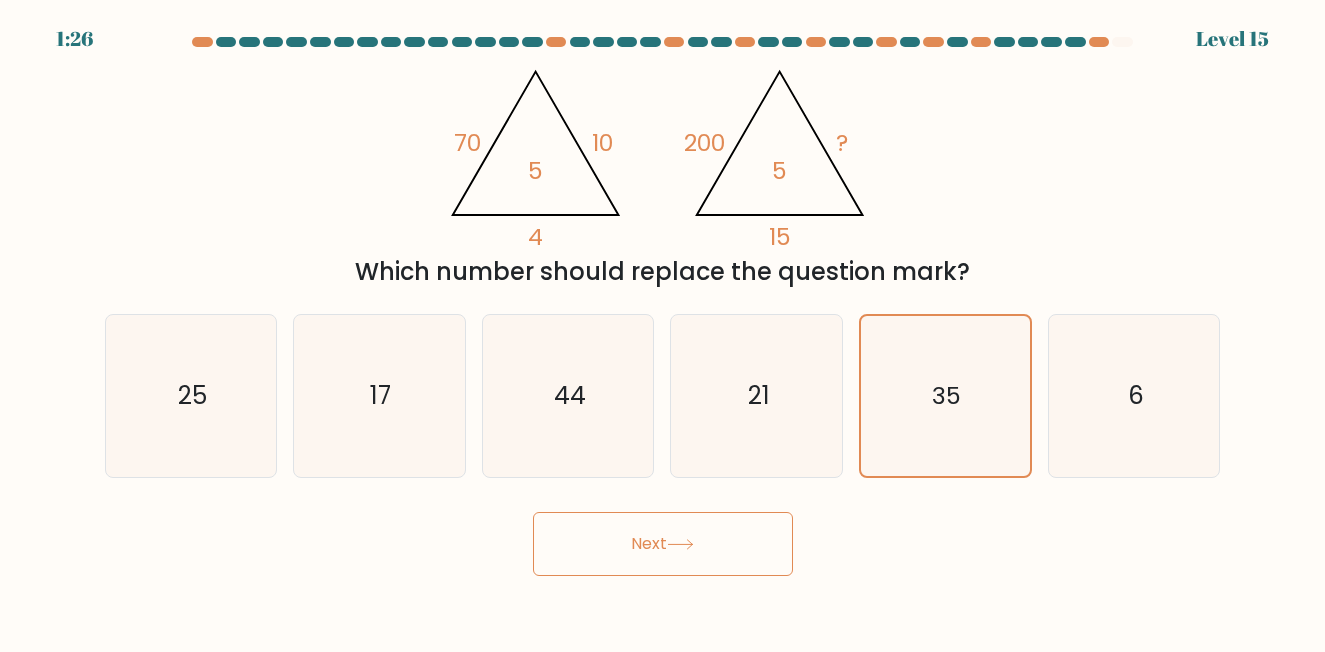click on "Next" at bounding box center [663, 544] 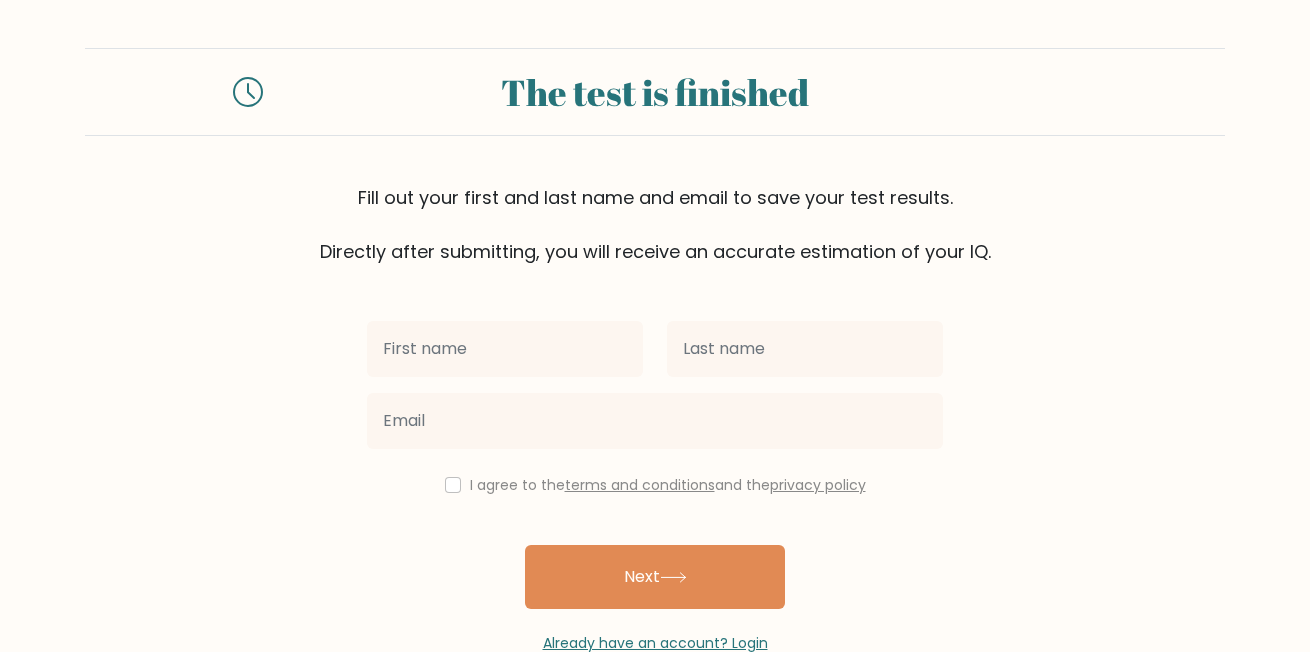 scroll, scrollTop: 0, scrollLeft: 0, axis: both 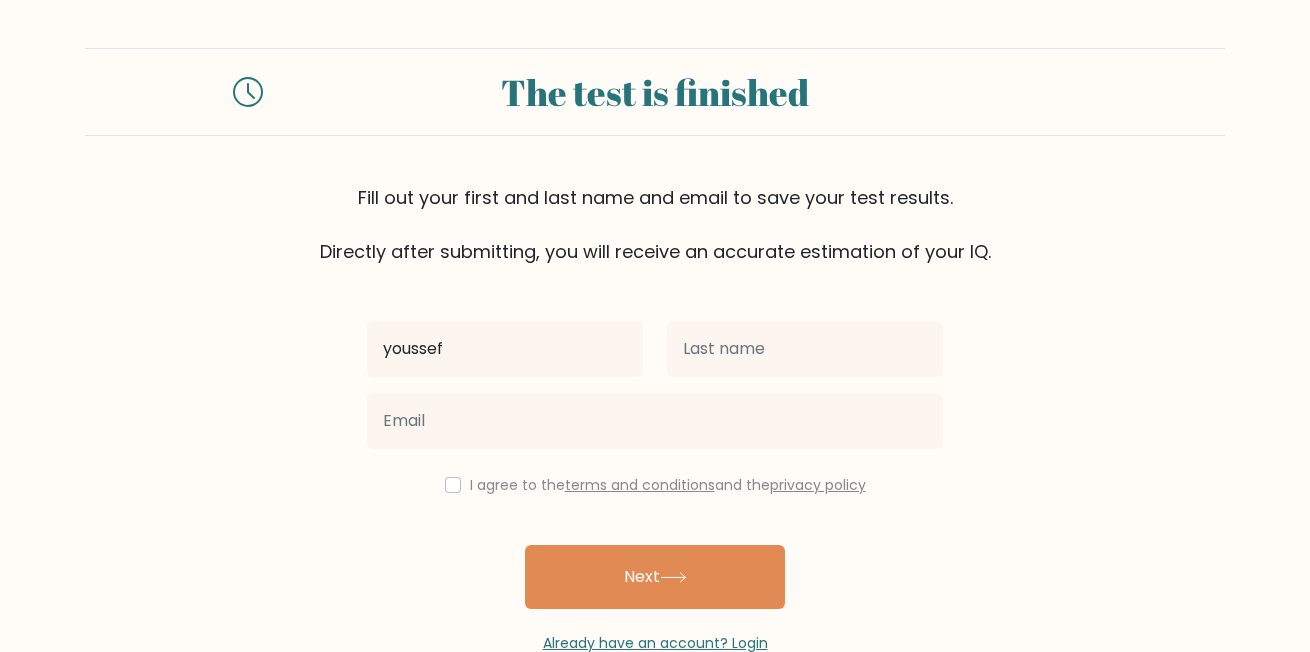 type on "youssef" 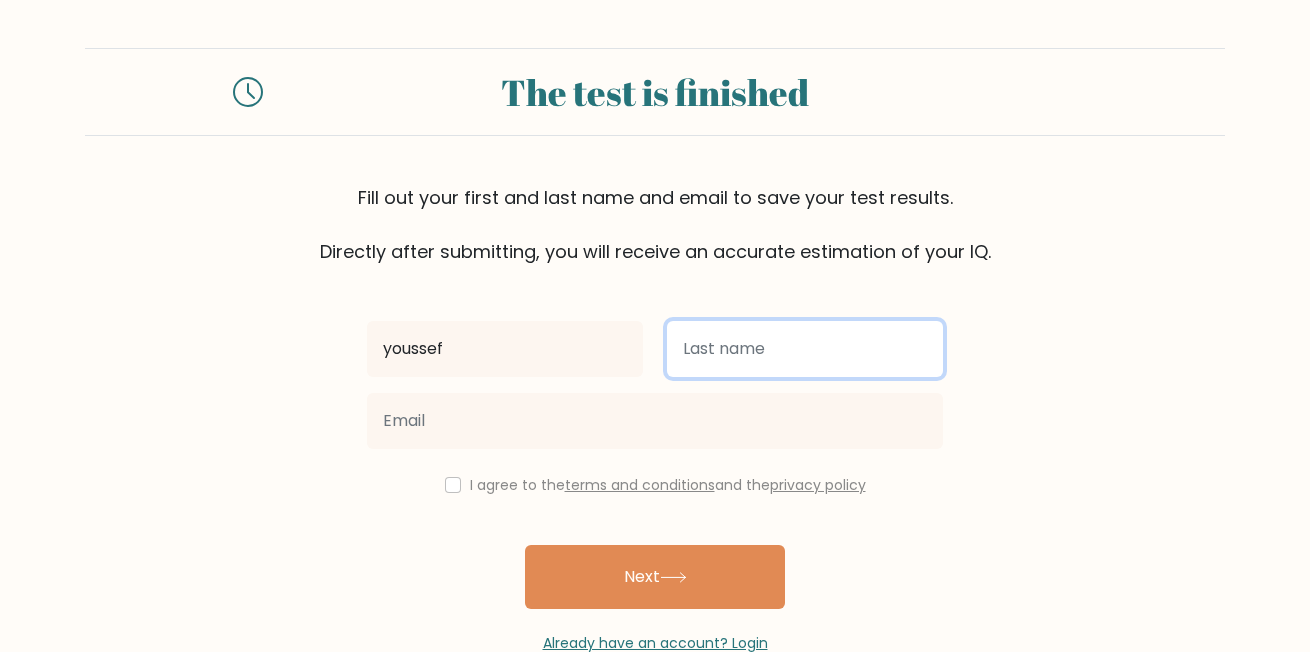 click at bounding box center (805, 349) 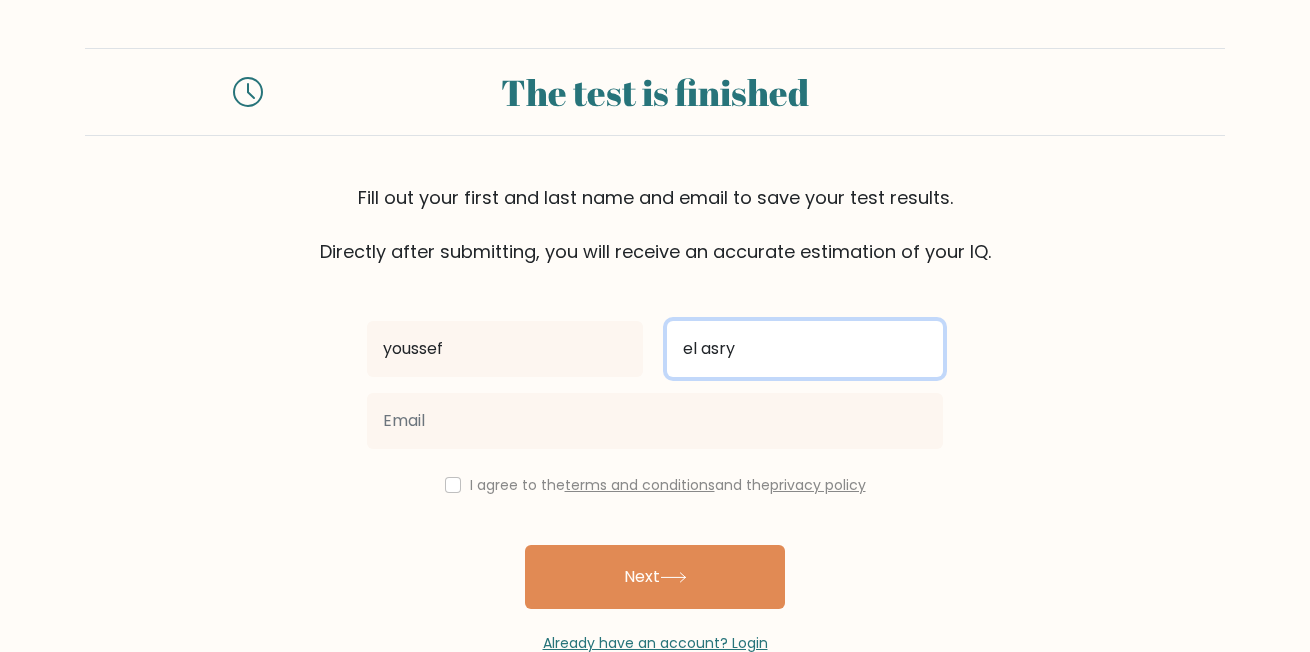 type on "el asry" 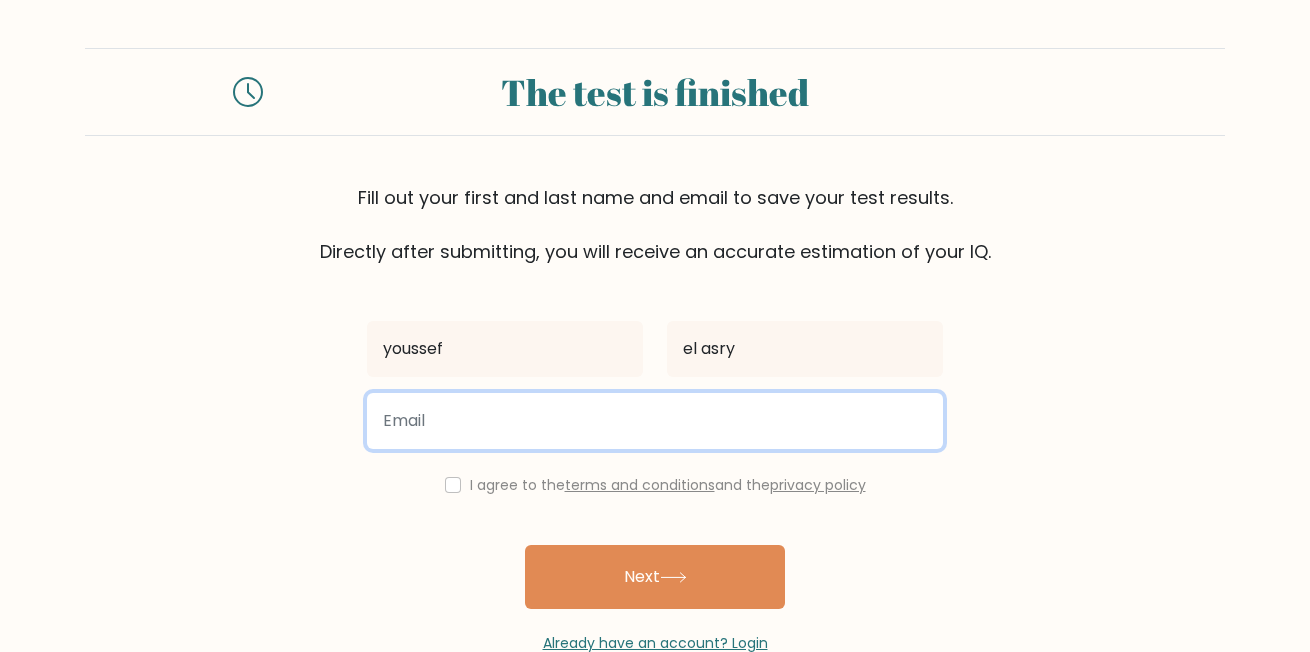 click at bounding box center (655, 421) 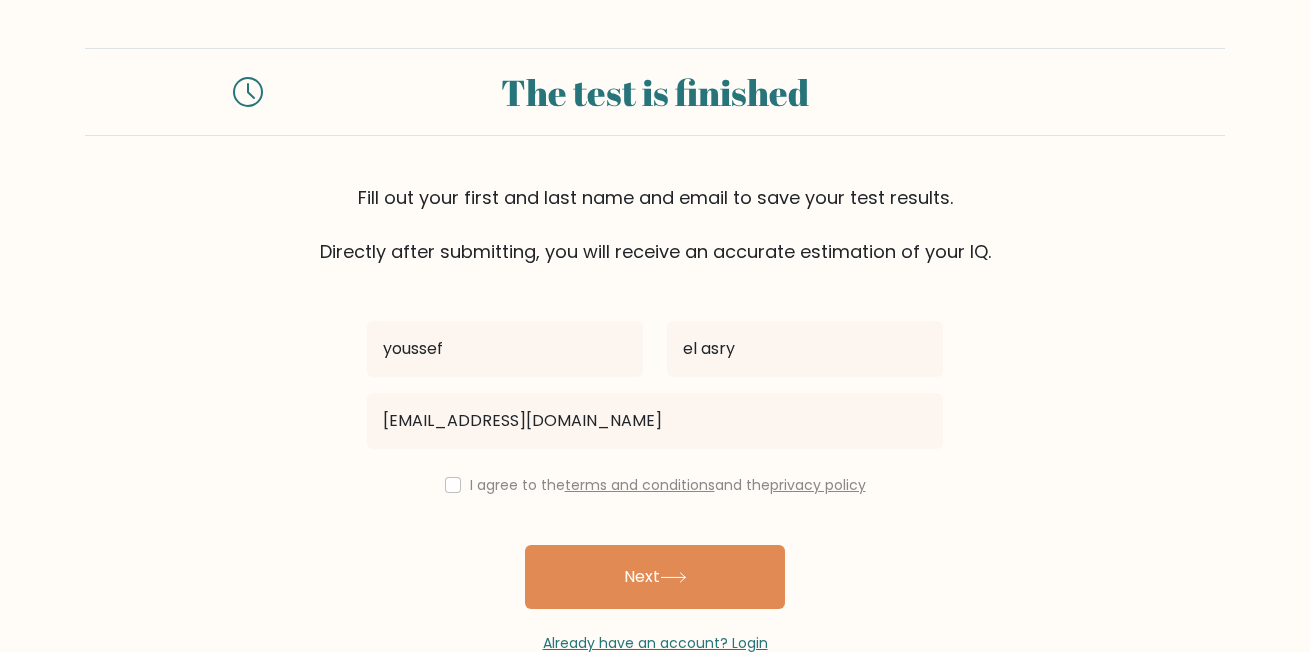 click on "I agree to the  terms and conditions  and the  privacy policy" at bounding box center [655, 485] 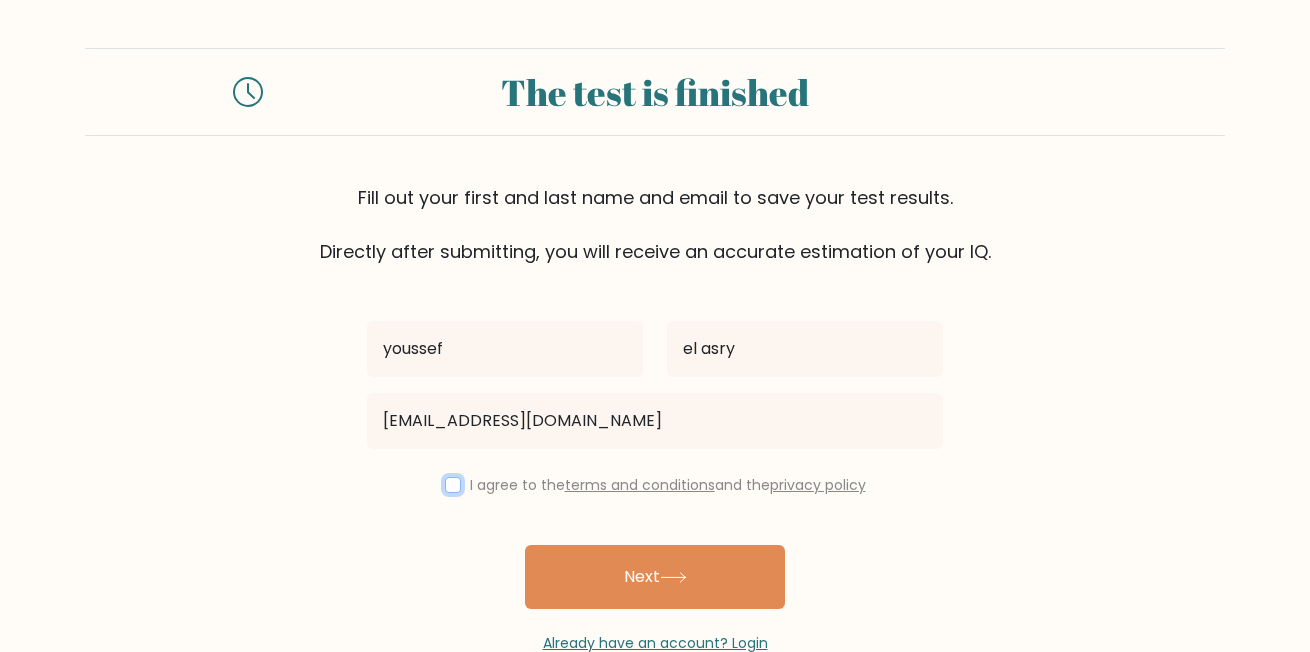 click at bounding box center (453, 485) 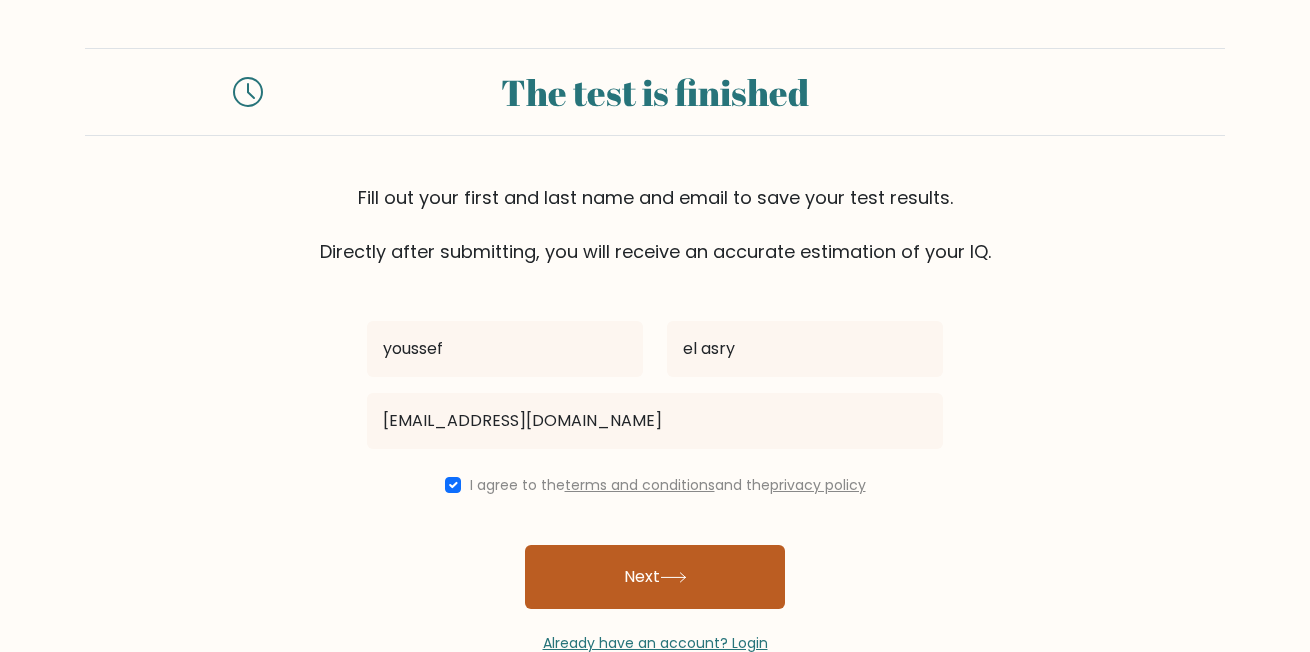 click on "Next" at bounding box center [655, 577] 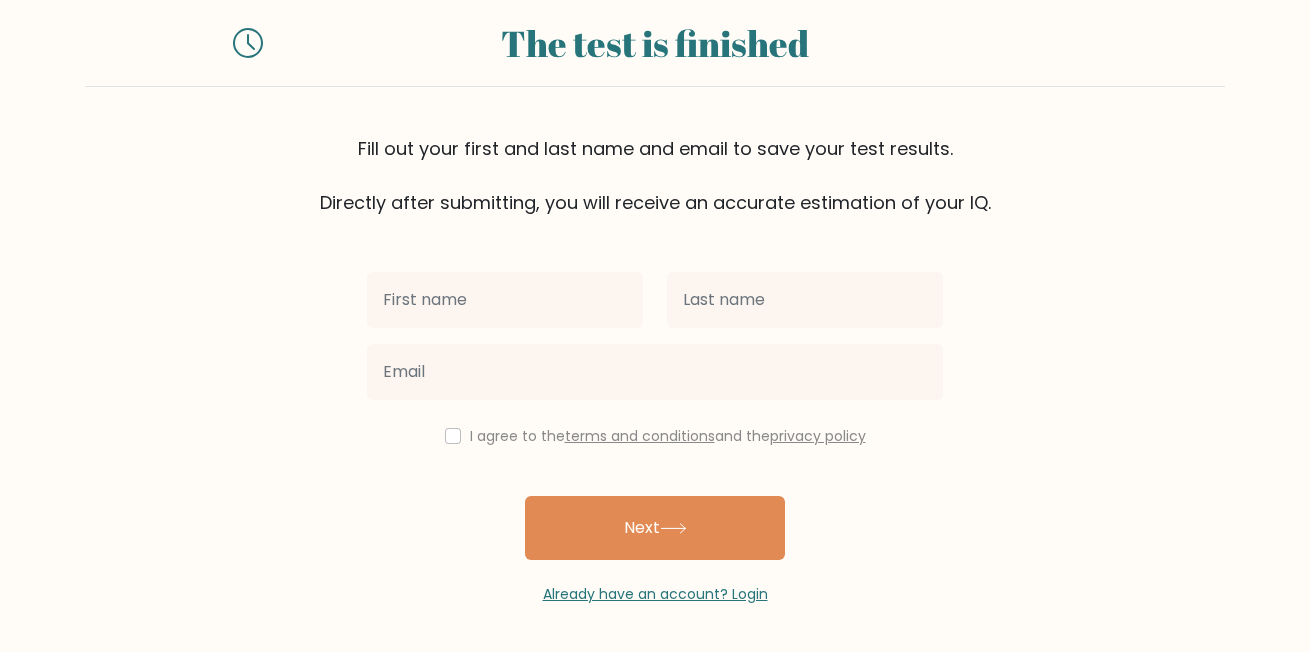 scroll, scrollTop: 108, scrollLeft: 0, axis: vertical 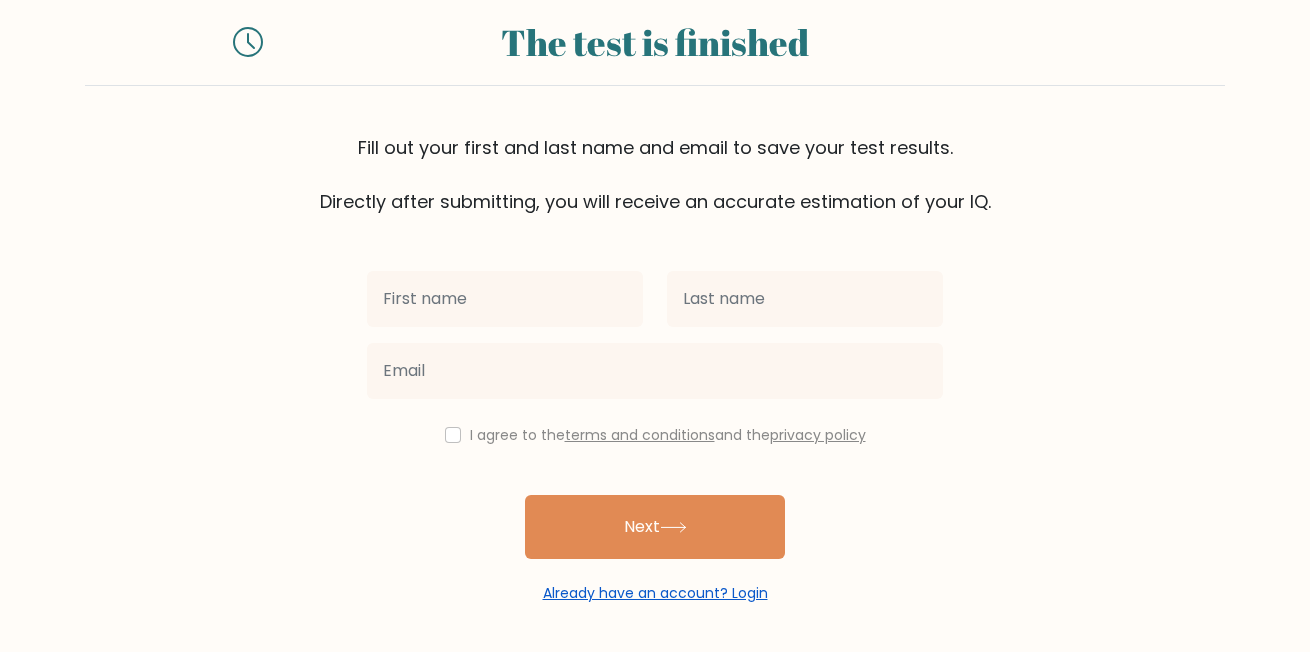 click on "Already have an account? Login" at bounding box center (655, 593) 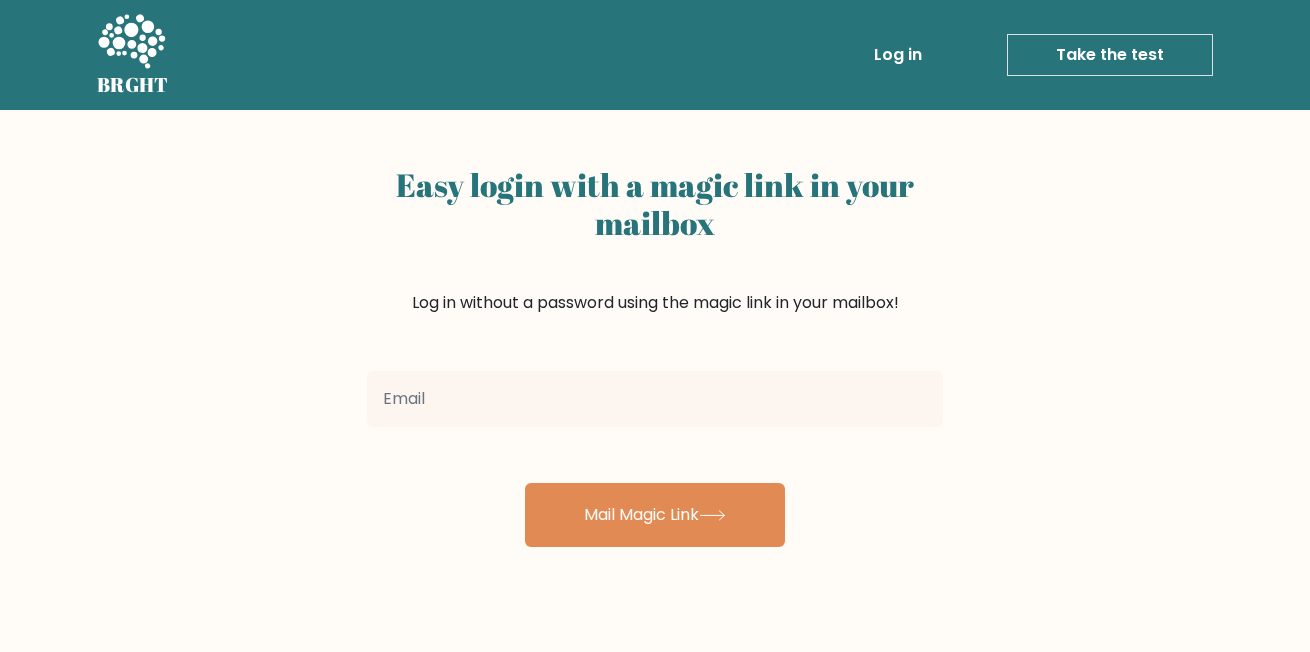 scroll, scrollTop: 0, scrollLeft: 0, axis: both 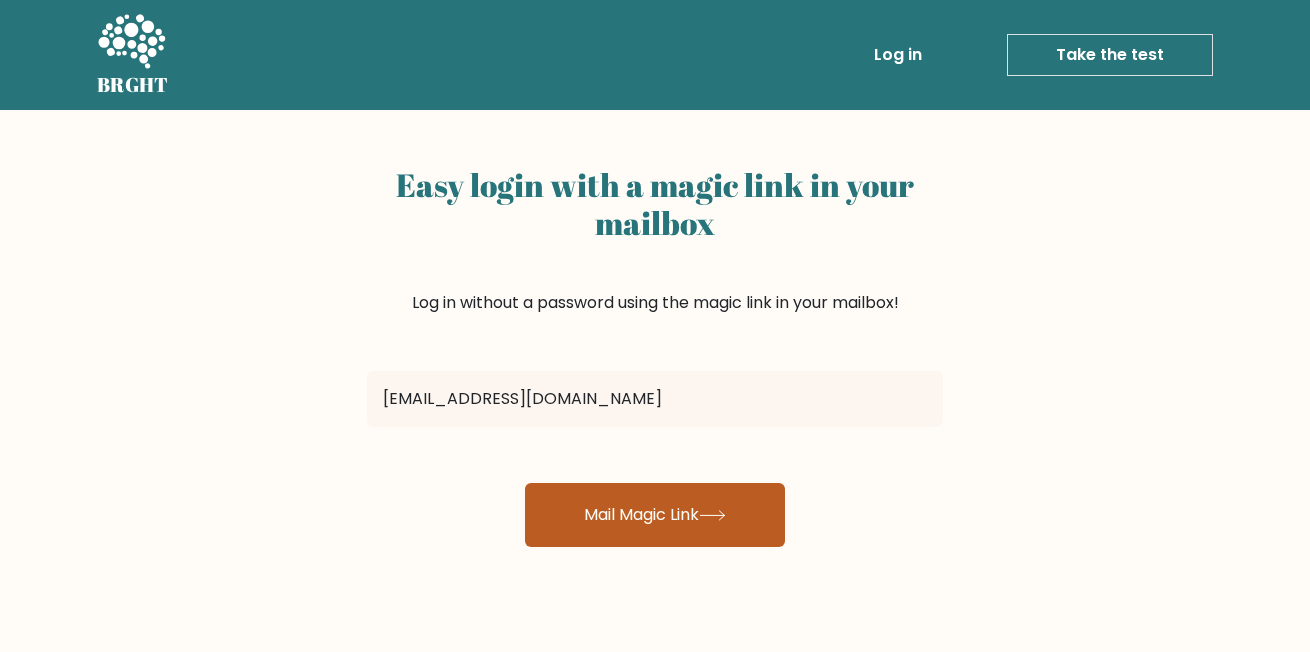 click on "Mail Magic Link" at bounding box center [655, 515] 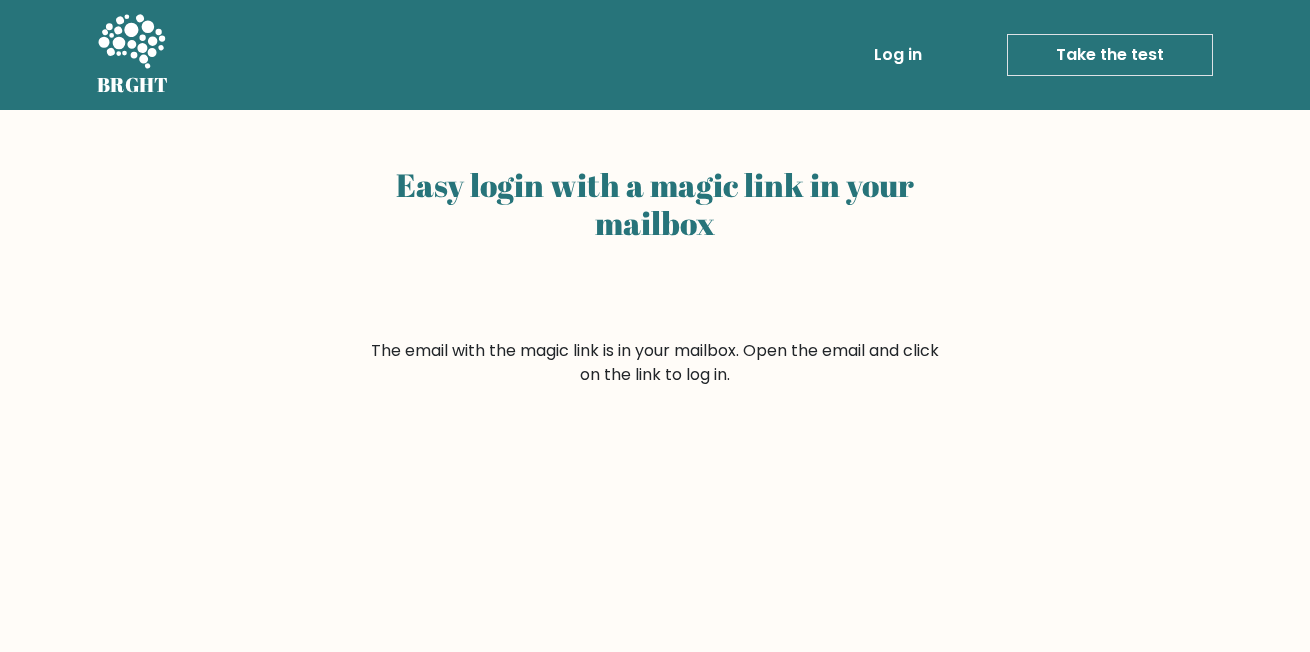 scroll, scrollTop: 0, scrollLeft: 0, axis: both 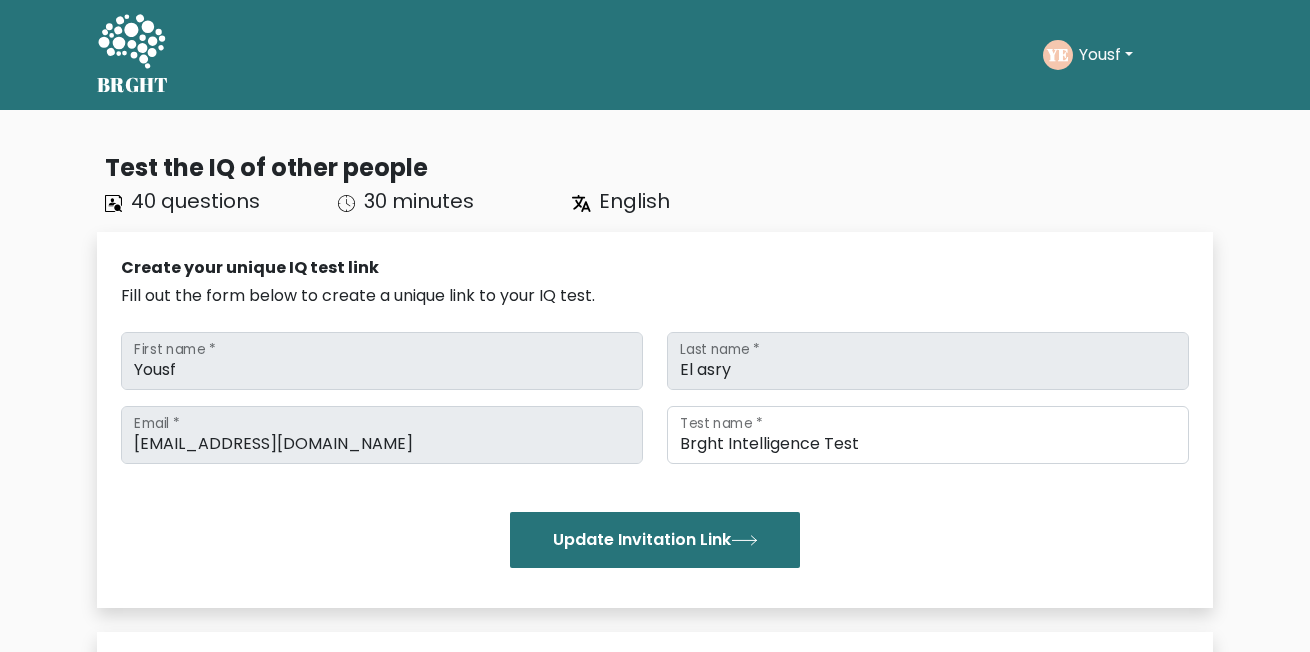 click on "Update Invitation Link" at bounding box center [655, 540] 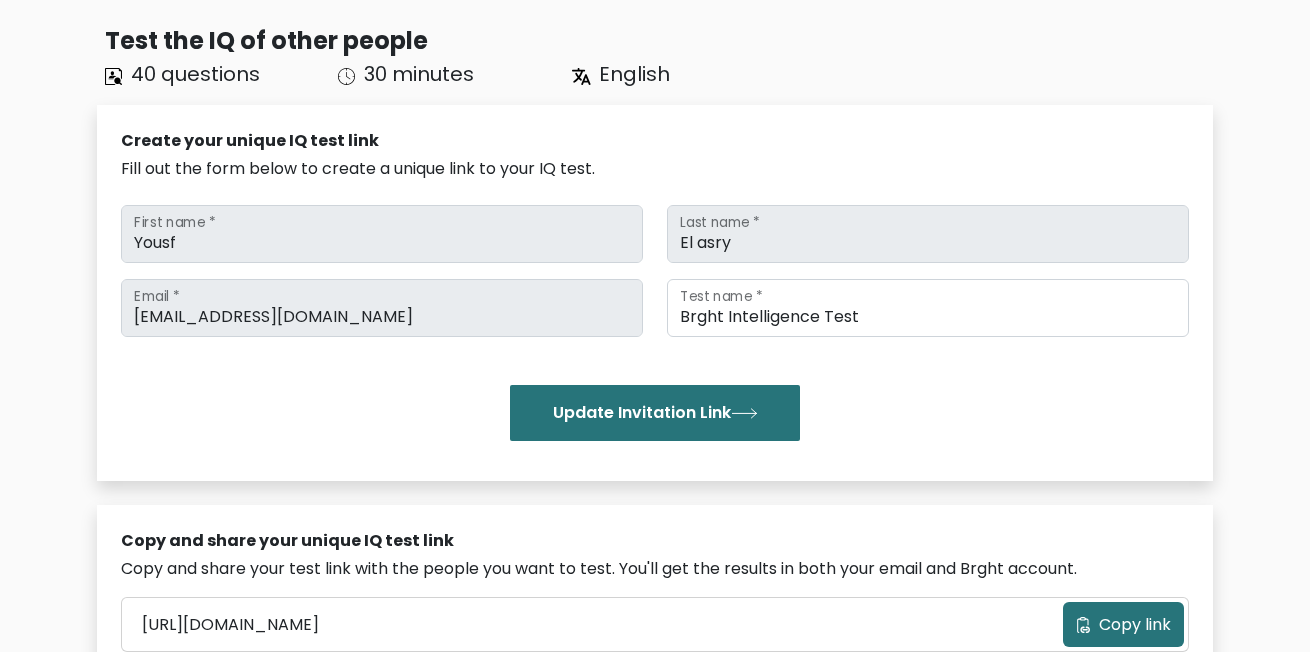 scroll, scrollTop: 200, scrollLeft: 0, axis: vertical 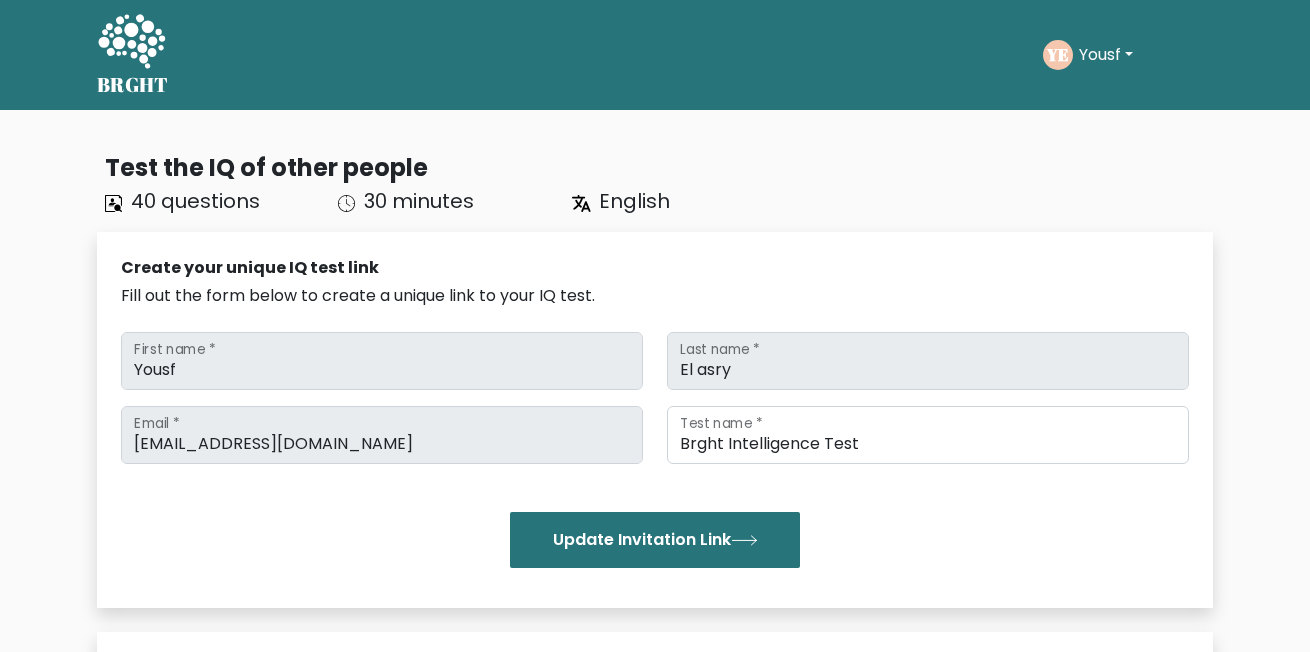 click on "English" at bounding box center (634, 201) 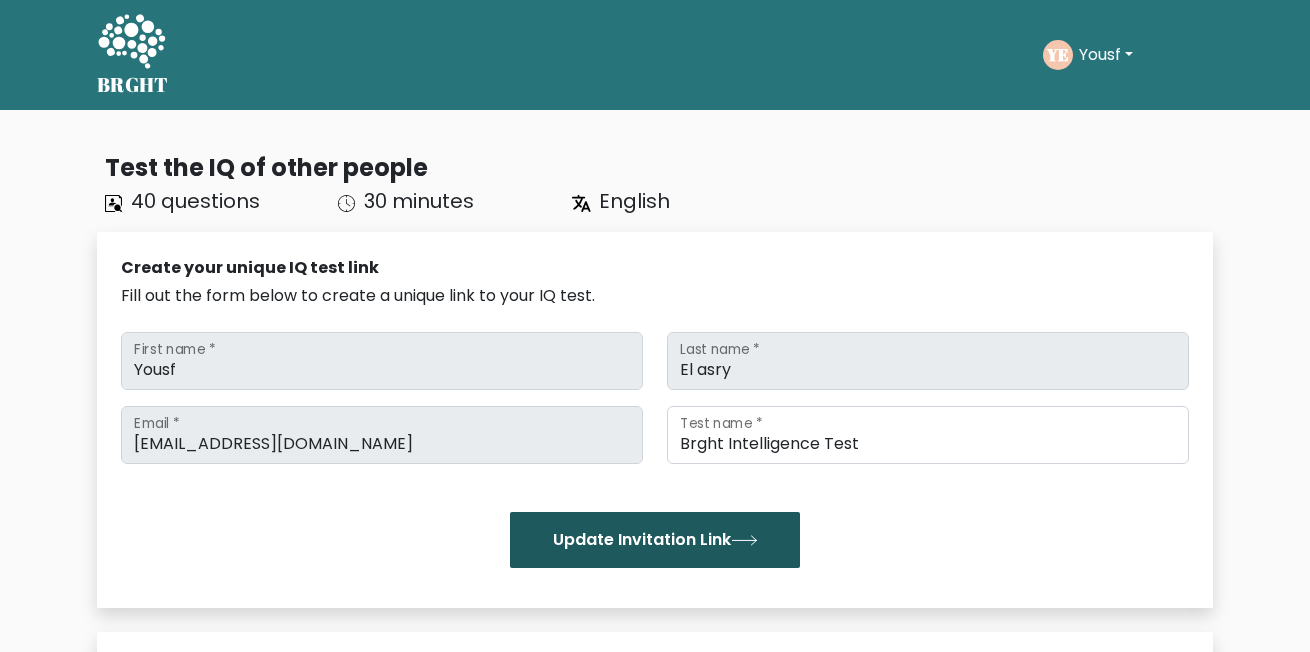 click on "Update Invitation Link" at bounding box center (655, 540) 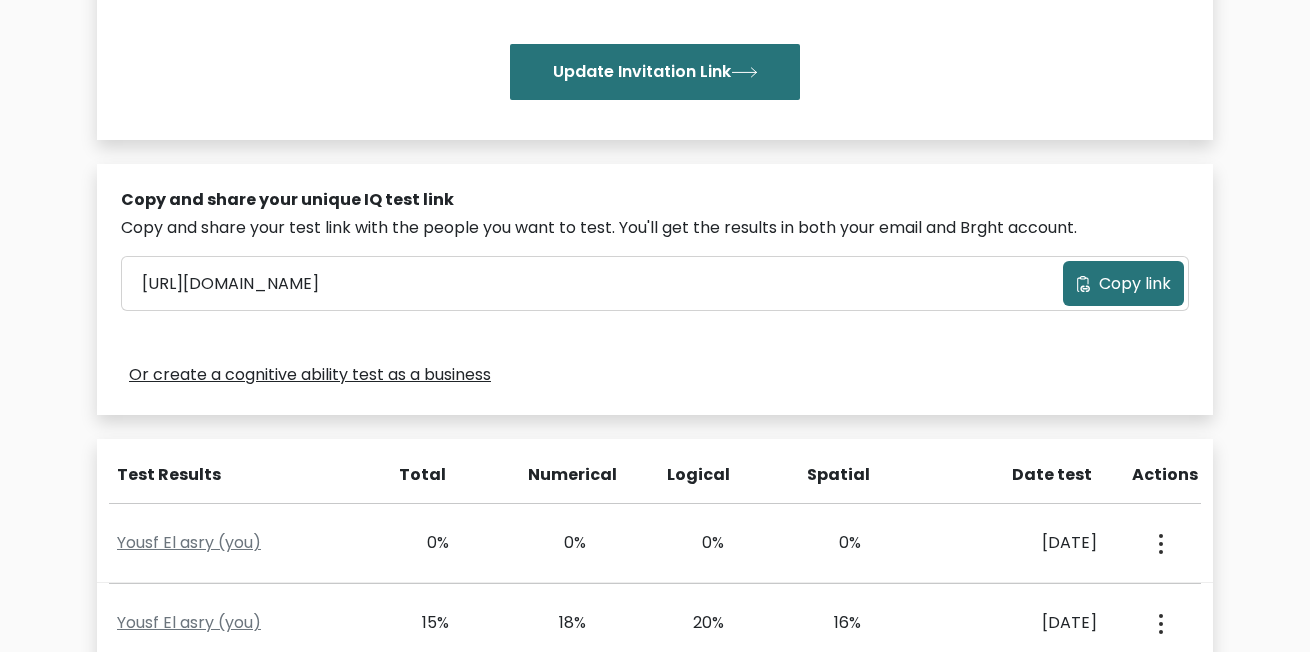 scroll, scrollTop: 200, scrollLeft: 0, axis: vertical 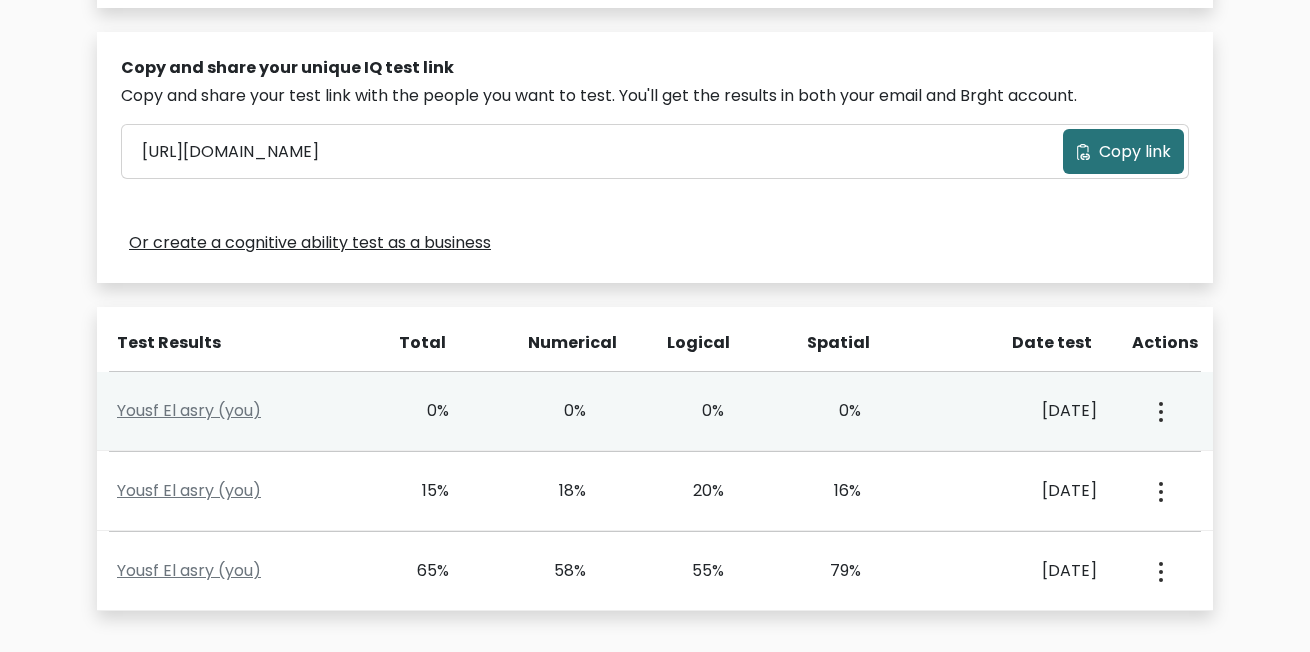 click on "Yousf El asry (you)
0%
0%
0%
0%
[DATE]
View Profile" at bounding box center (655, 411) 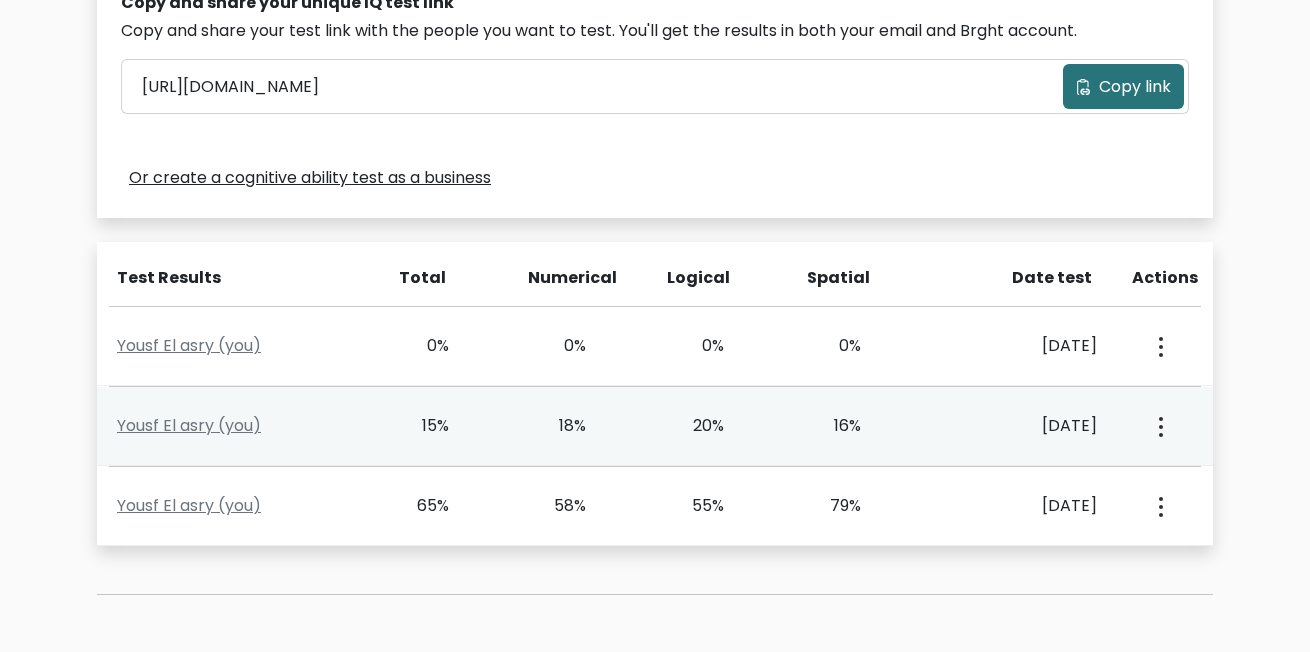 scroll, scrollTop: 700, scrollLeft: 0, axis: vertical 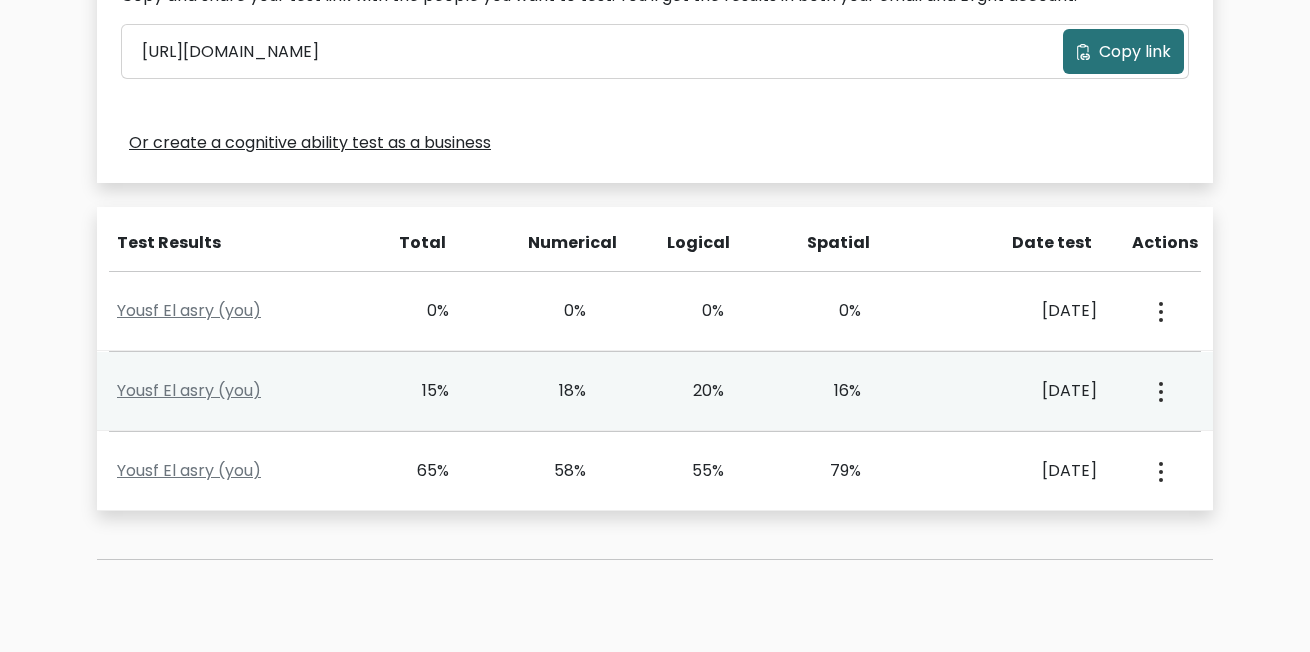 click 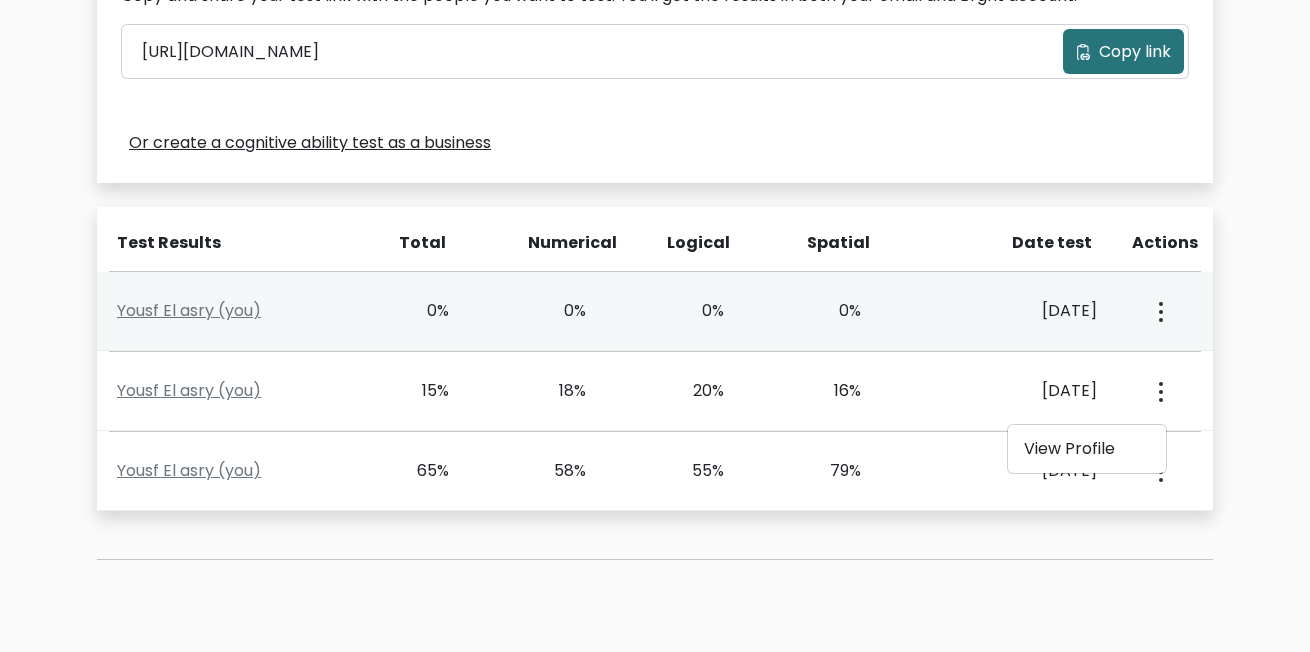 click on "Yousf El asry (you)
0%
0%
0%
0%
Dec. 24, 2024
View Profile" at bounding box center (655, 311) 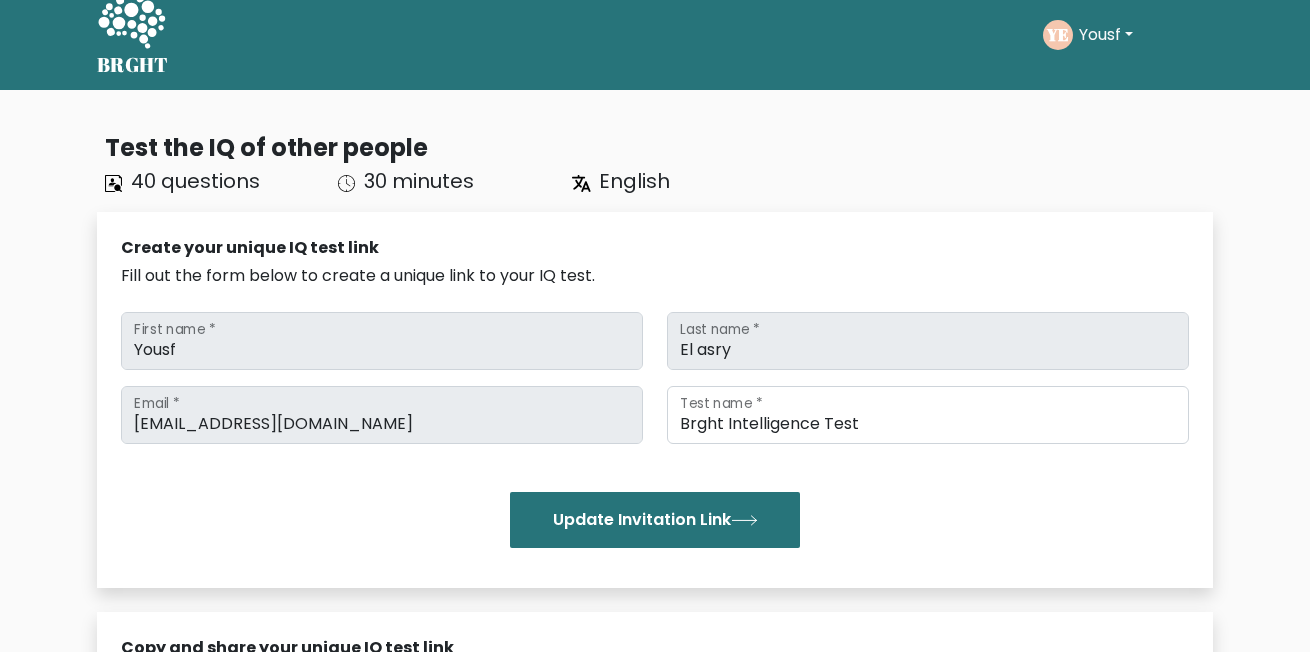 scroll, scrollTop: 0, scrollLeft: 0, axis: both 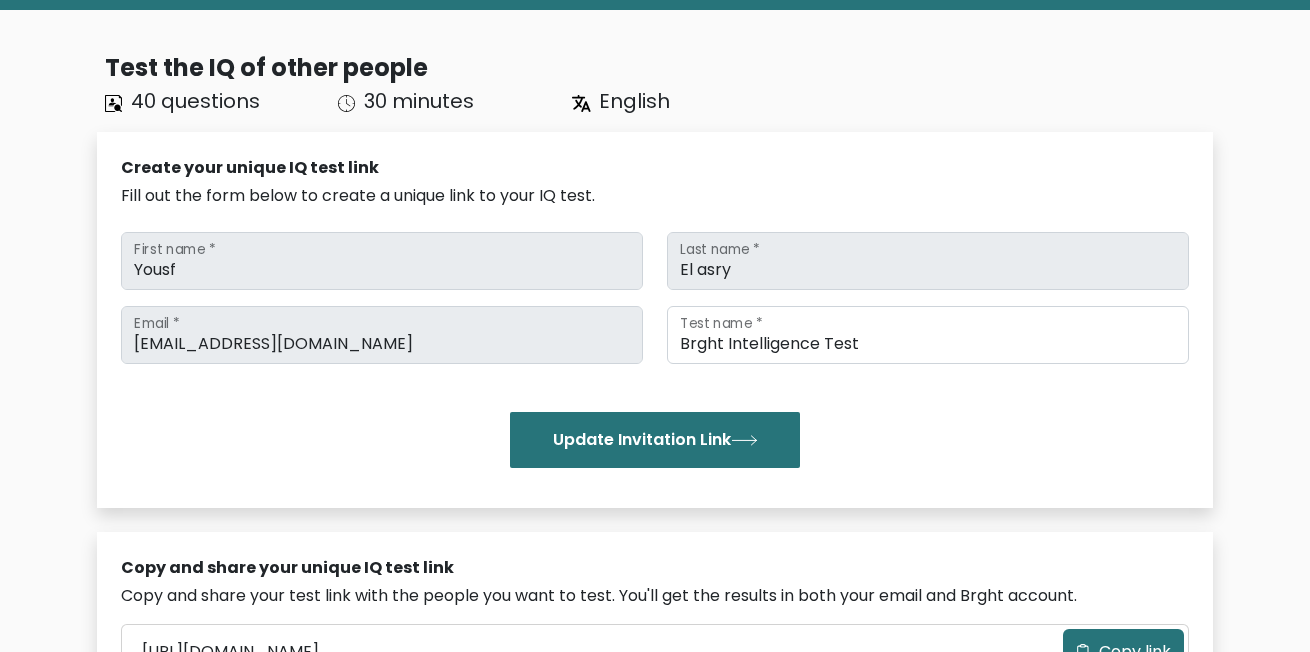 drag, startPoint x: 383, startPoint y: 99, endPoint x: 404, endPoint y: 99, distance: 21 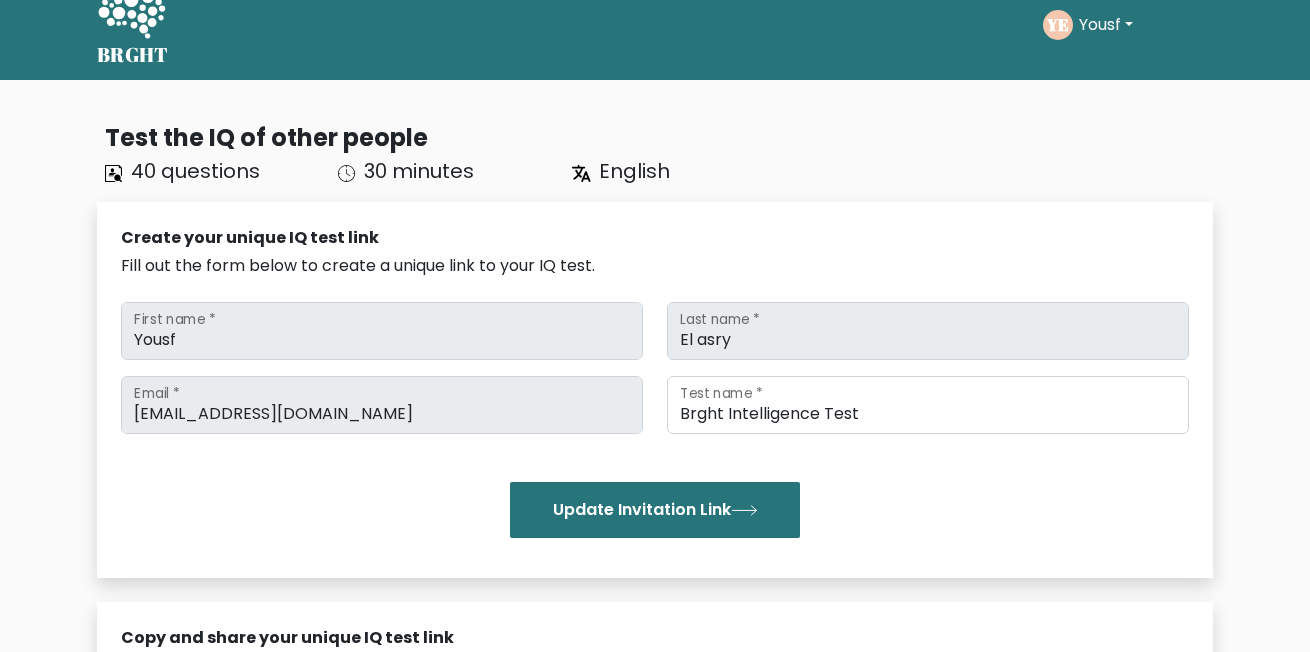 scroll, scrollTop: 0, scrollLeft: 0, axis: both 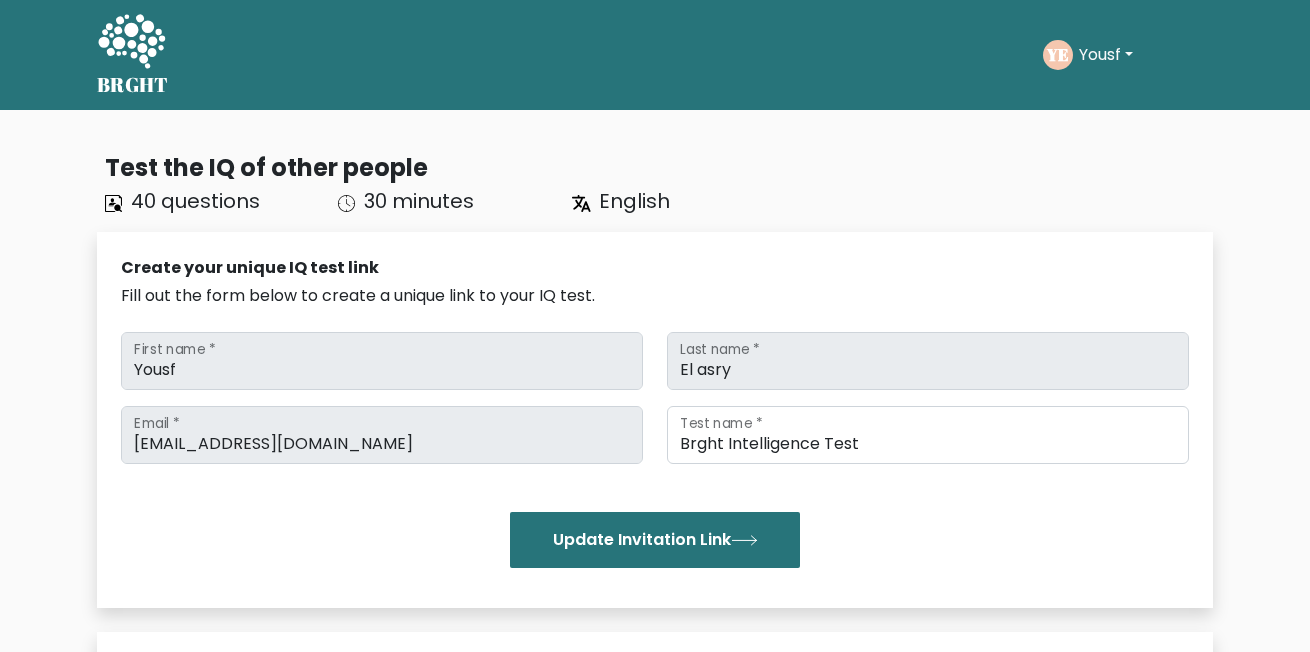 click 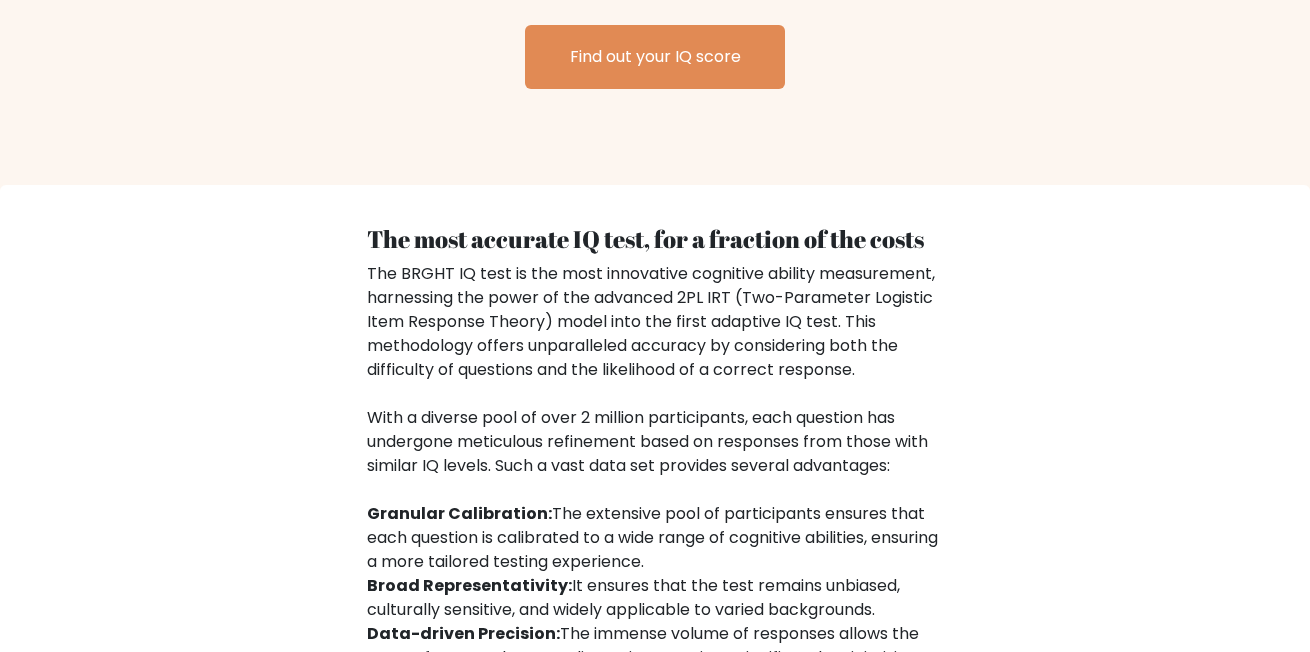 scroll, scrollTop: 2550, scrollLeft: 0, axis: vertical 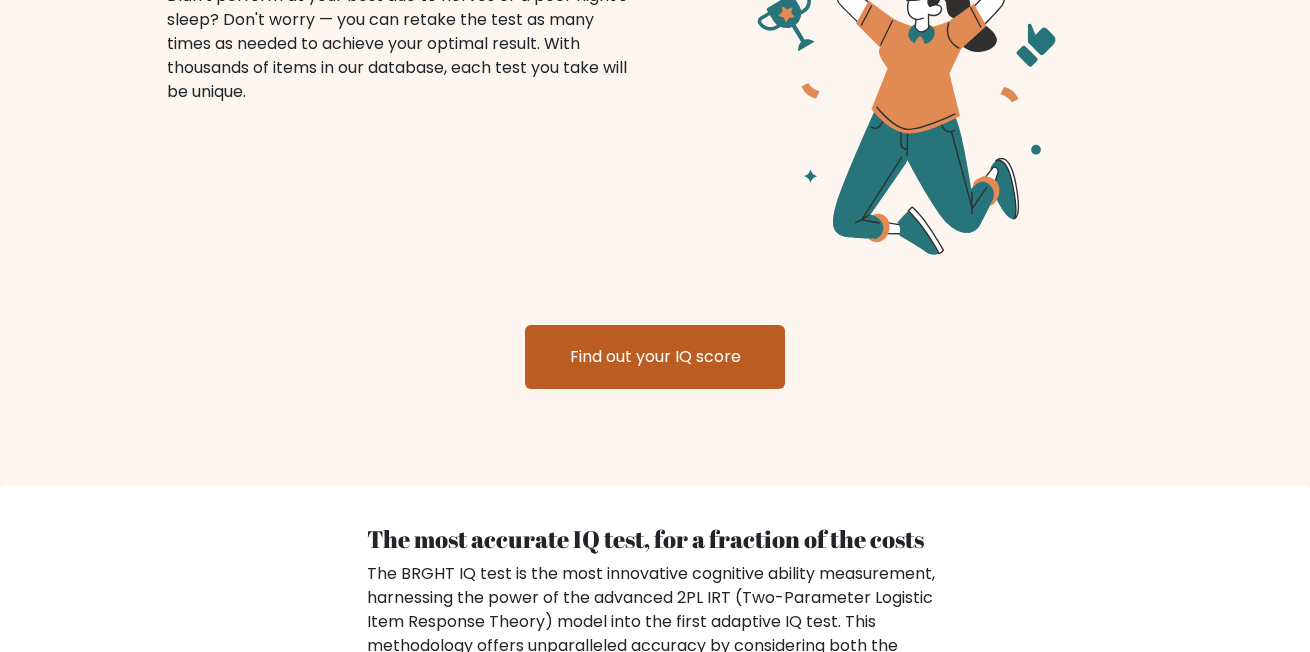 click on "Find out your IQ score" at bounding box center [655, 357] 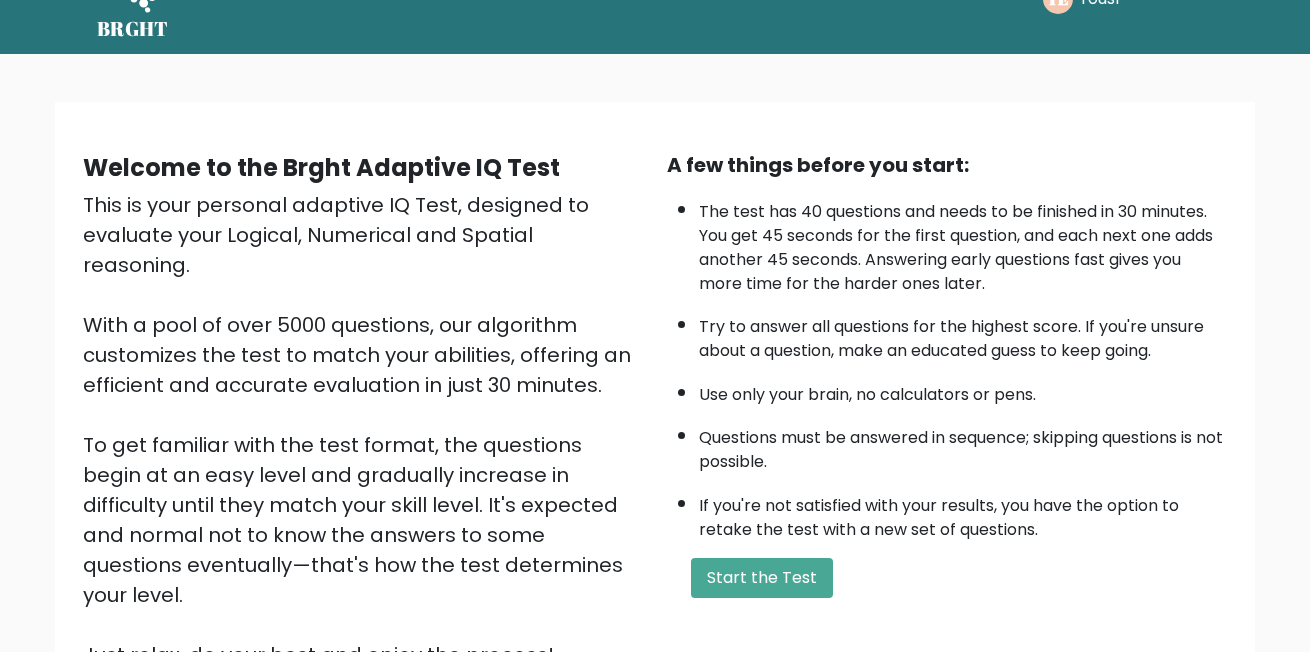scroll, scrollTop: 0, scrollLeft: 0, axis: both 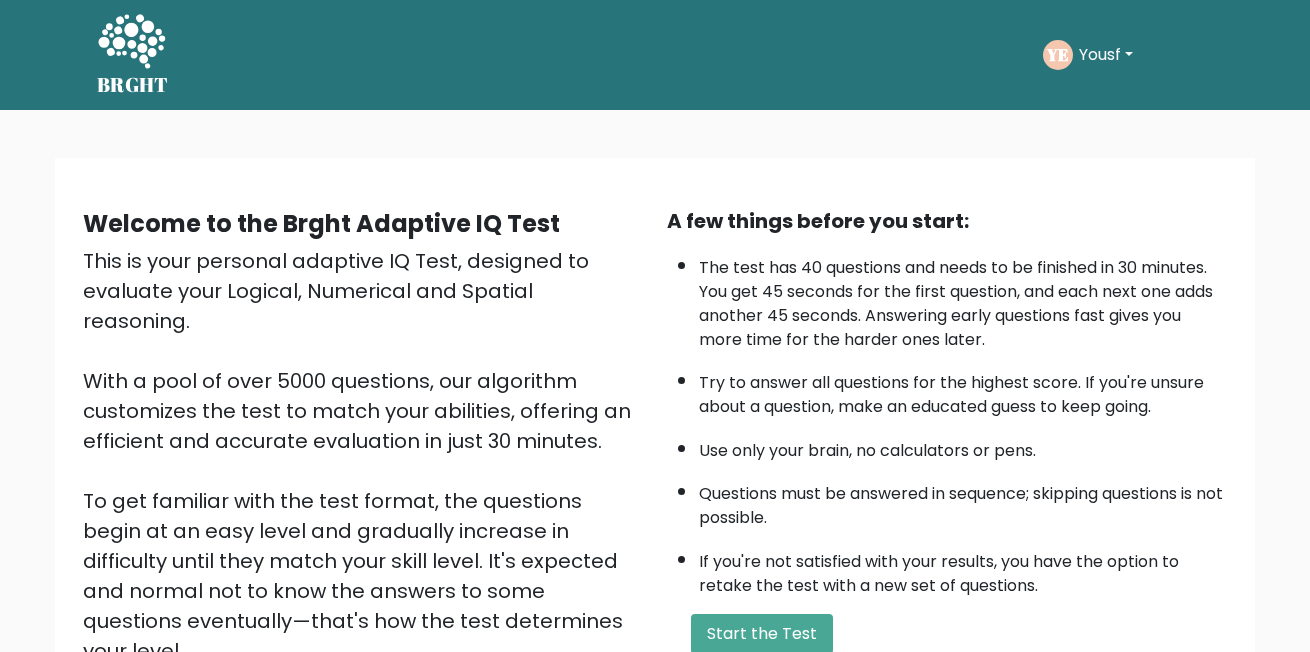 click on "Yousf" at bounding box center [1106, 55] 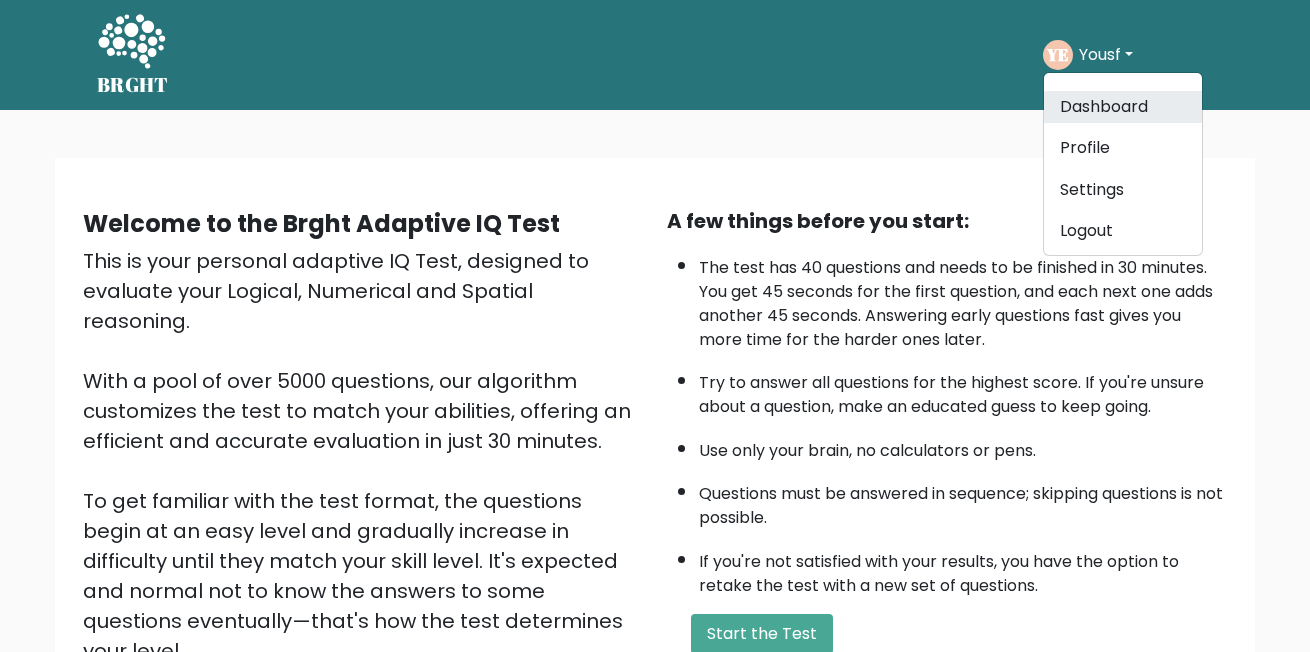 click on "Dashboard" at bounding box center [1123, 107] 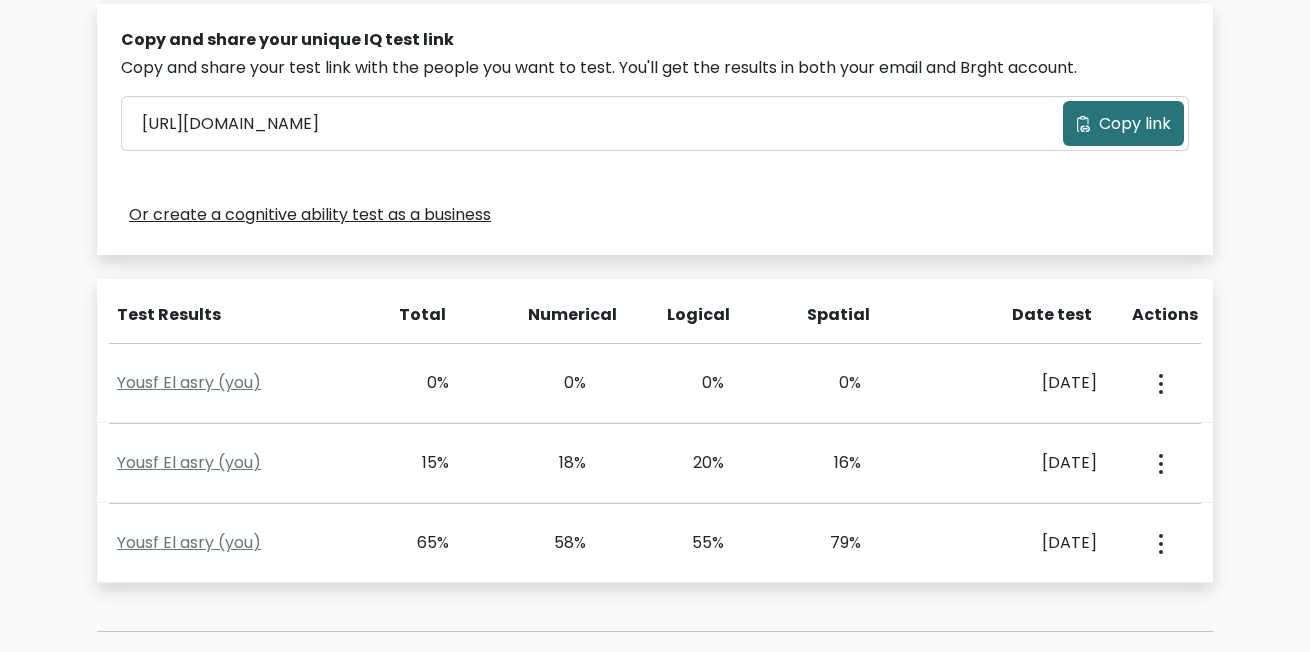 scroll, scrollTop: 874, scrollLeft: 0, axis: vertical 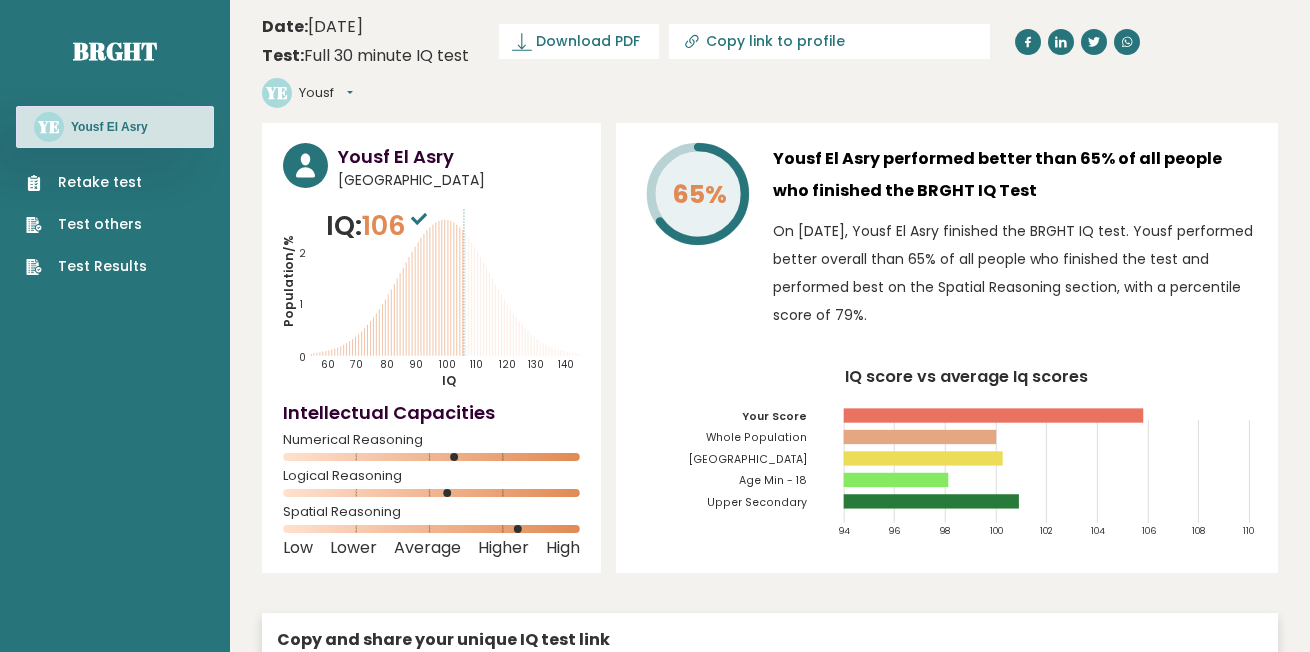 click on "65%" 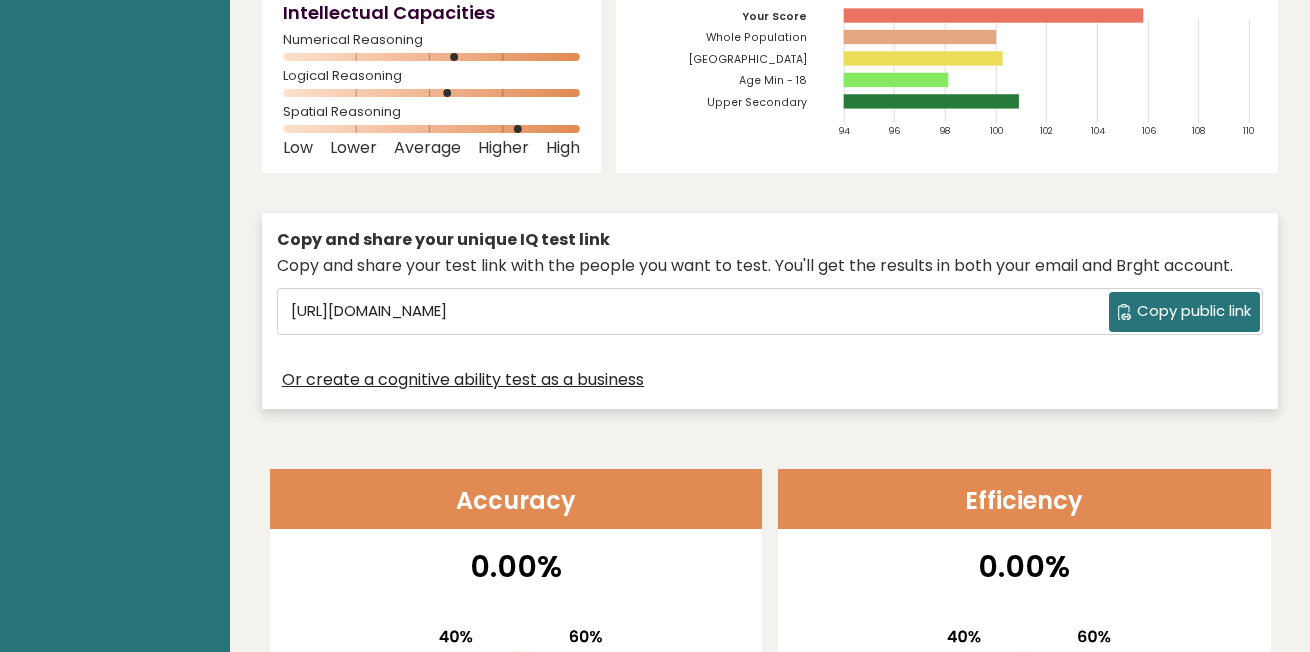 scroll, scrollTop: 0, scrollLeft: 0, axis: both 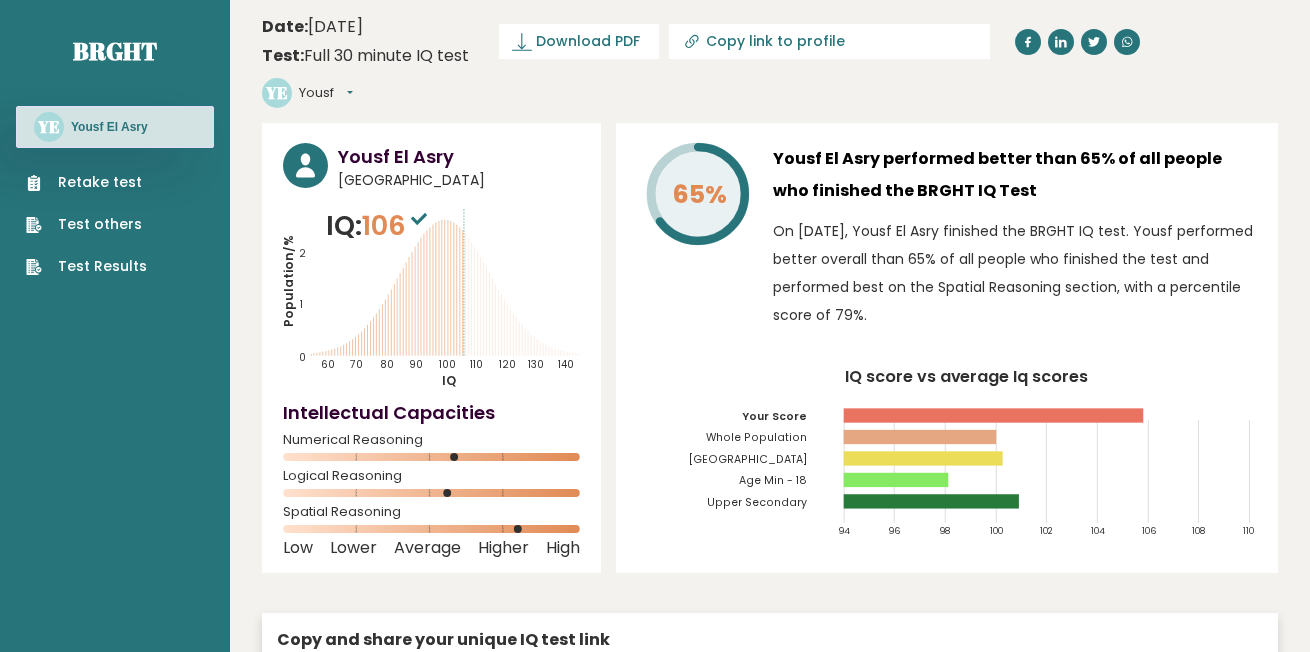 click on "Retake test" at bounding box center (86, 182) 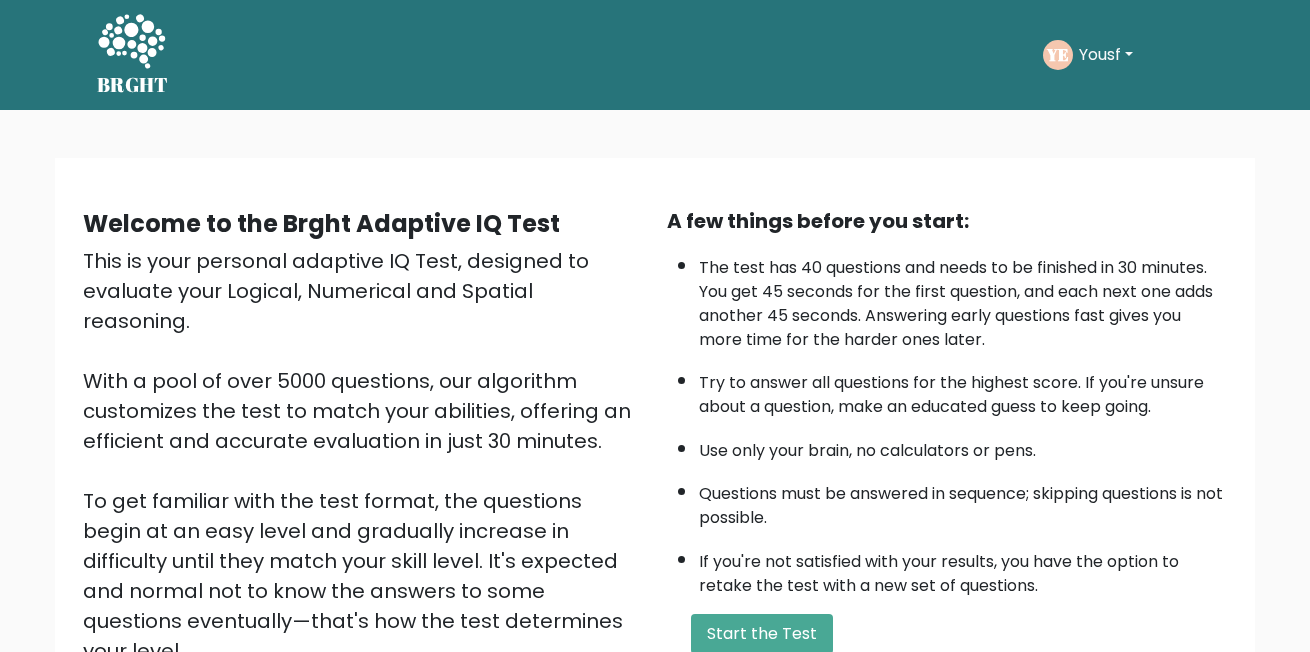 scroll, scrollTop: 0, scrollLeft: 0, axis: both 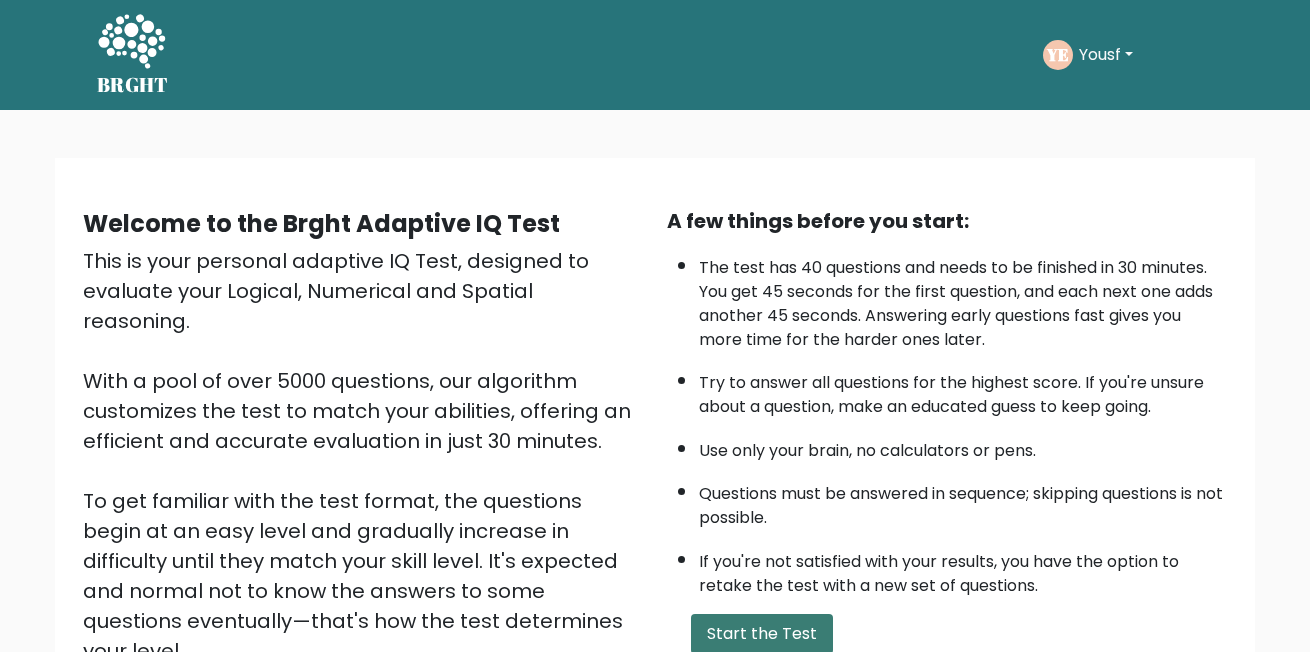 click on "Start the Test" at bounding box center (762, 634) 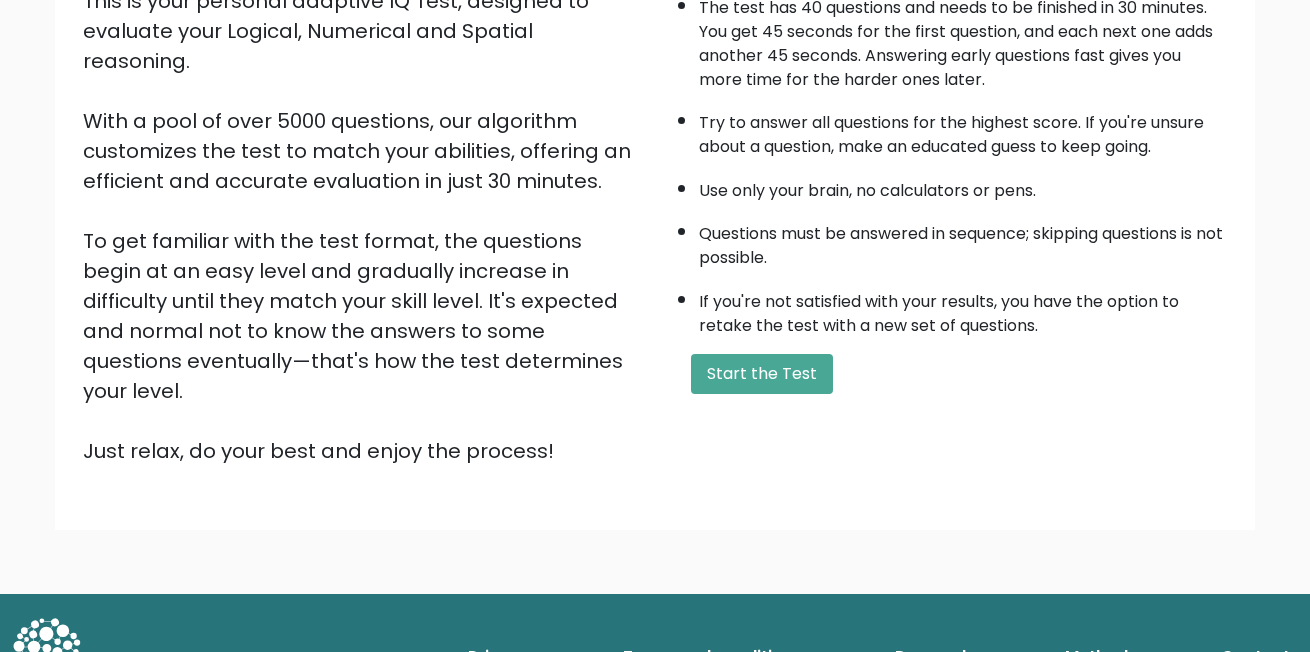 scroll, scrollTop: 264, scrollLeft: 0, axis: vertical 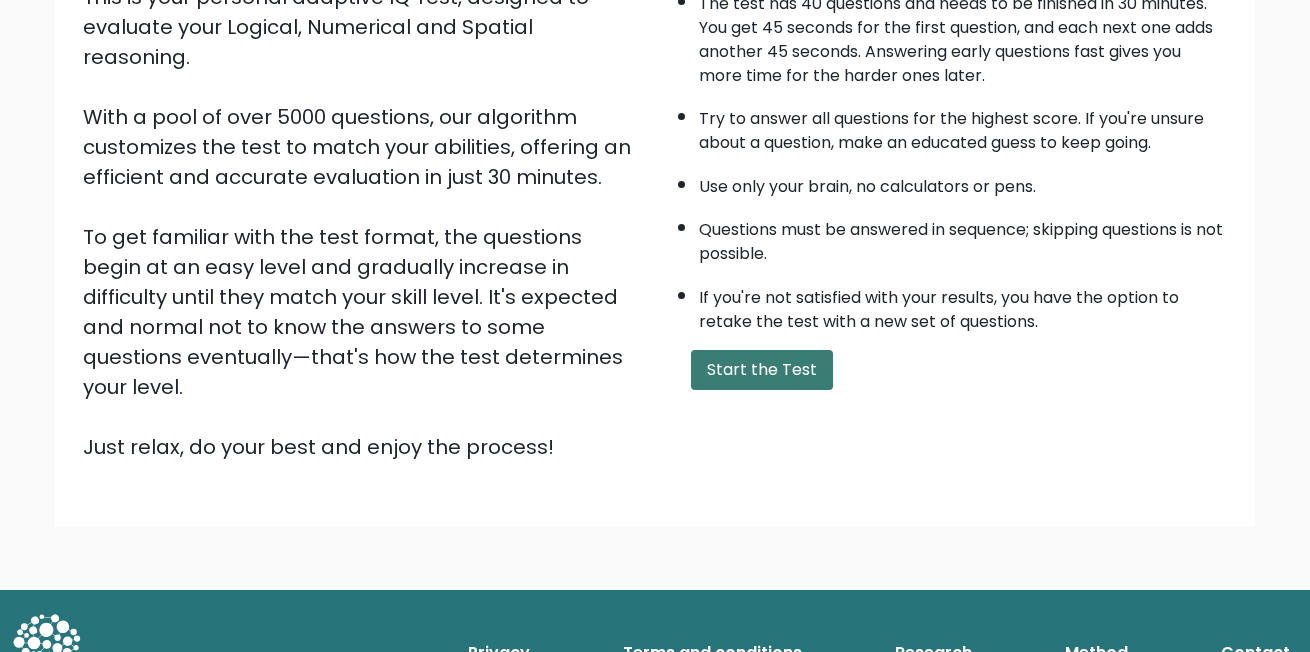click on "Start the Test" at bounding box center (762, 370) 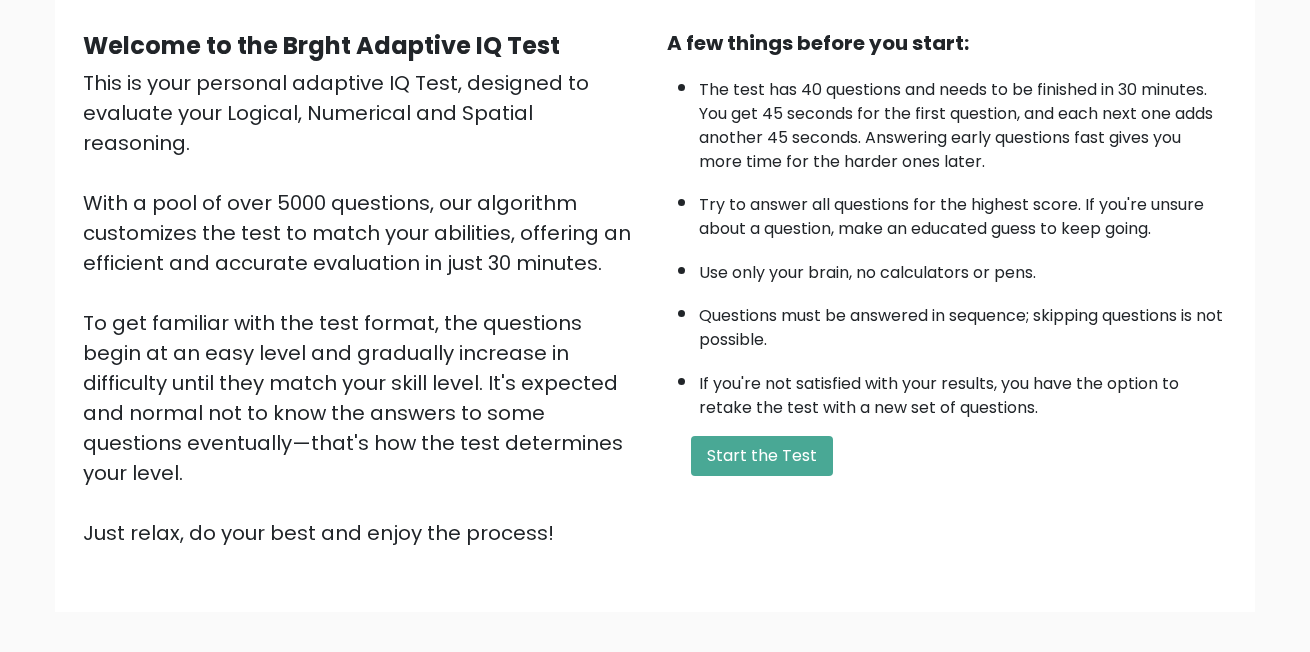 scroll, scrollTop: 0, scrollLeft: 0, axis: both 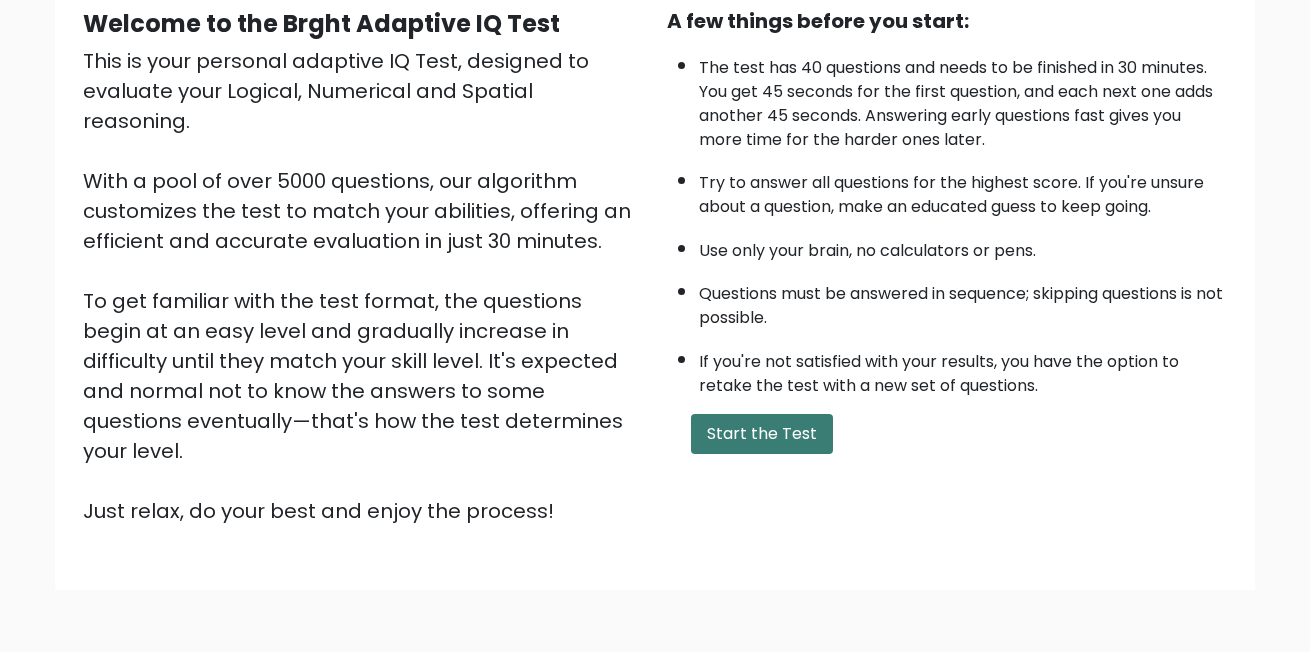 click on "Start the Test" at bounding box center [762, 434] 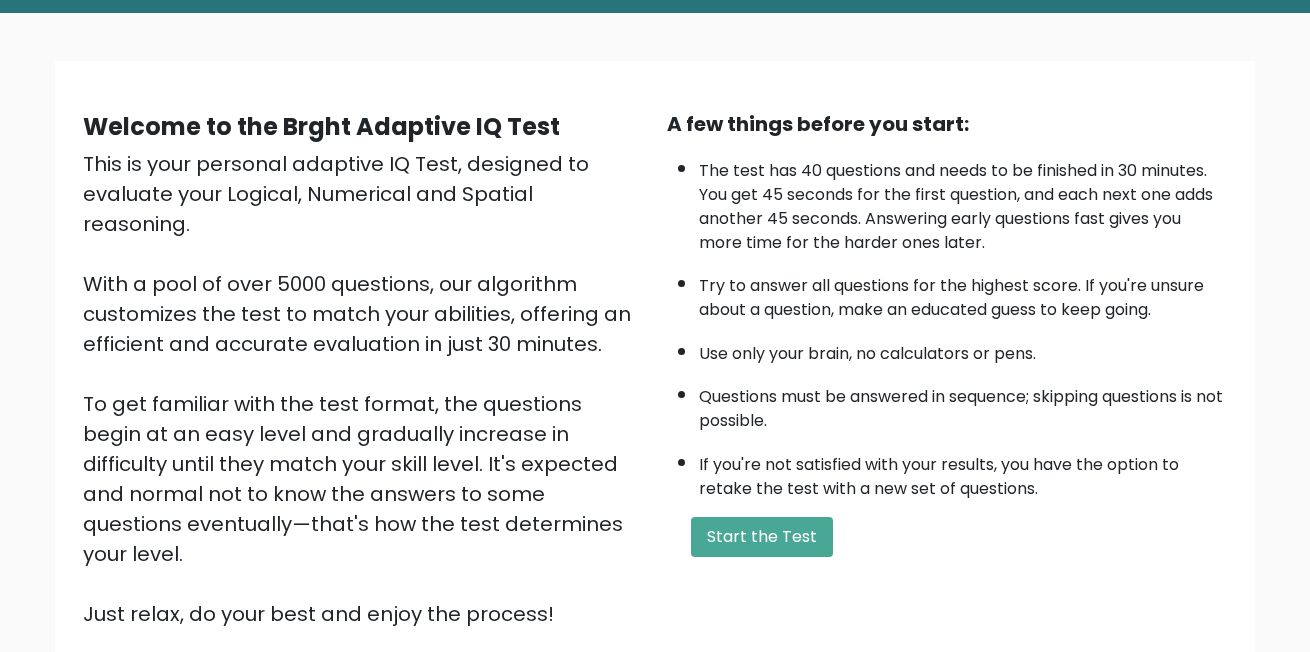 scroll, scrollTop: 0, scrollLeft: 0, axis: both 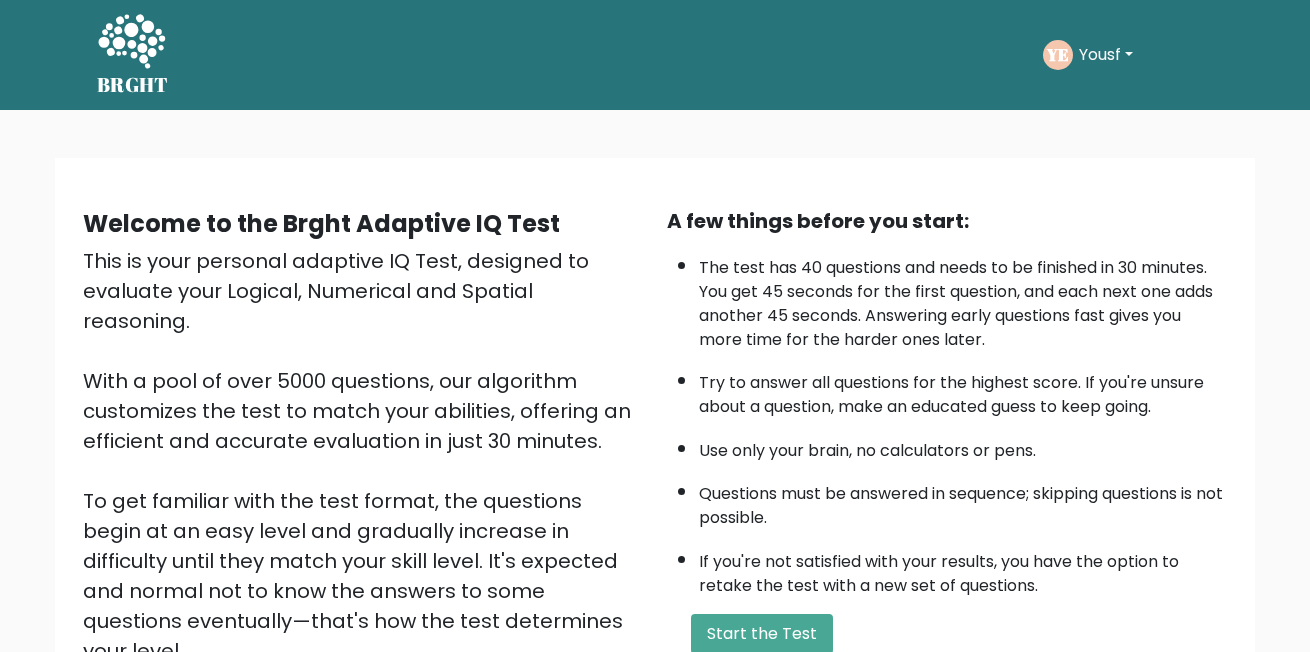 click on "Yousf" at bounding box center (1106, 55) 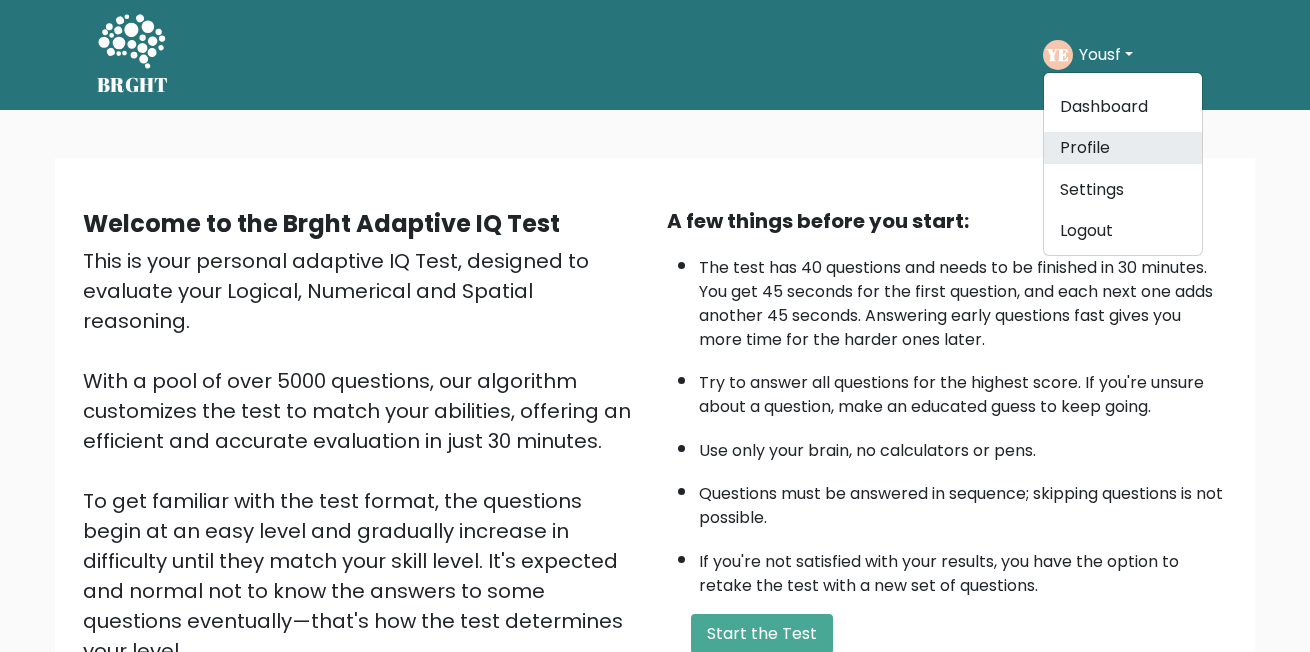click on "Profile" at bounding box center (1123, 148) 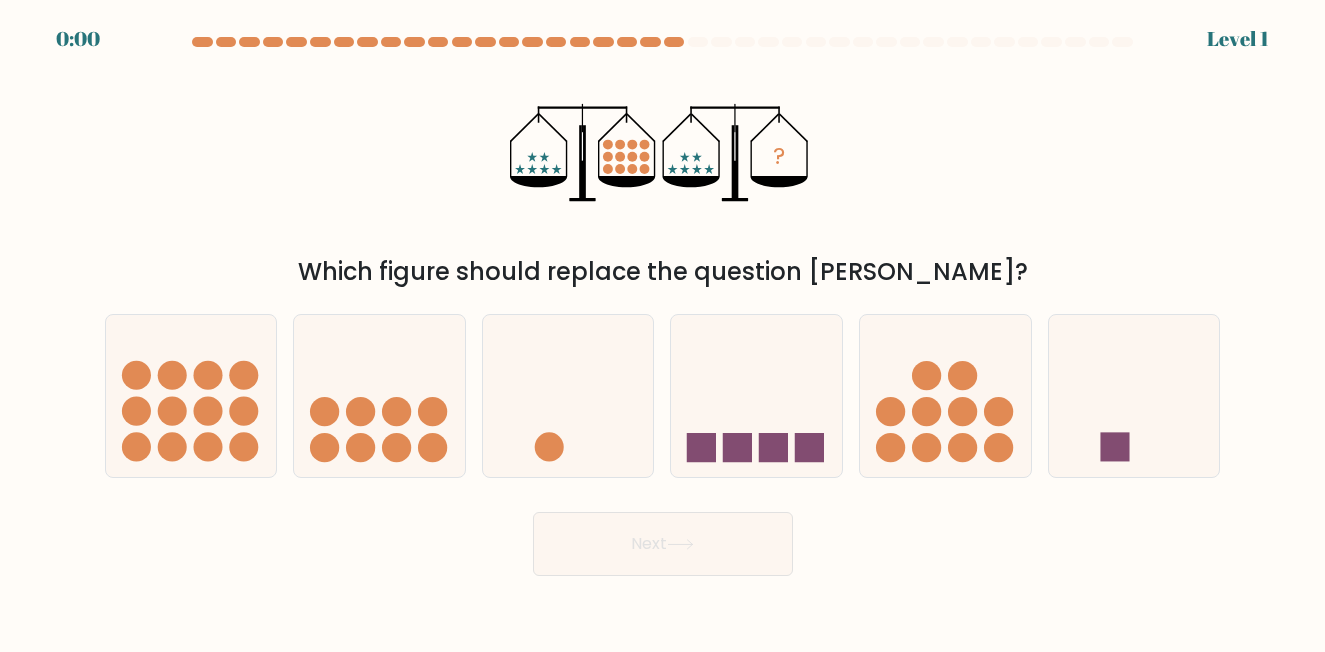 scroll, scrollTop: 0, scrollLeft: 0, axis: both 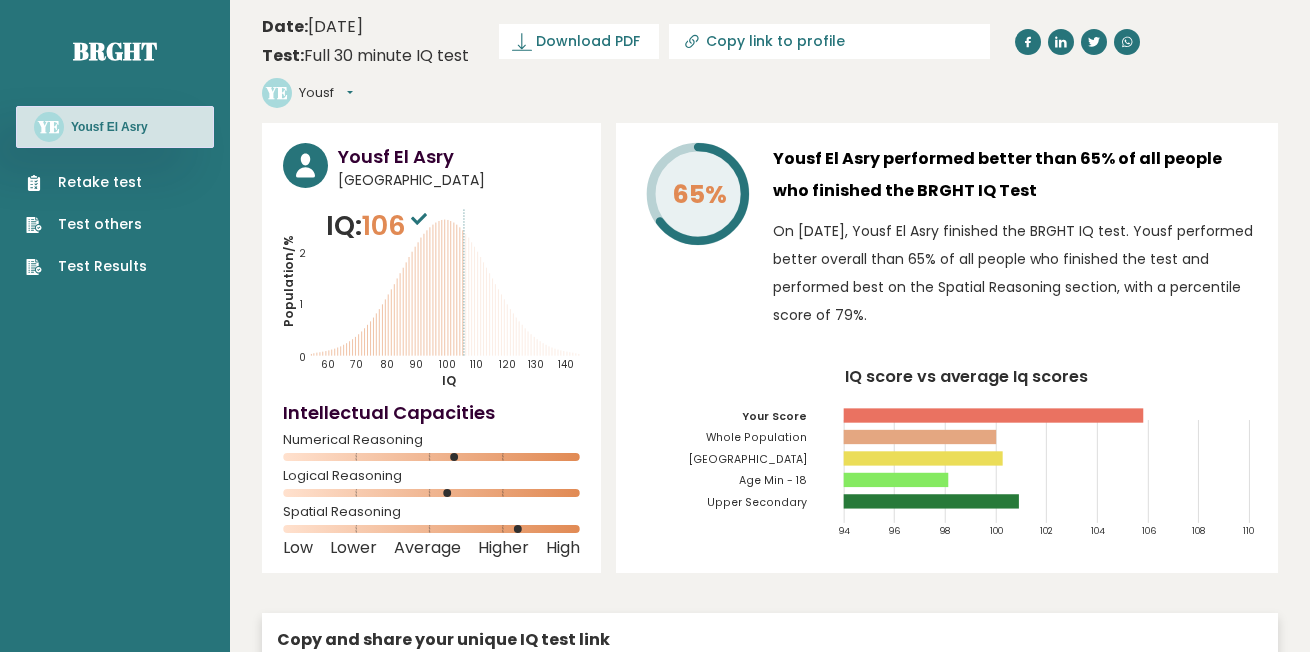 click on "Retake test" at bounding box center [86, 182] 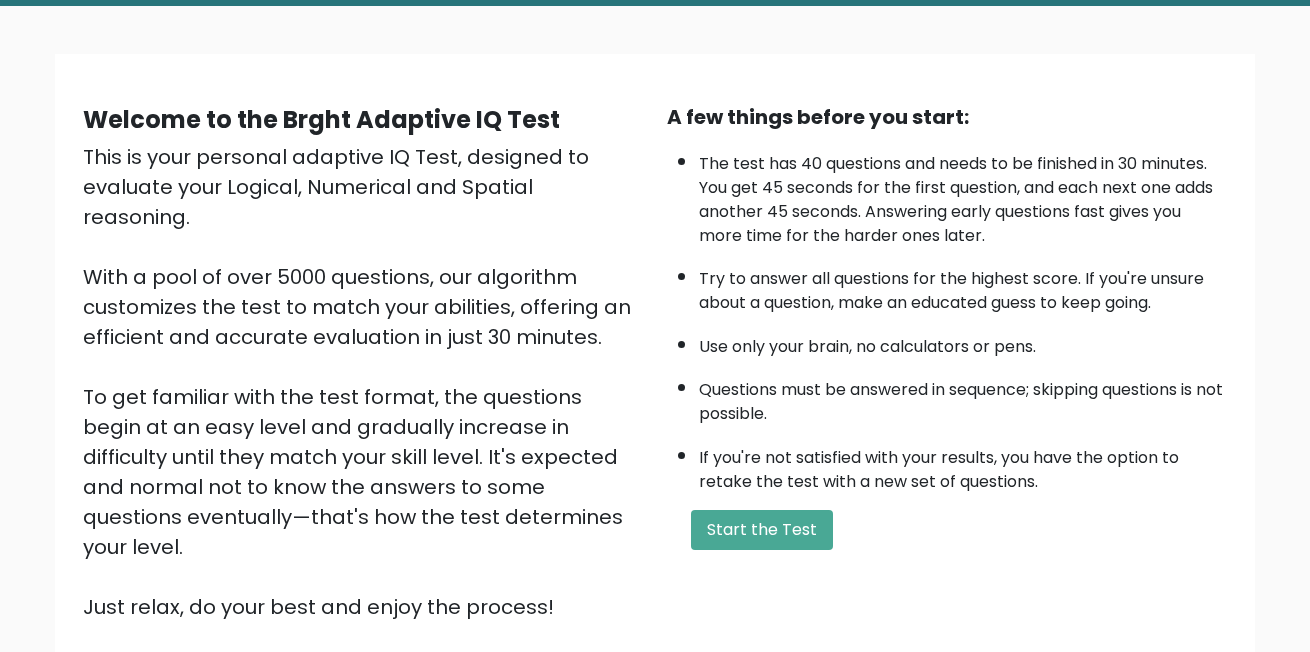 scroll, scrollTop: 200, scrollLeft: 0, axis: vertical 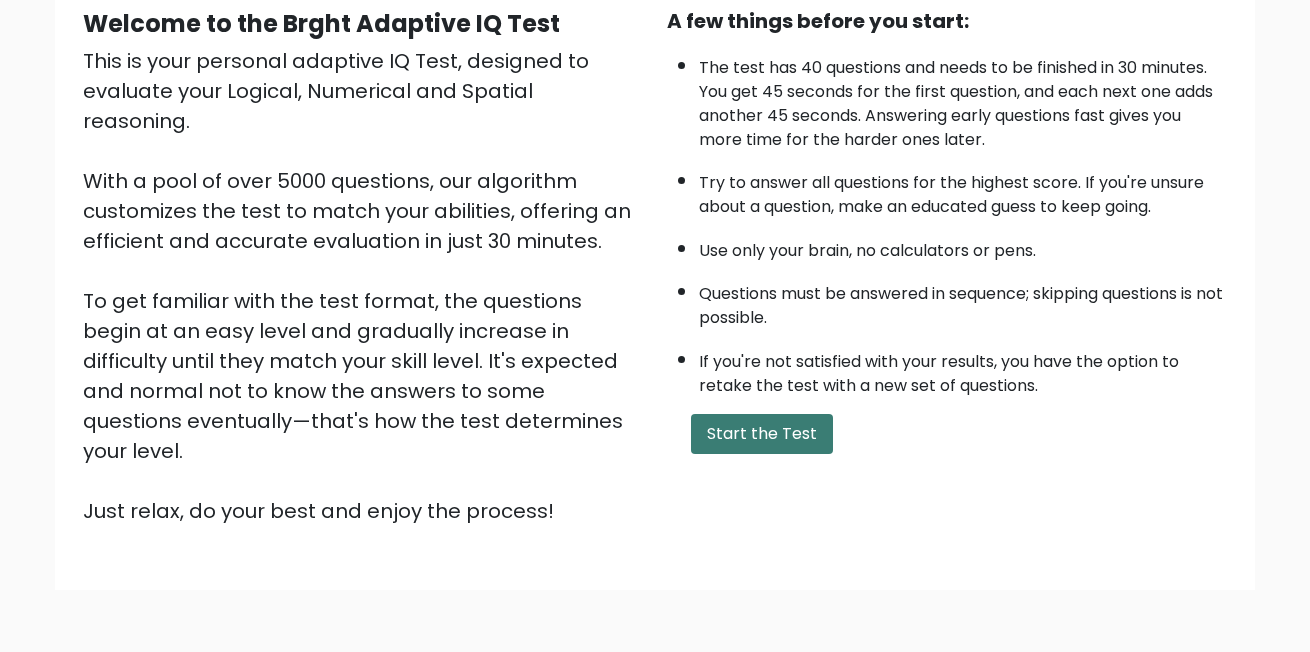 click on "Start the Test" at bounding box center (762, 434) 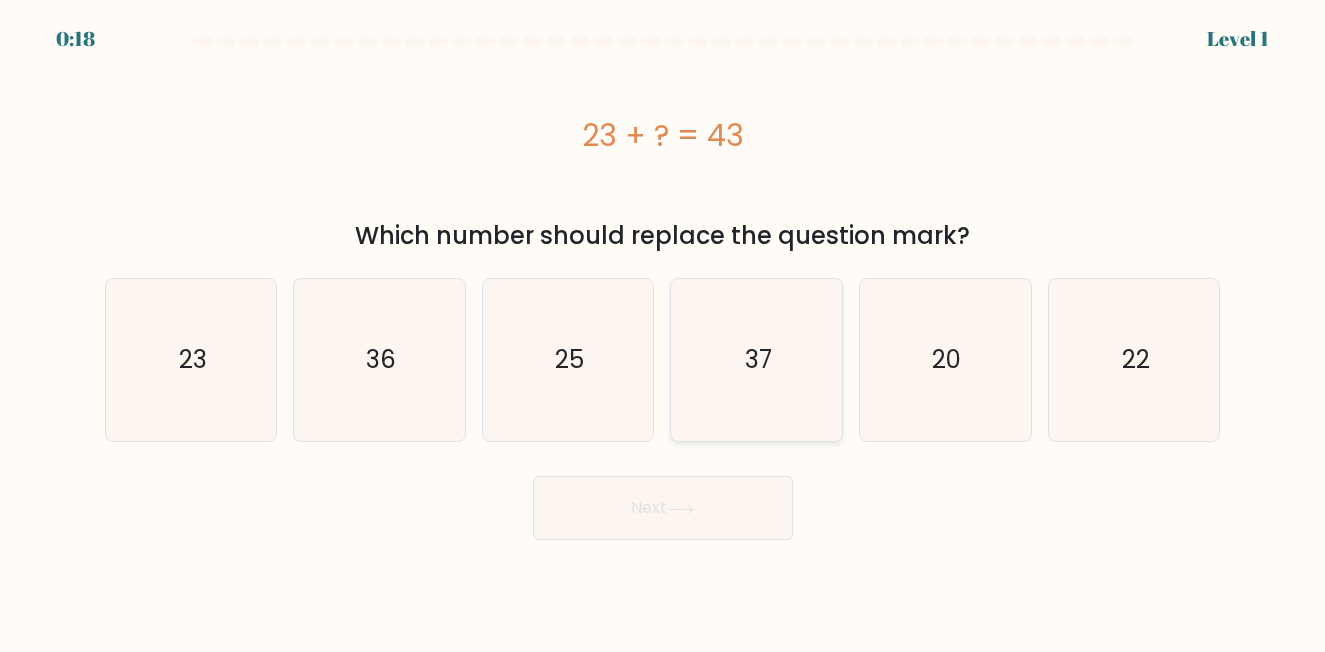 scroll, scrollTop: 0, scrollLeft: 0, axis: both 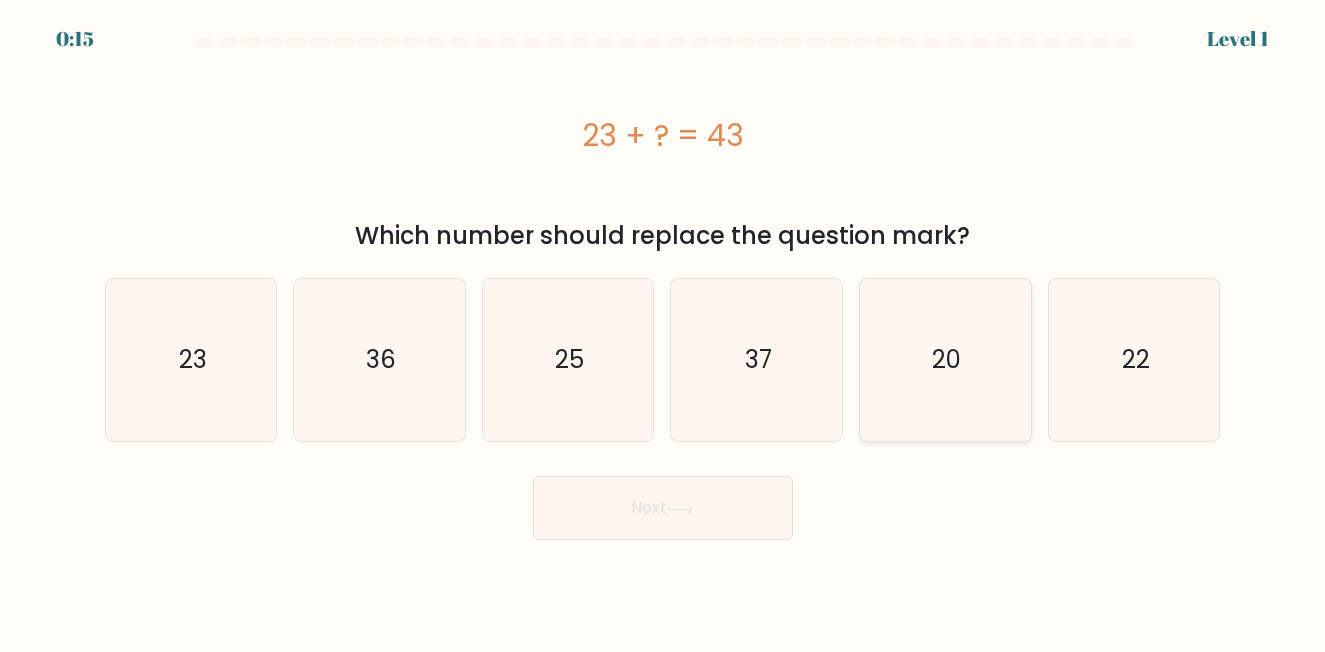 click on "20" 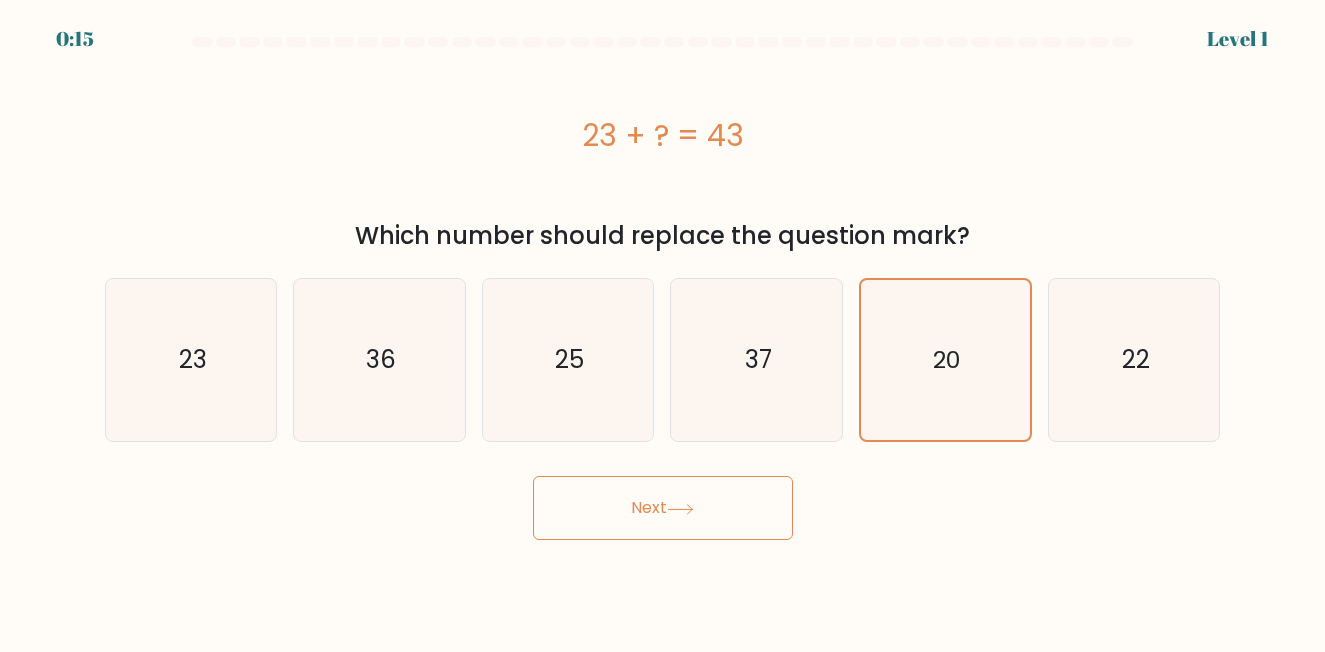 click on "Next" at bounding box center [663, 508] 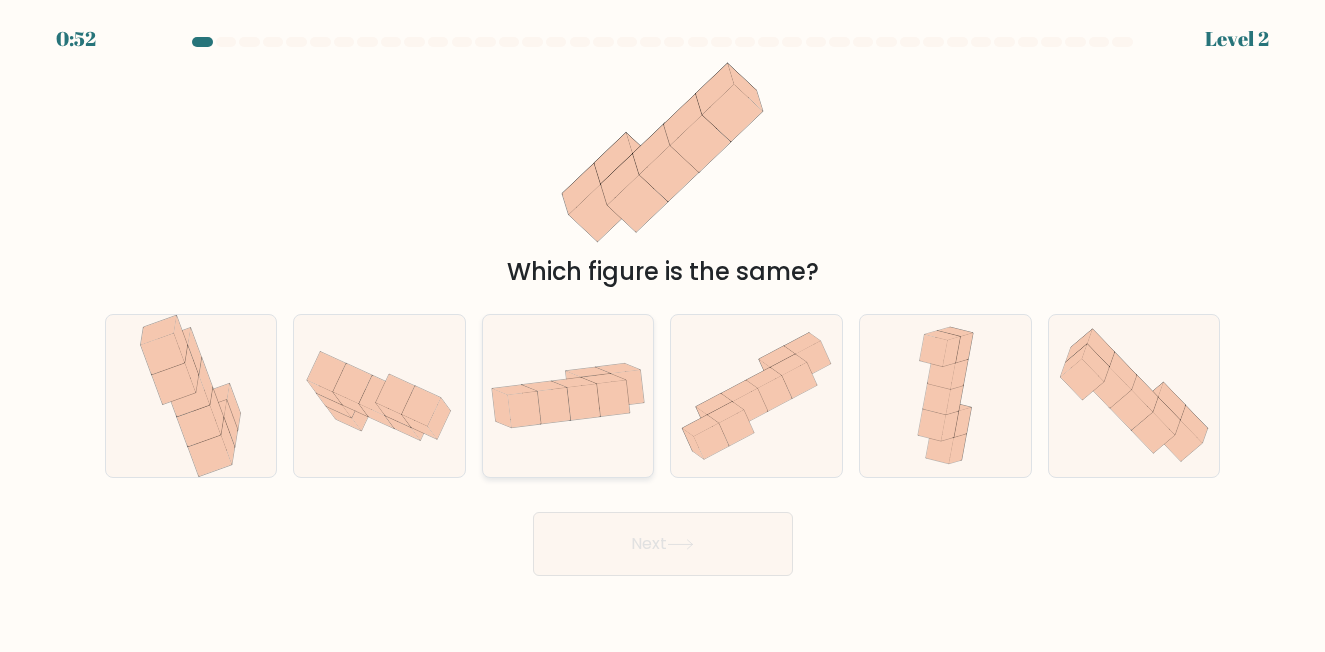 click 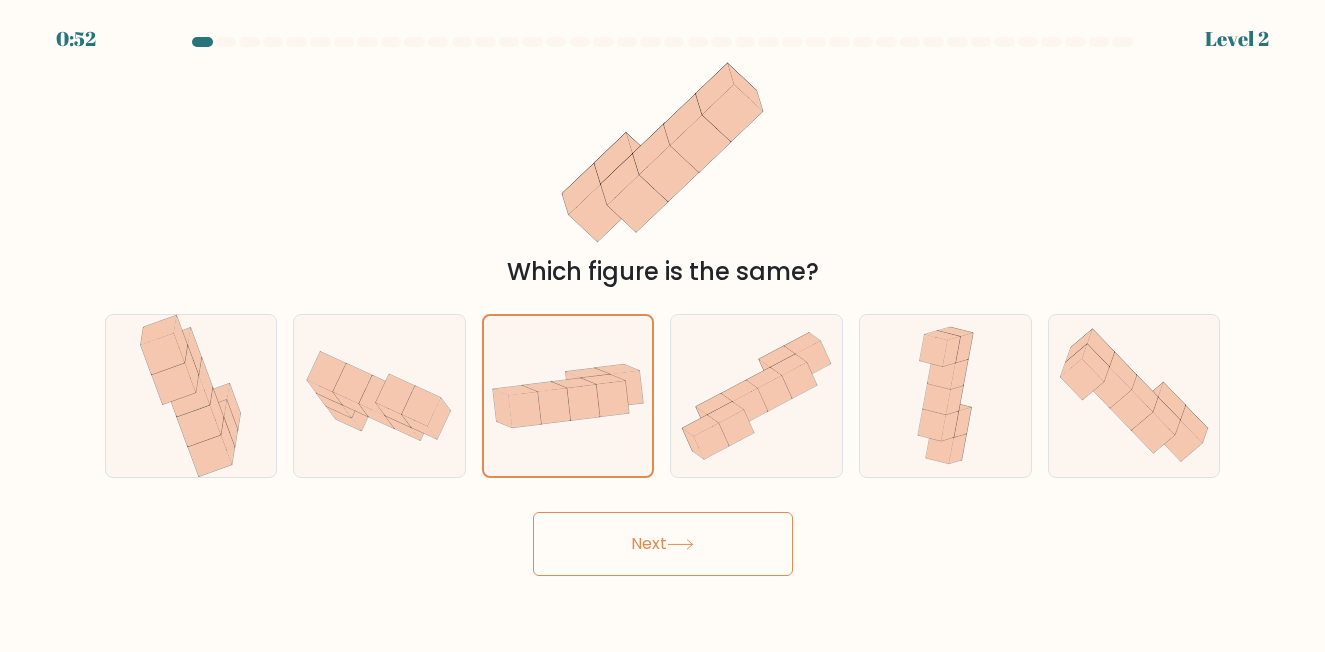 click on "Next" at bounding box center (663, 544) 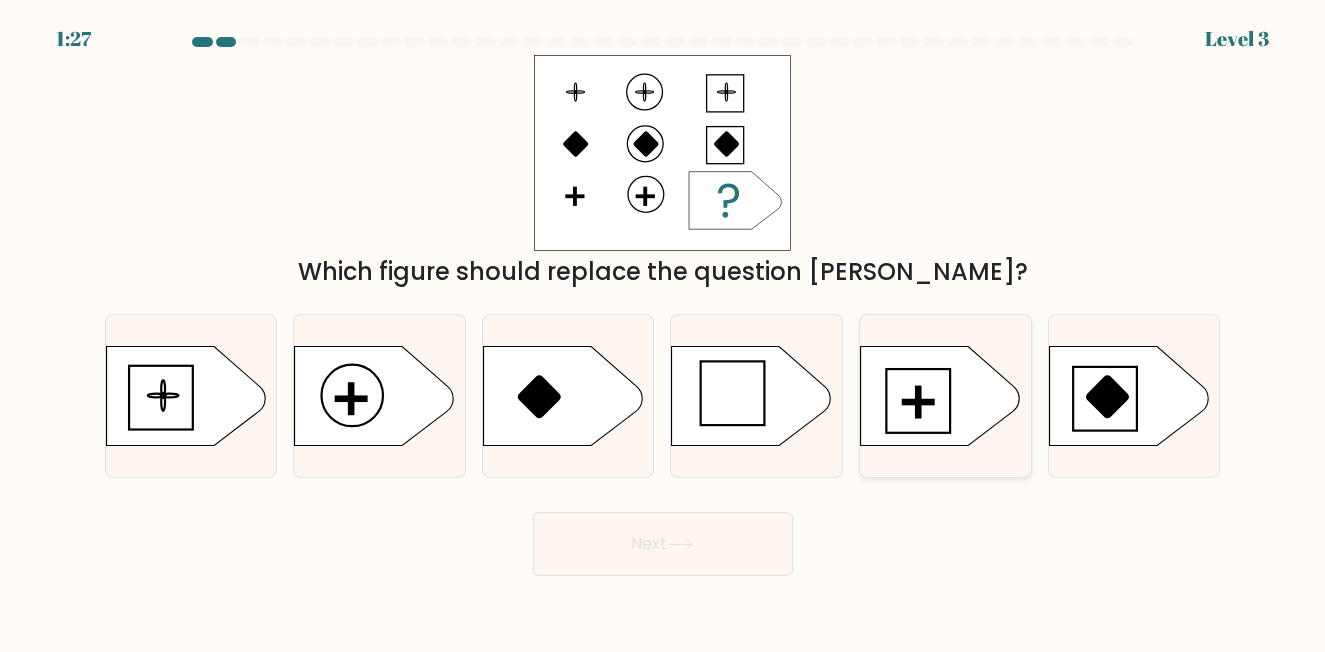 click 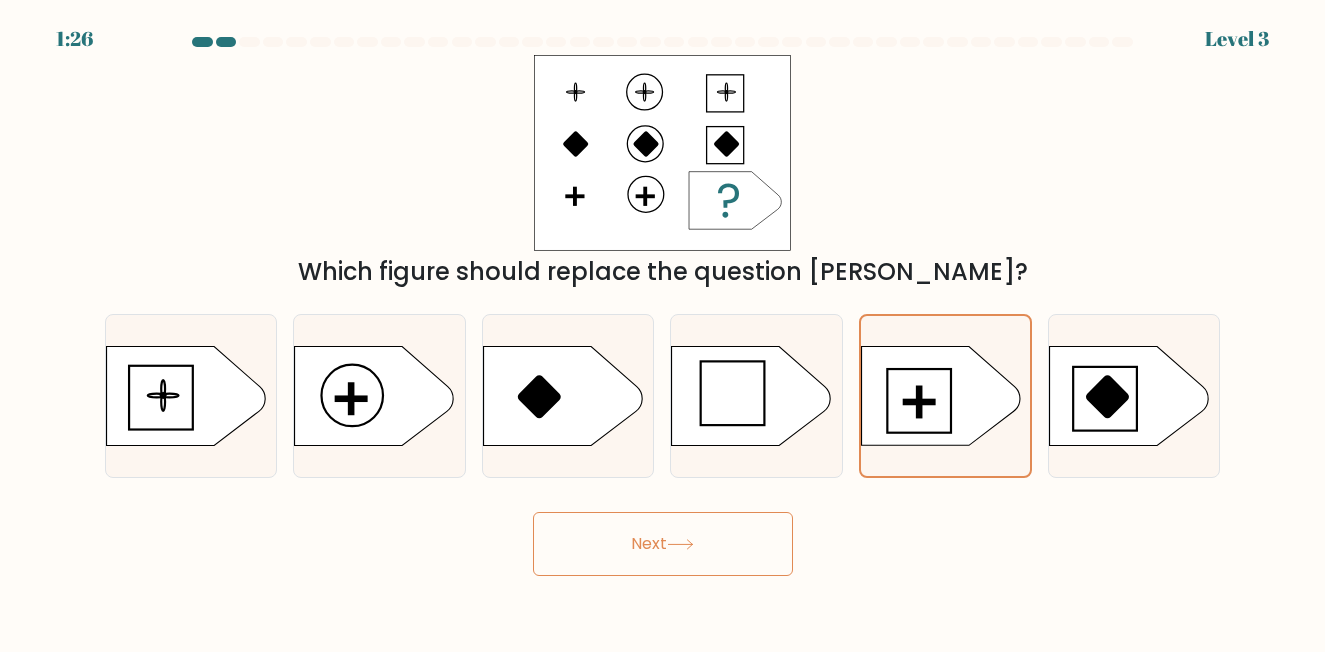 click on "Next" at bounding box center [663, 544] 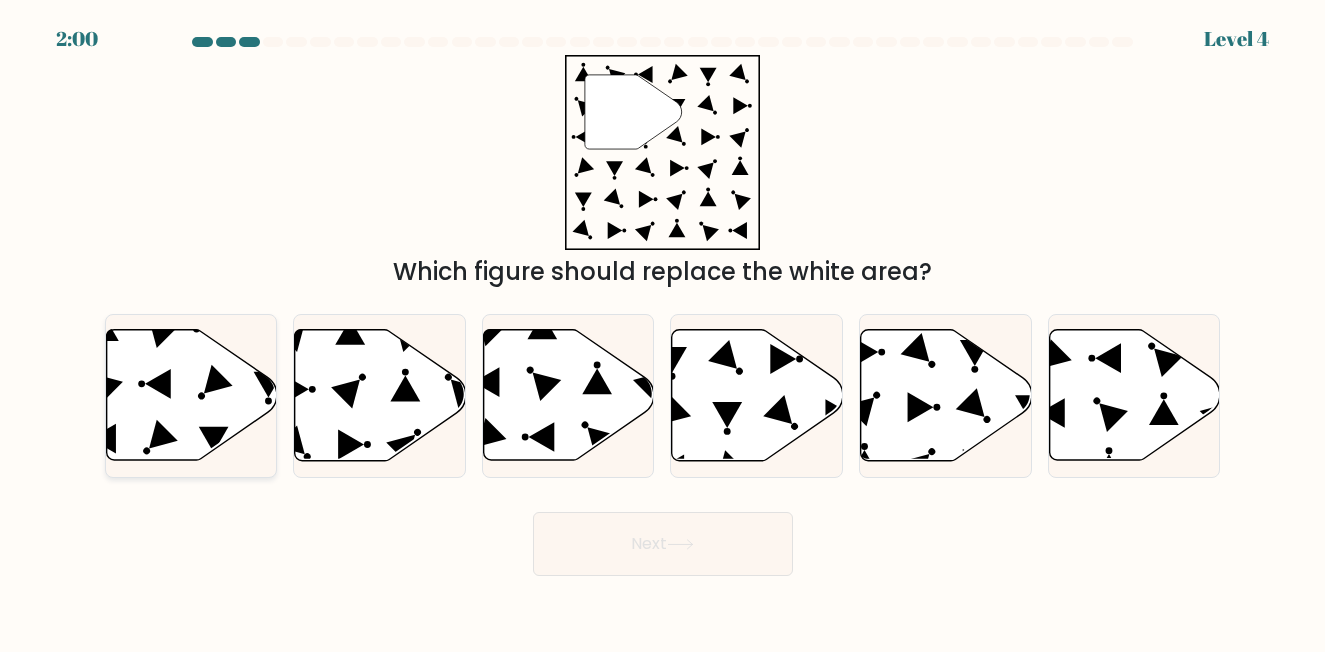 click 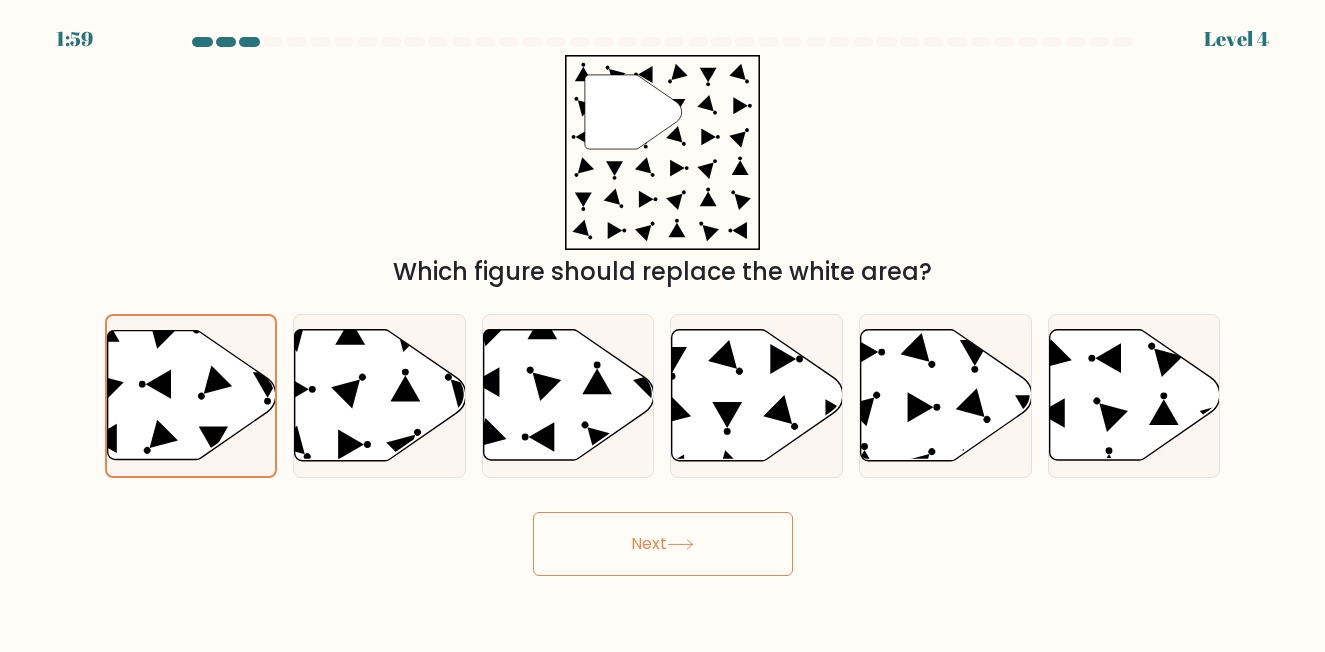 click on "Next" at bounding box center [663, 544] 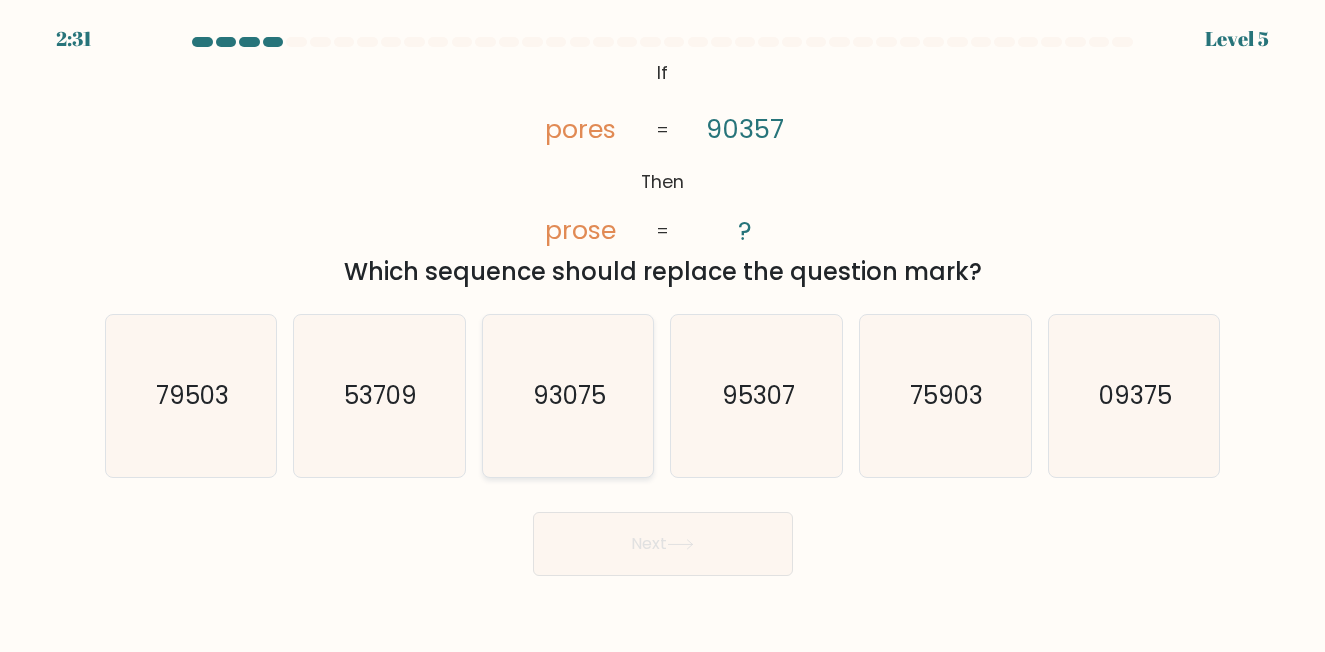 click on "93075" 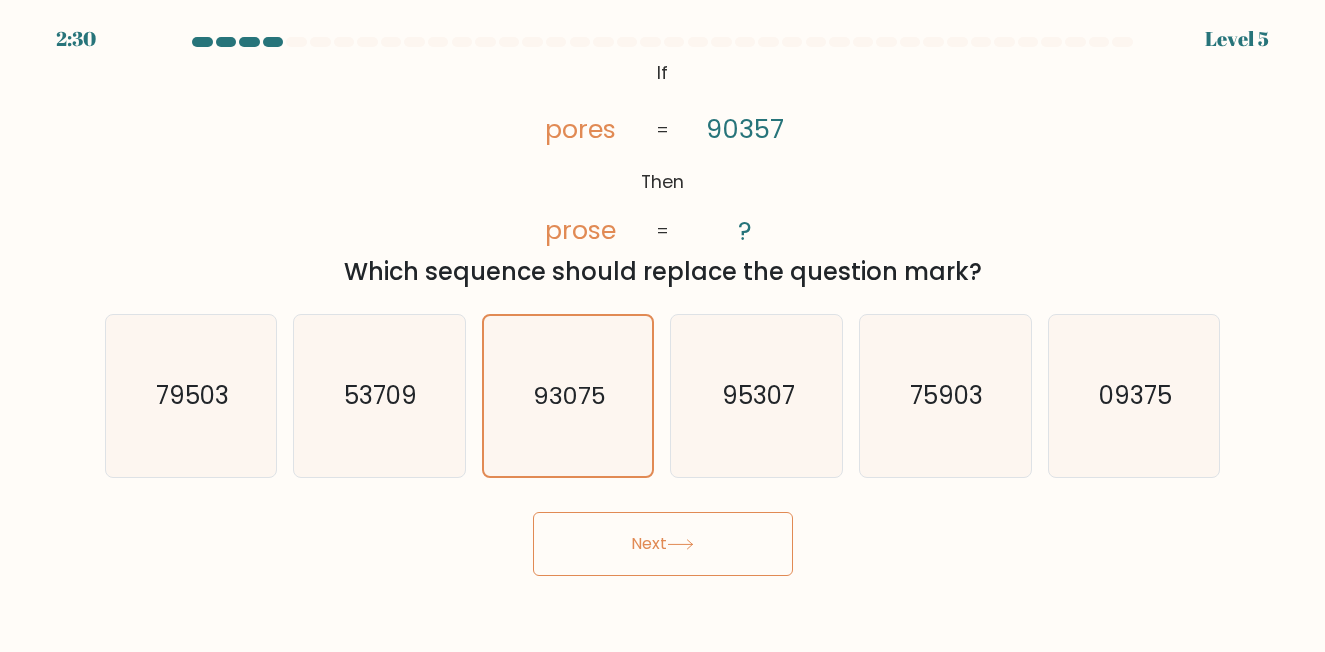 click on "Next" at bounding box center [663, 544] 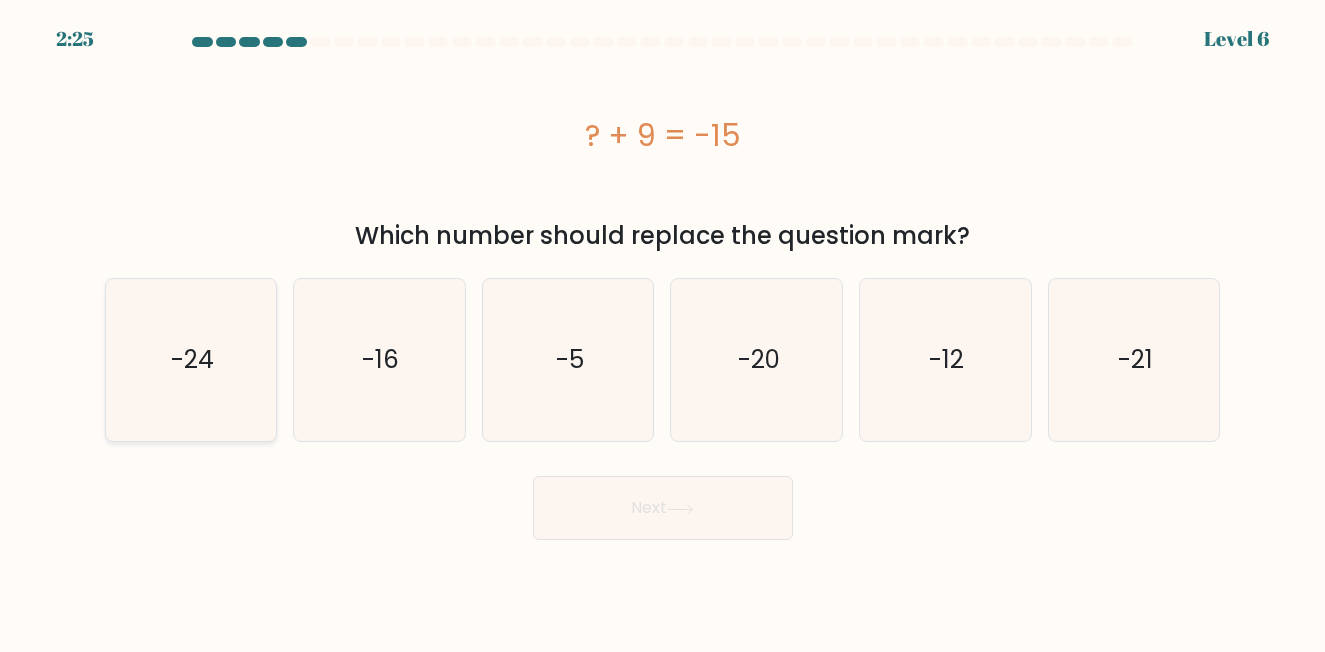 click on "-24" 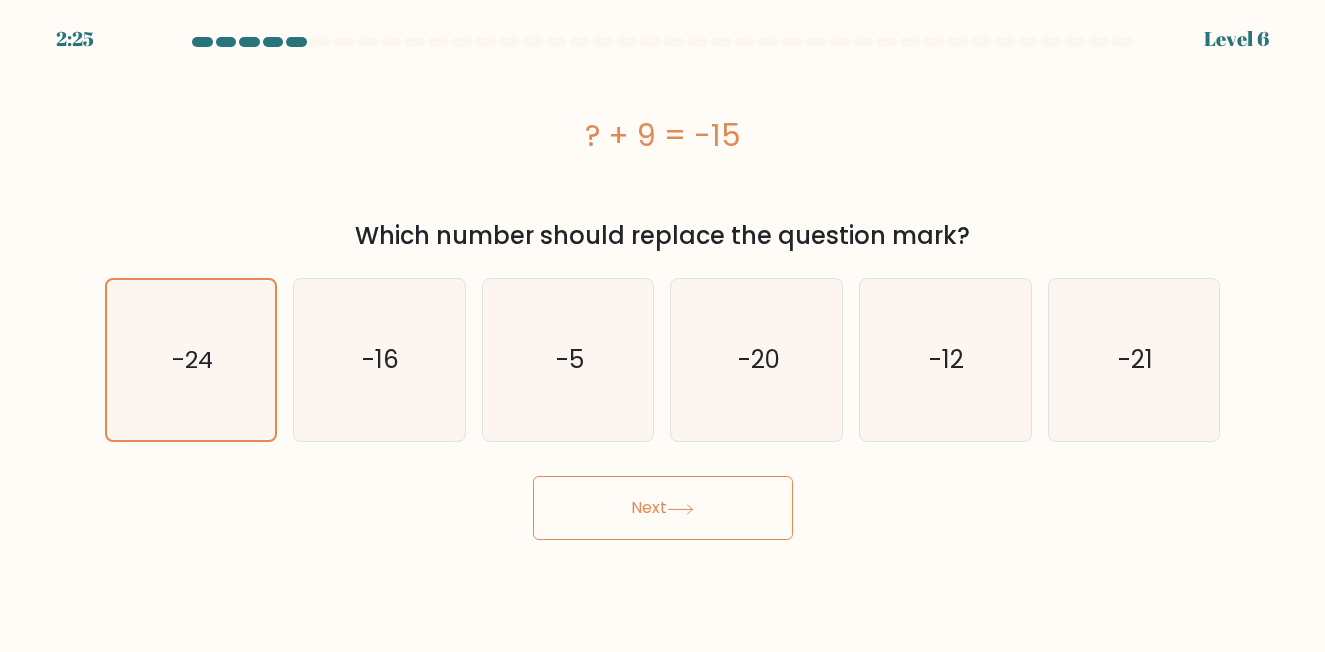 click 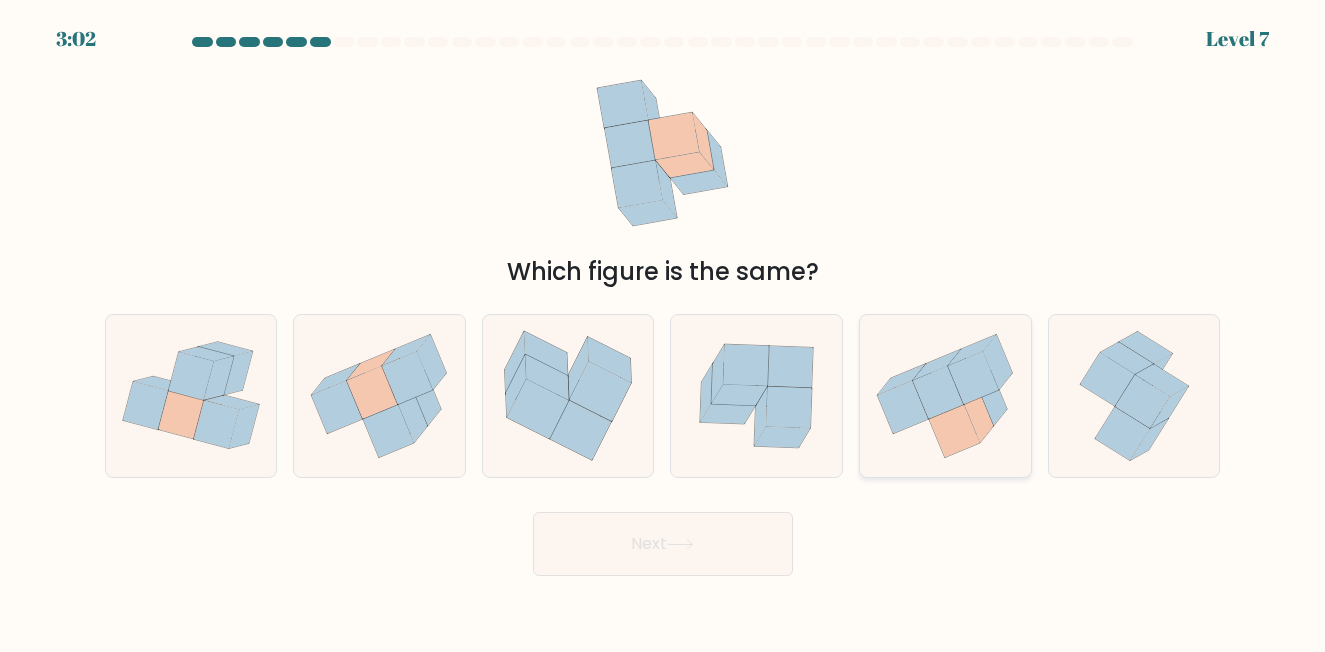 click 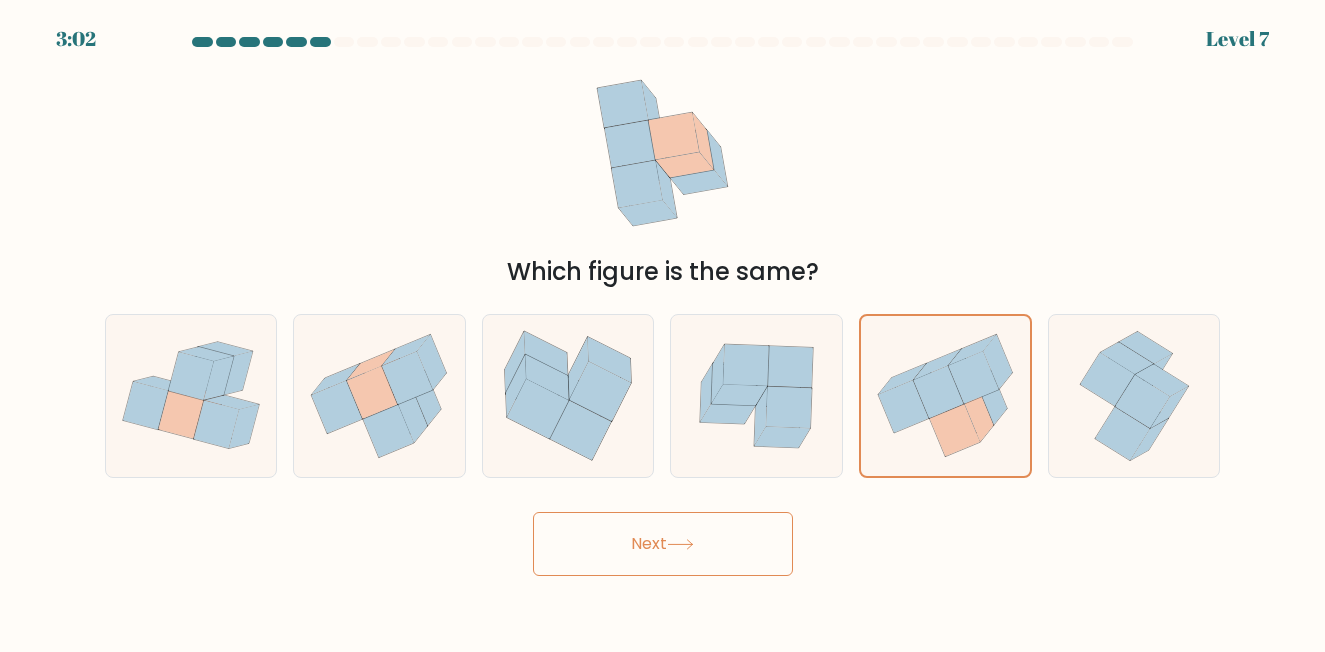 click on "Next" at bounding box center (663, 544) 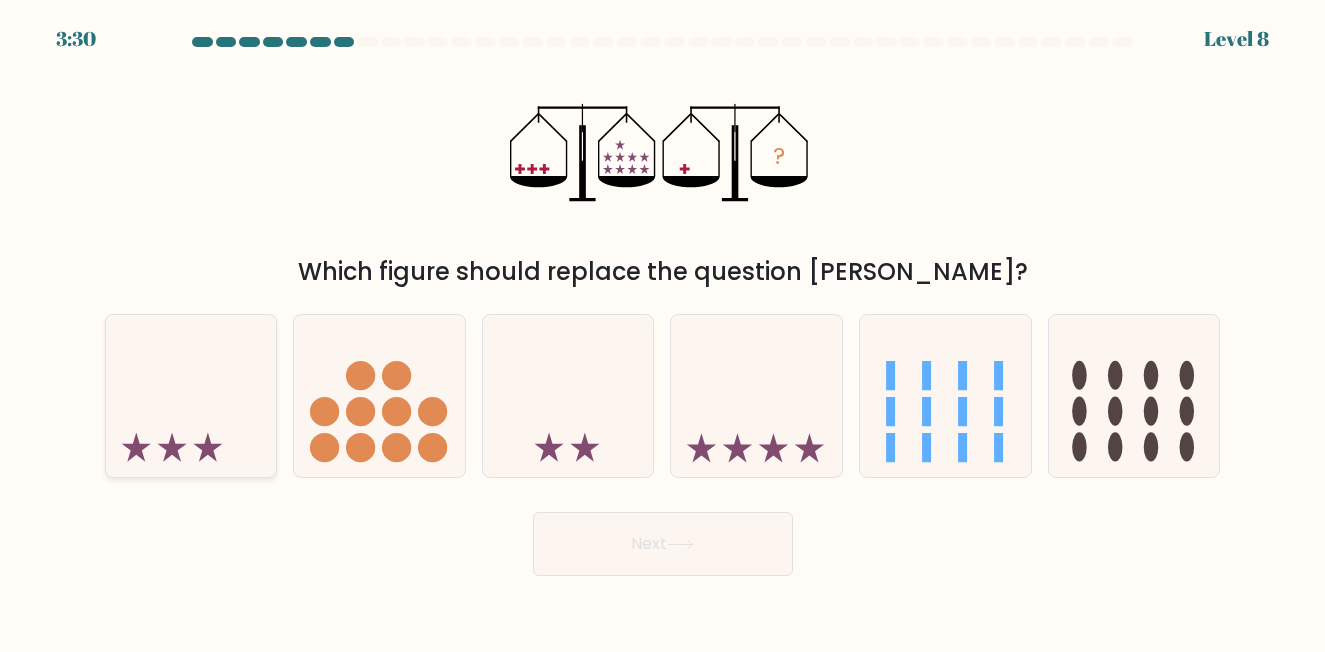 click 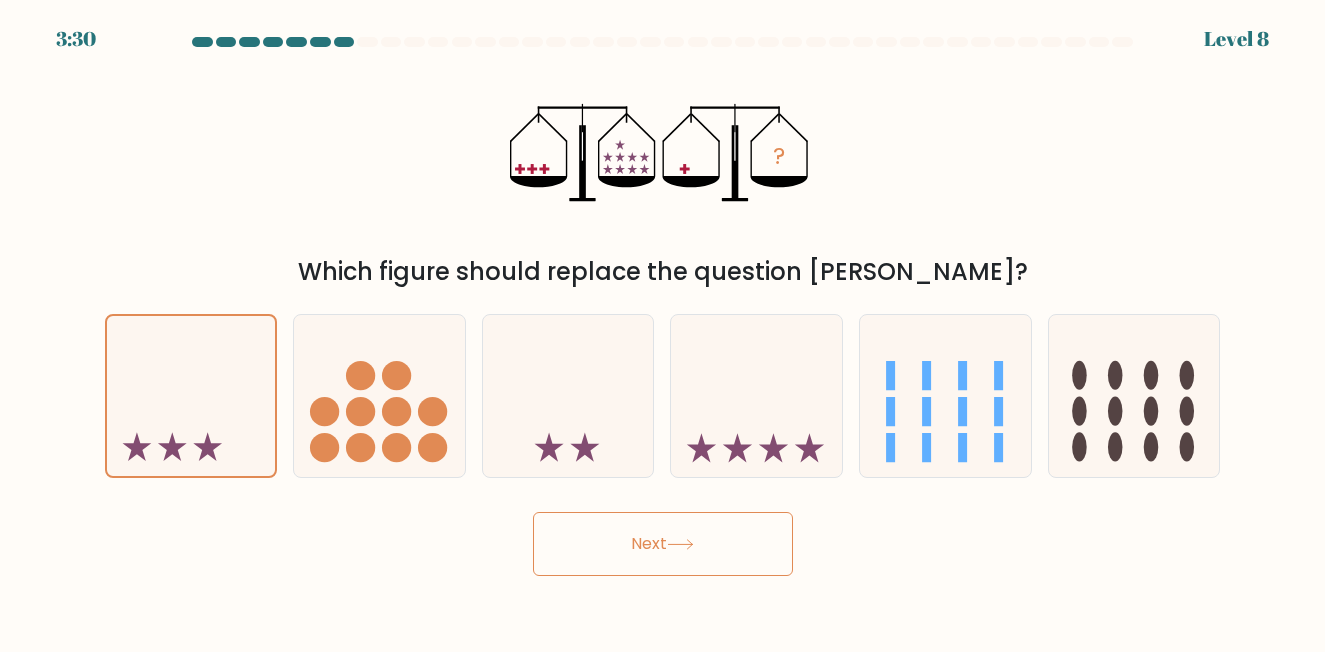 click on "Next" at bounding box center (663, 544) 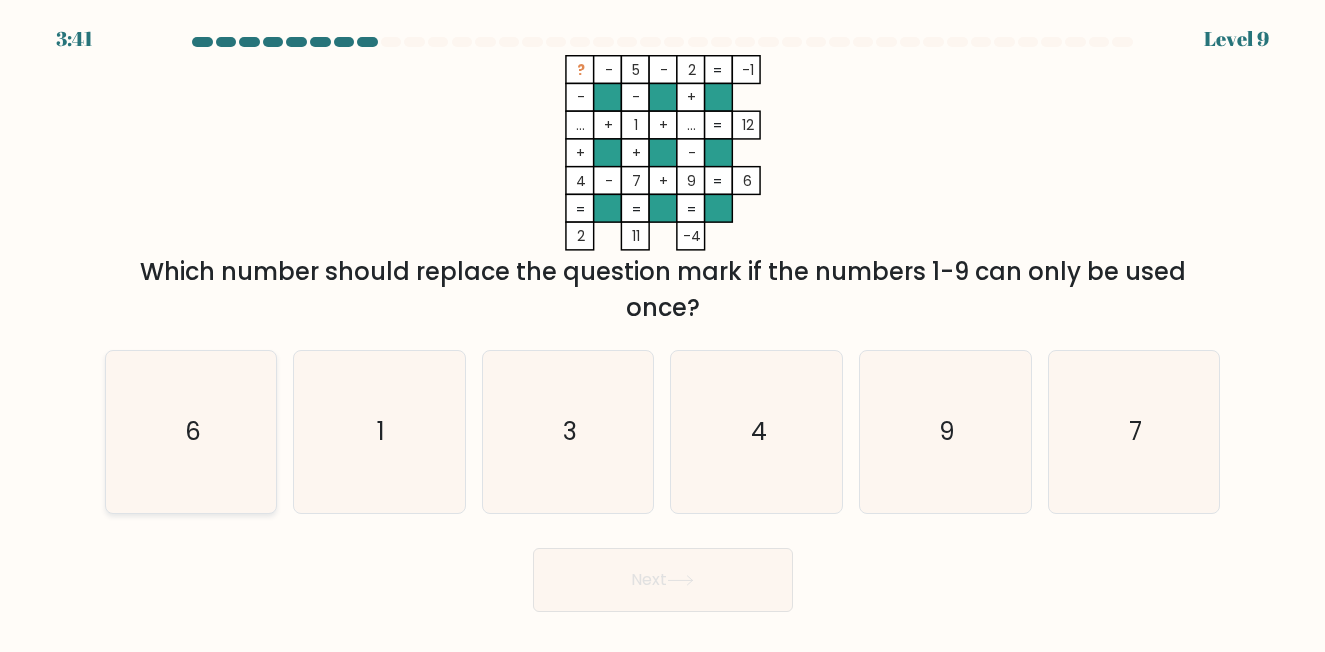 click on "6" 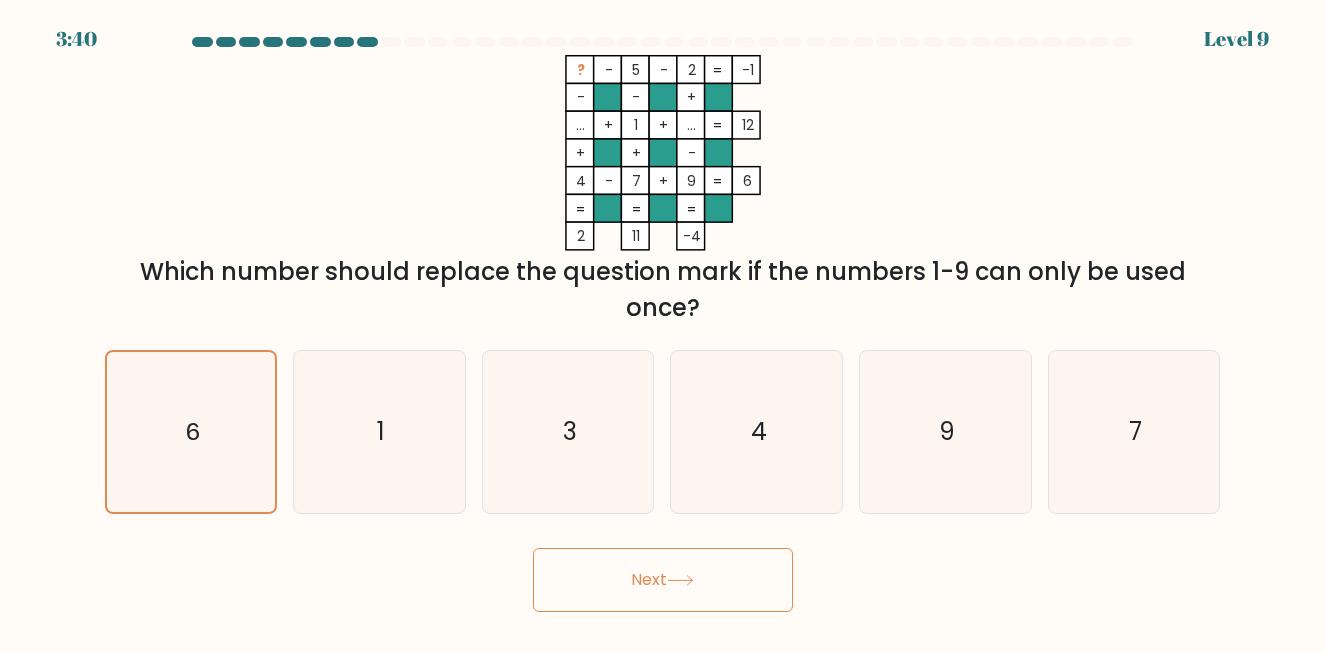 click on "Next" at bounding box center (663, 580) 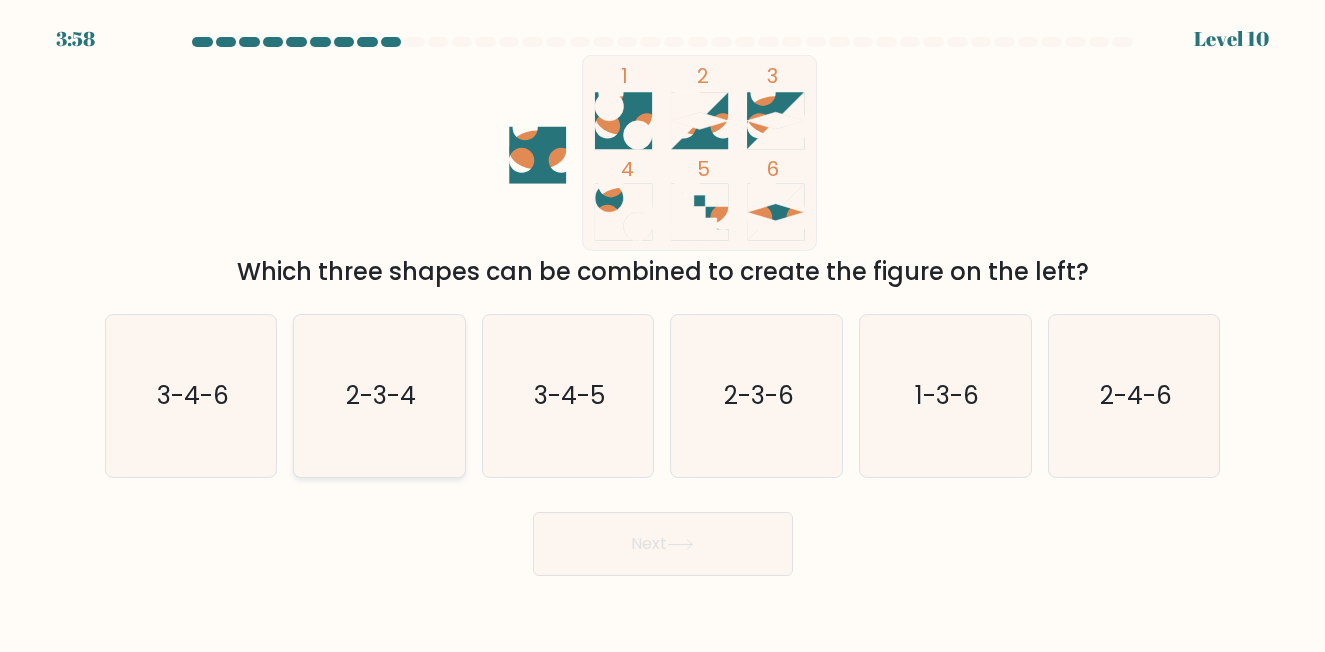 click on "2-3-4" 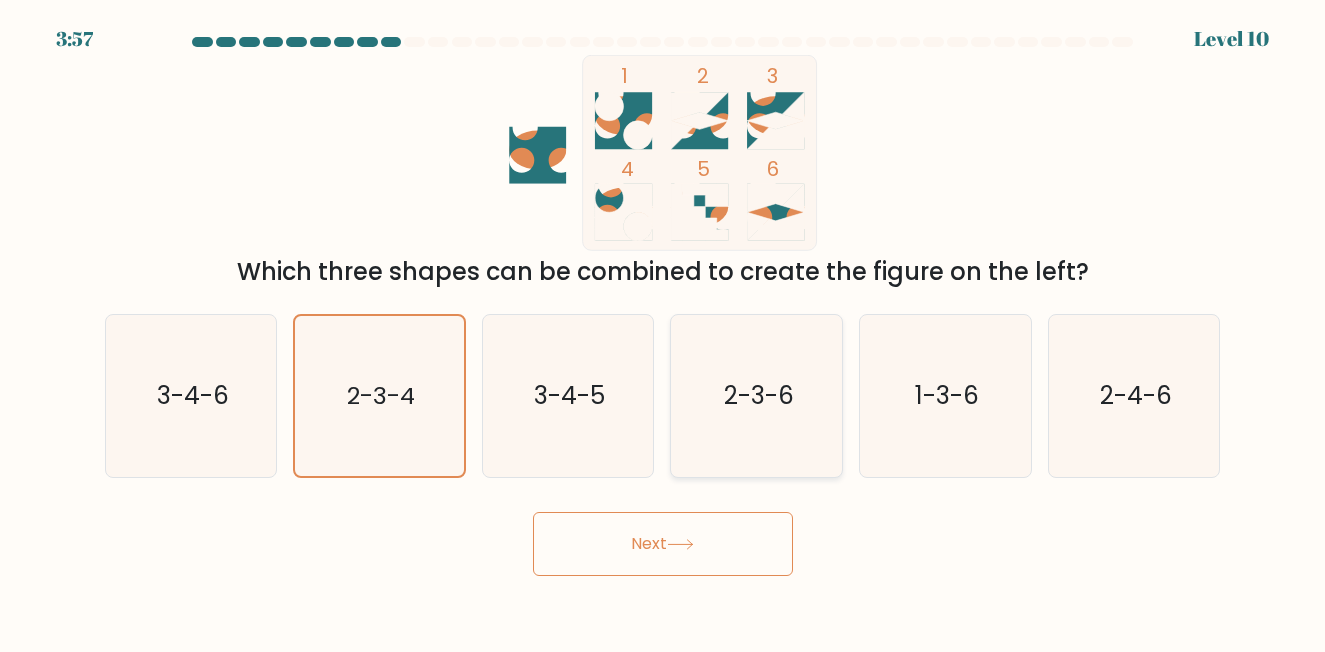 click on "2-3-6" 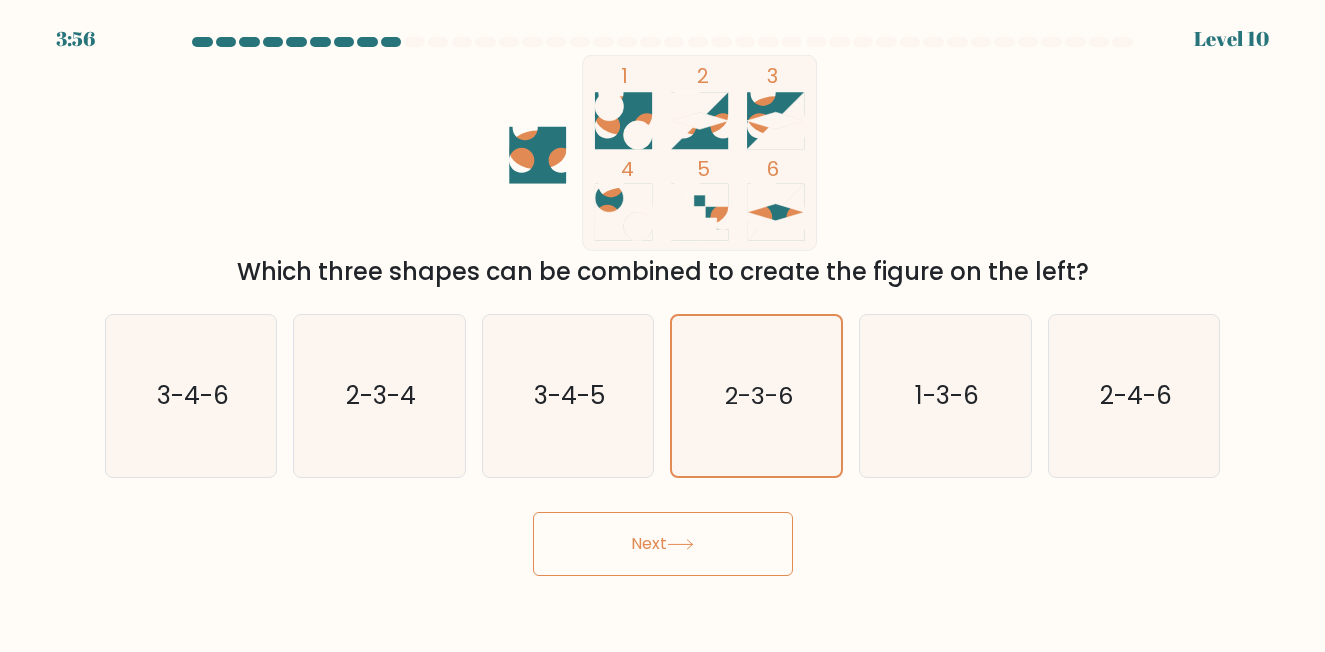 click on "Next" at bounding box center [663, 544] 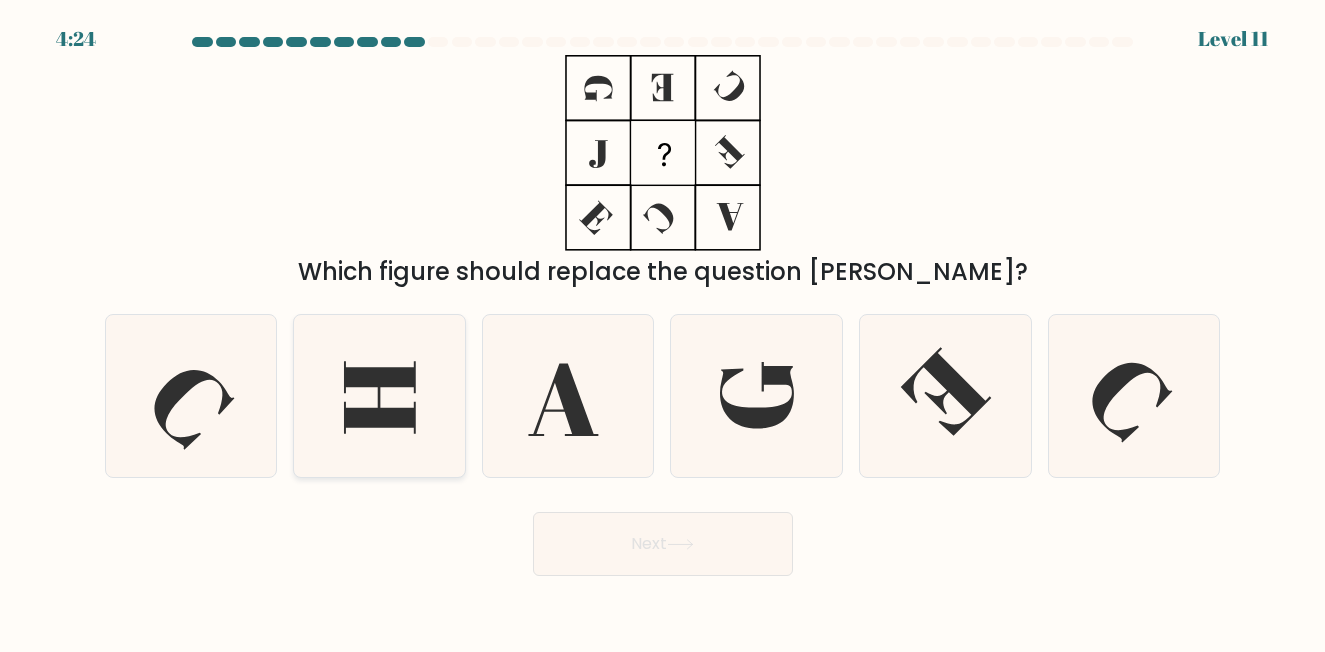 click 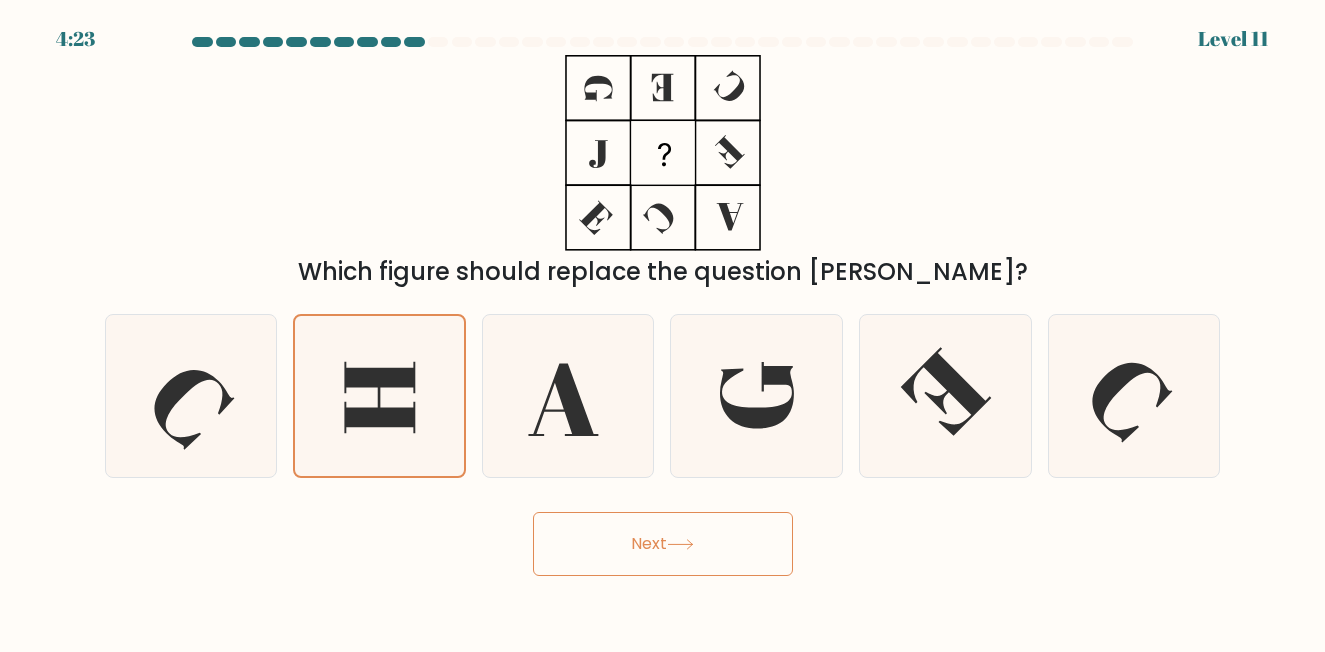 click 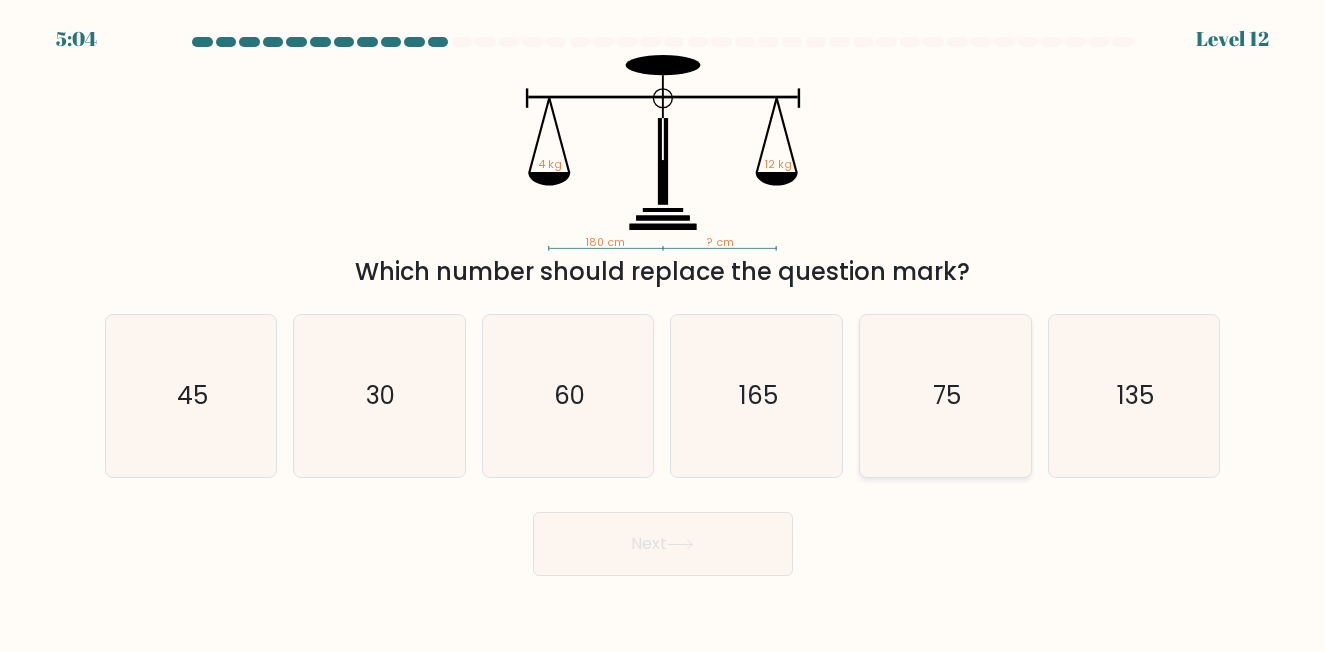 click on "75" 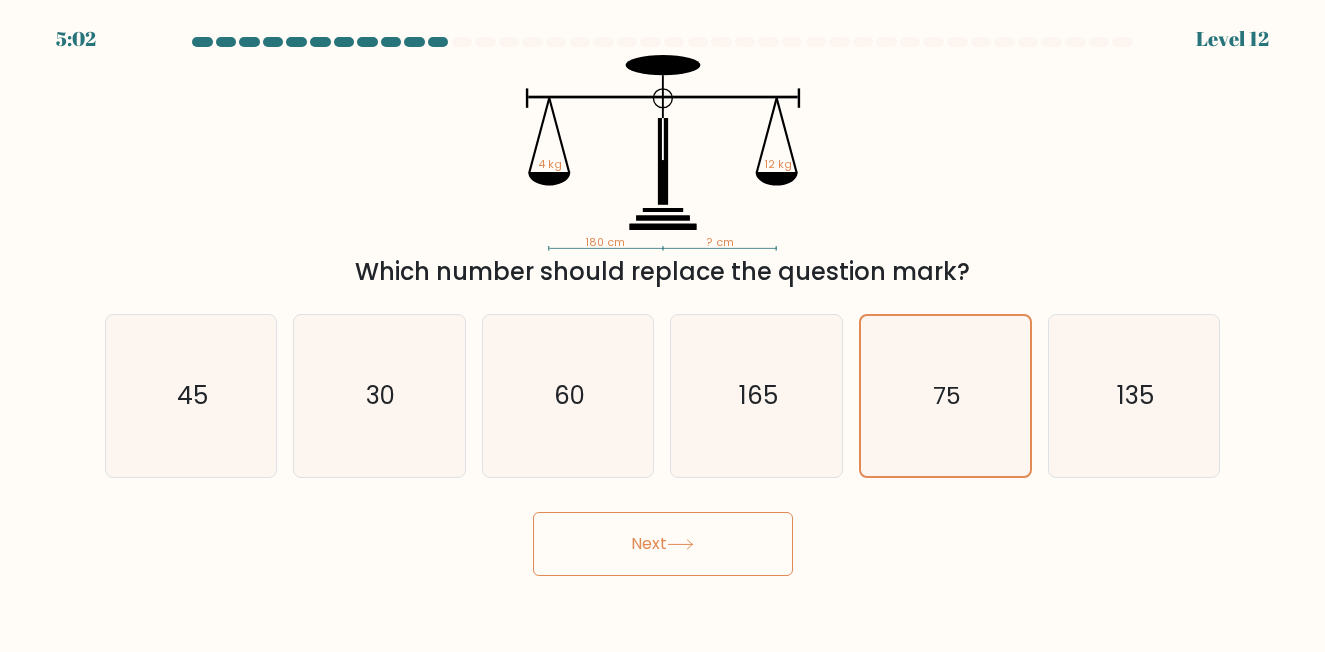 click on "Next" at bounding box center [663, 544] 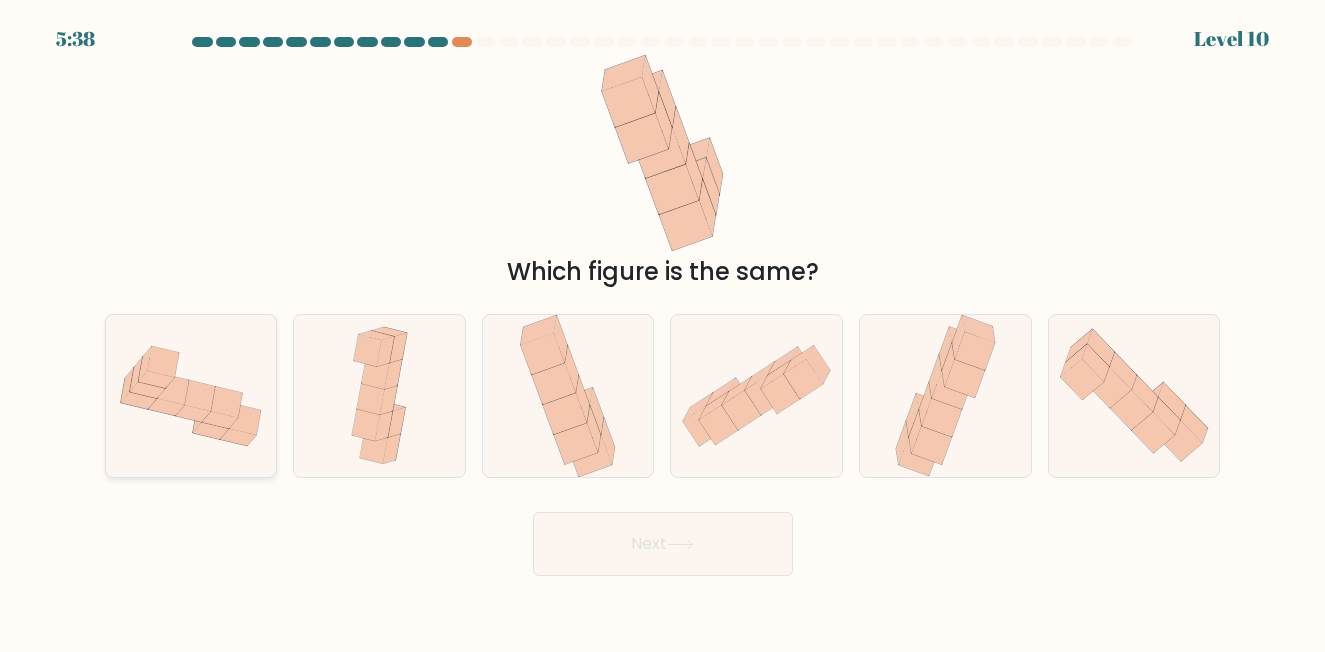 click 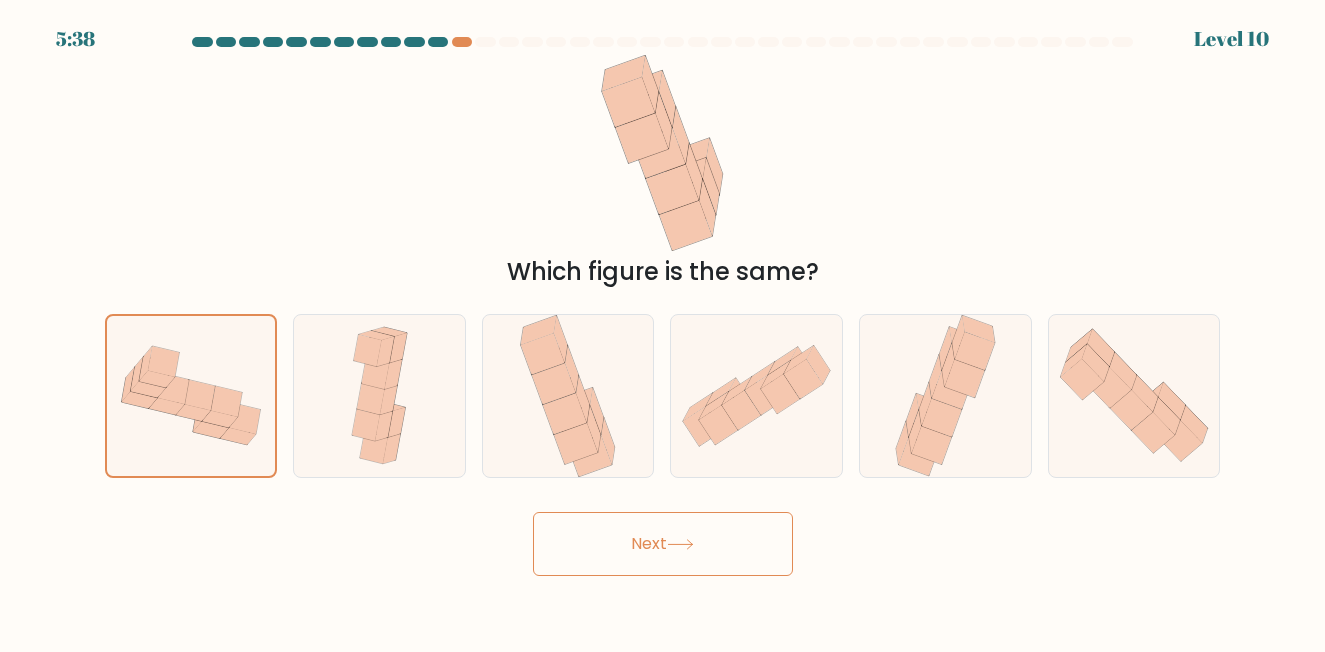 click on "Next" at bounding box center (663, 544) 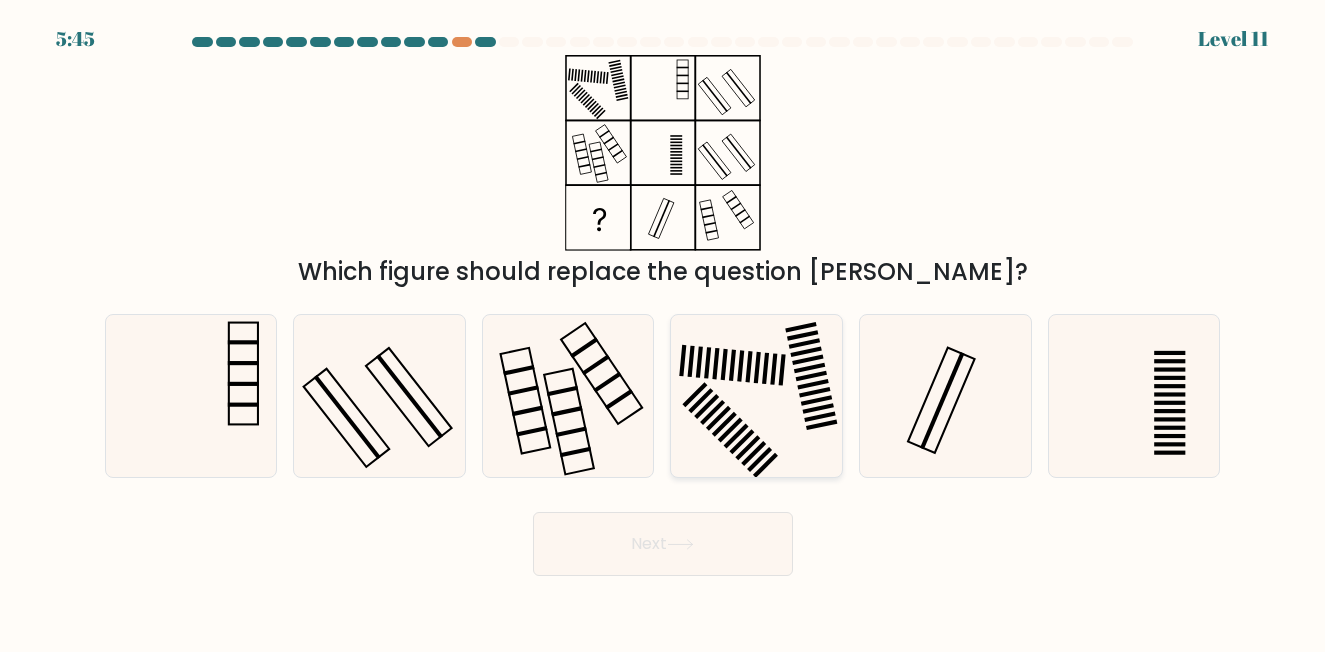 click 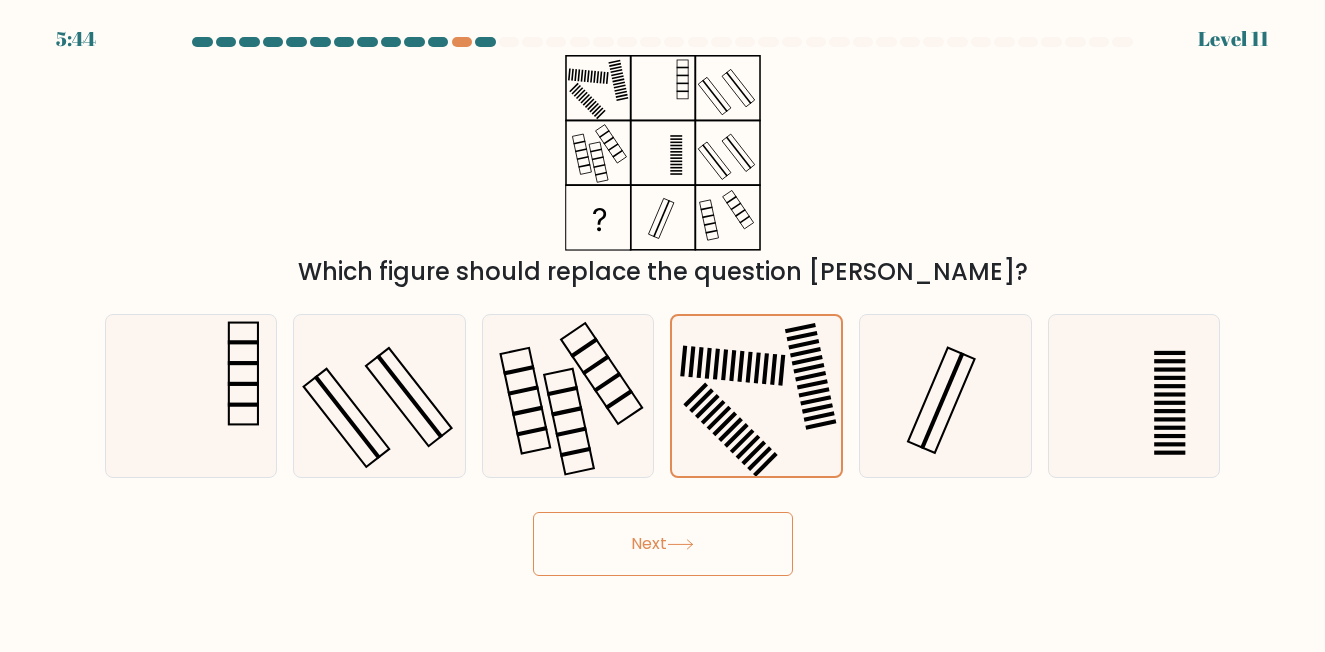 click on "Next" at bounding box center [663, 544] 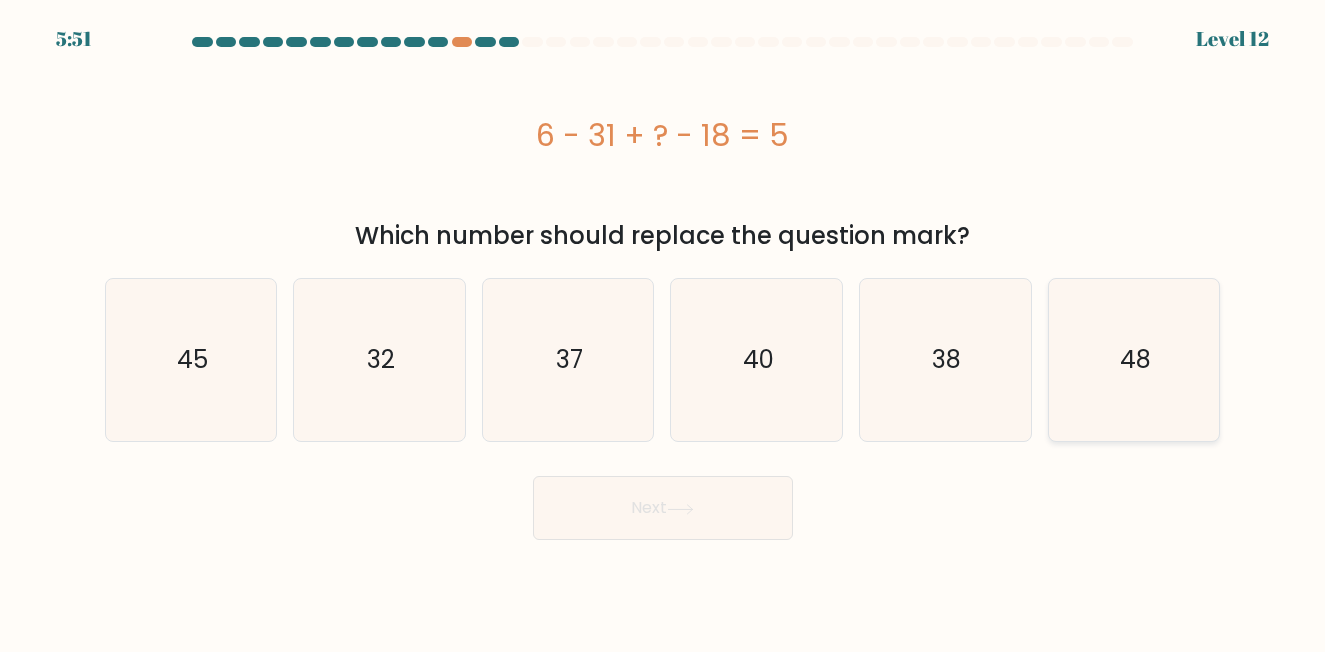 click on "48" 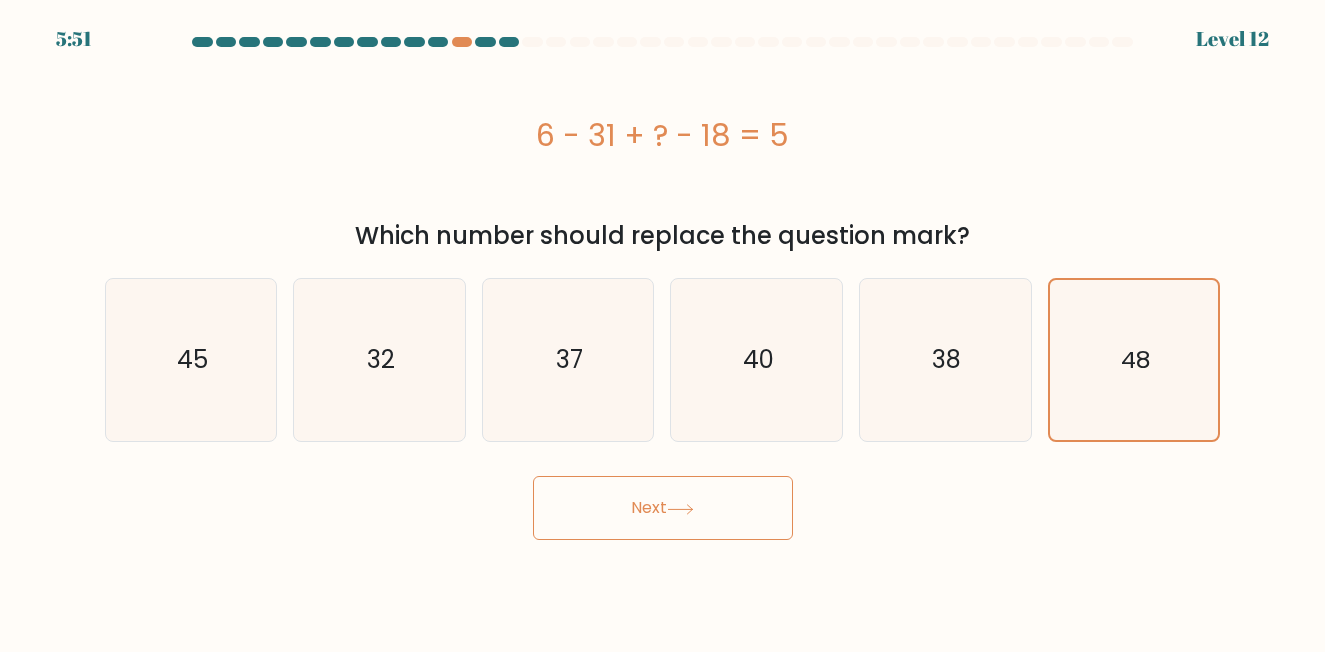 click on "Next" at bounding box center (663, 508) 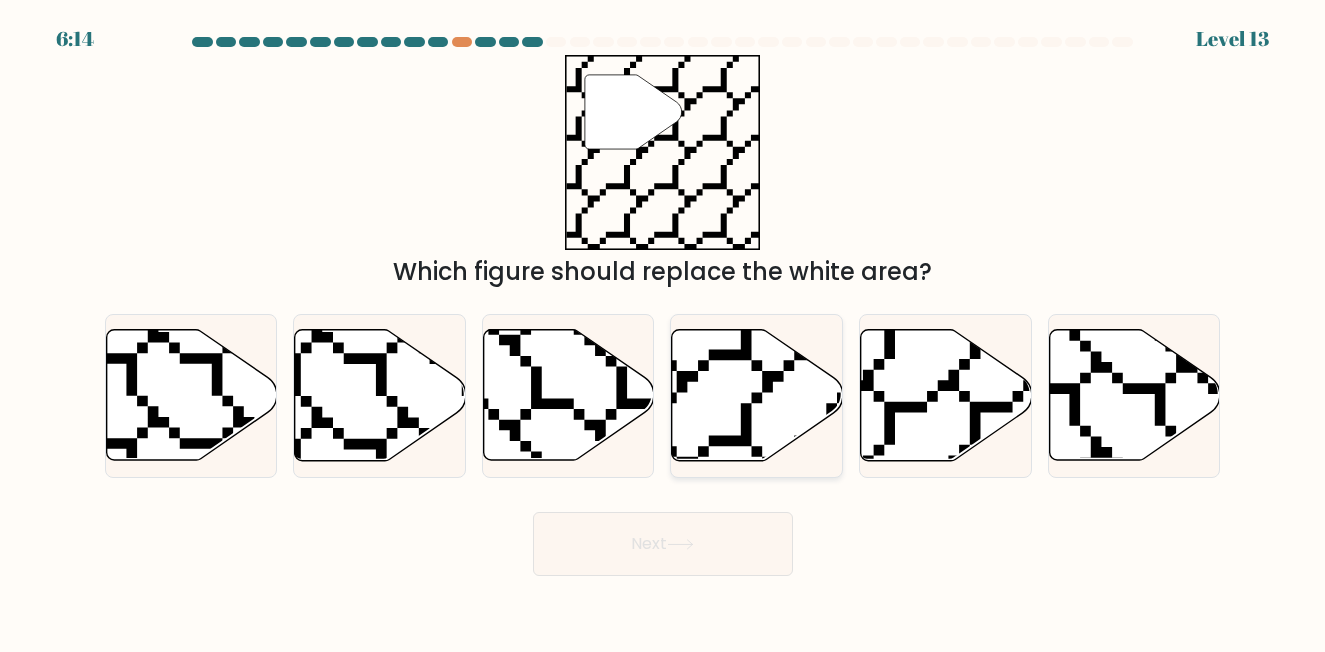 click 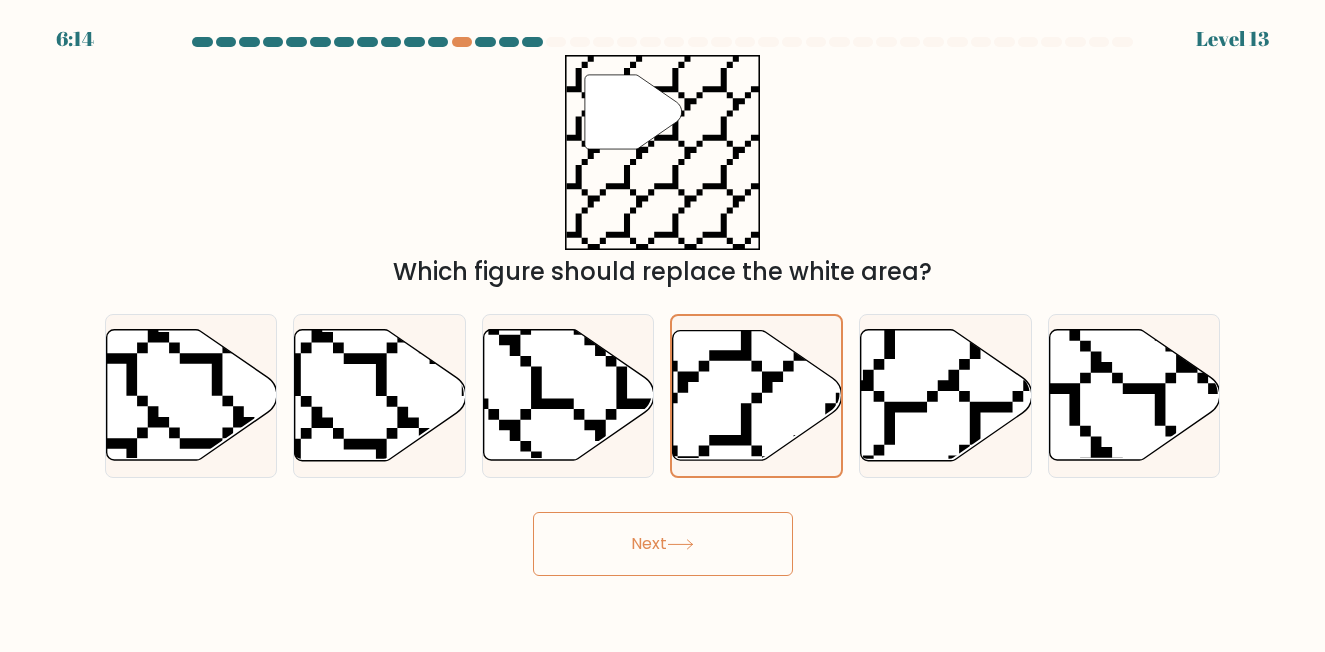 click on "Next" at bounding box center (663, 544) 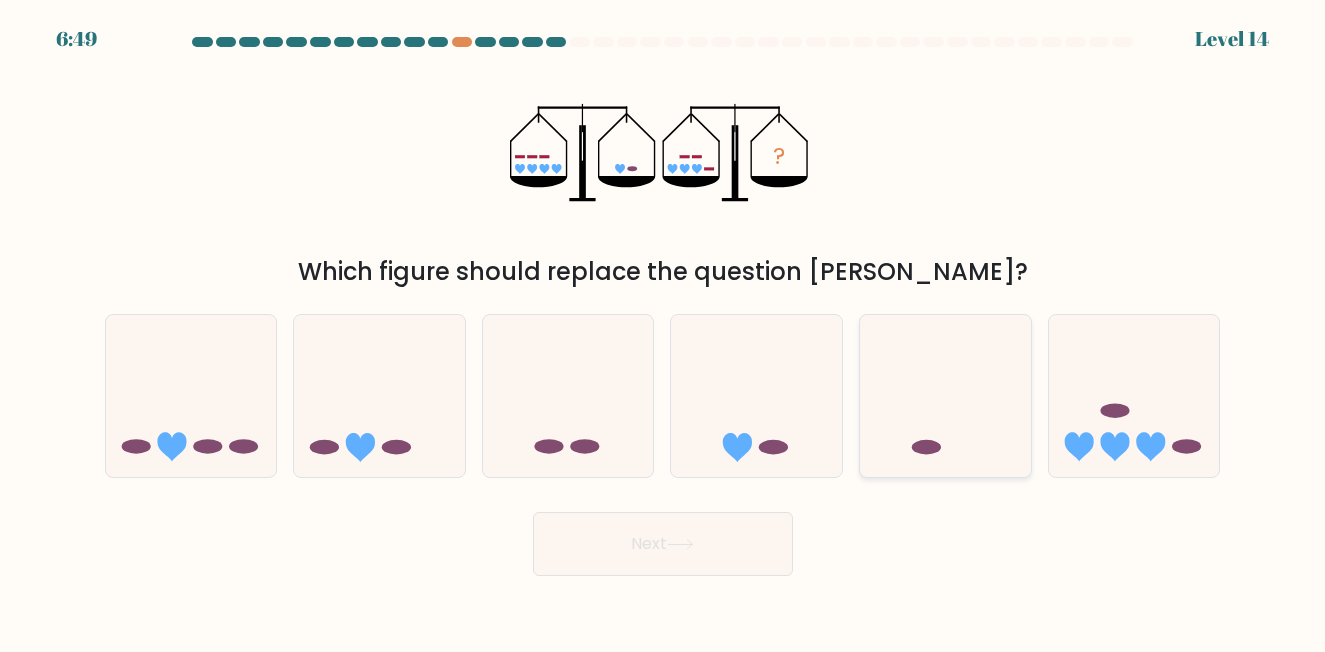 click 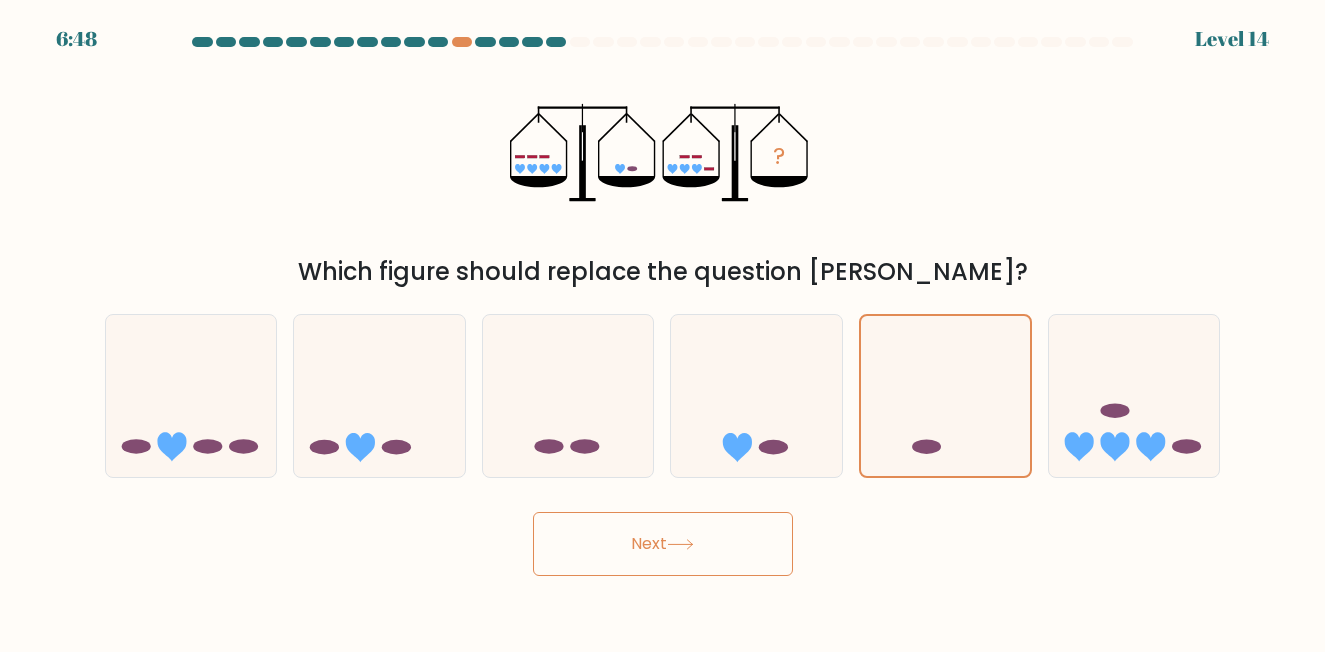 click on "Next" at bounding box center [663, 544] 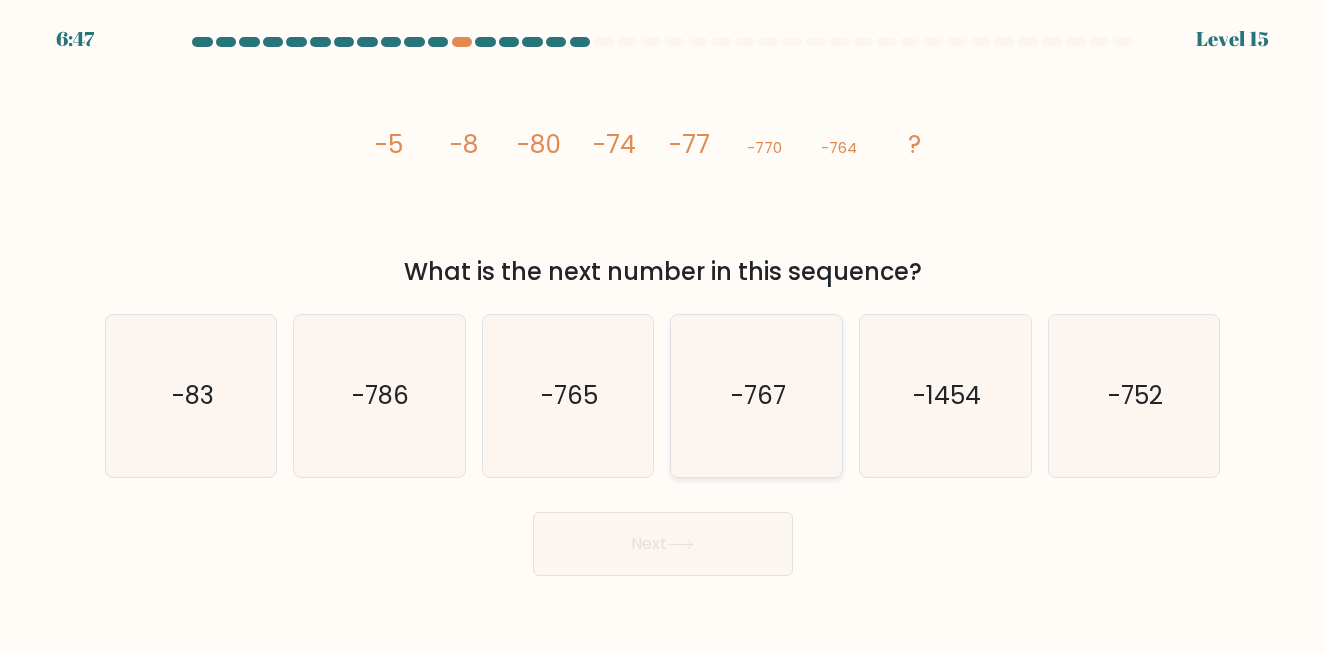 click on "-767" 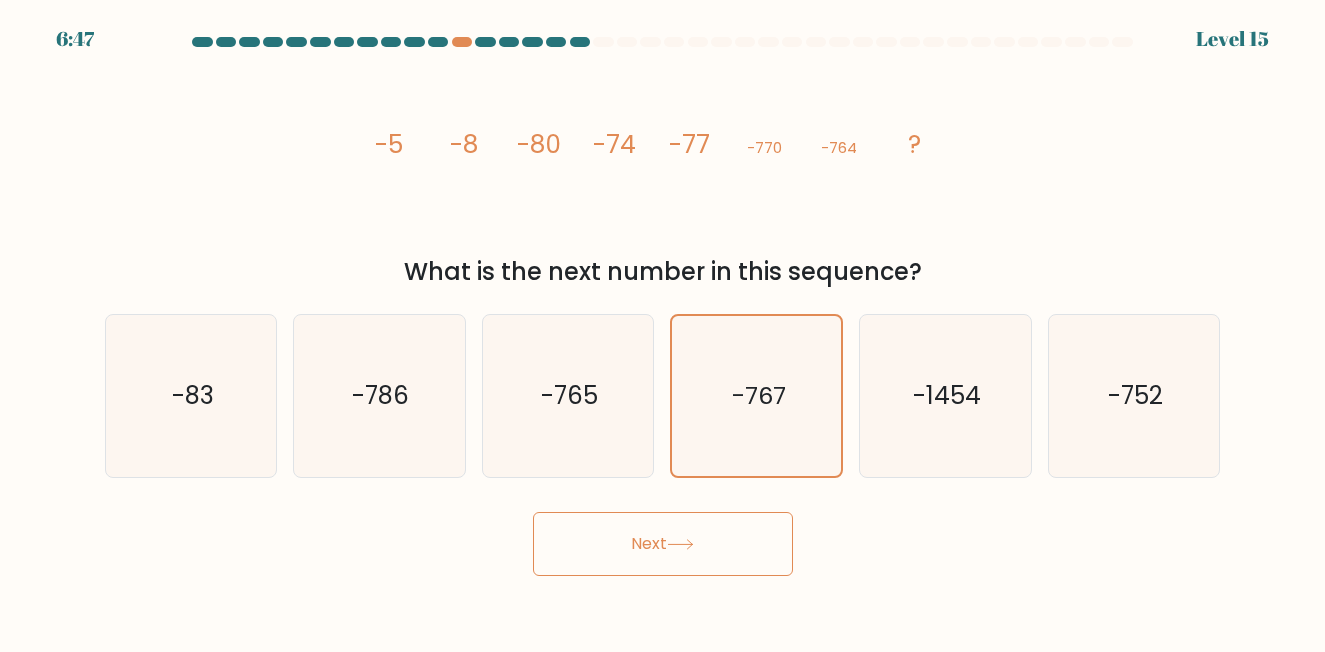 click on "Next" at bounding box center (663, 544) 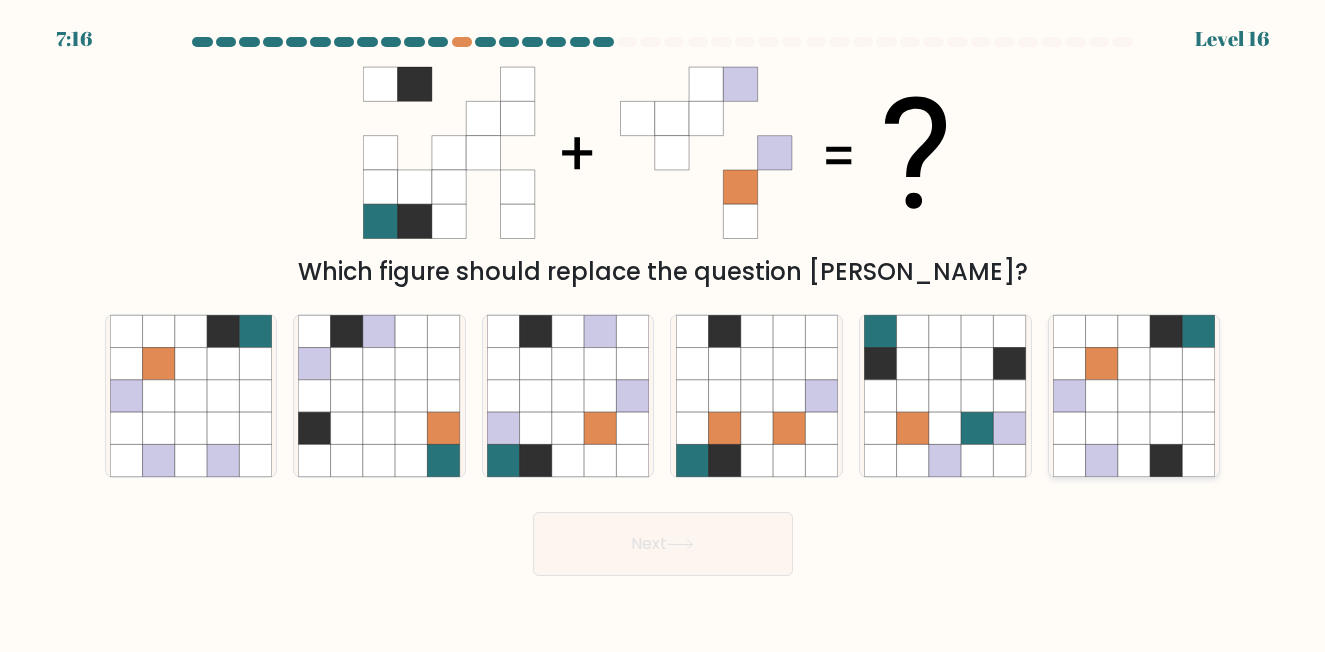 click 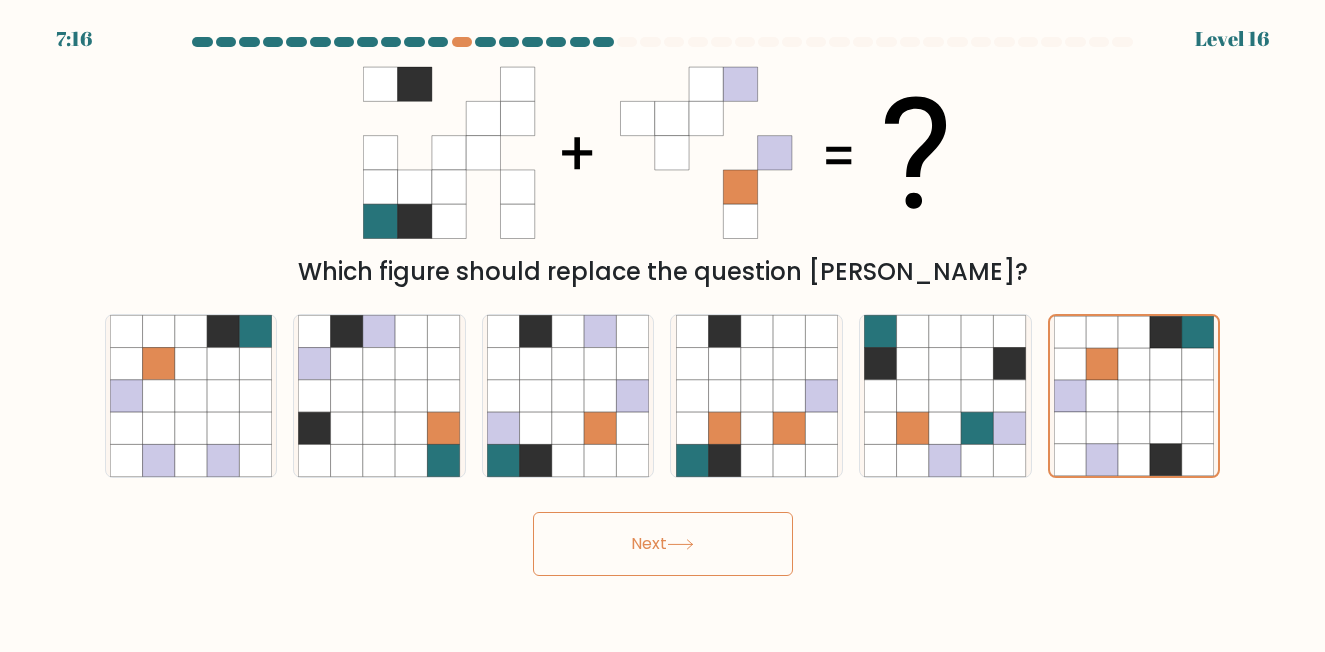 click on "Next" at bounding box center (663, 544) 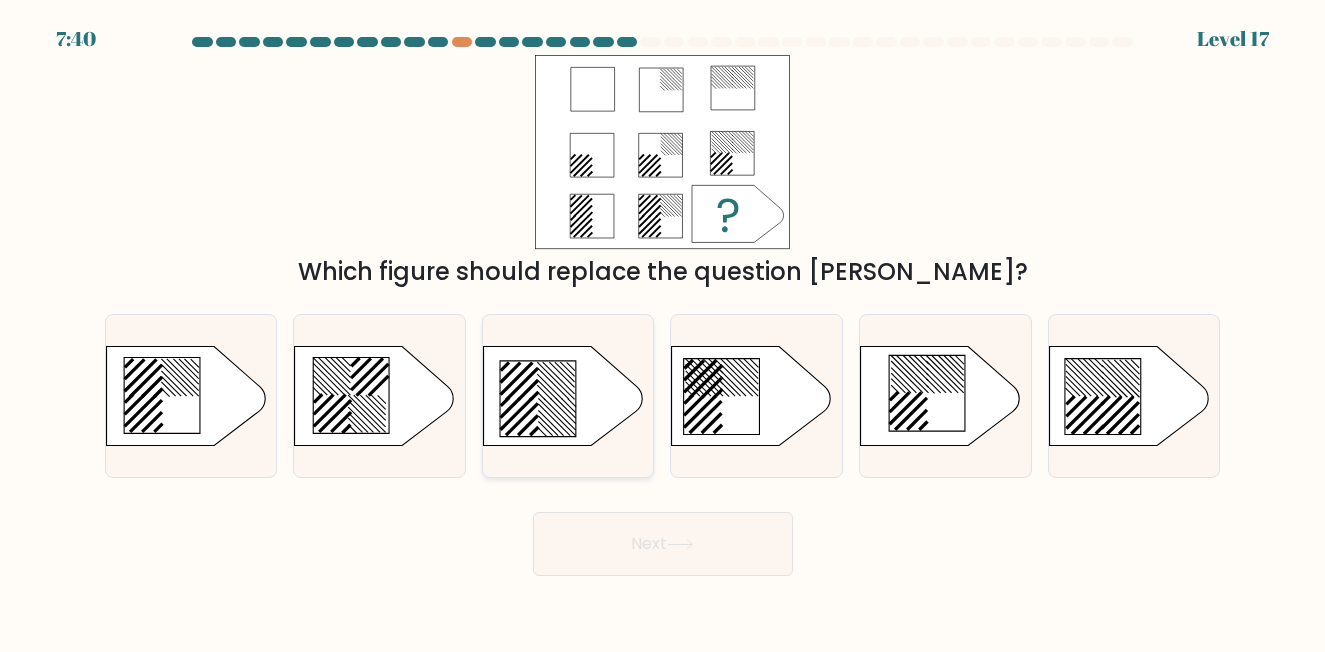 click 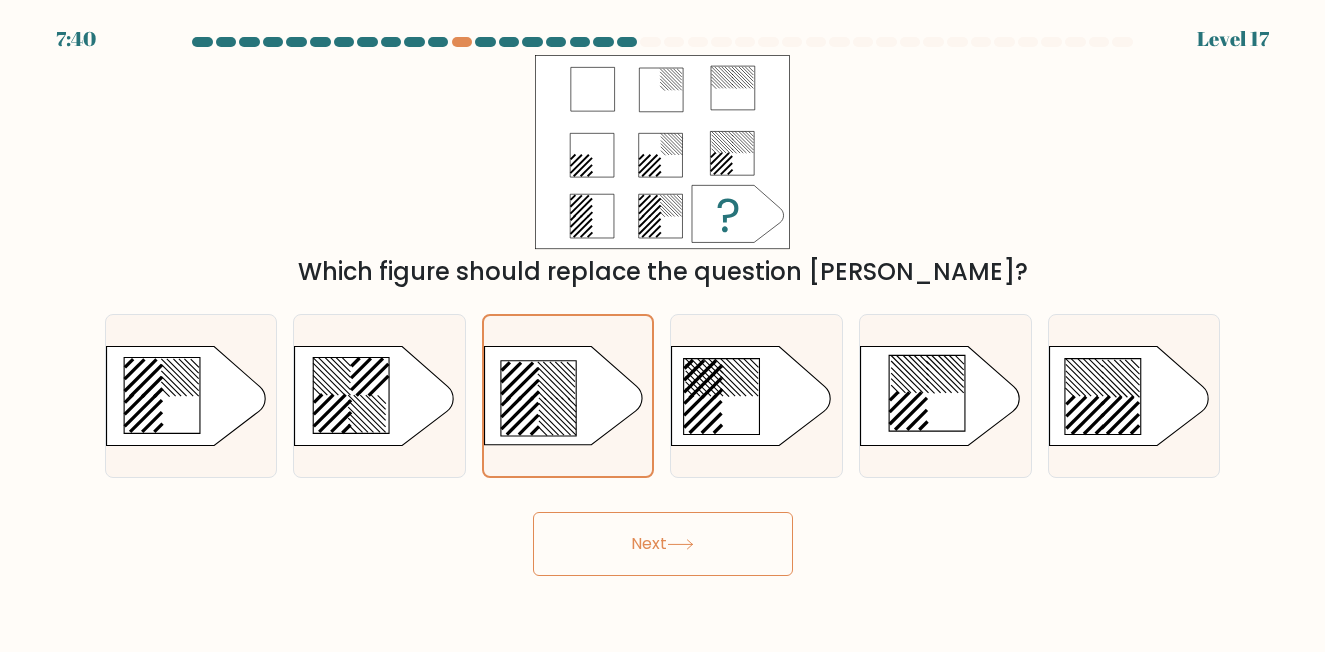 click on "Next" at bounding box center [663, 539] 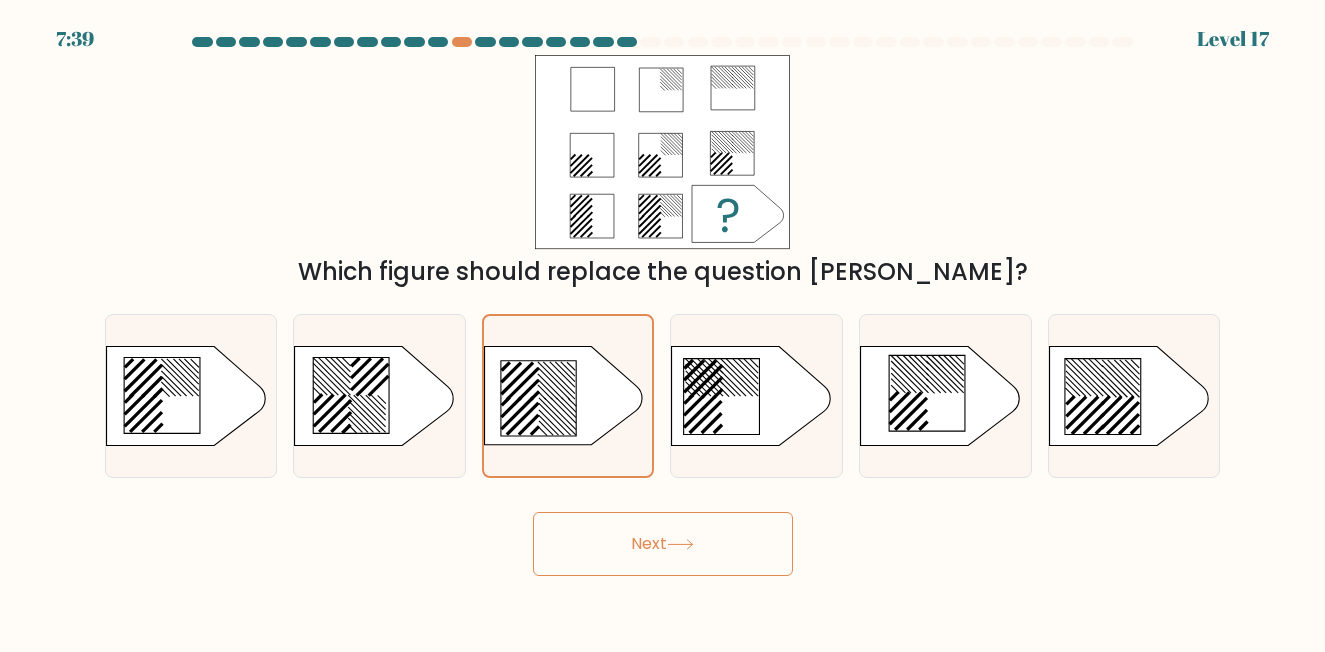 click on "Next" at bounding box center (663, 544) 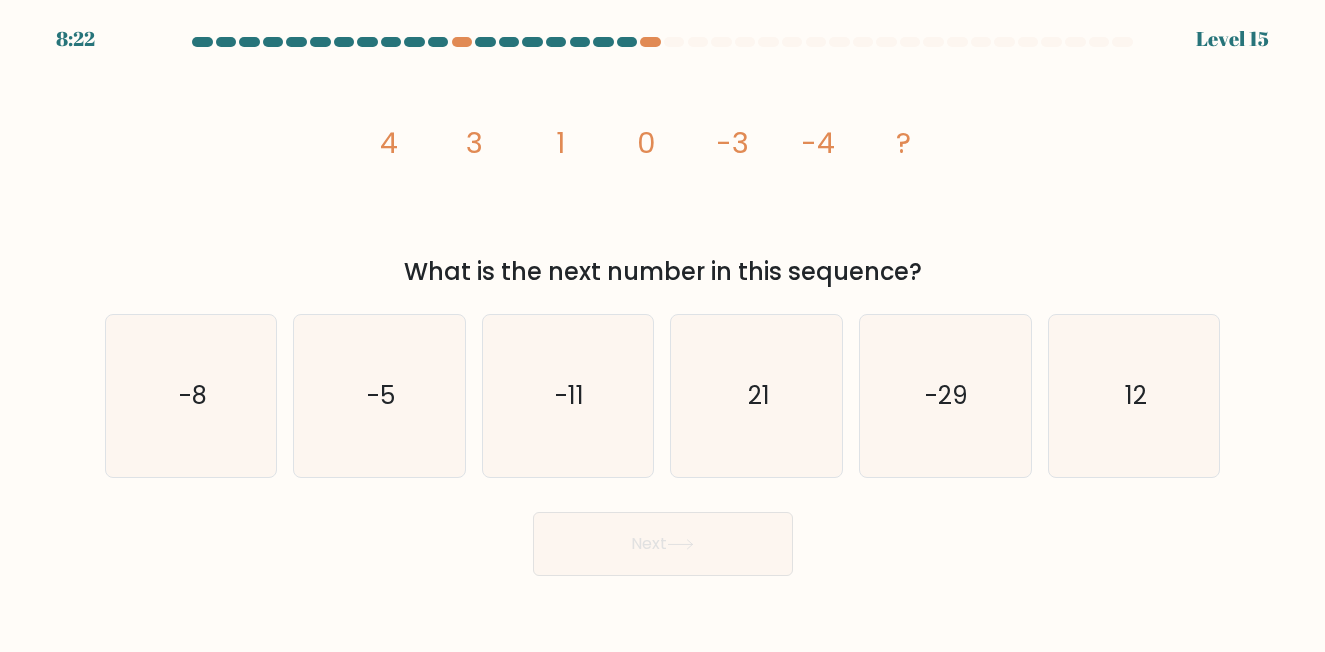 click at bounding box center [627, 42] 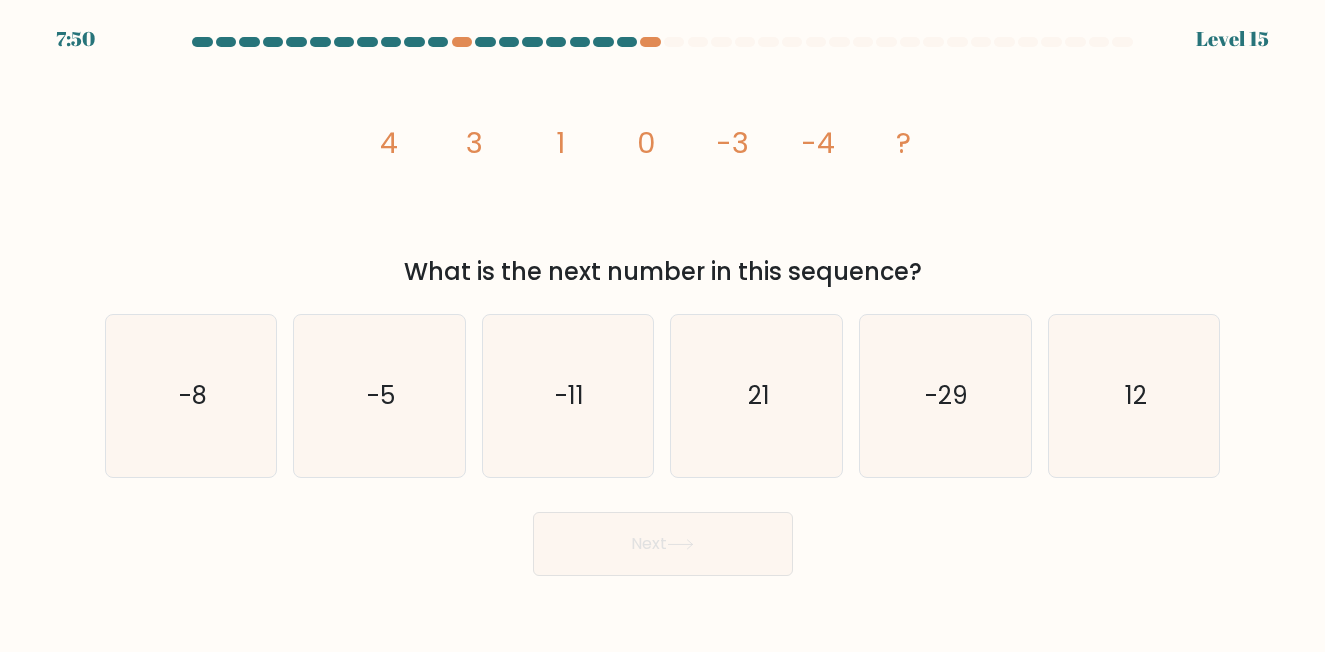 click on "a.
-8" at bounding box center [191, 396] 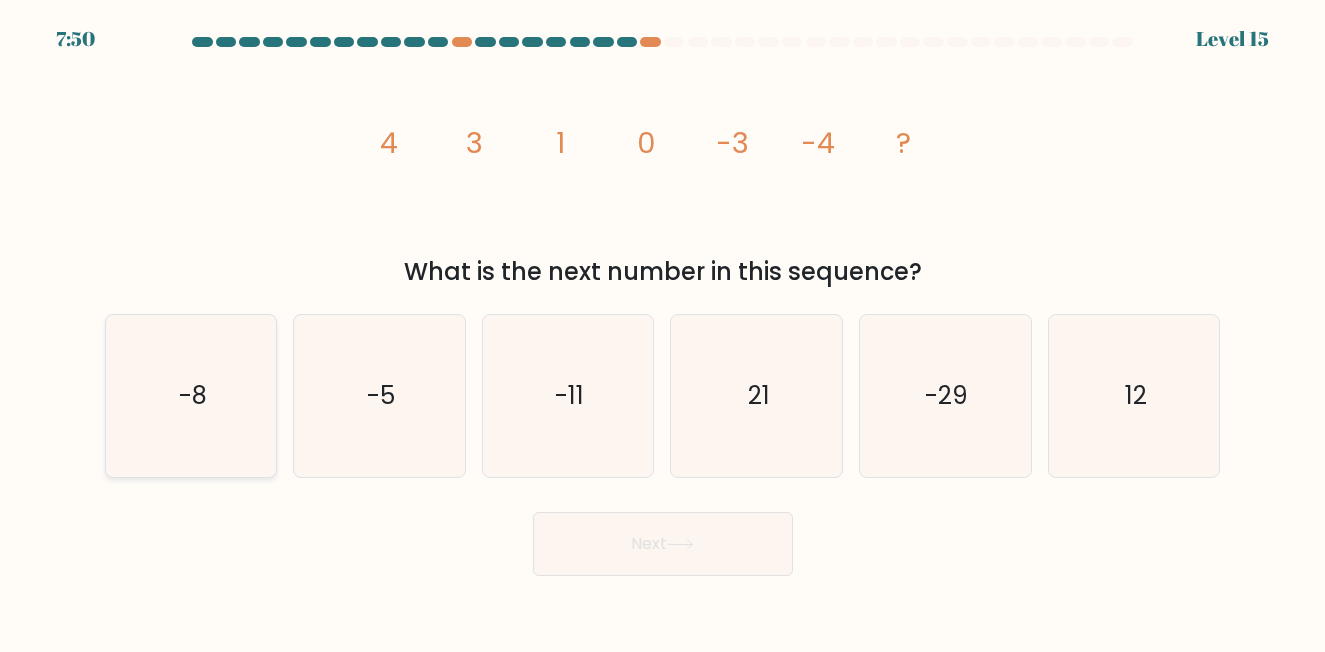 click on "-8" 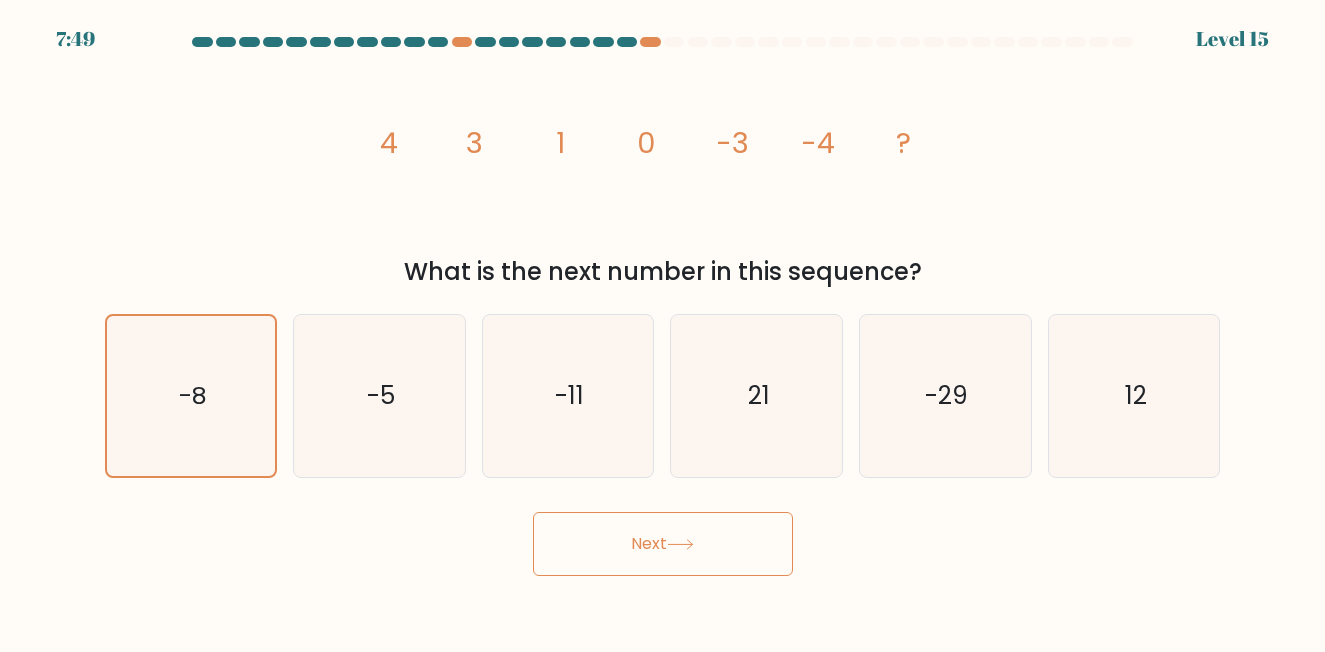 click on "Next" at bounding box center [663, 544] 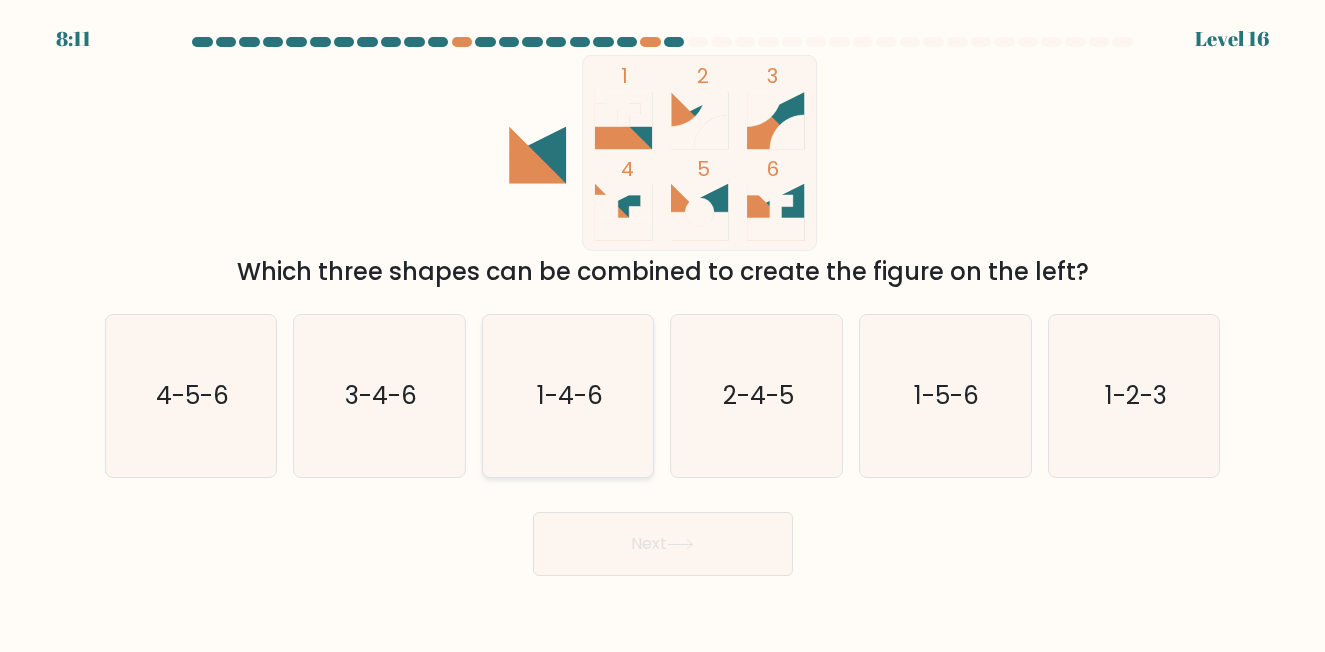 click on "1-4-6" 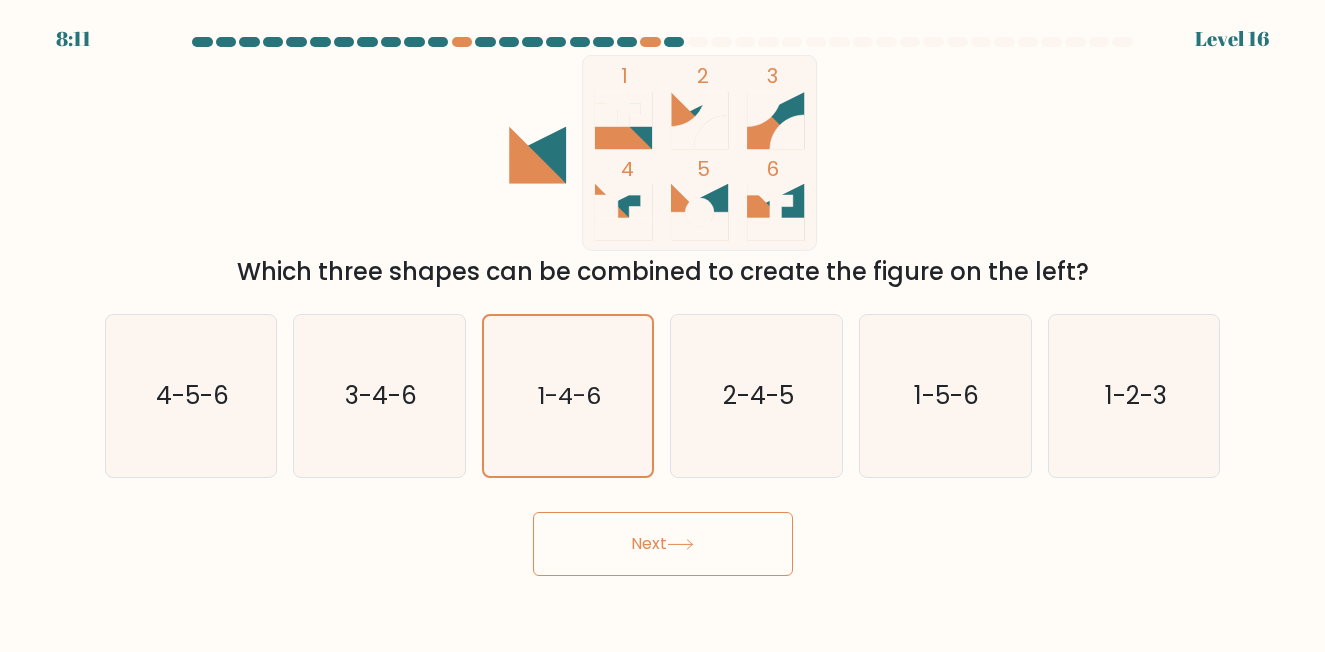 click on "Next" at bounding box center (663, 544) 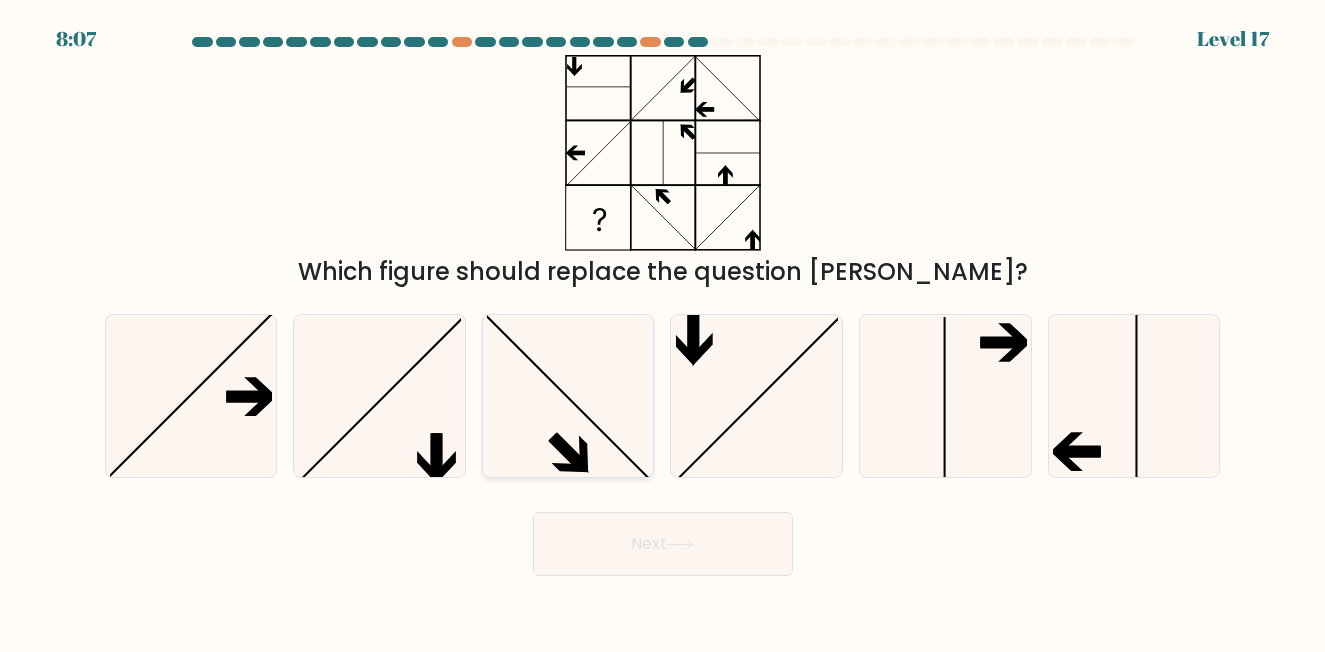 click 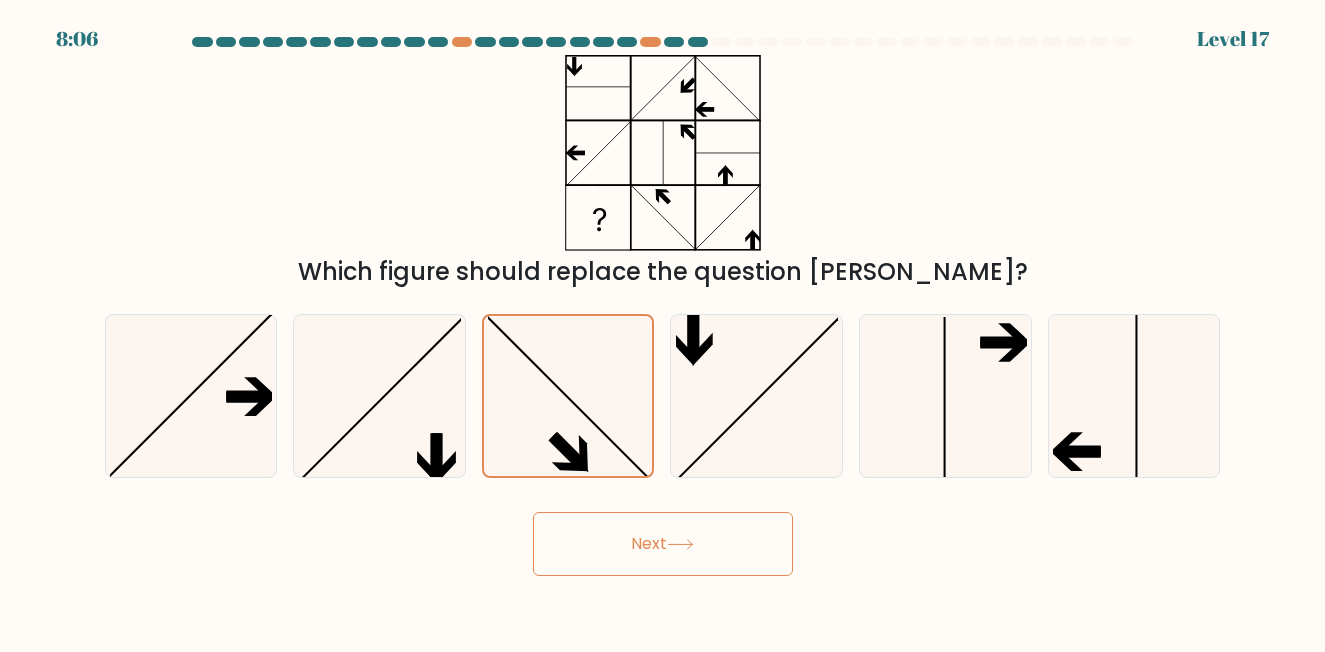 click on "Next" at bounding box center (663, 544) 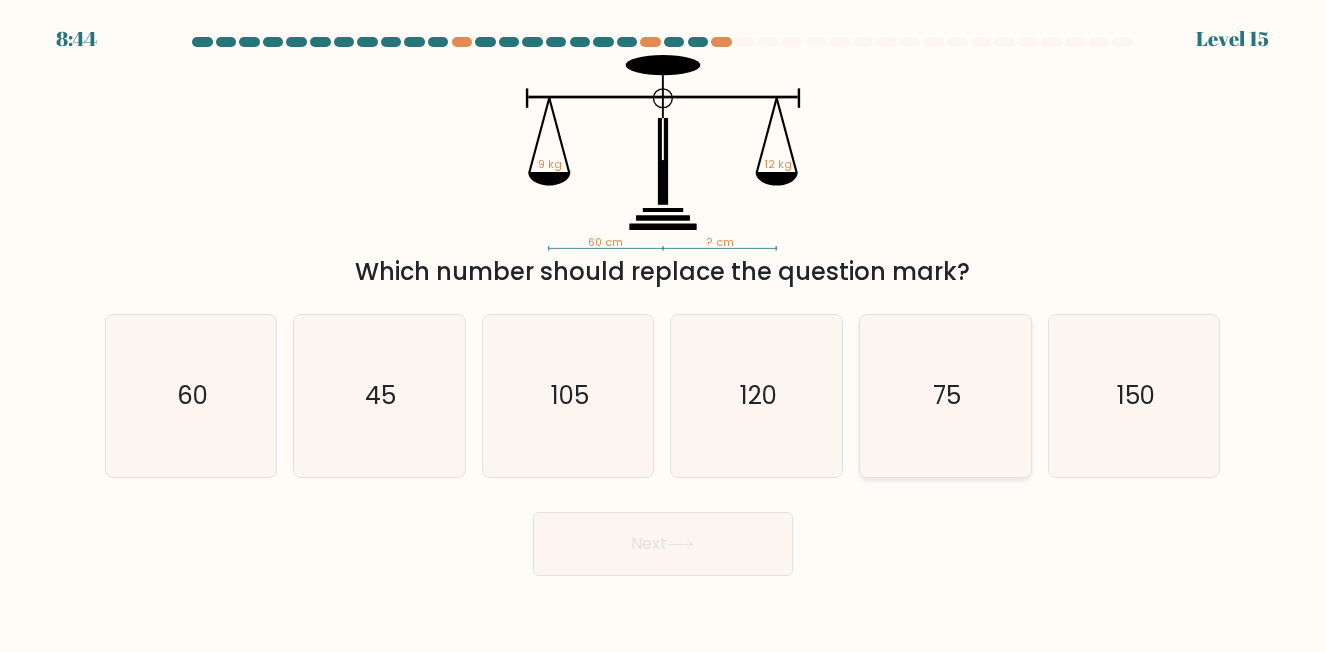 click on "75" 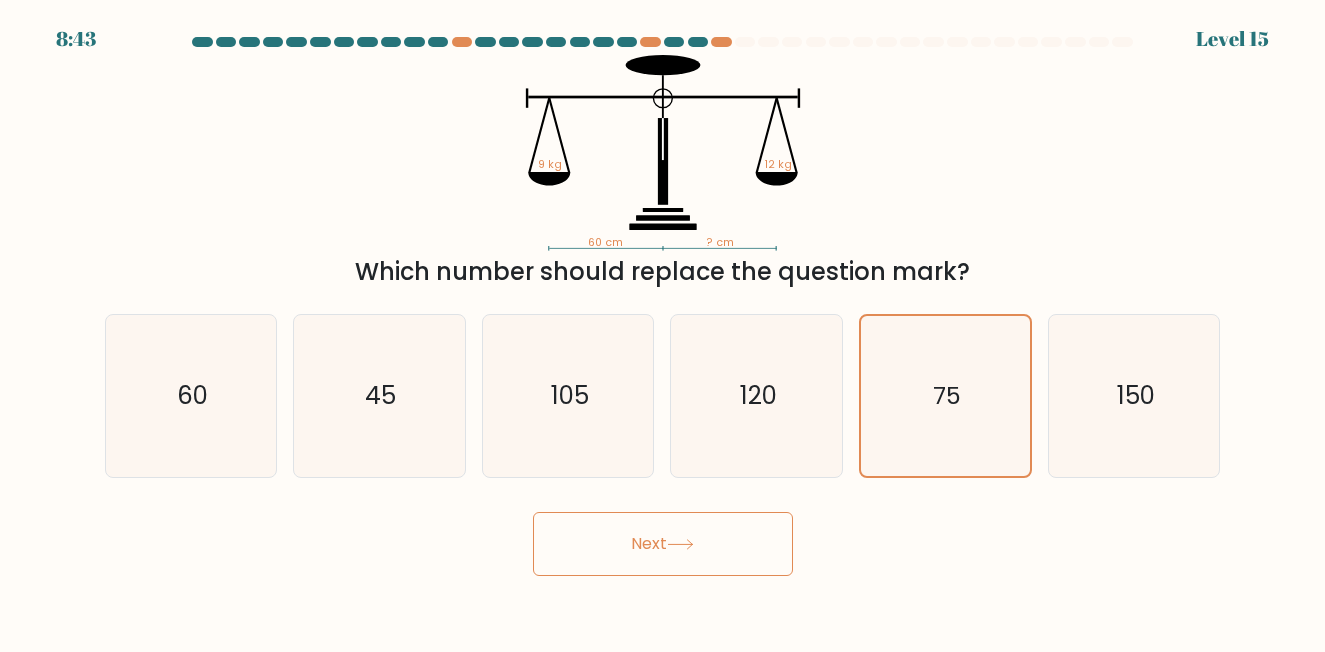 click on "Next" at bounding box center [663, 544] 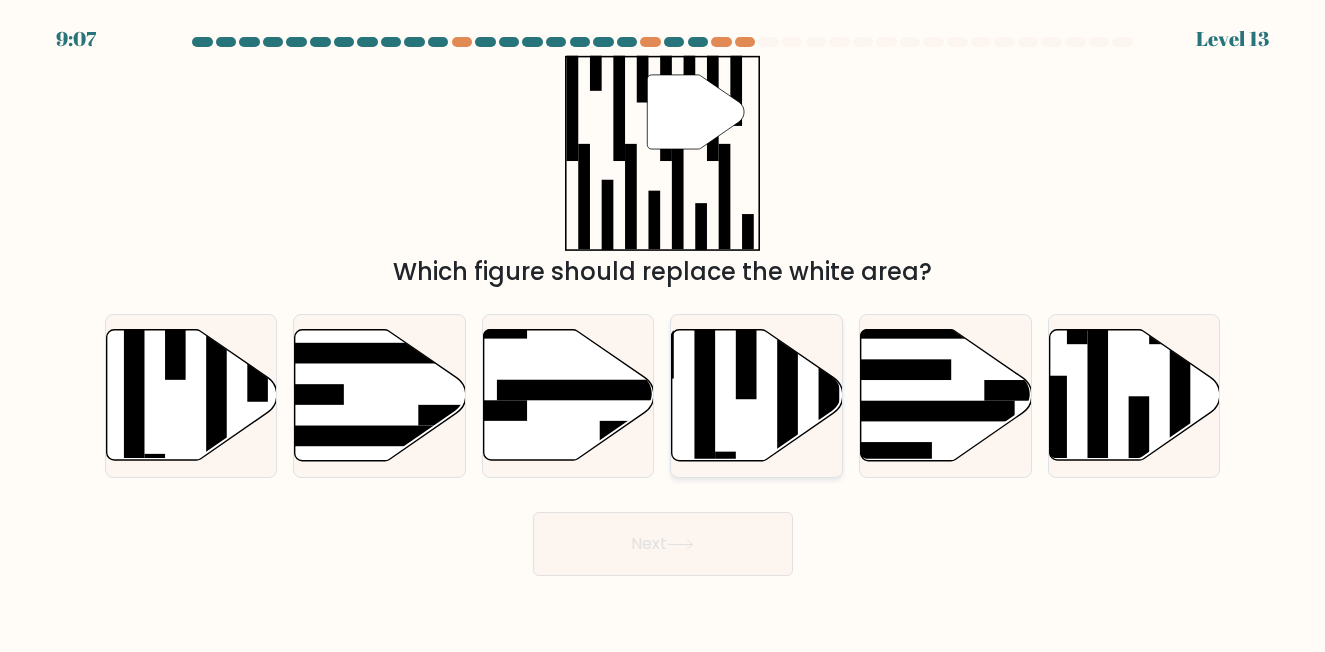 click 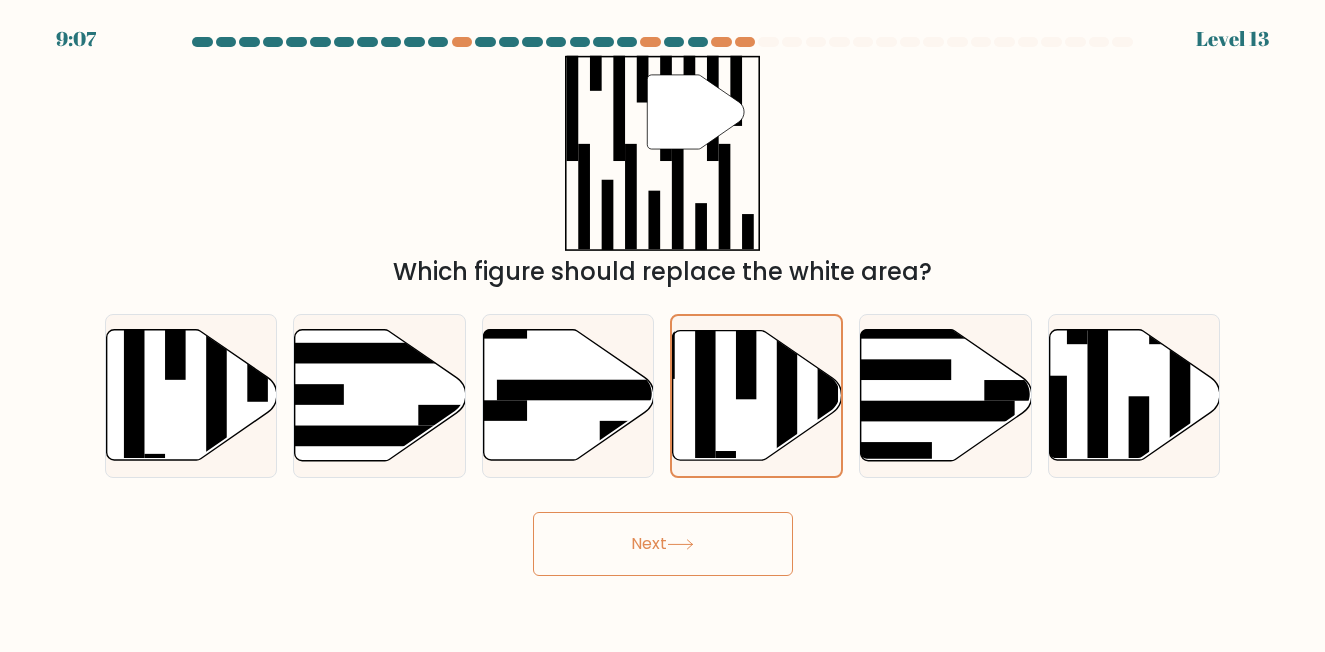 click on "Next" at bounding box center [663, 544] 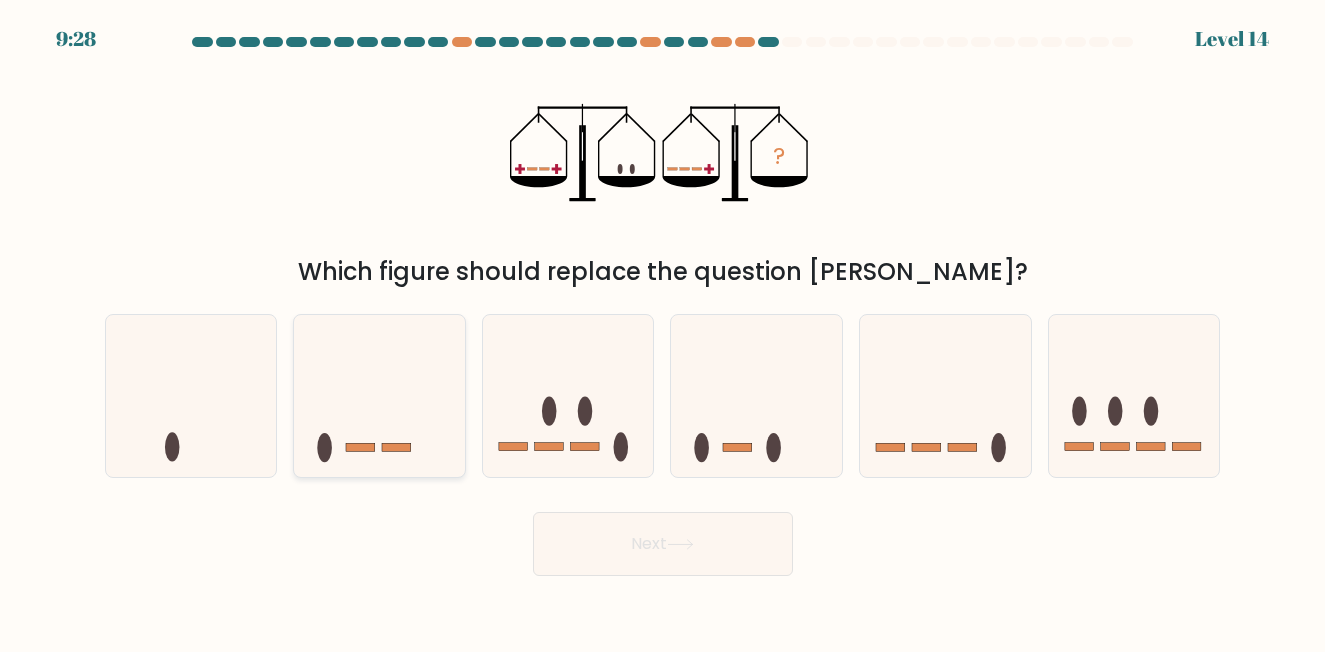 click 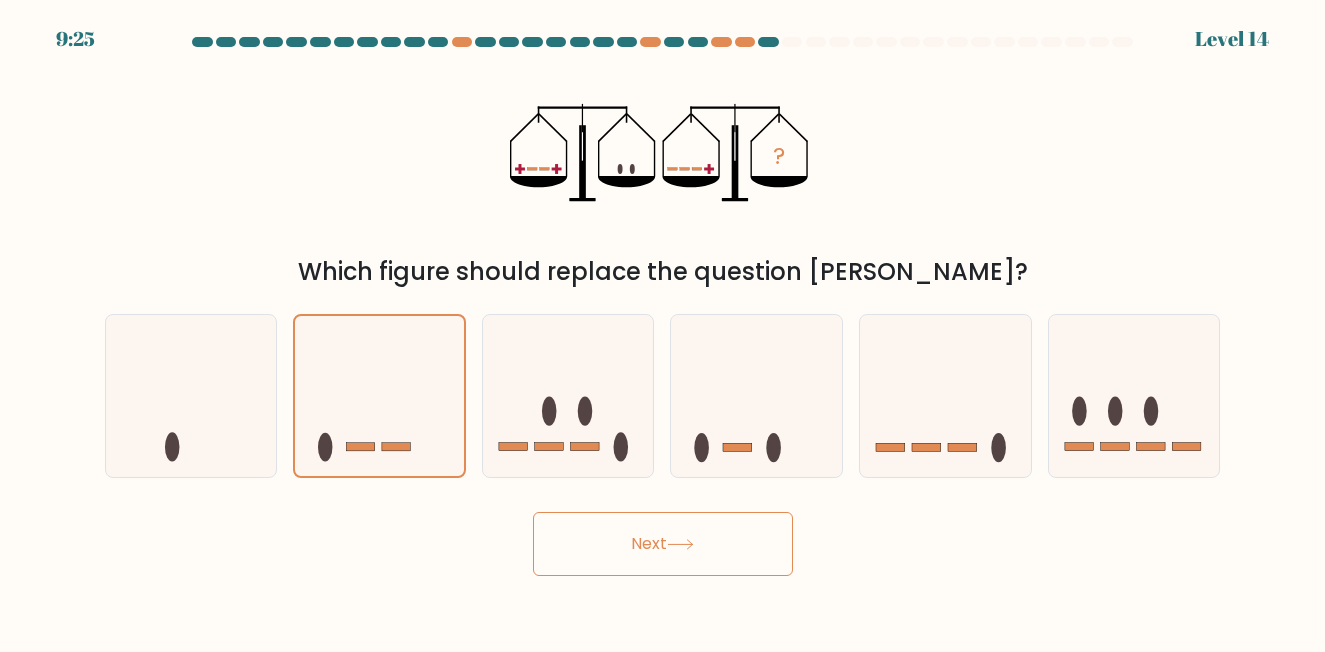 click on "Next" at bounding box center [663, 544] 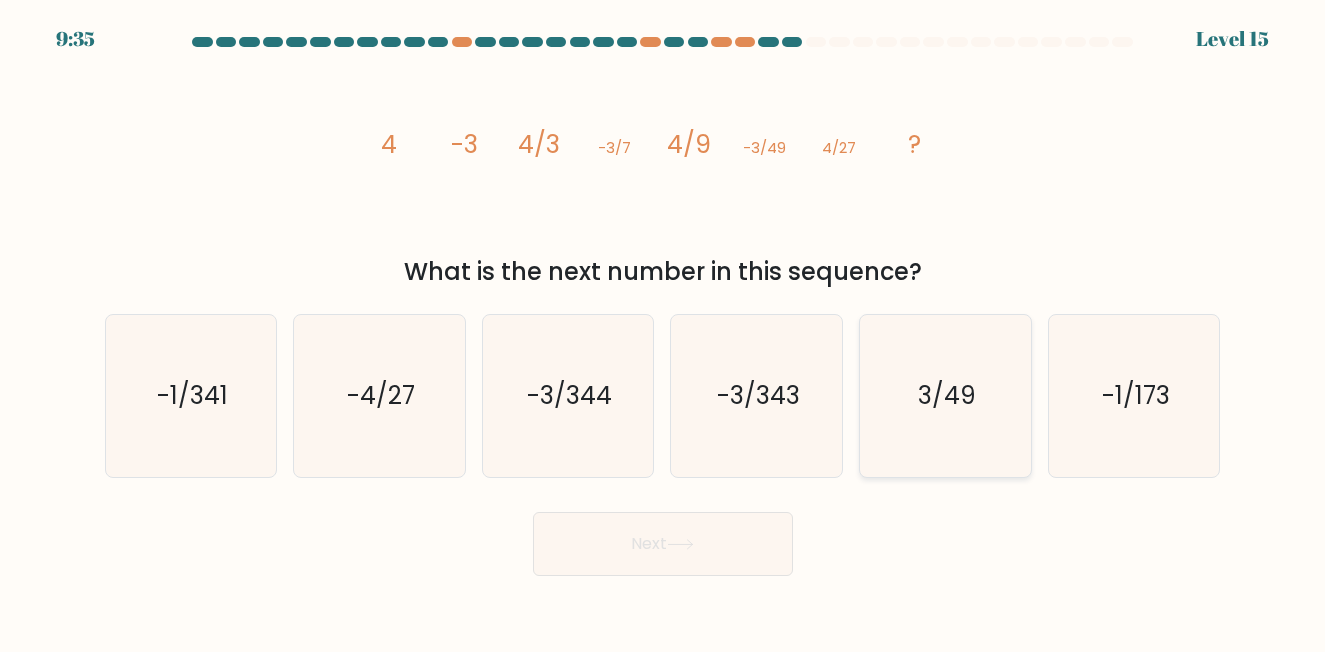 click on "3/49" 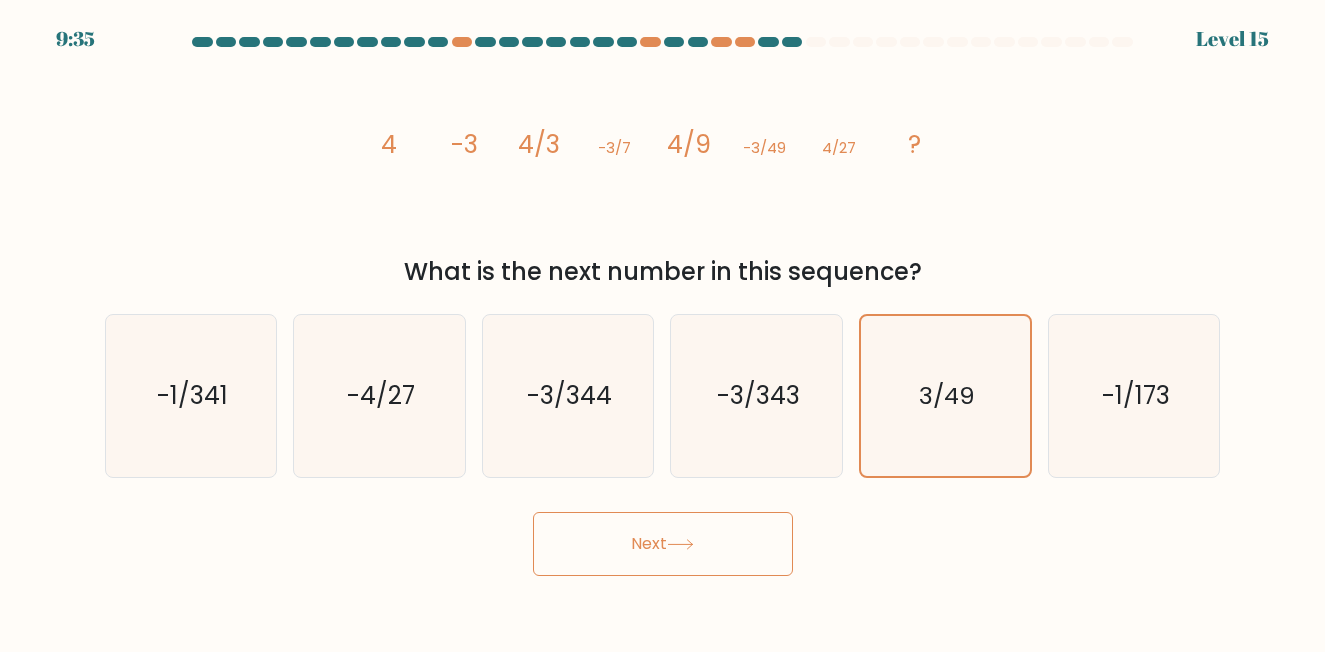 click on "Next" at bounding box center [663, 544] 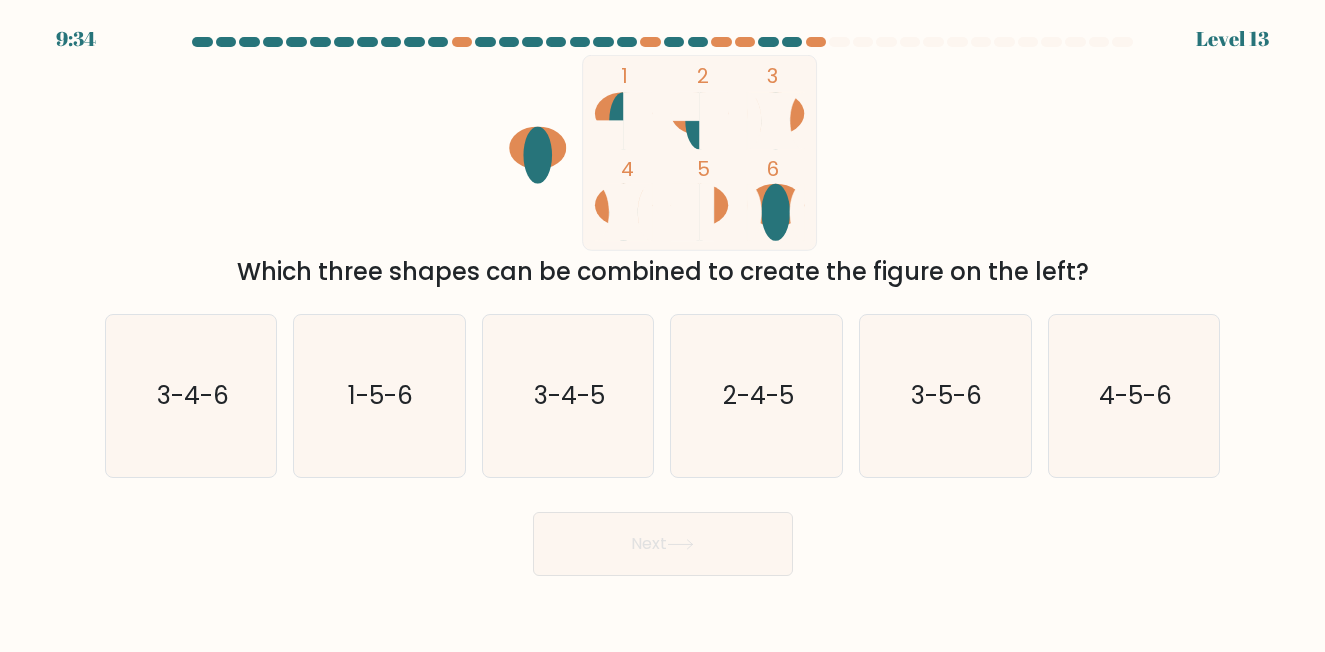 click on "Next" at bounding box center [663, 544] 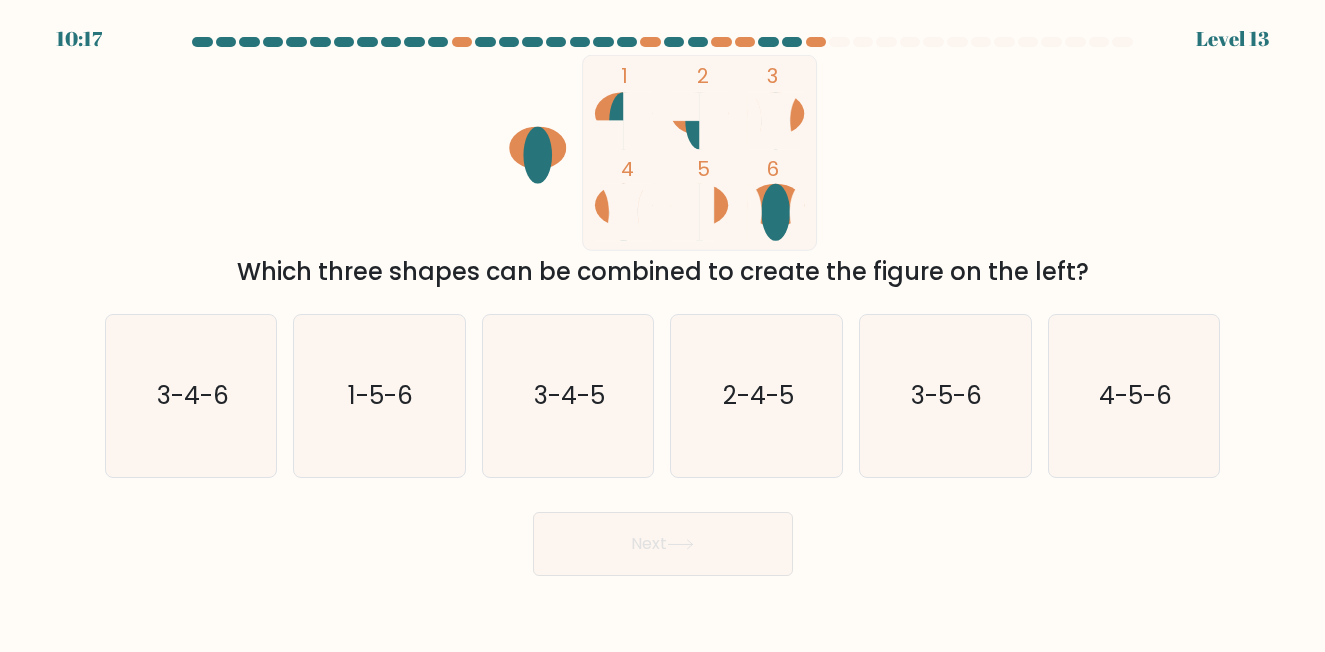 click on "Next" at bounding box center [663, 539] 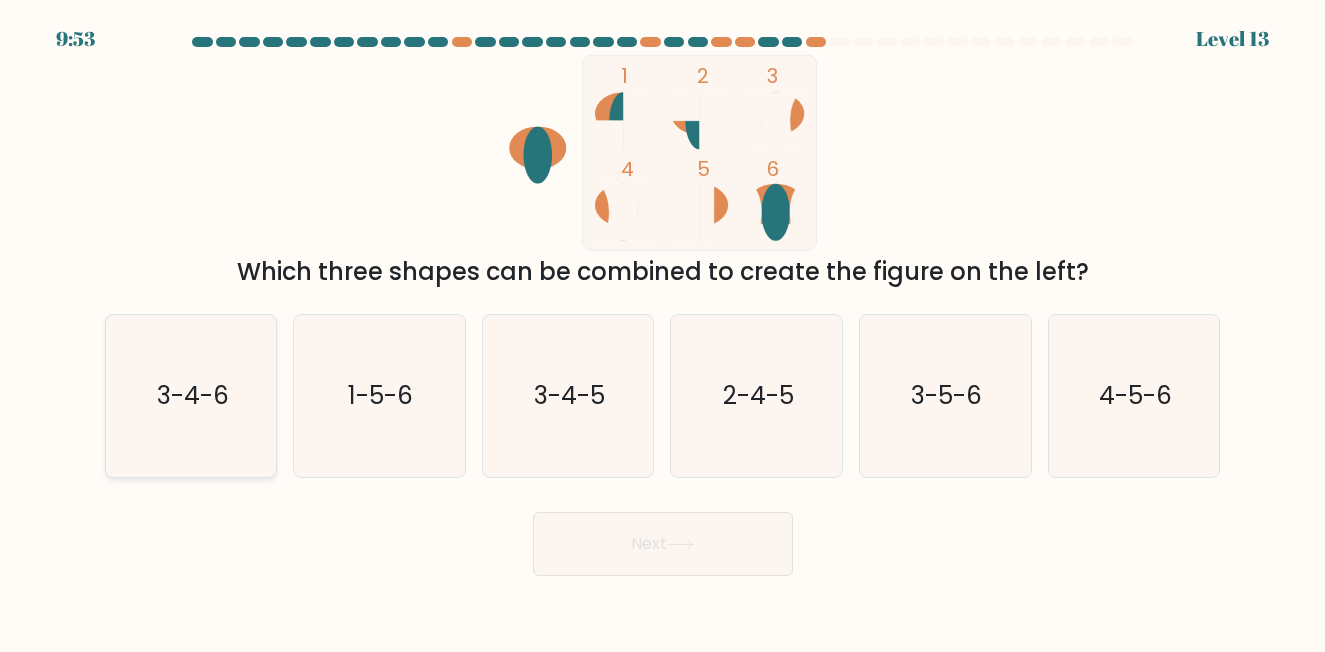 click on "3-4-6" 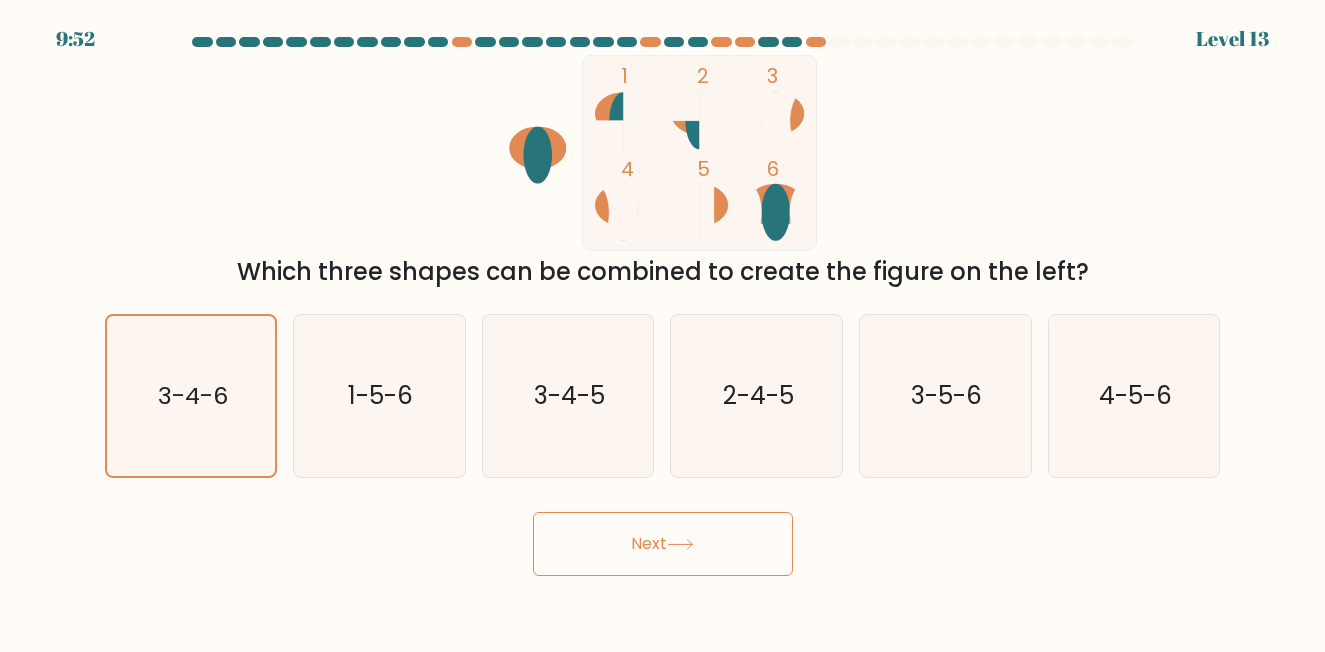 click on "Next" at bounding box center (663, 544) 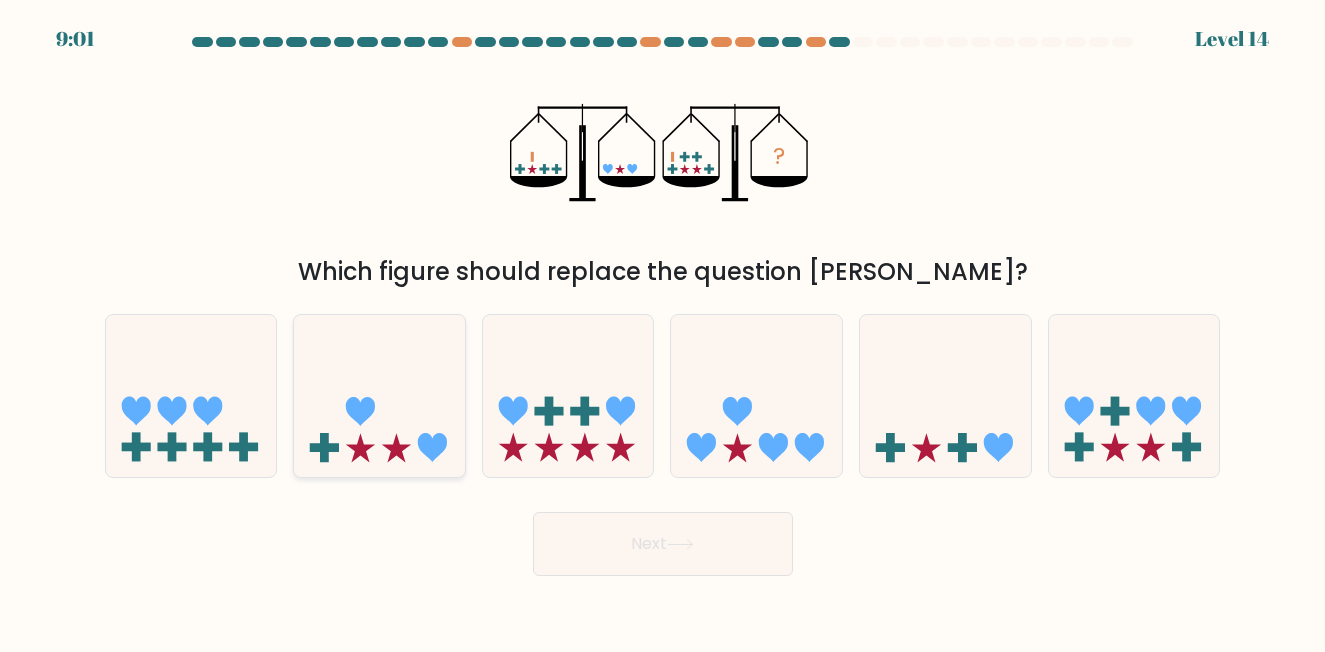 click 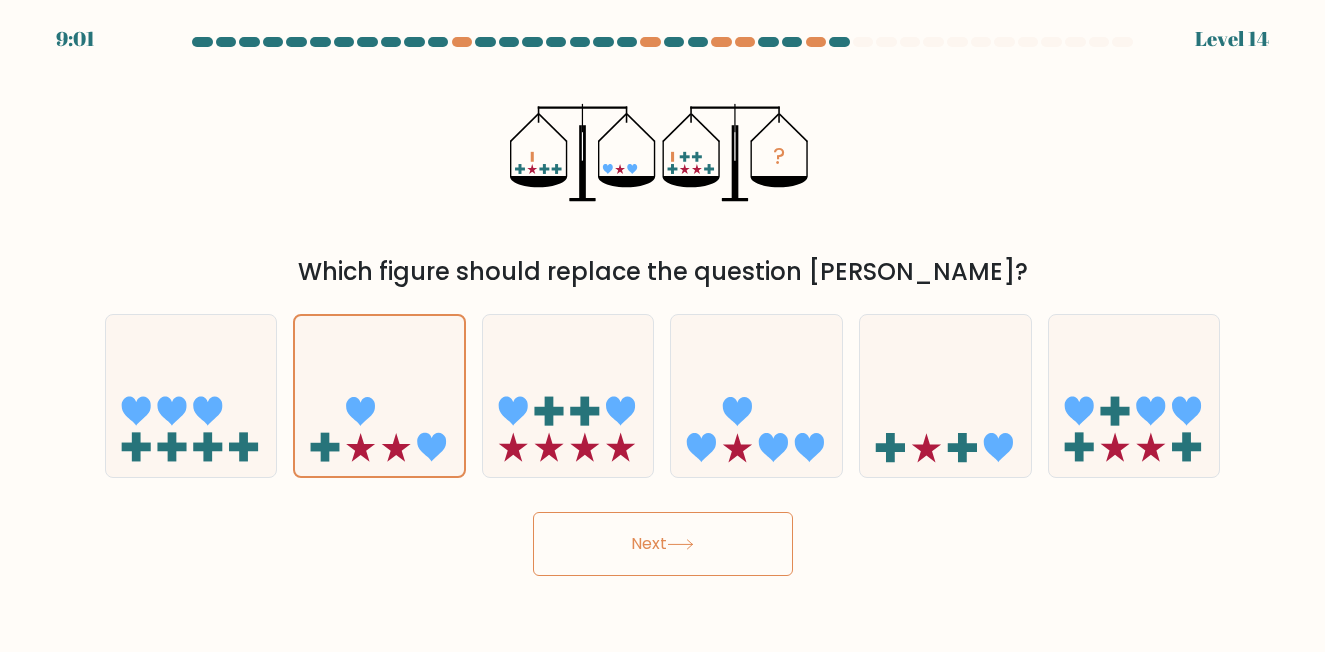 click on "Next" at bounding box center (663, 544) 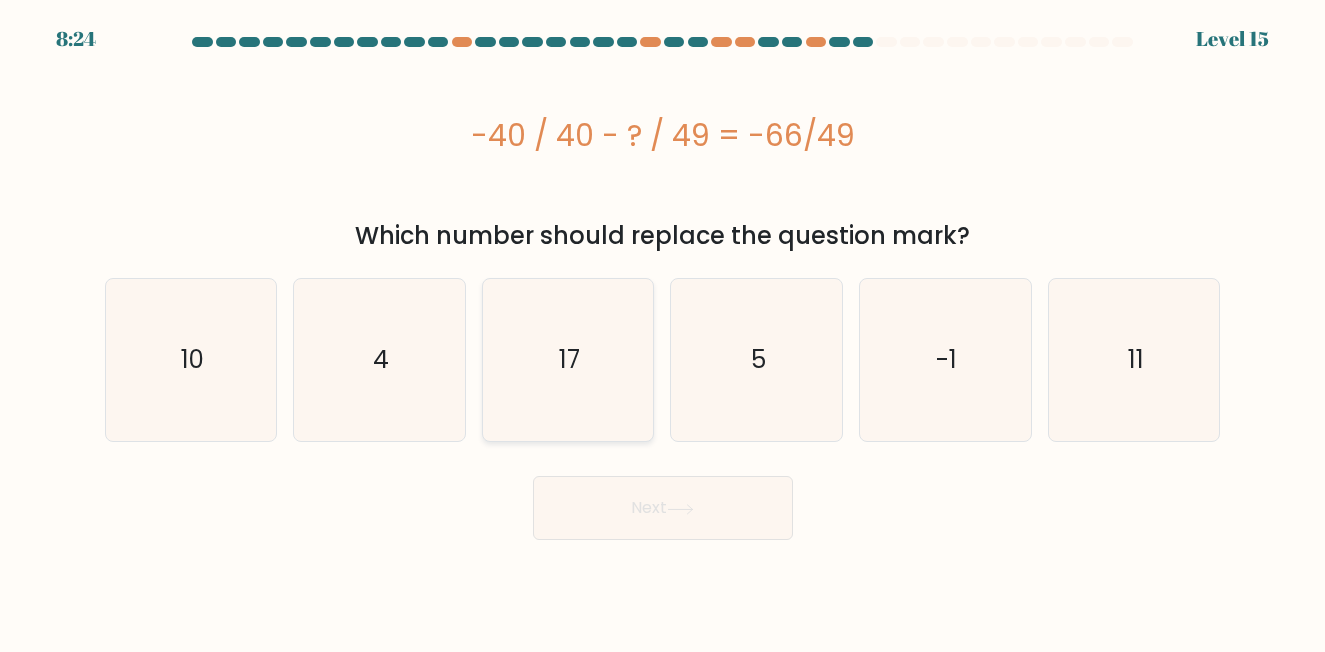 click on "17" 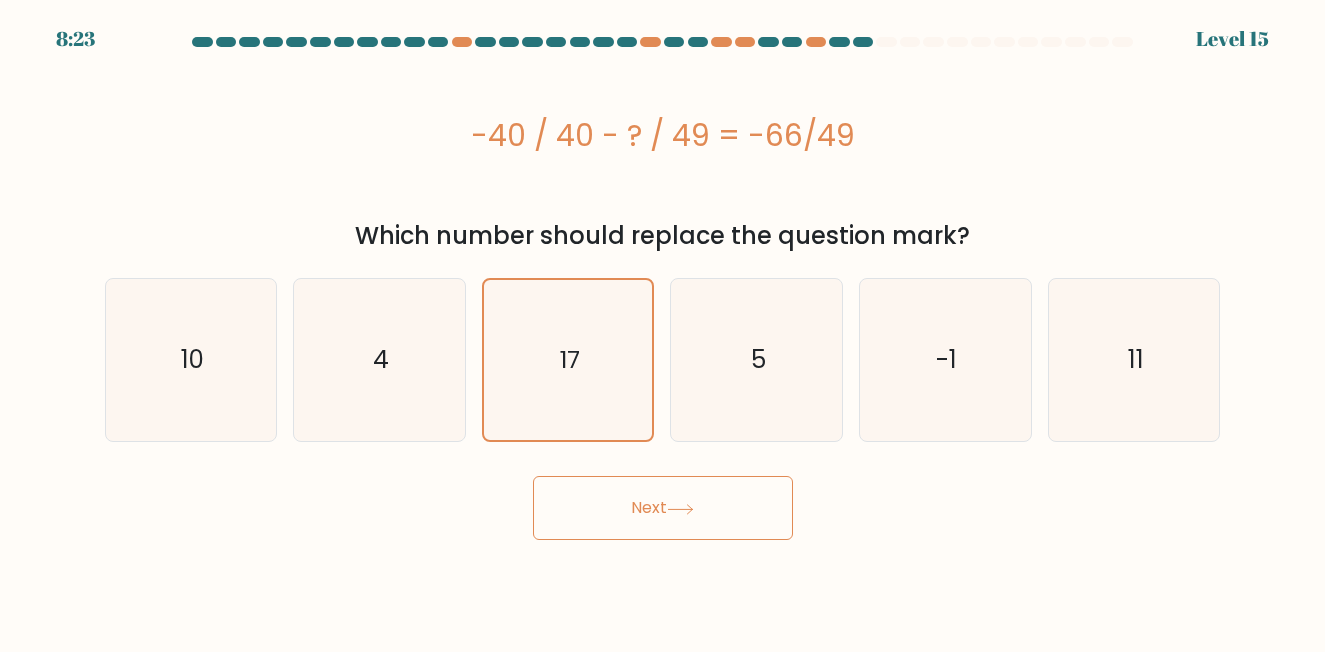 click on "Next" at bounding box center [663, 508] 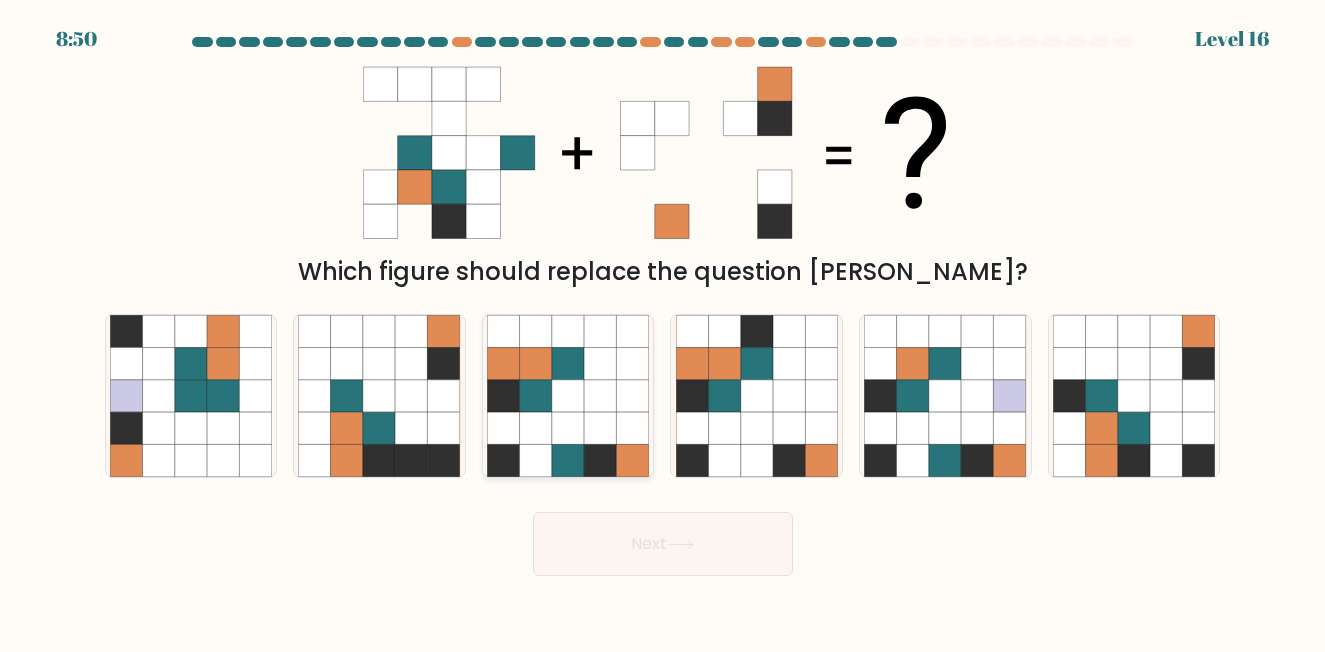 click 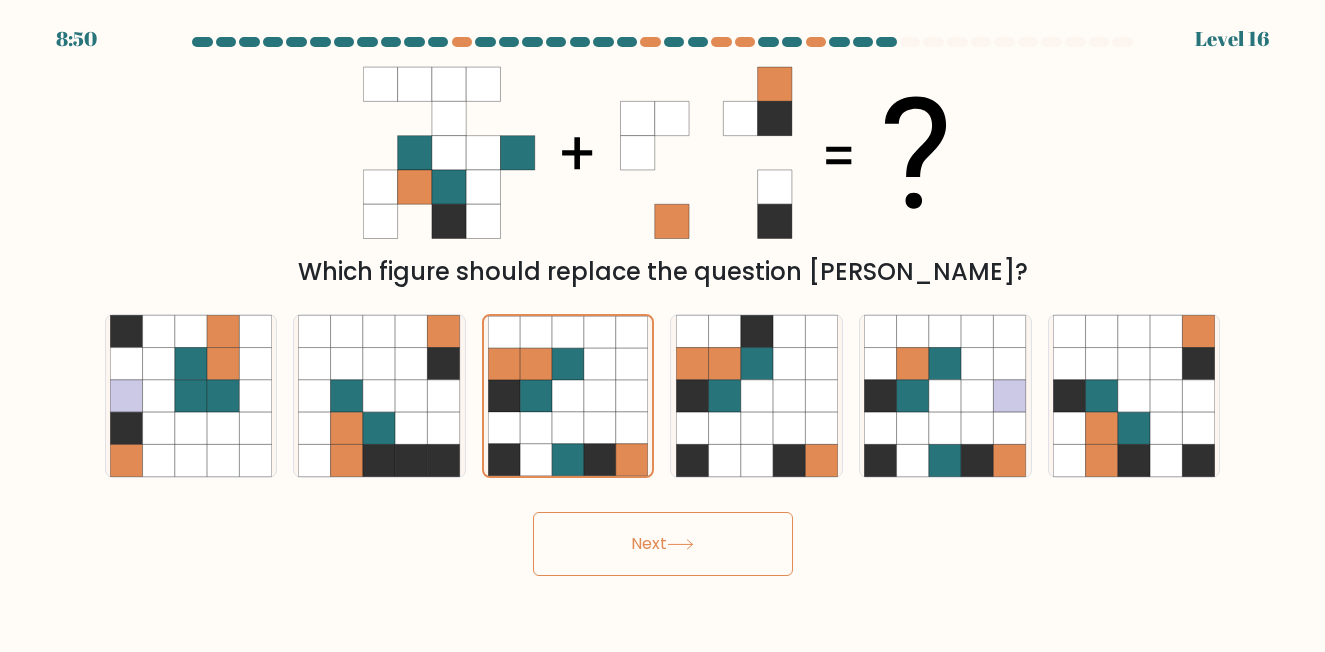 click on "Next" at bounding box center [663, 544] 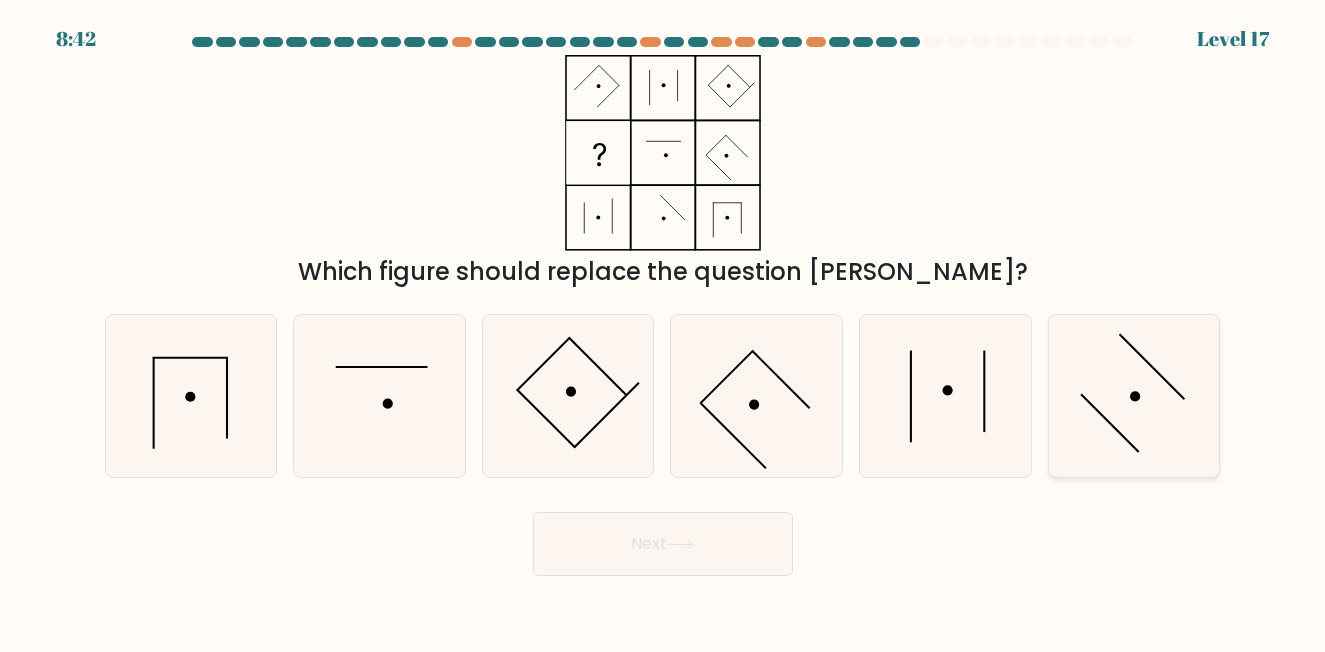 click 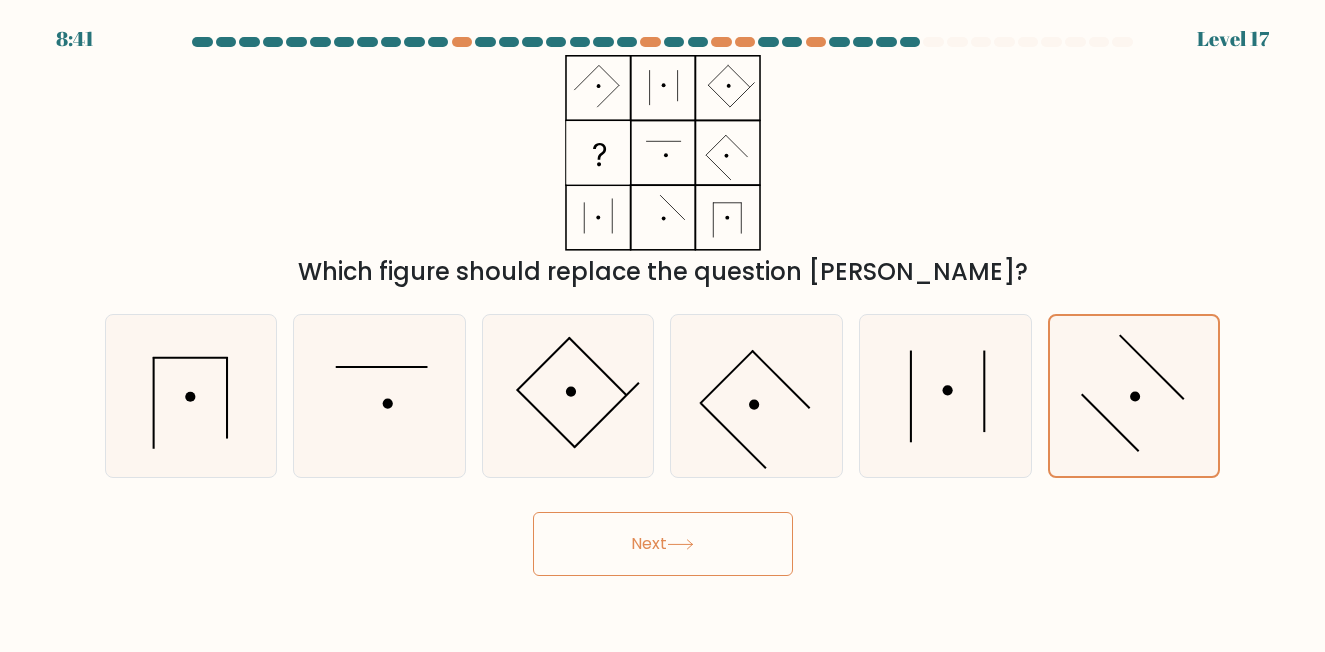 click on "Next" at bounding box center (663, 544) 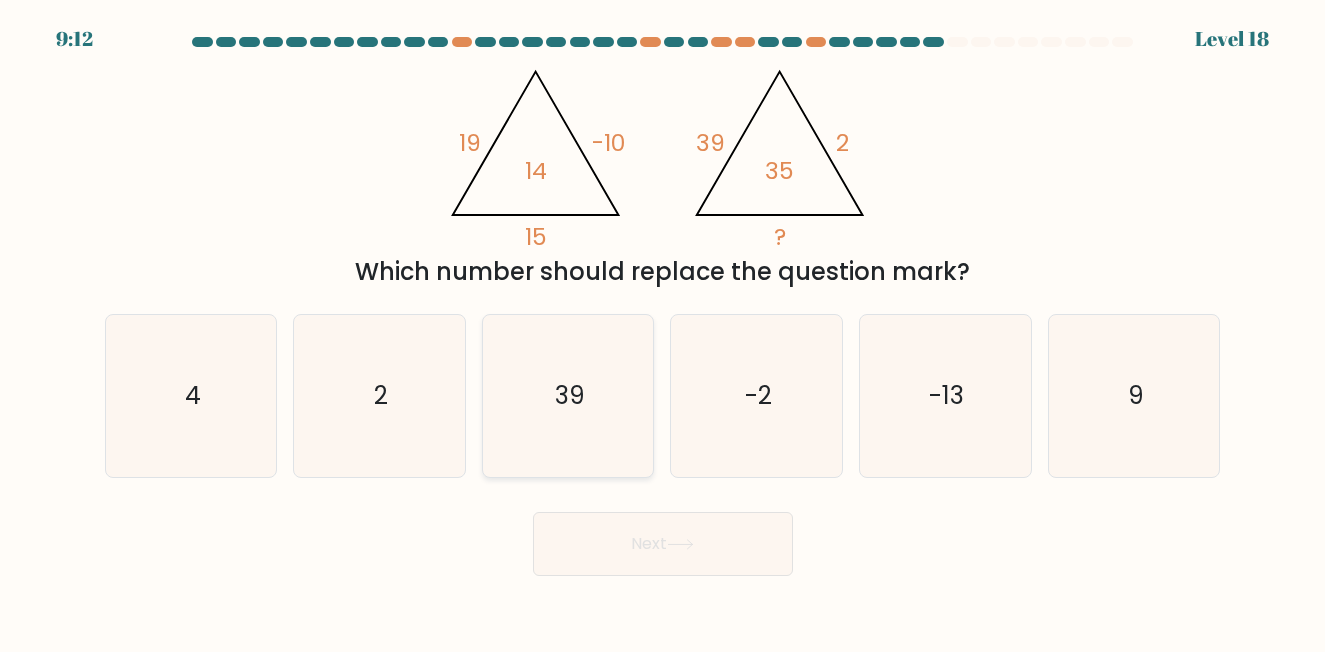 click on "39" 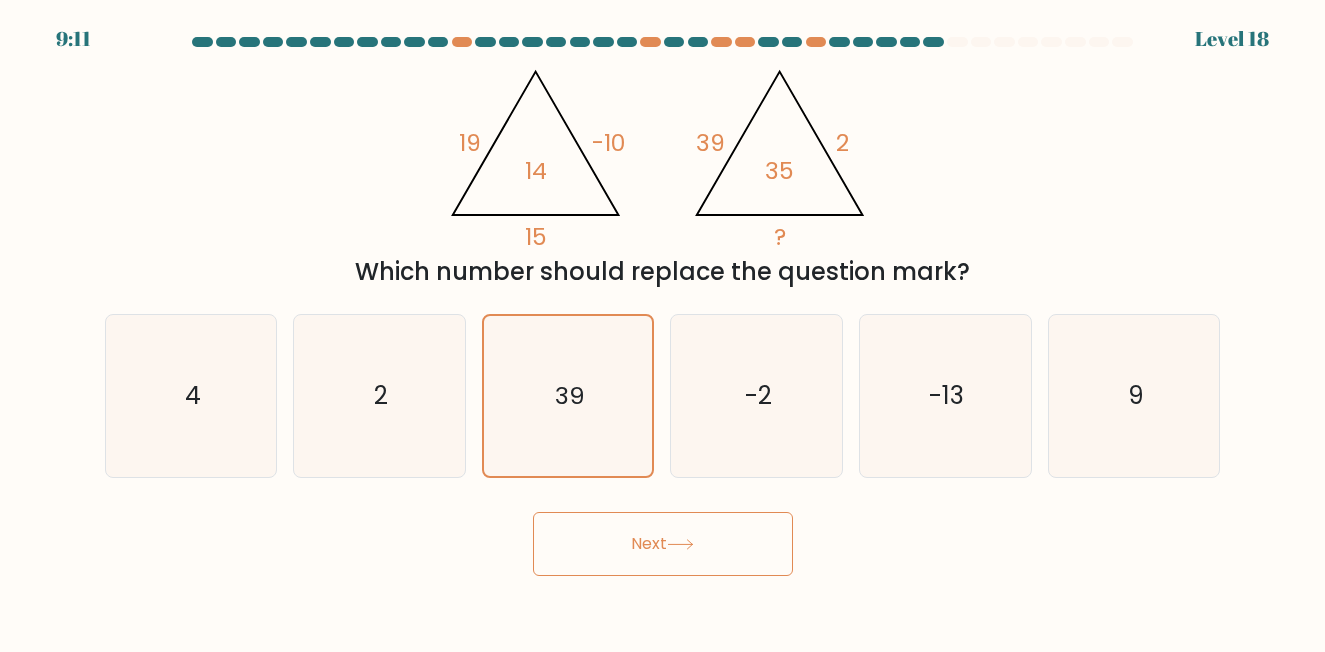 click on "Next" at bounding box center (663, 544) 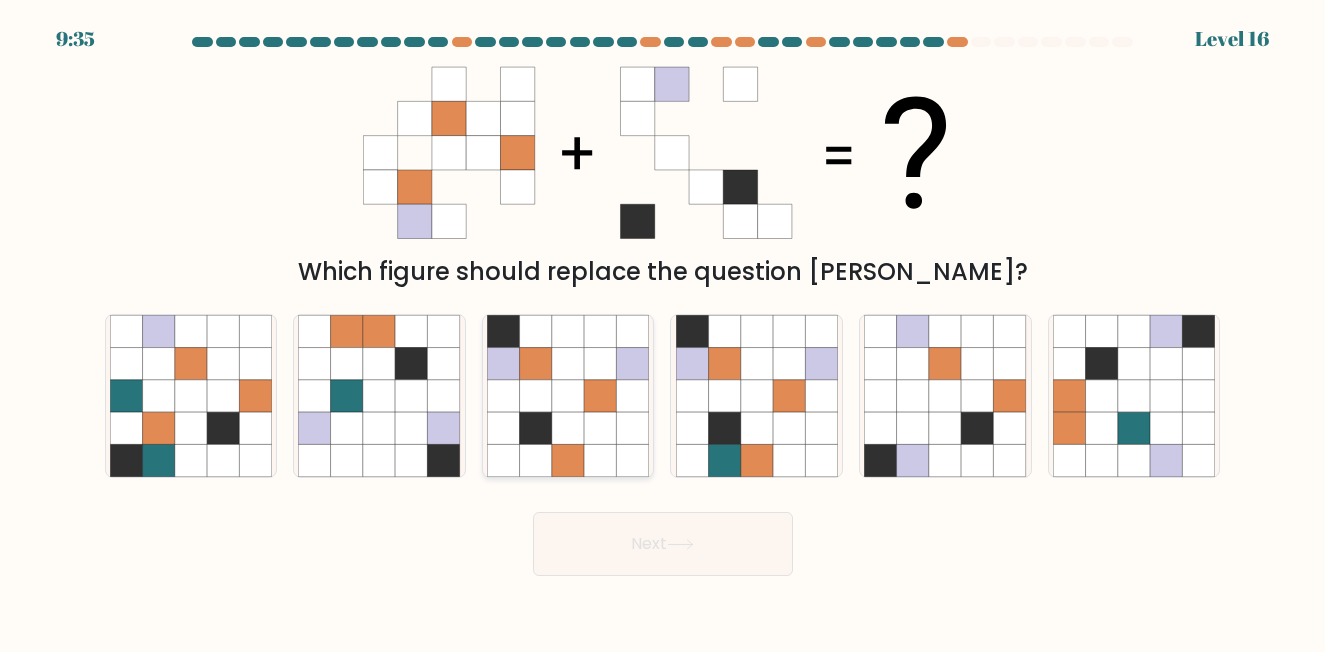 click 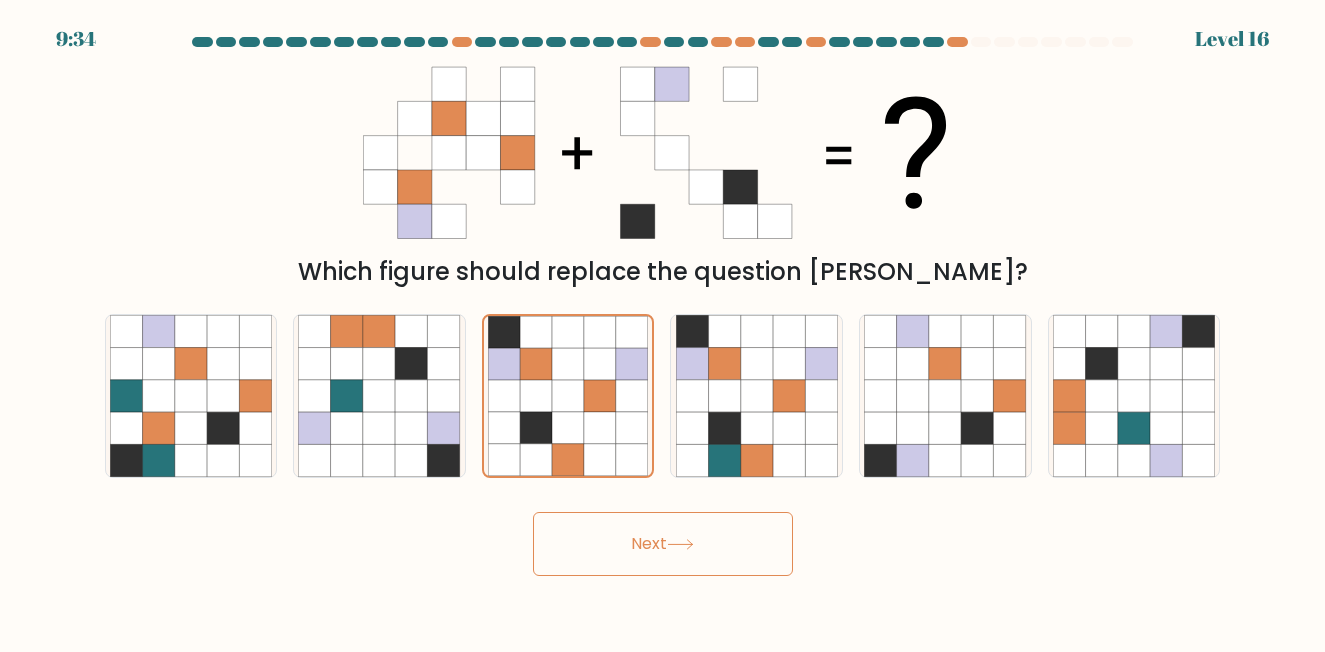 click on "Next" at bounding box center [663, 544] 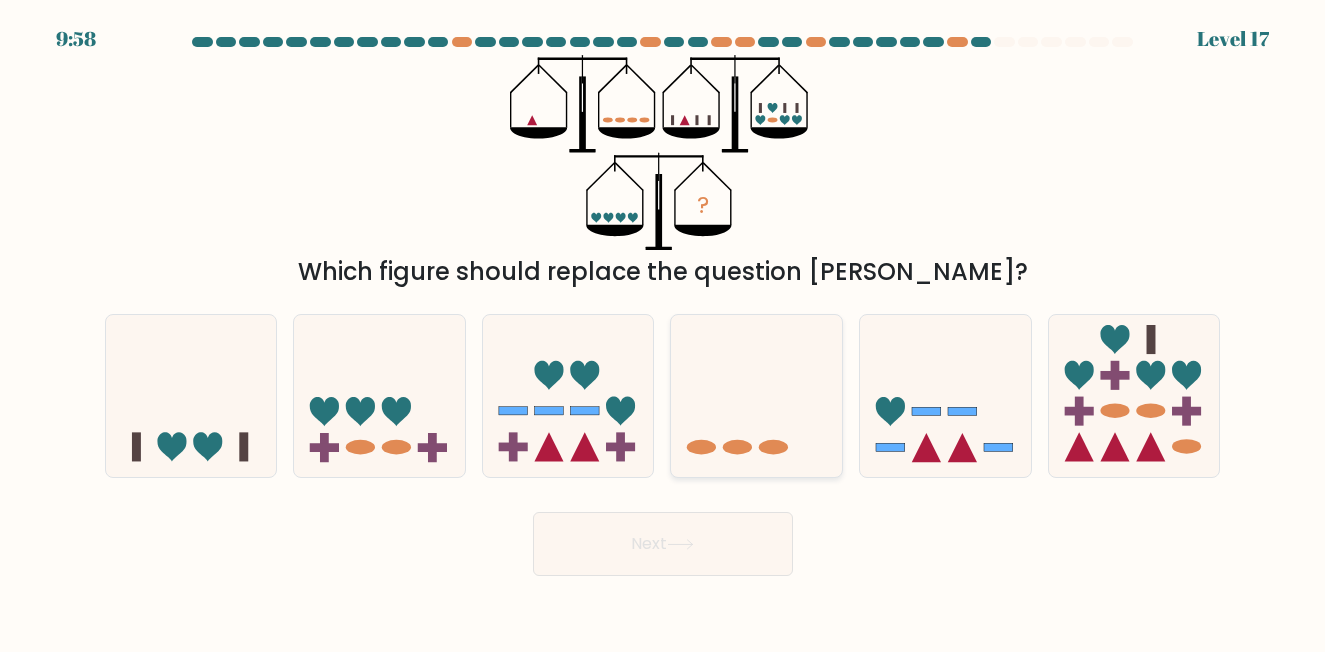click 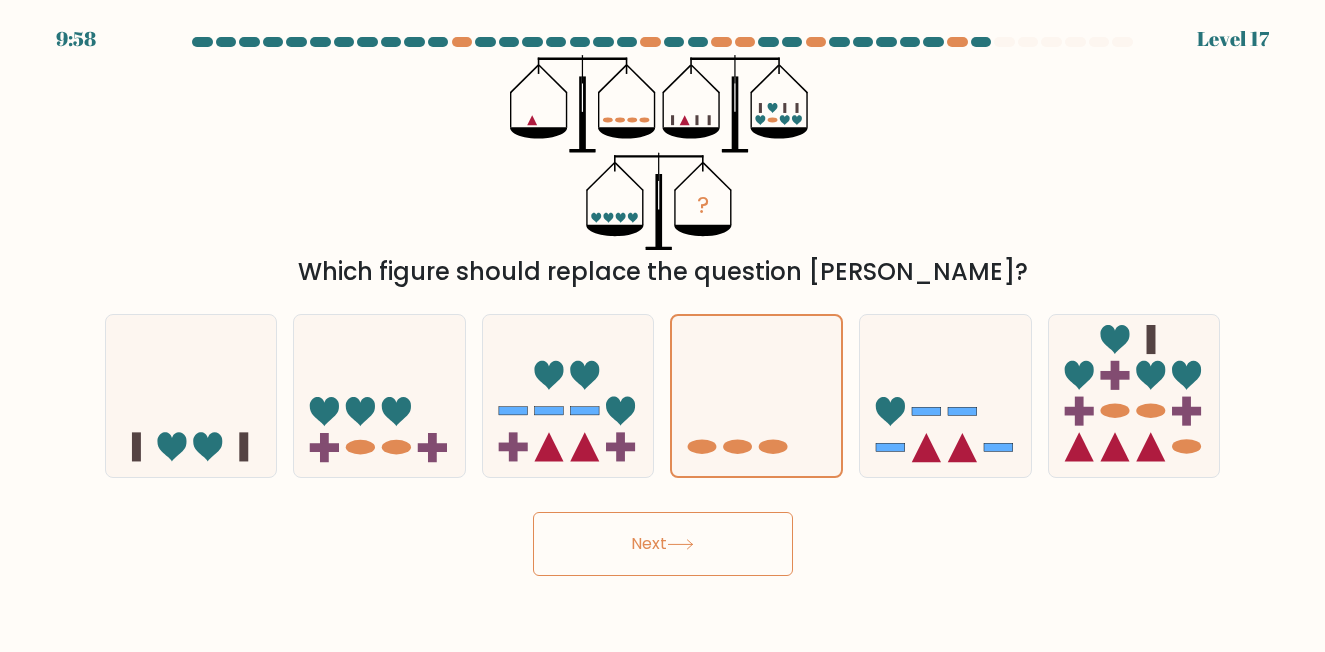 click on "Next" at bounding box center (663, 544) 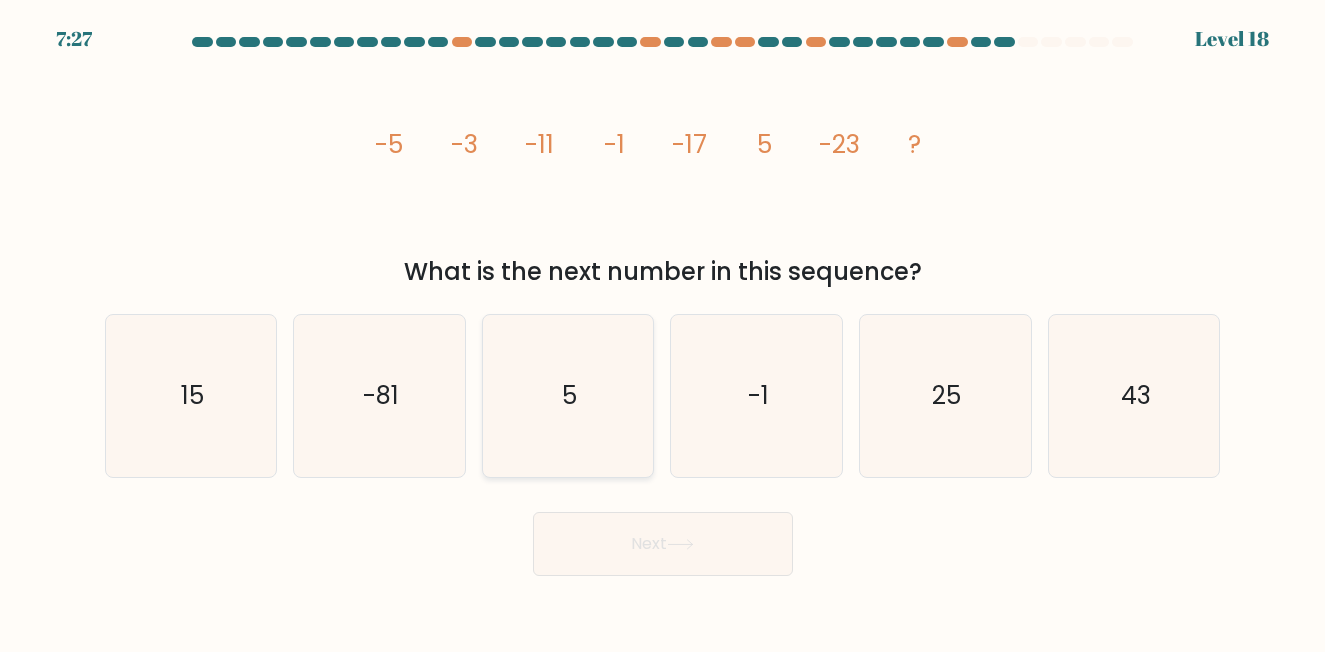 click on "5" 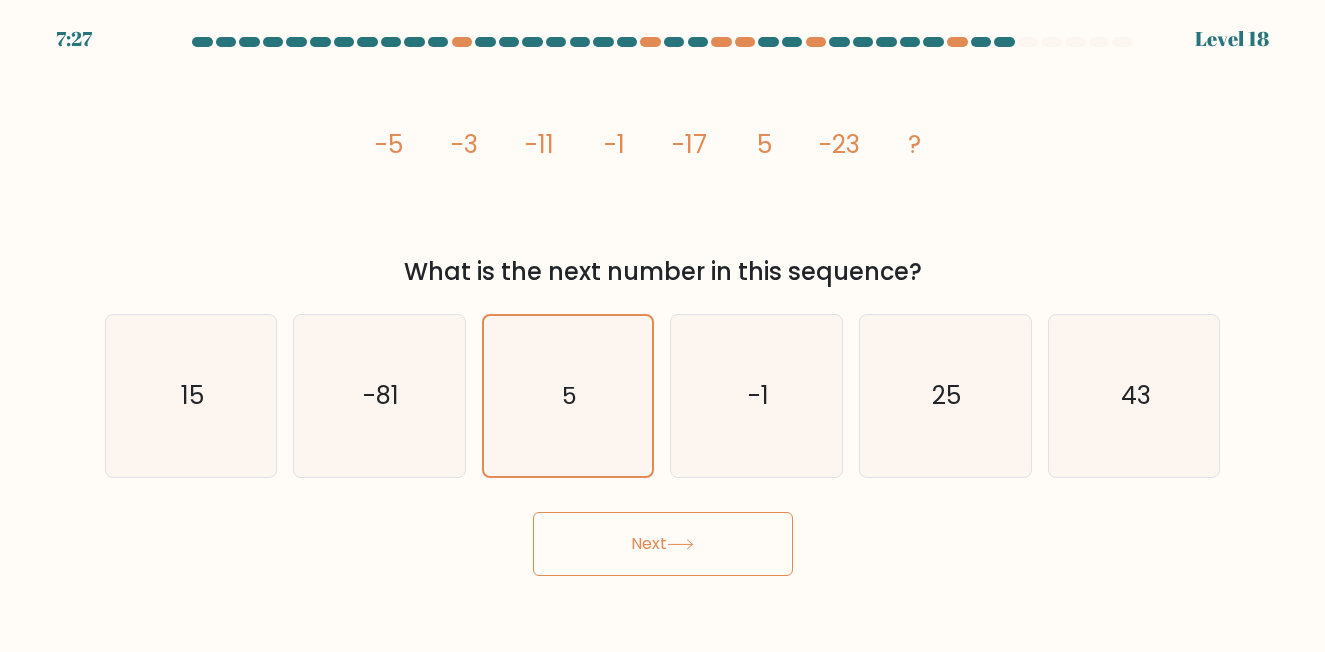 click on "Next" at bounding box center (663, 544) 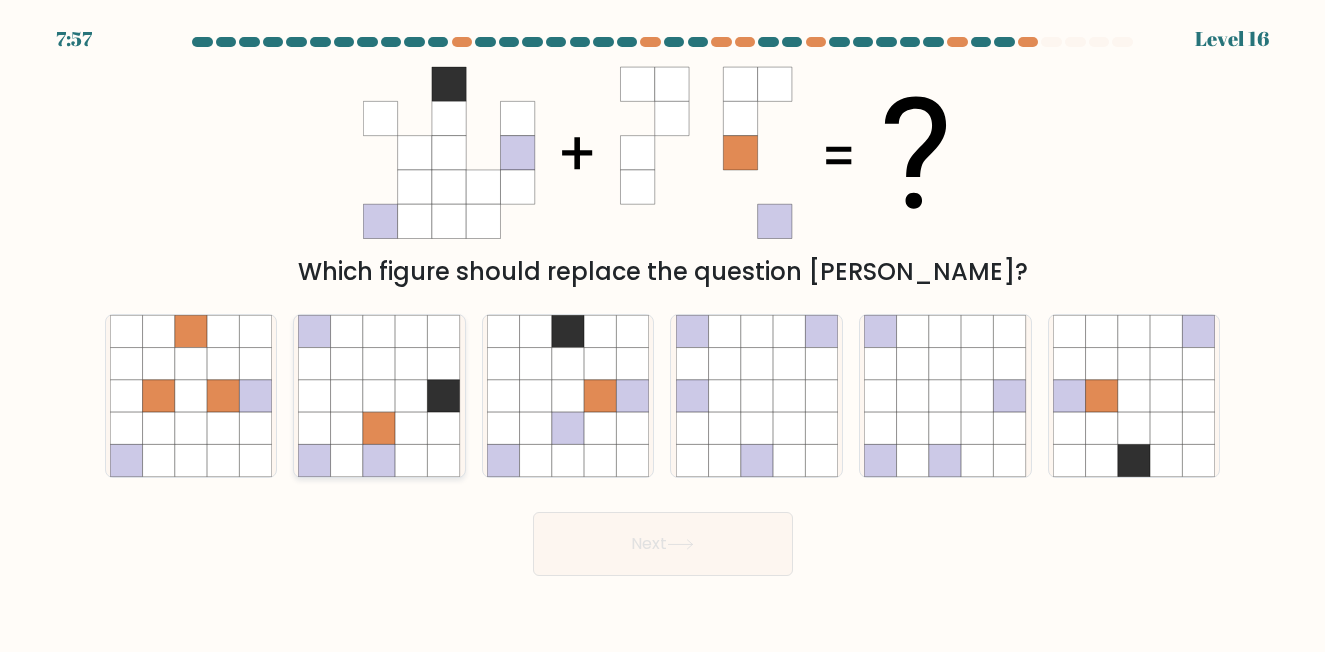 click 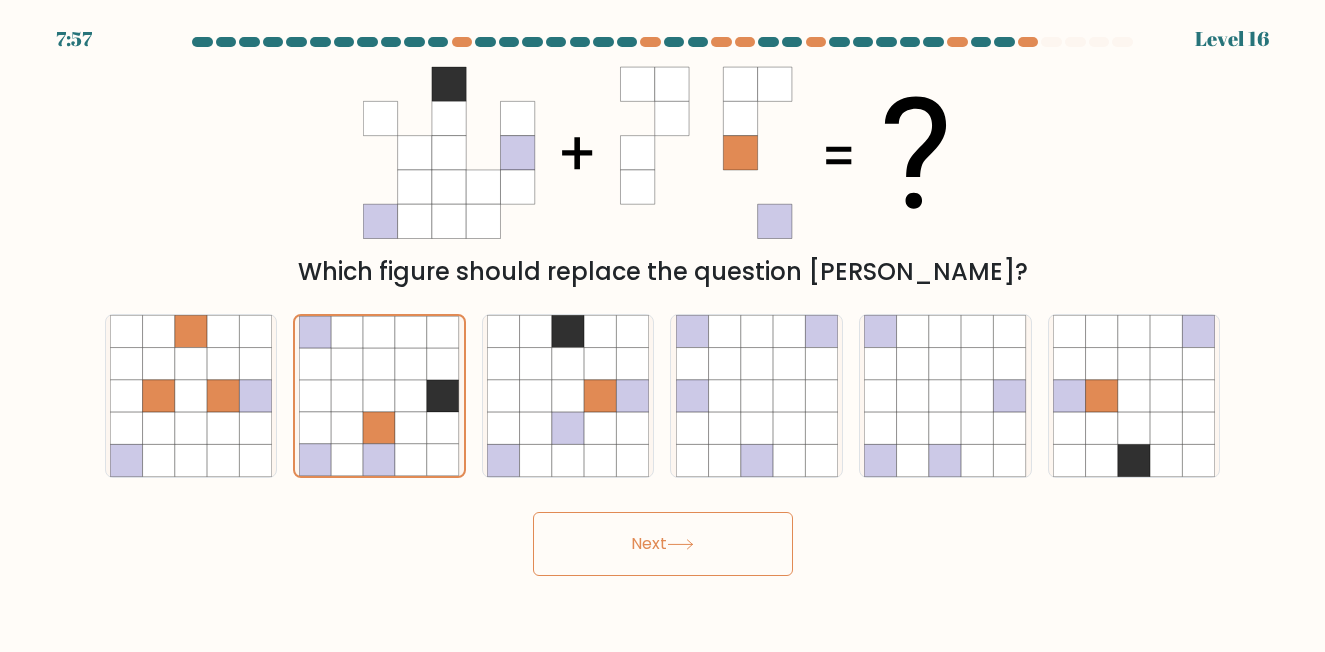 click on "Next" at bounding box center (663, 544) 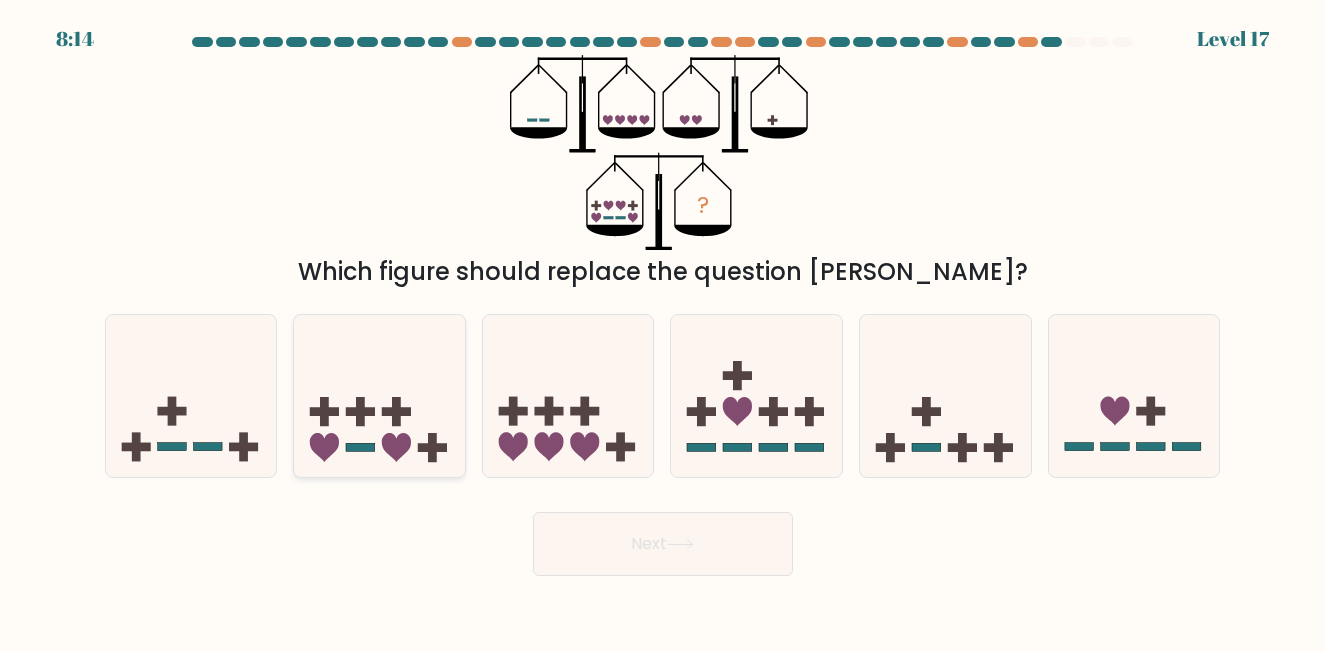 click 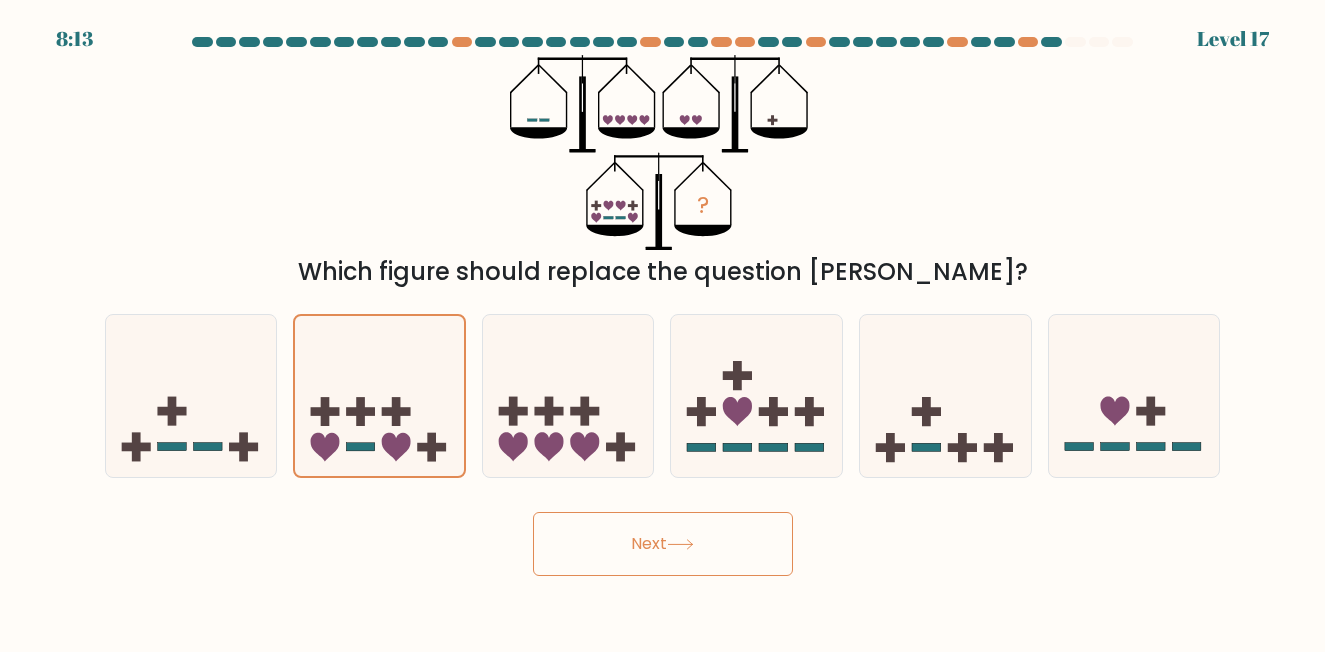 click on "Next" at bounding box center (663, 544) 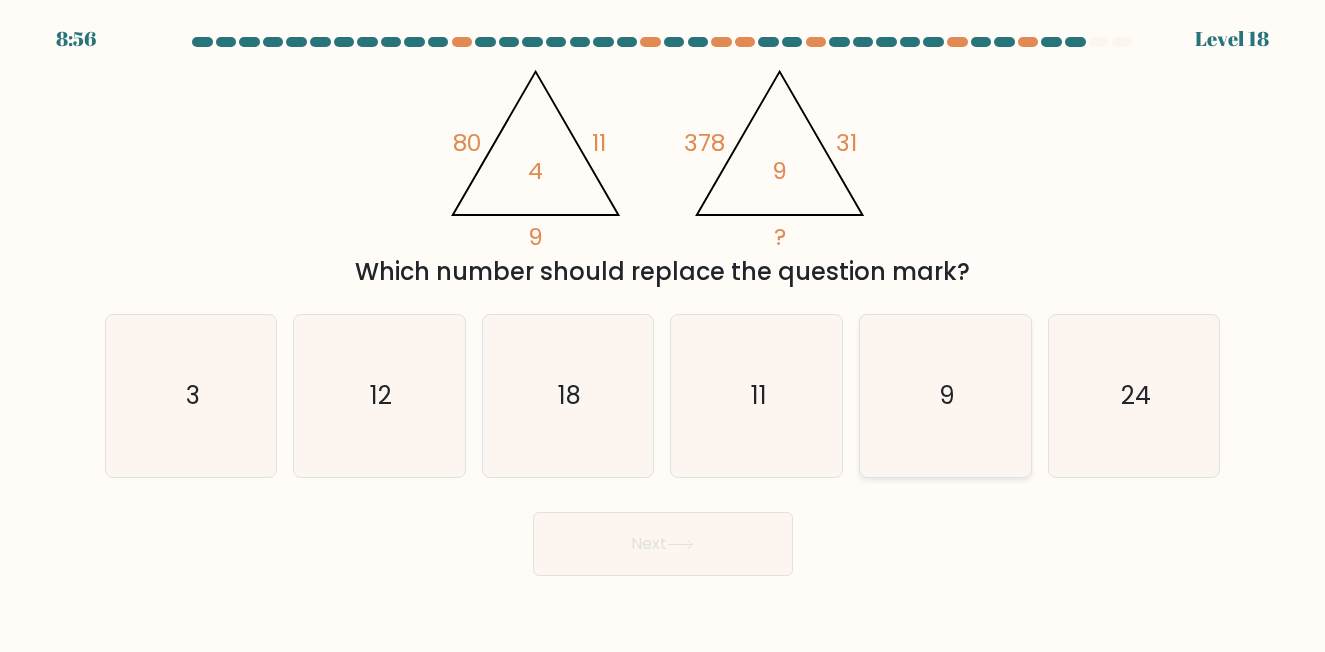 click on "9" 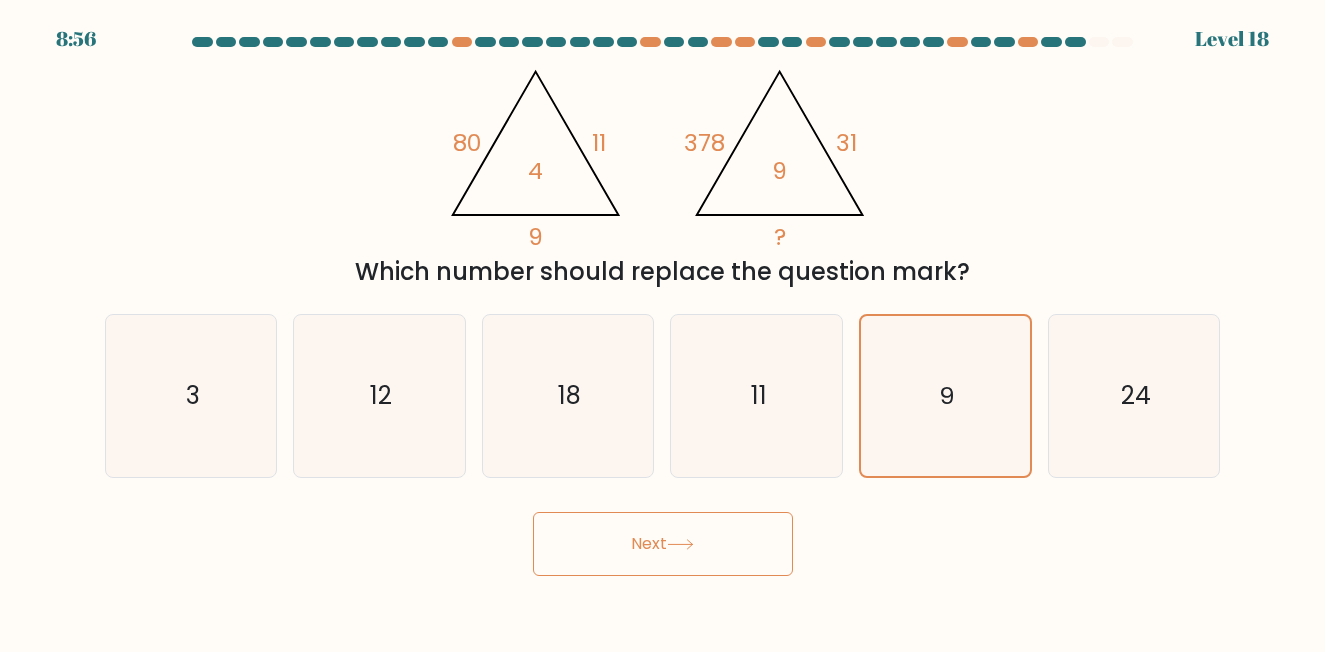 click on "Next" at bounding box center (663, 544) 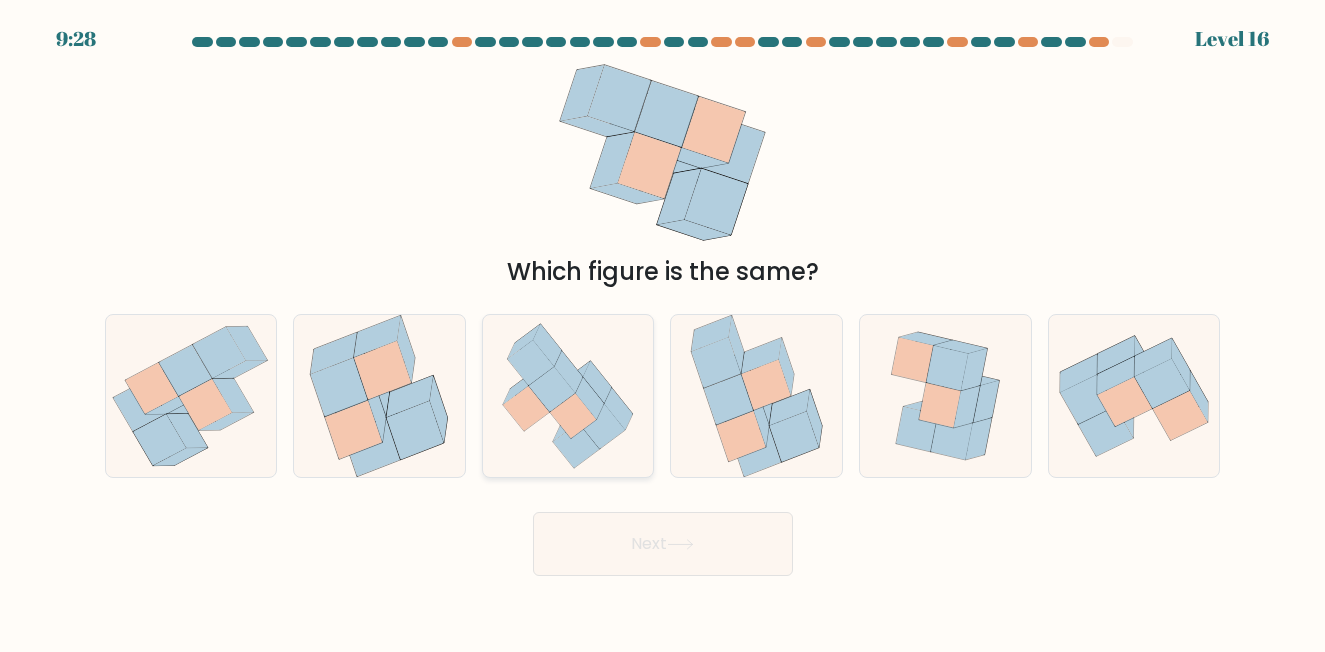 click 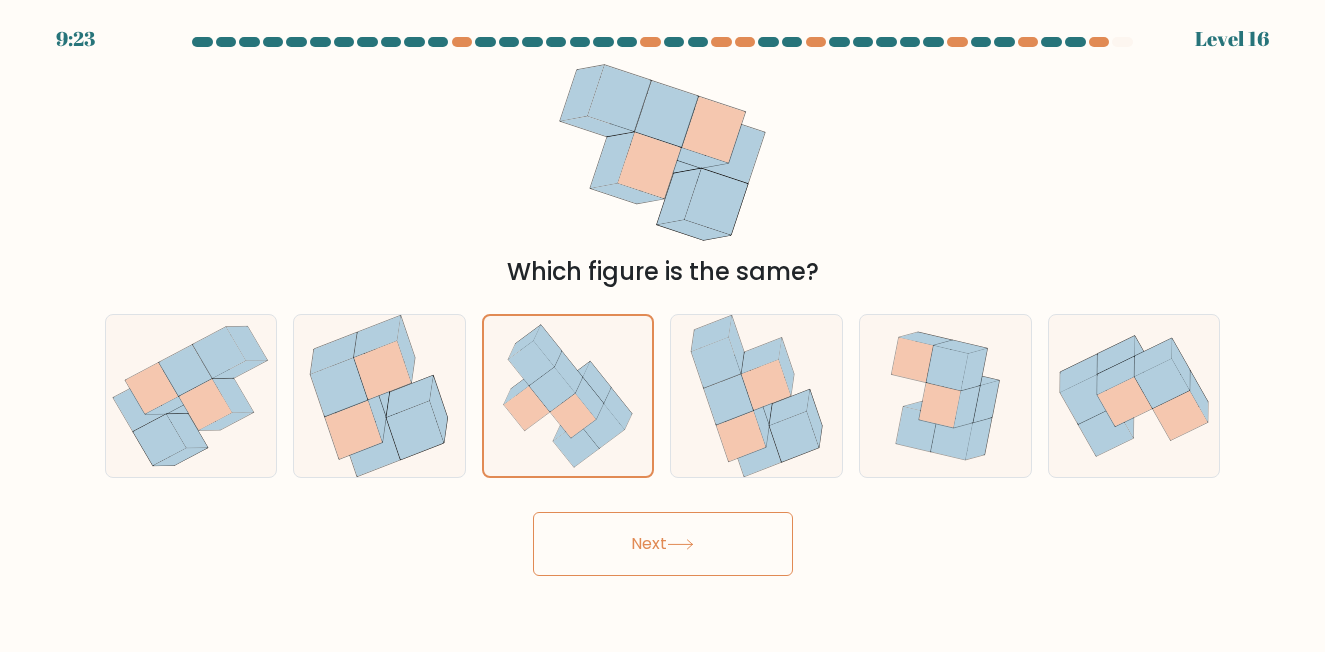 click on "9:23
Level 16" at bounding box center (662, 326) 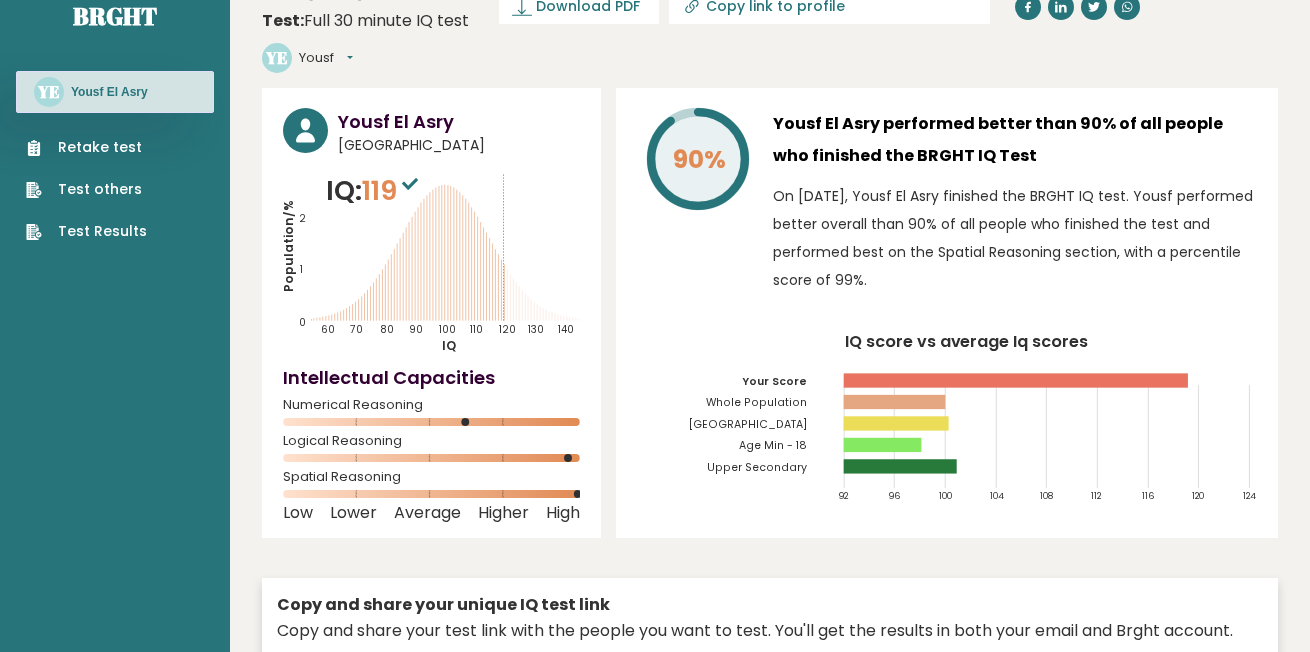 scroll, scrollTop: 0, scrollLeft: 0, axis: both 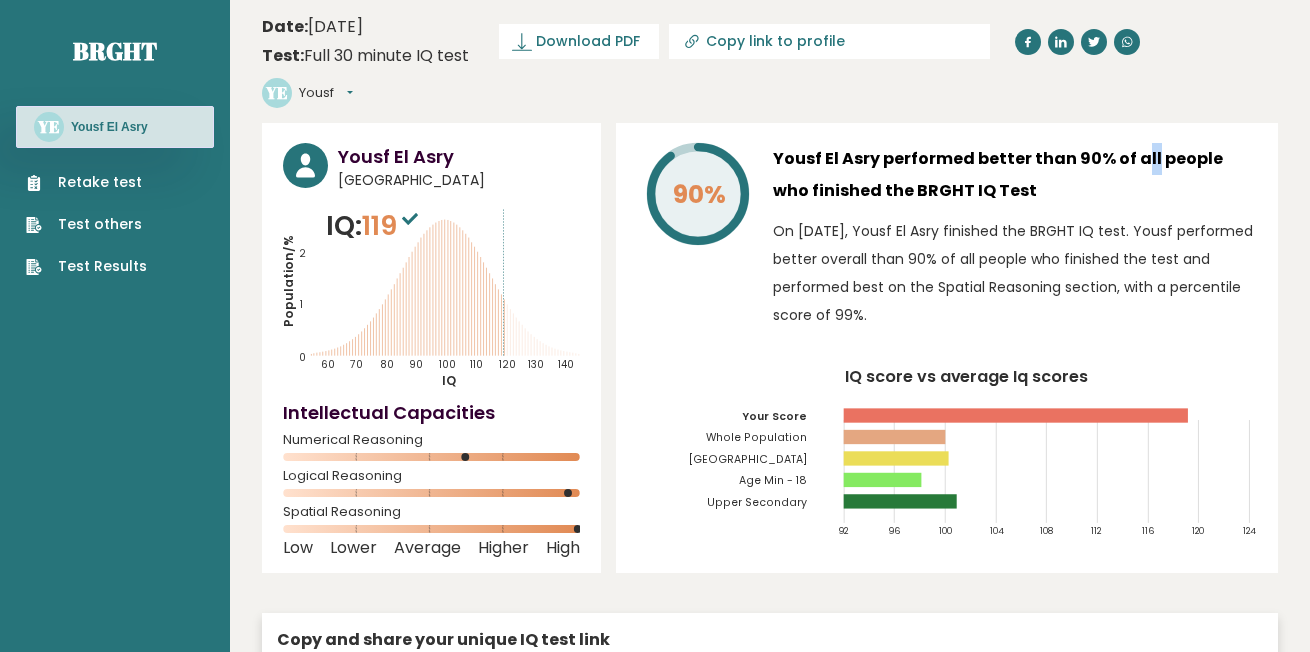 drag, startPoint x: 1072, startPoint y: 122, endPoint x: 1091, endPoint y: 122, distance: 19 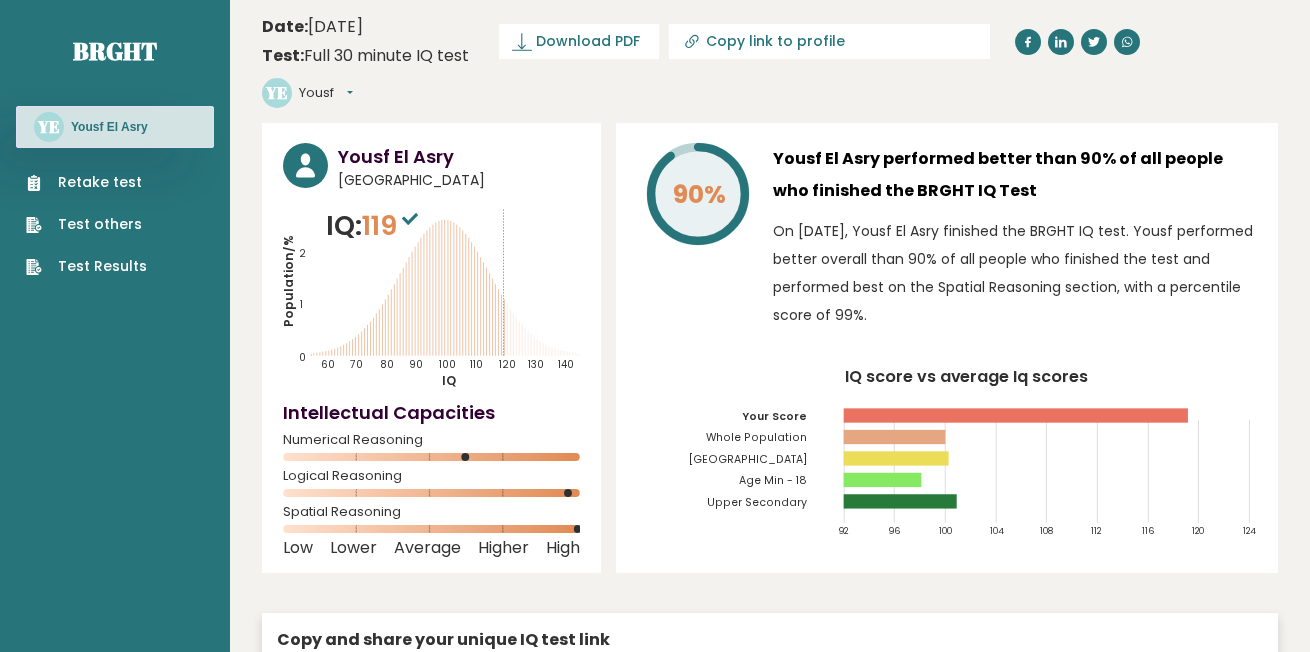 click on "90%
Yousf El Asry performed better than
90% of all
people who finished the BRGHT IQ Test
On July 07, 2025, Yousf
El Asry finished the BRGHT IQ test. Yousf performed better overall than
90% of all people who finished the test and
performed best on the
Spatial Reasoning section, with
a percentile score of 99%.
IQ score vs average Iq scores
92
96
100
104
108
112
116
120
124
Your Score
Whole Population" at bounding box center [947, 348] 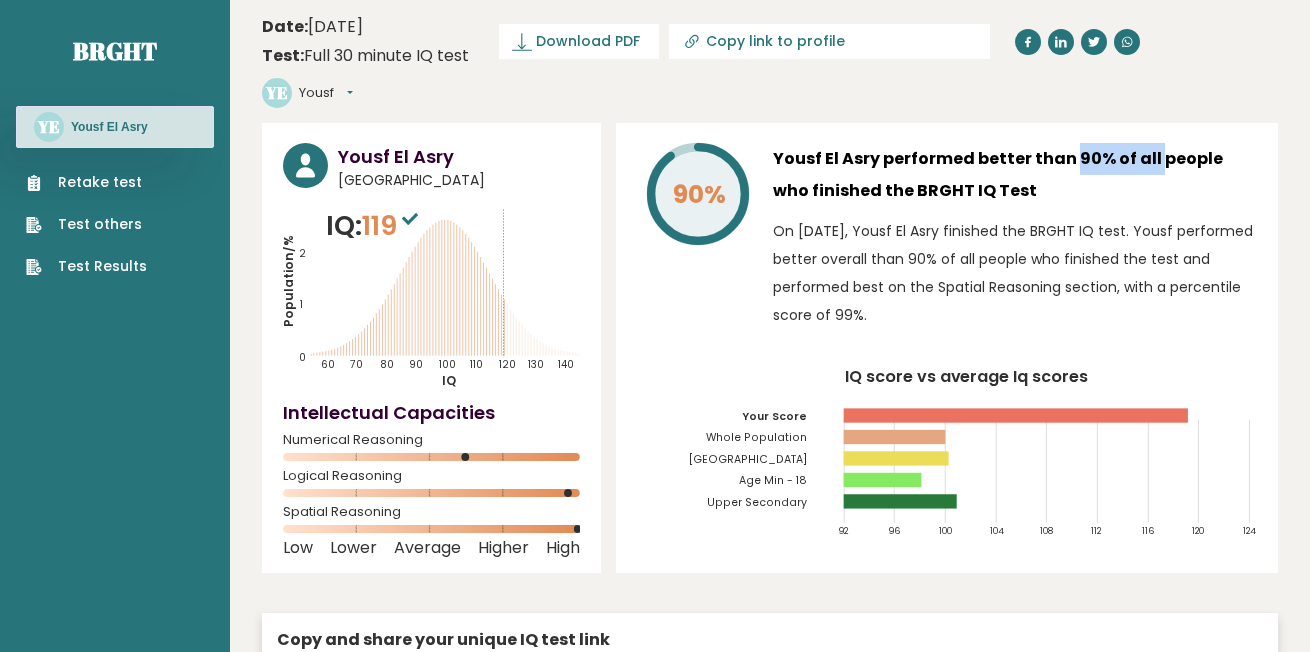drag, startPoint x: 1090, startPoint y: 117, endPoint x: 1107, endPoint y: 116, distance: 17.029387 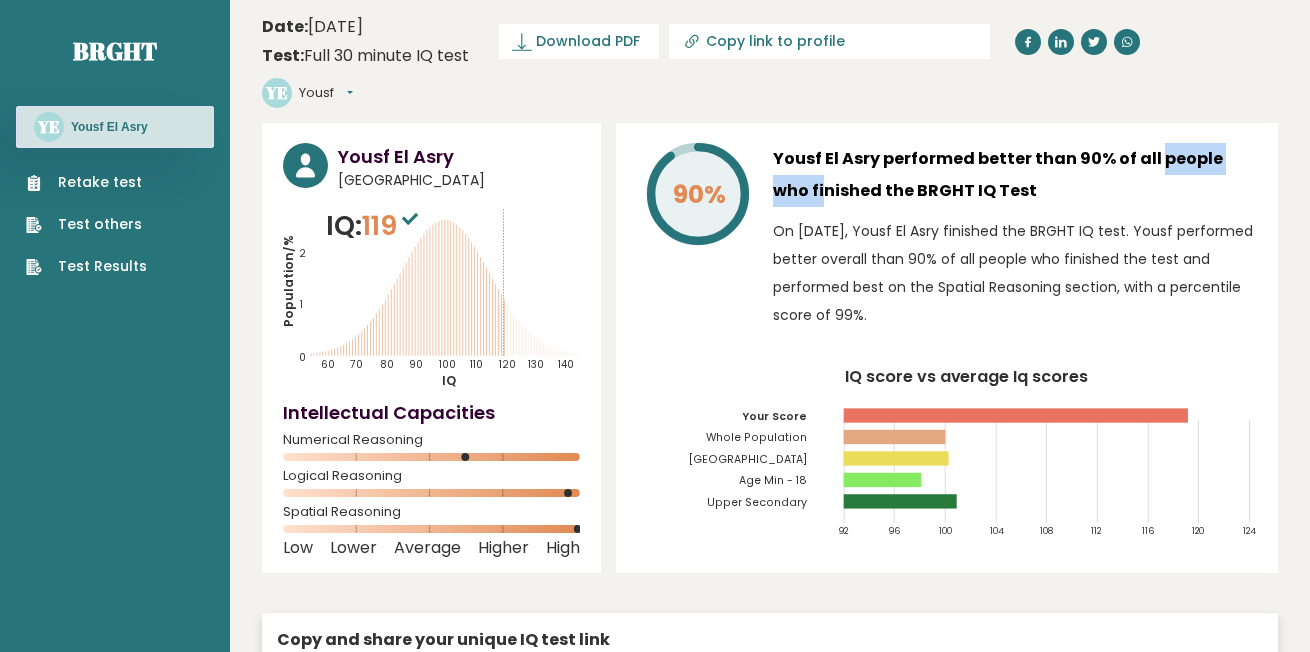 drag, startPoint x: 1140, startPoint y: 123, endPoint x: 1218, endPoint y: 120, distance: 78.05767 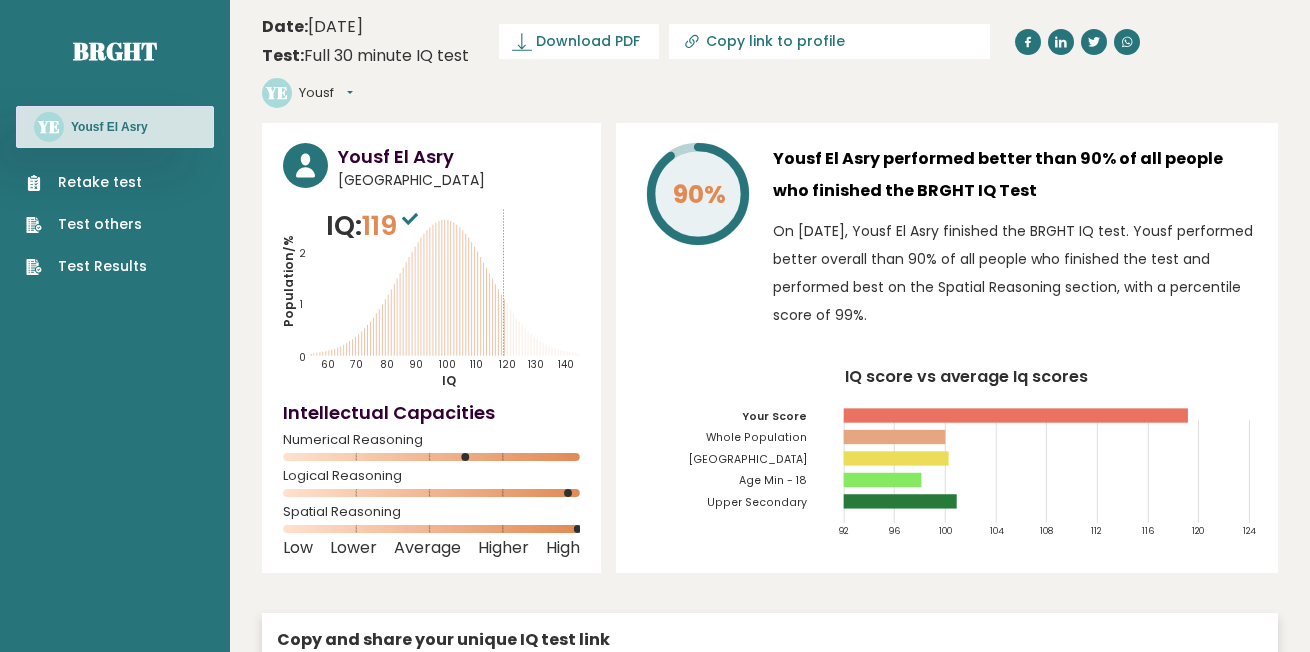 click on "On July 07, 2025, Yousf
El Asry finished the BRGHT IQ test. Yousf performed better overall than
90% of all people who finished the test and
performed best on the
Spatial Reasoning section, with
a percentile score of 99%." at bounding box center (1015, 273) 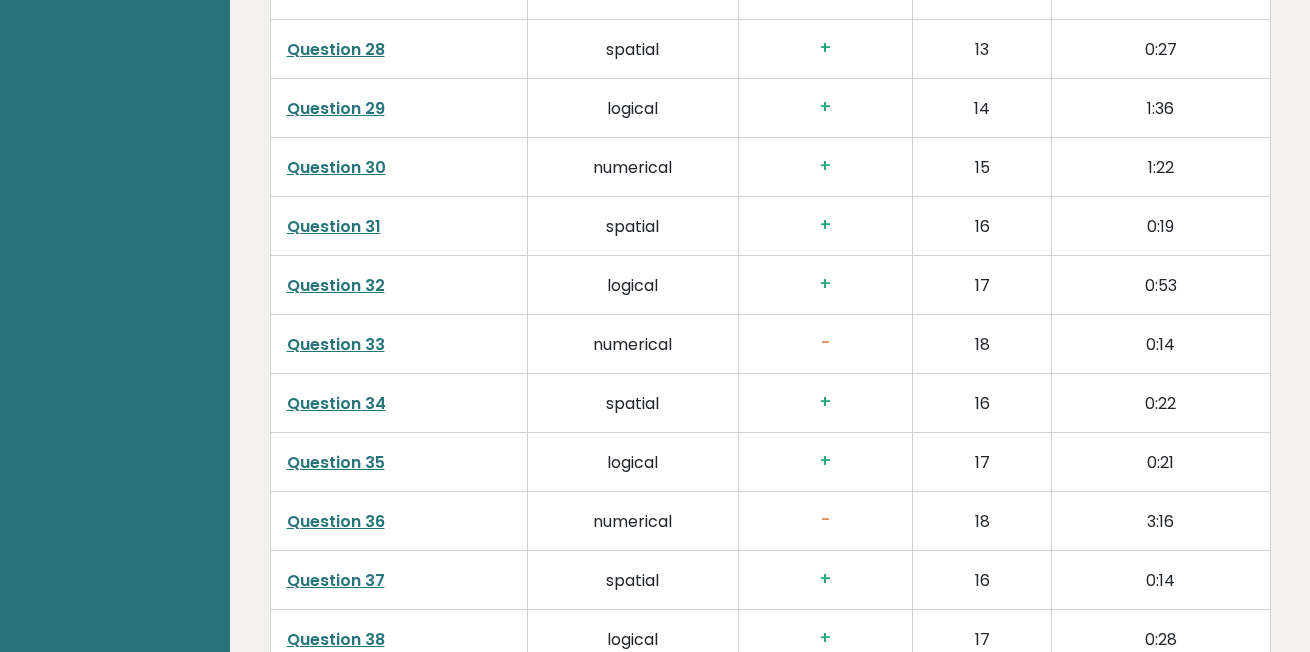 scroll, scrollTop: 4746, scrollLeft: 0, axis: vertical 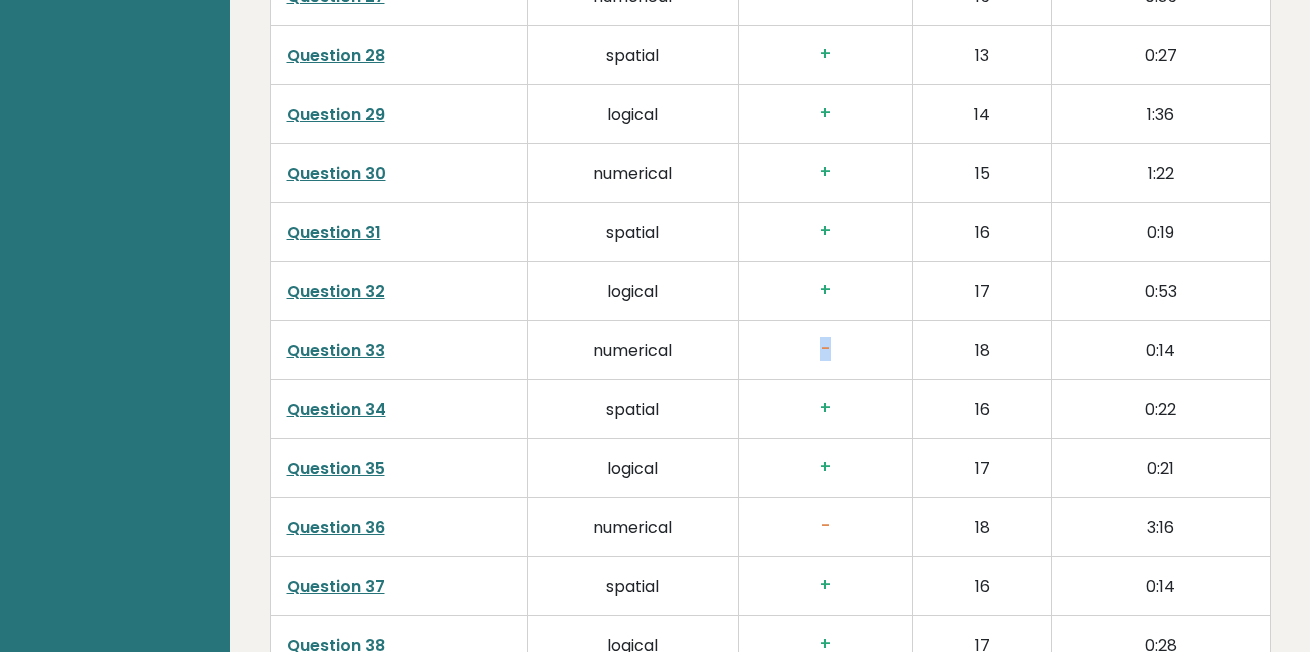 click on "-" at bounding box center (826, 349) 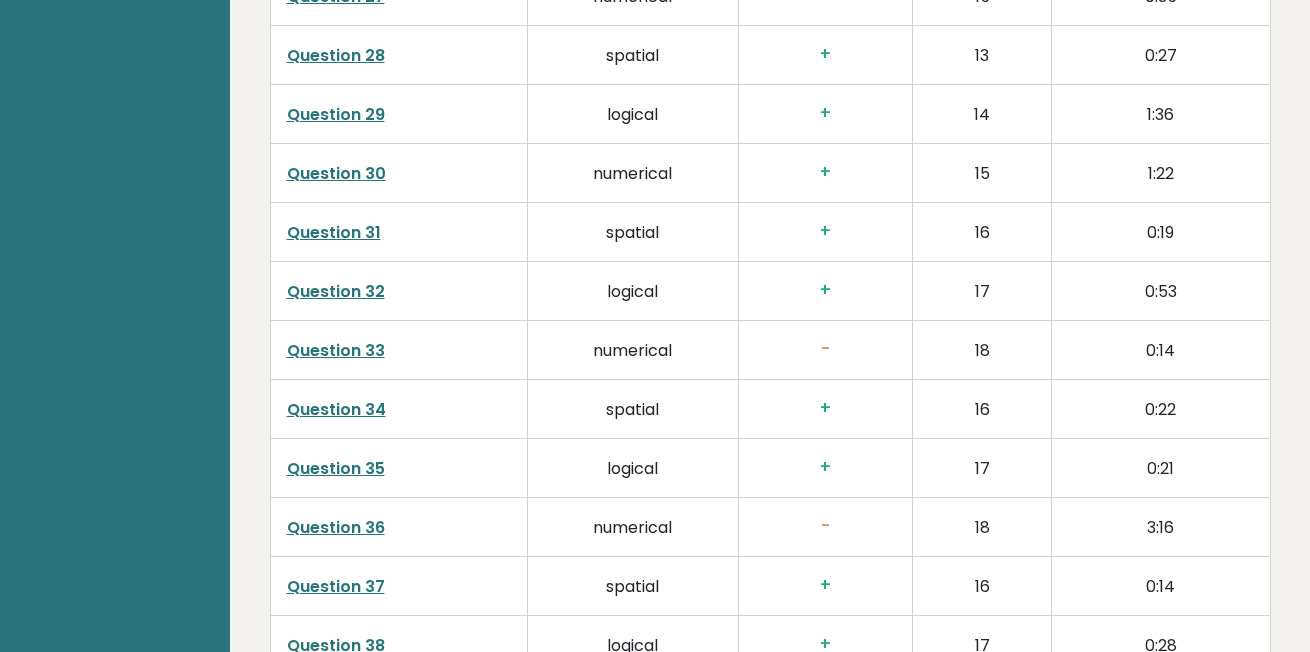 click on "spatial" at bounding box center (633, 408) 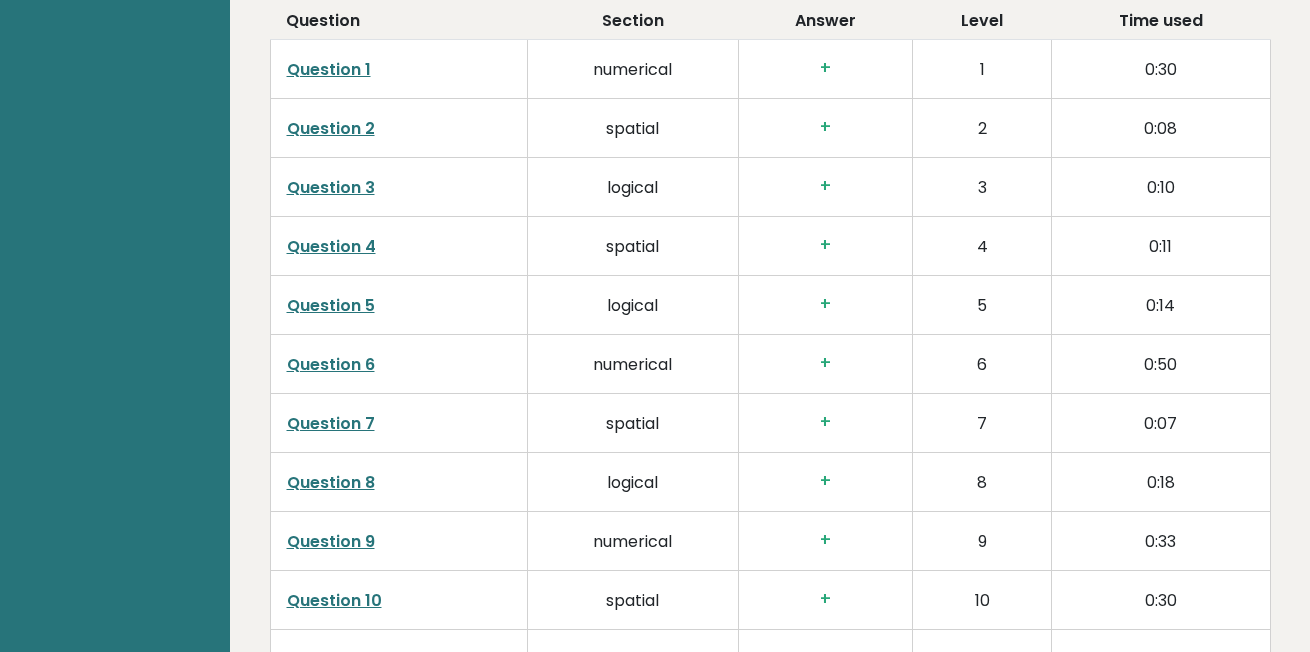 scroll, scrollTop: 3046, scrollLeft: 0, axis: vertical 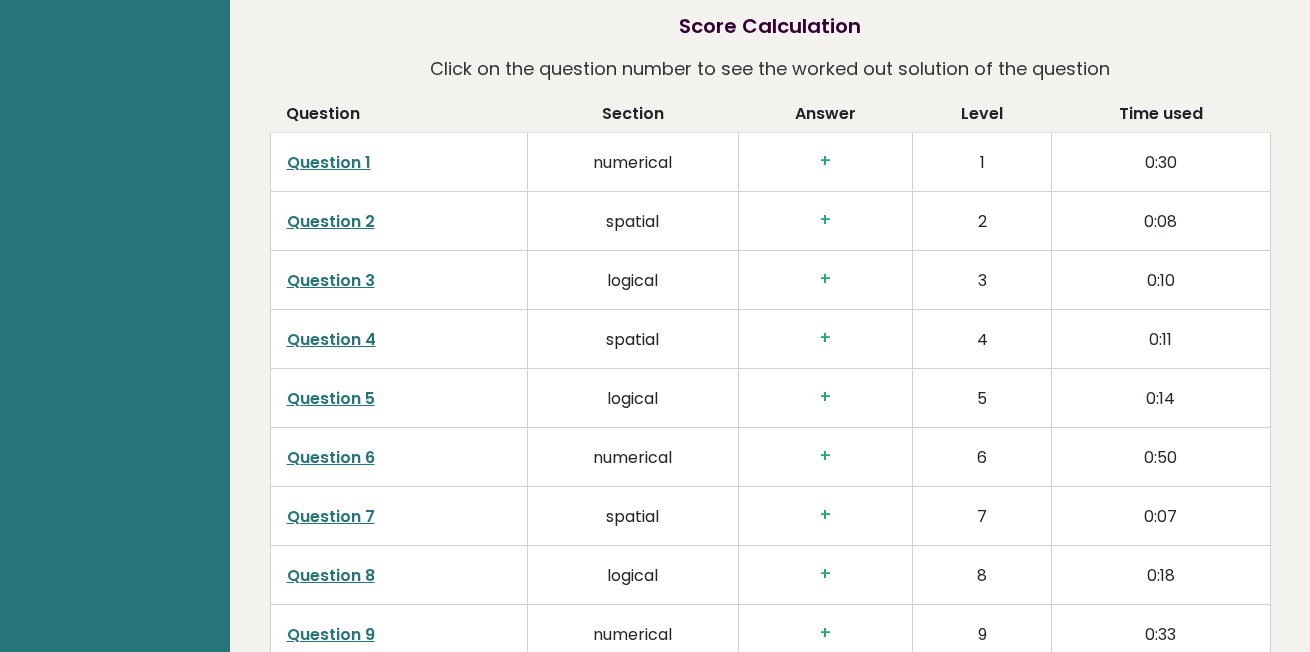 click on "Question
1" at bounding box center [329, 162] 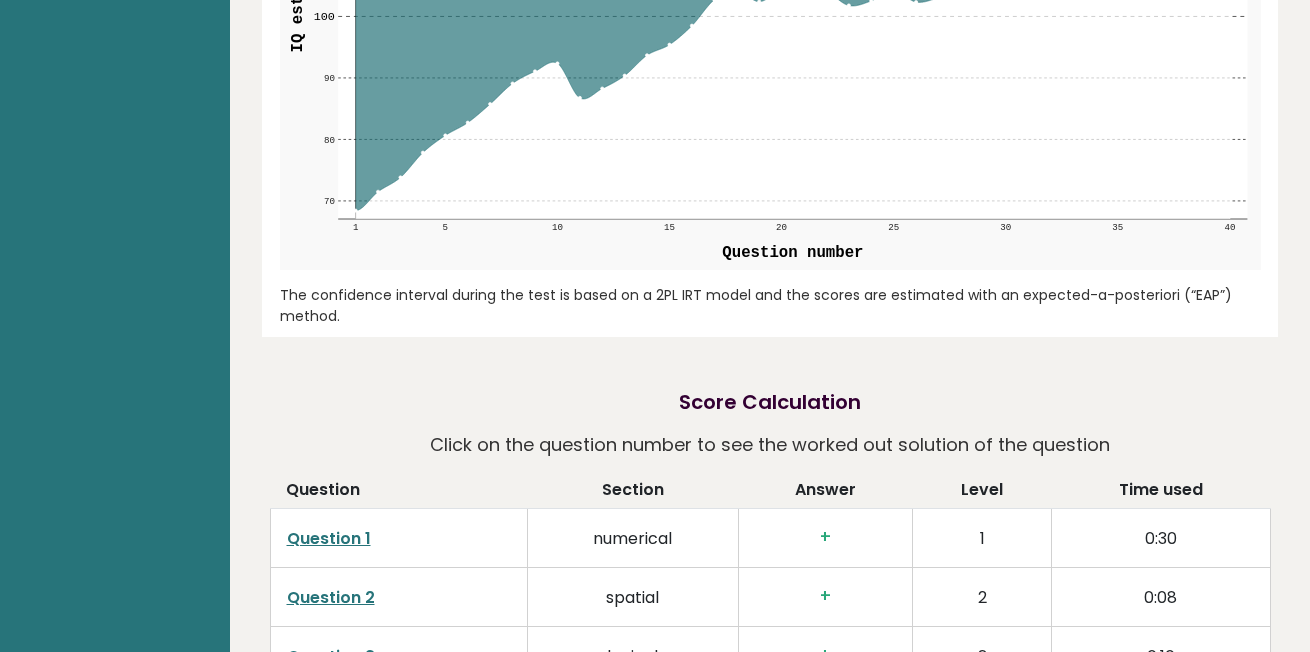 scroll, scrollTop: 2546, scrollLeft: 0, axis: vertical 